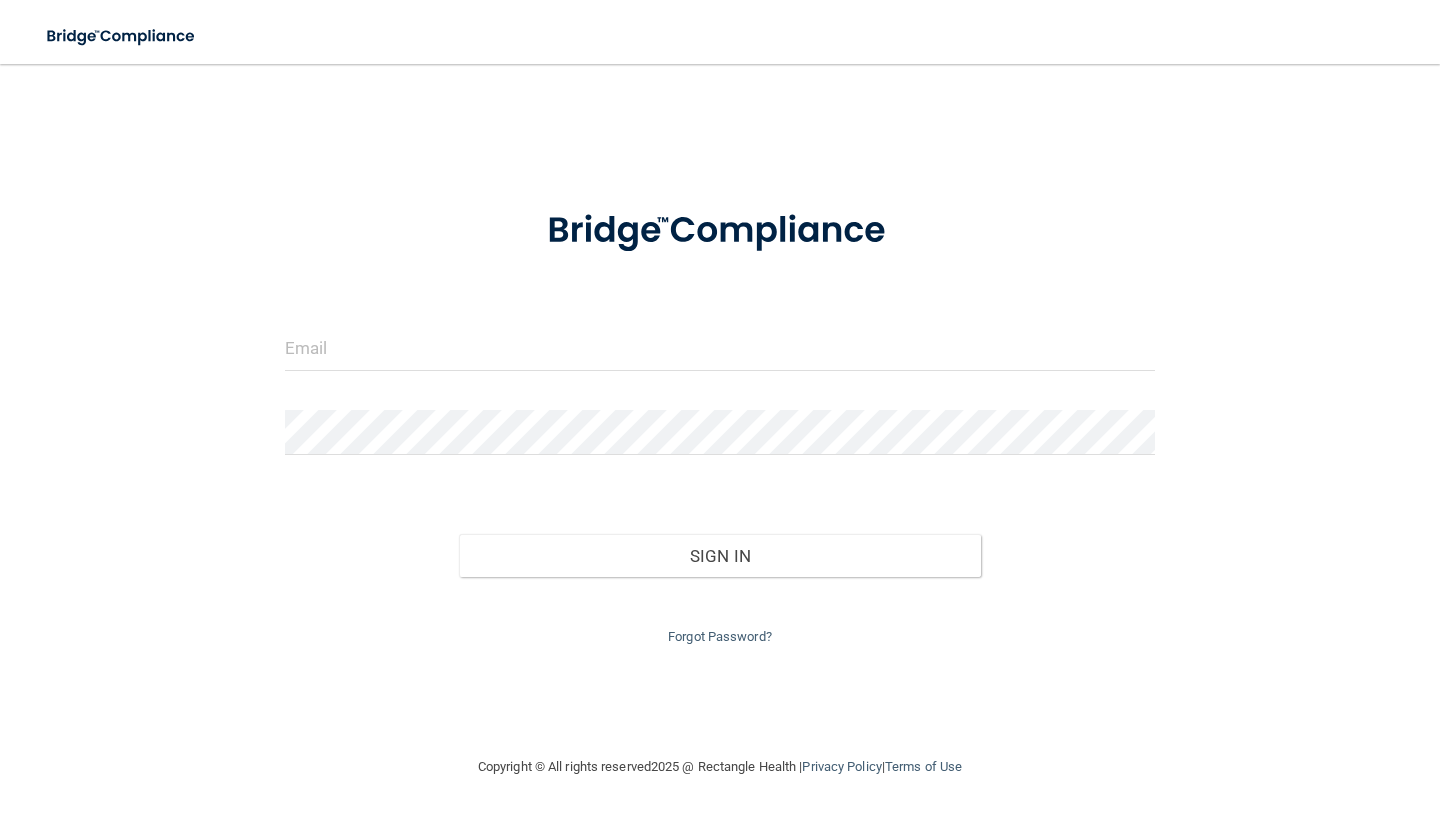 scroll, scrollTop: 0, scrollLeft: 0, axis: both 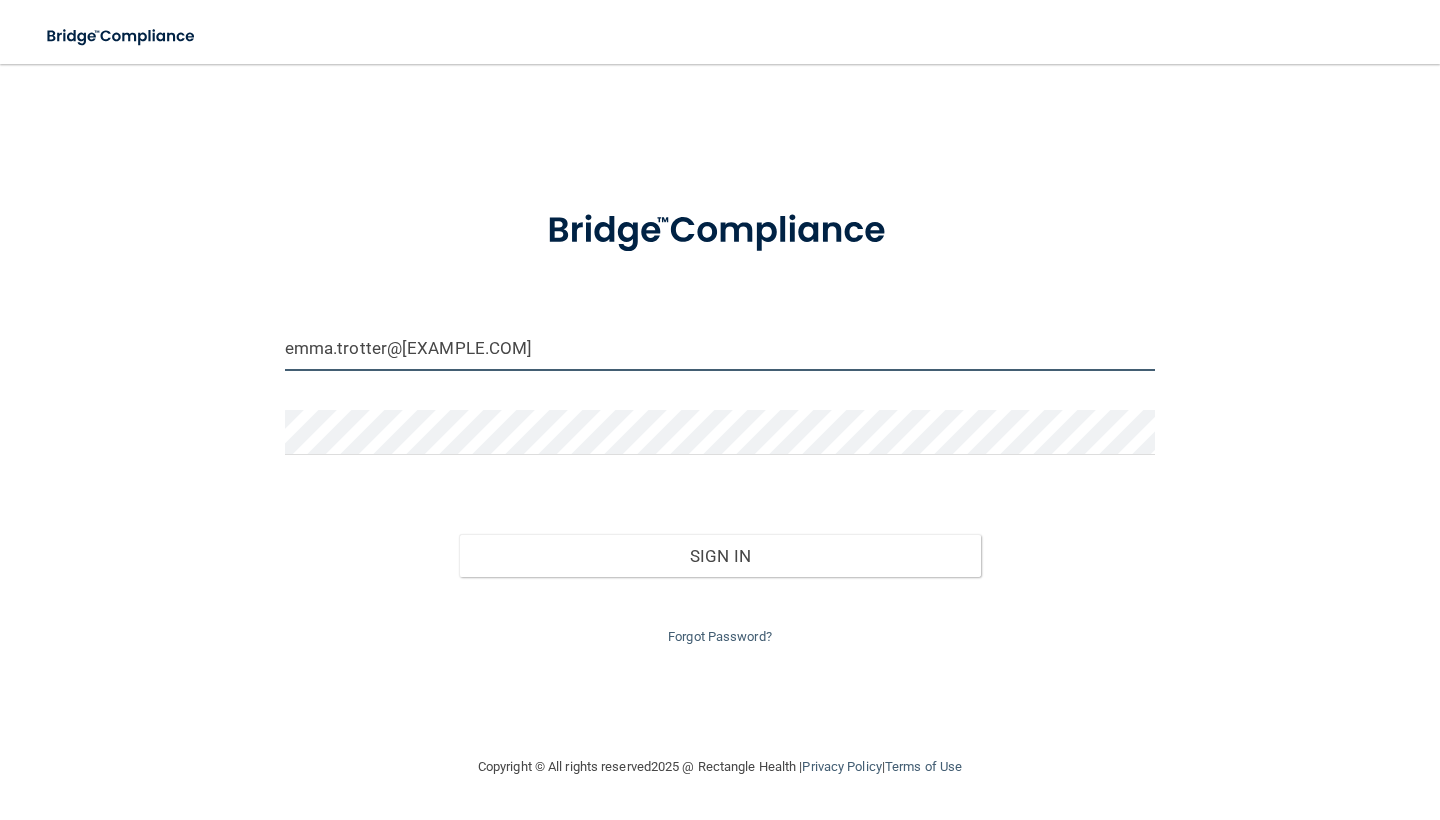 type on "emma.trotter@[EXAMPLE.COM]" 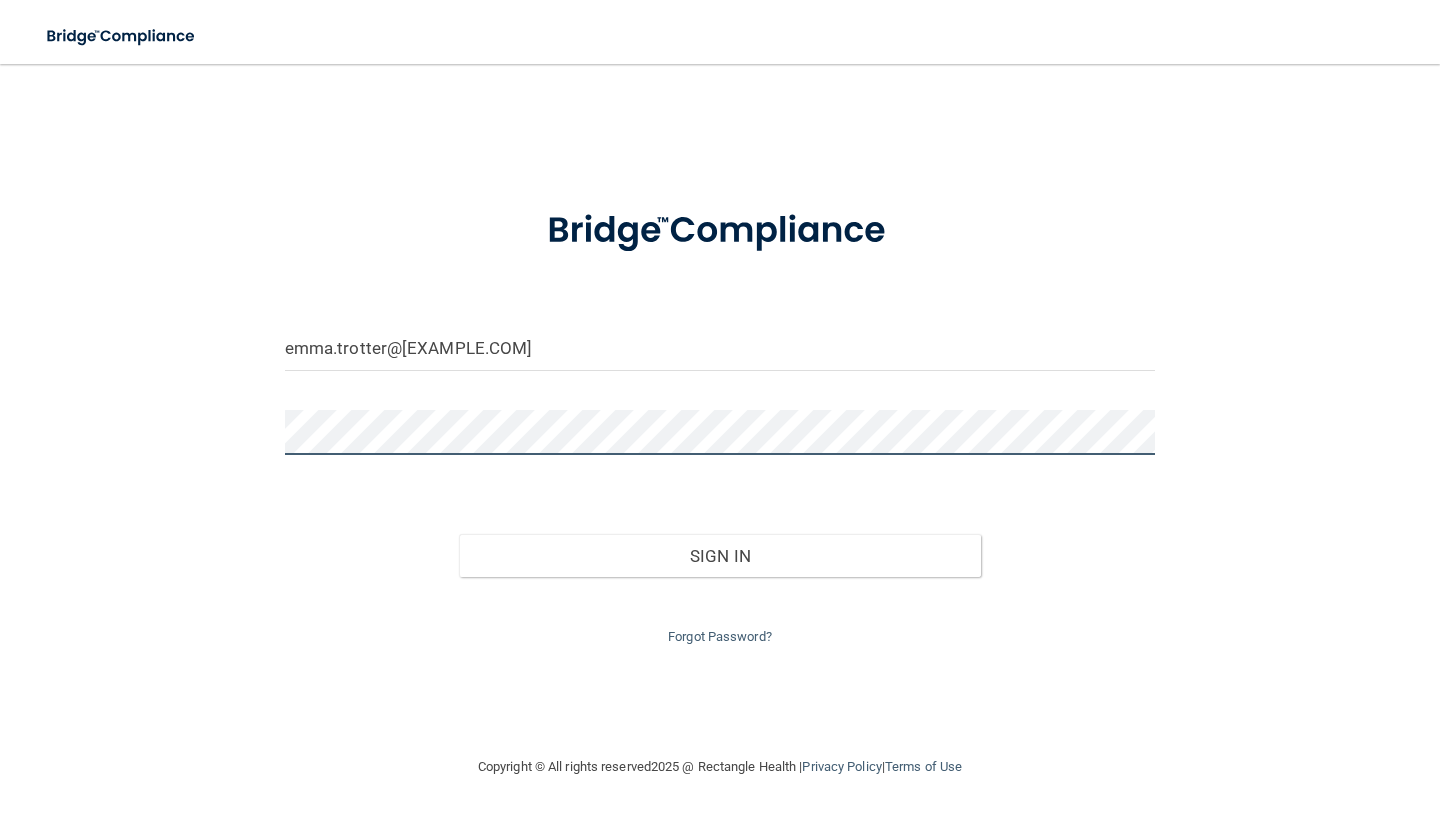 click on "Sign In" at bounding box center (720, 556) 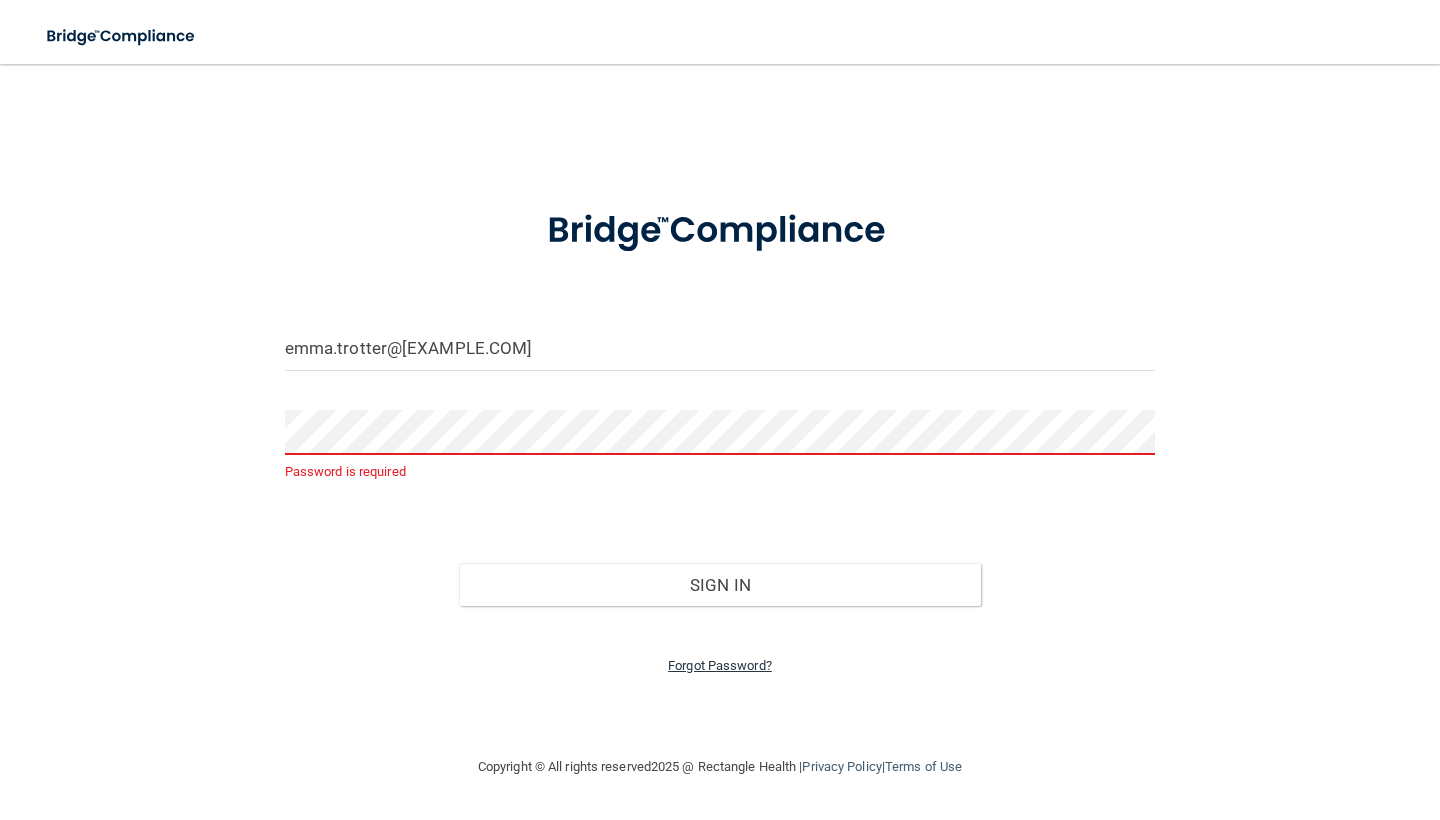 click on "Forgot Password?" at bounding box center (720, 665) 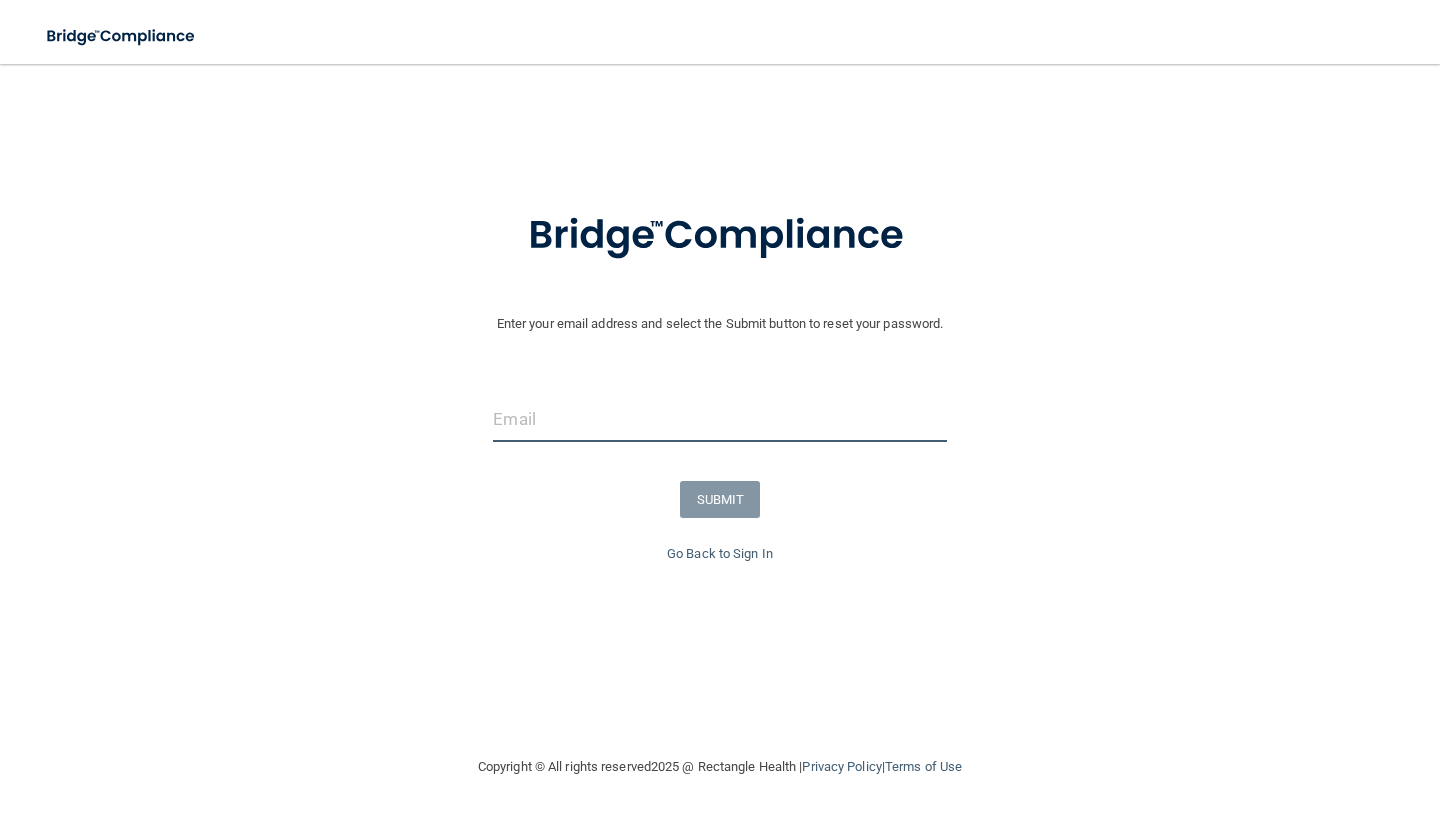 click at bounding box center (719, 419) 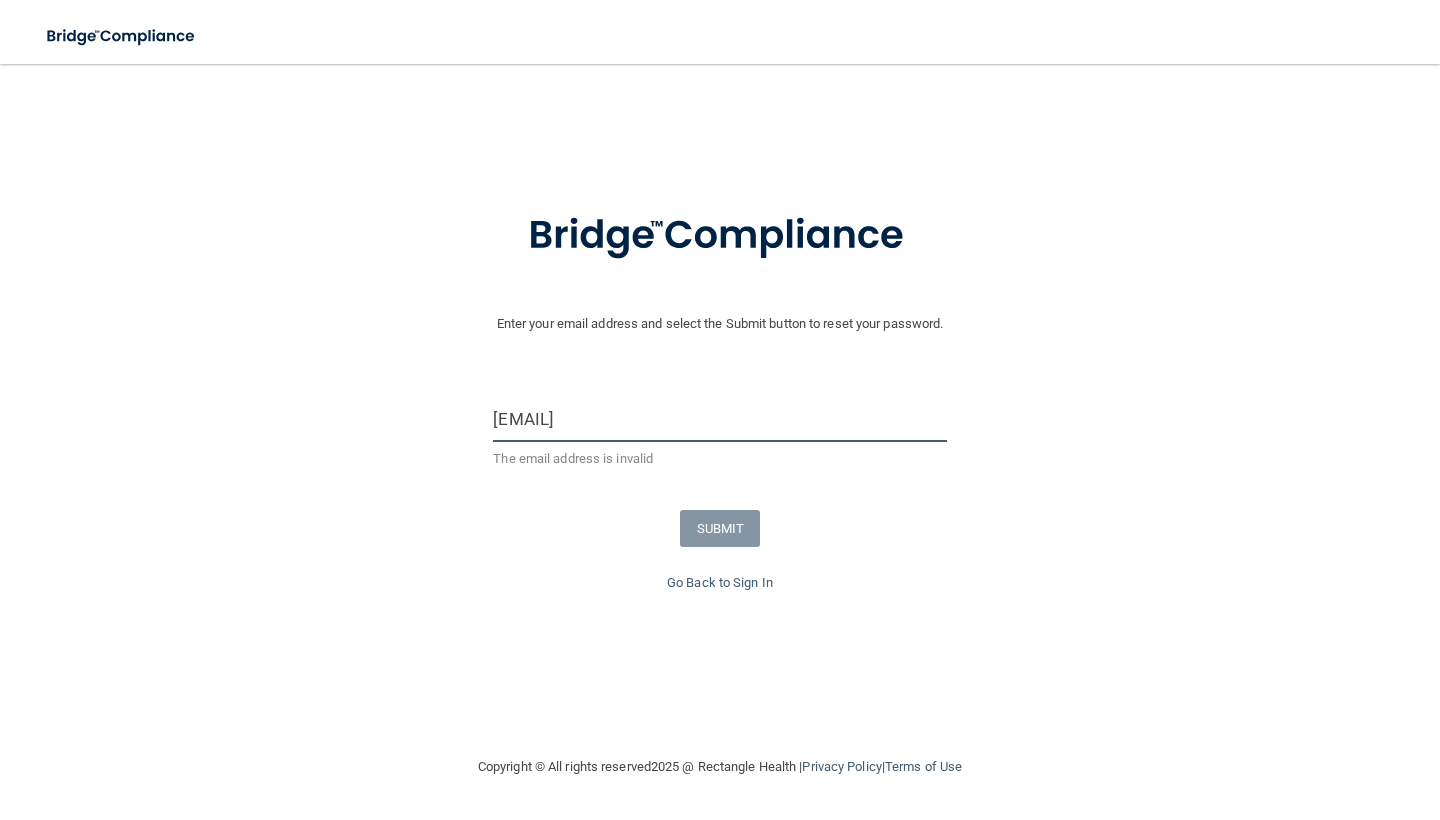 click on "emma.trotter" at bounding box center [719, 419] 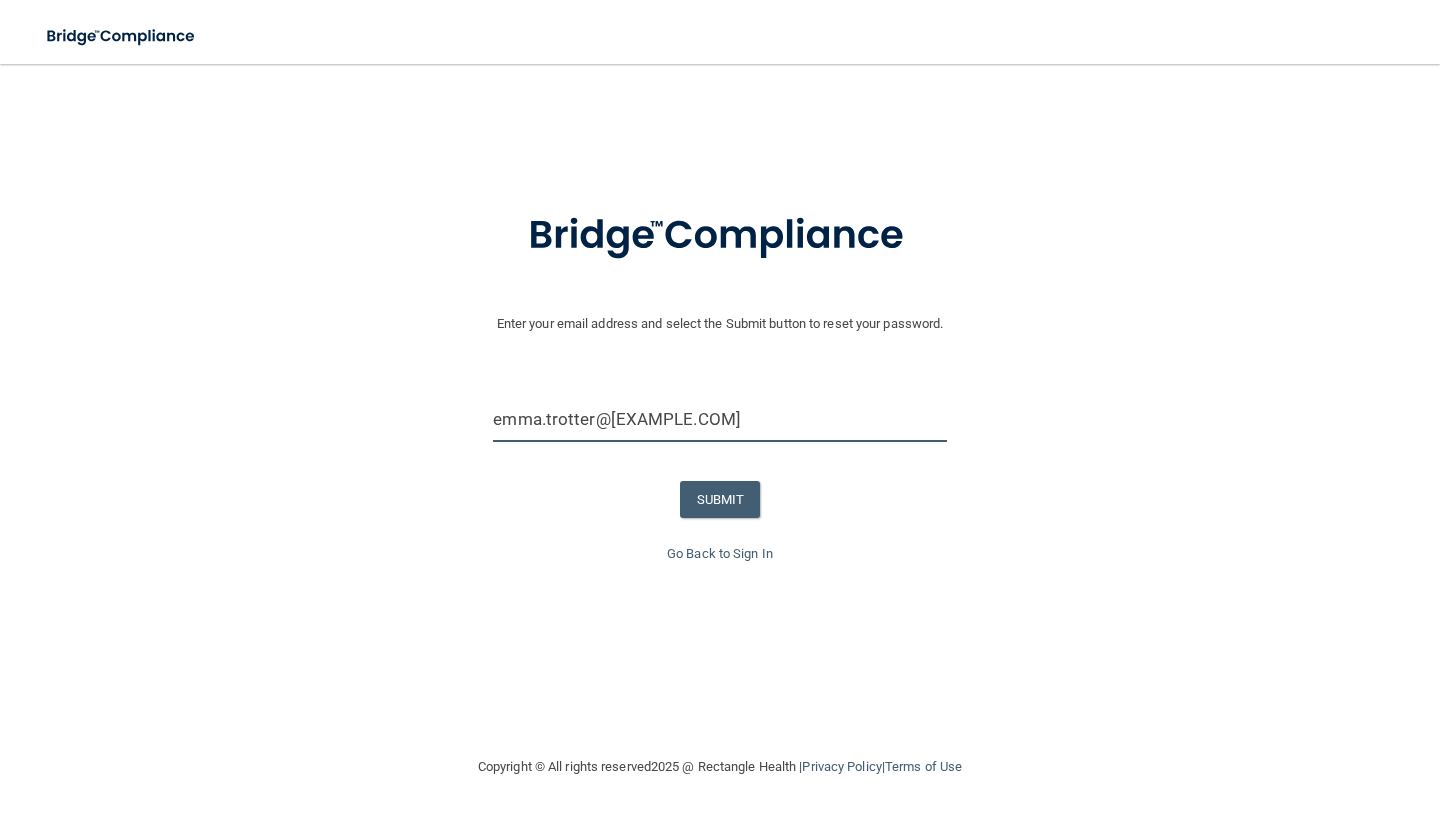 type on "[EMAIL]" 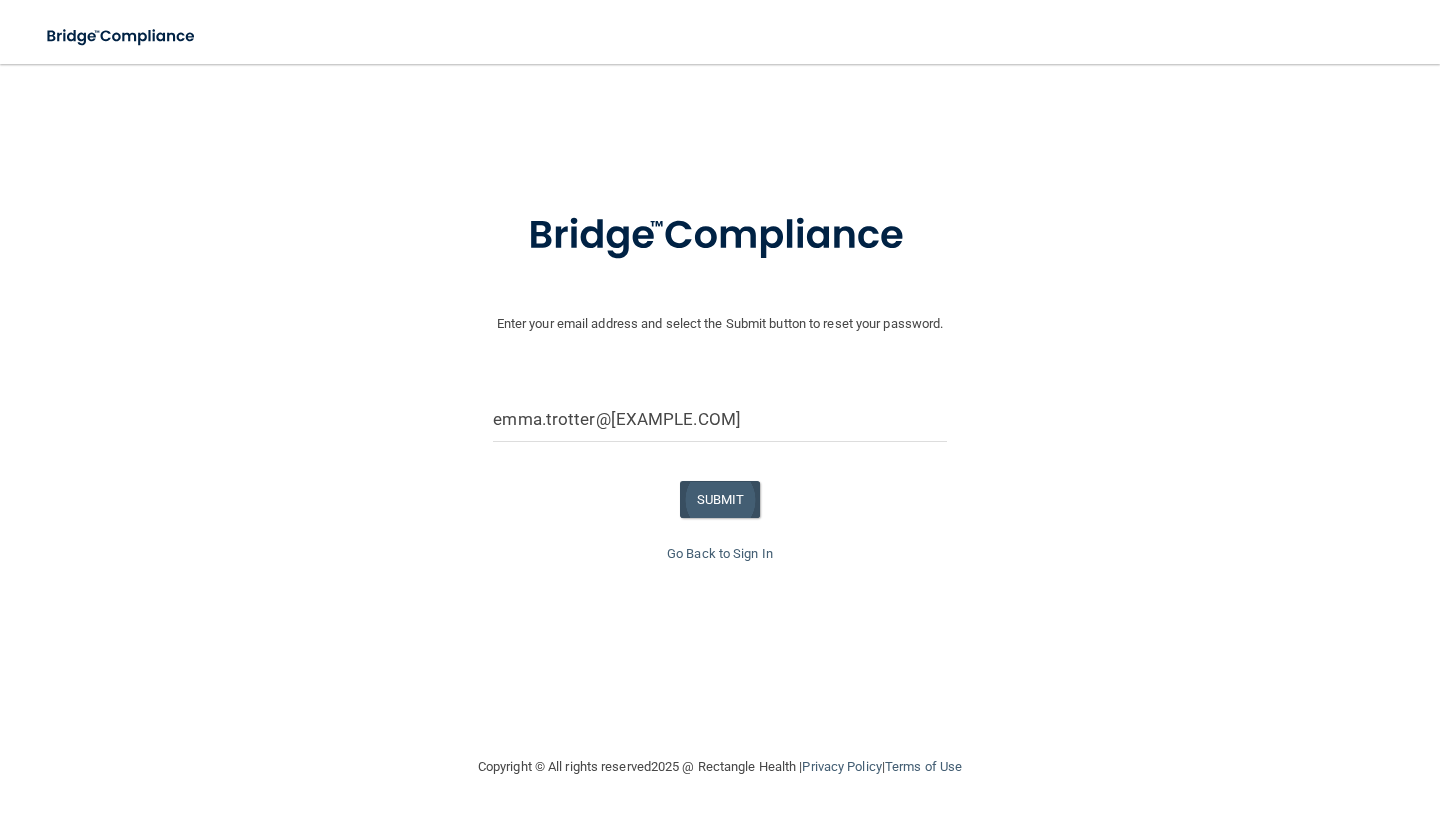 click on "SUBMIT" at bounding box center (720, 499) 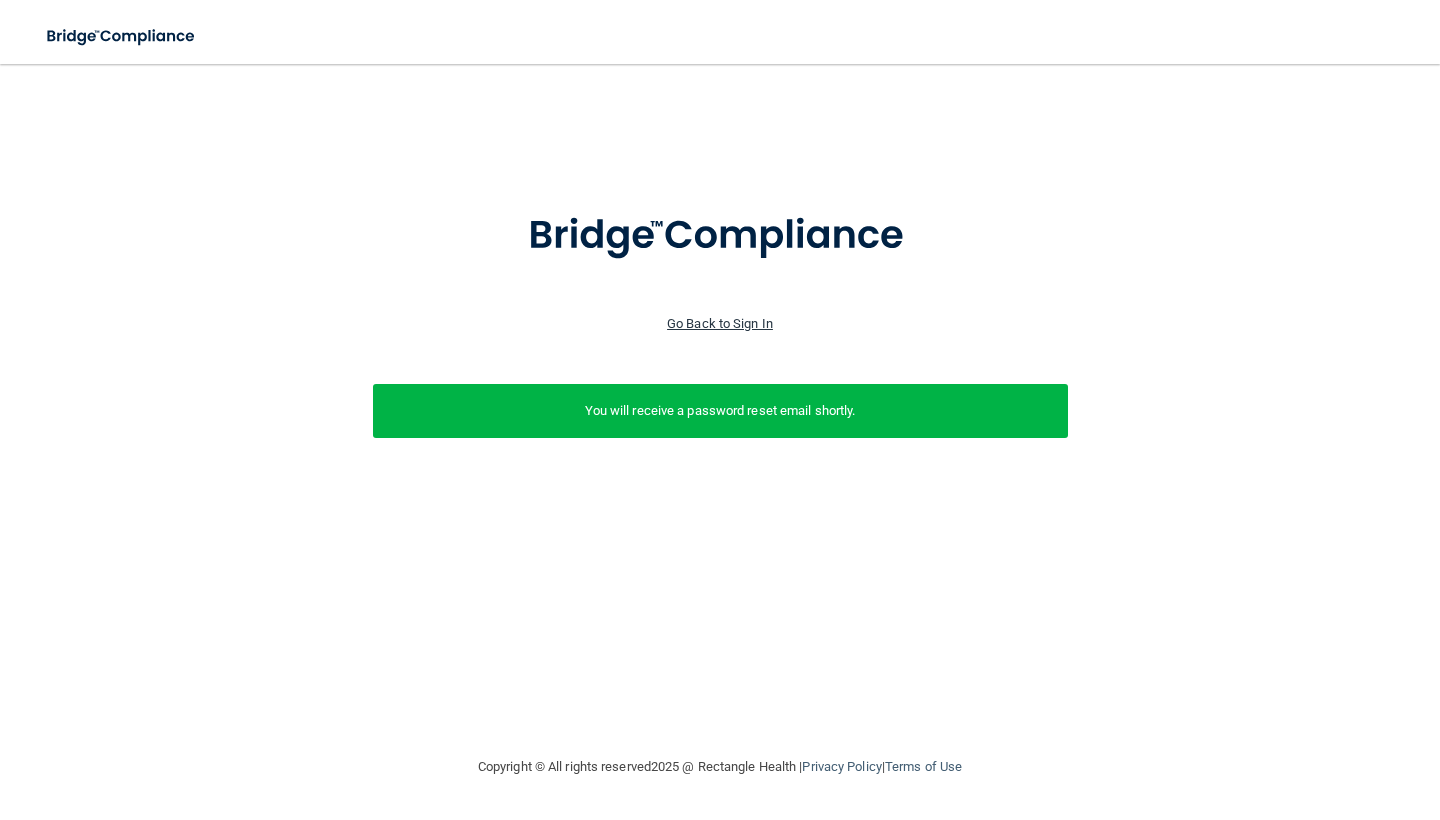 click on "Go Back to Sign In" at bounding box center [720, 323] 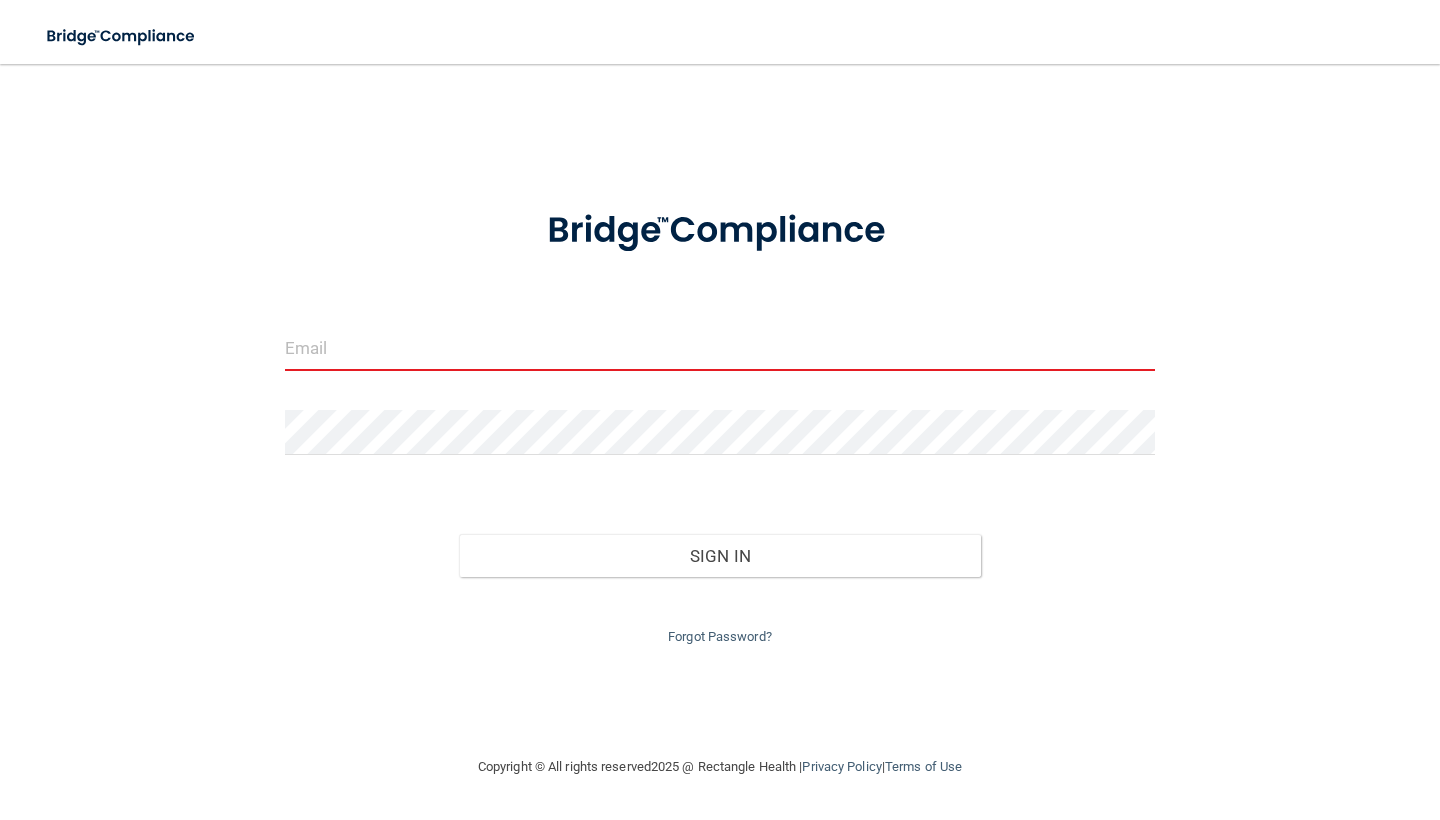 click at bounding box center (720, 348) 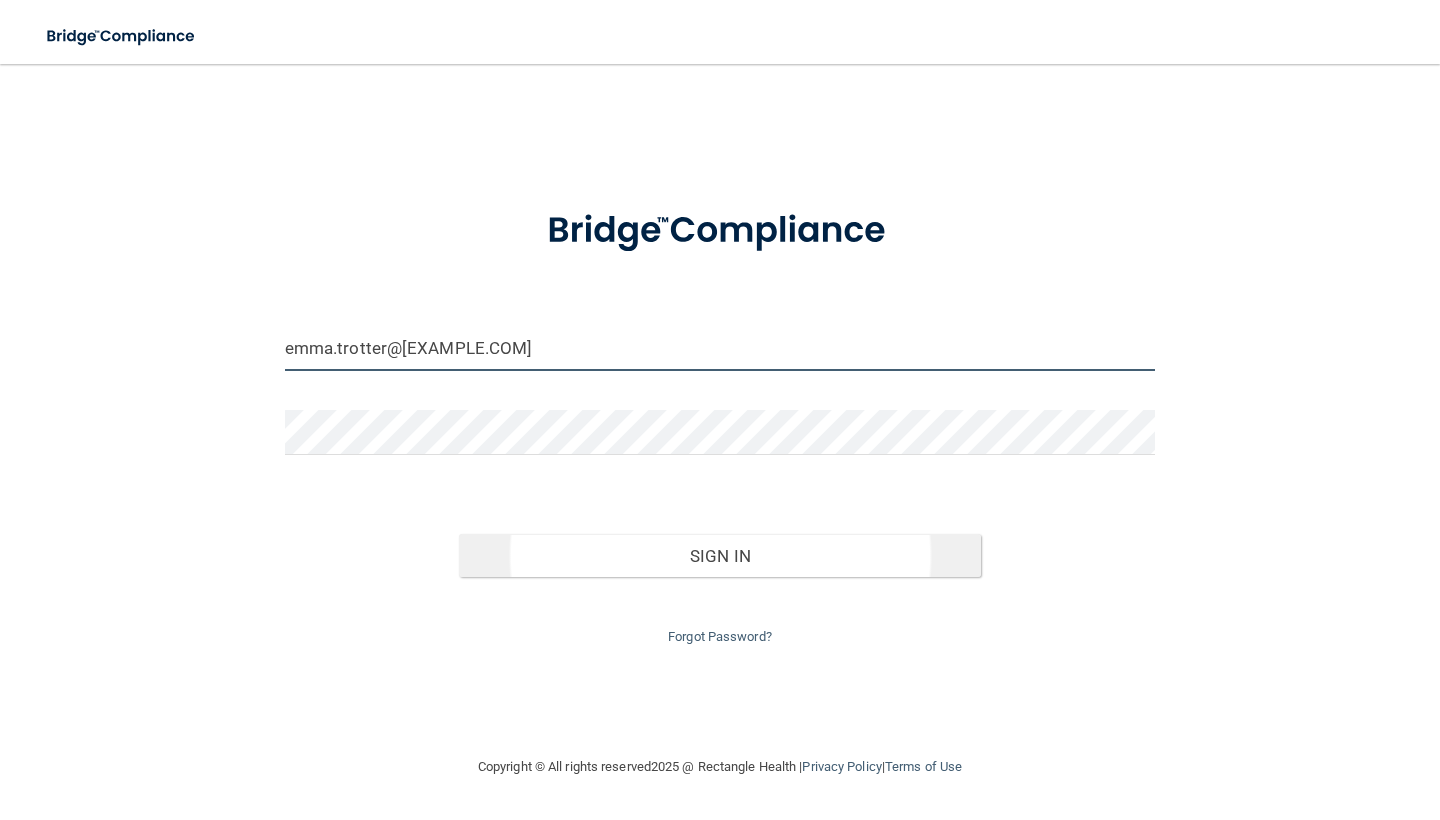 type on "emma.trotter@example.com" 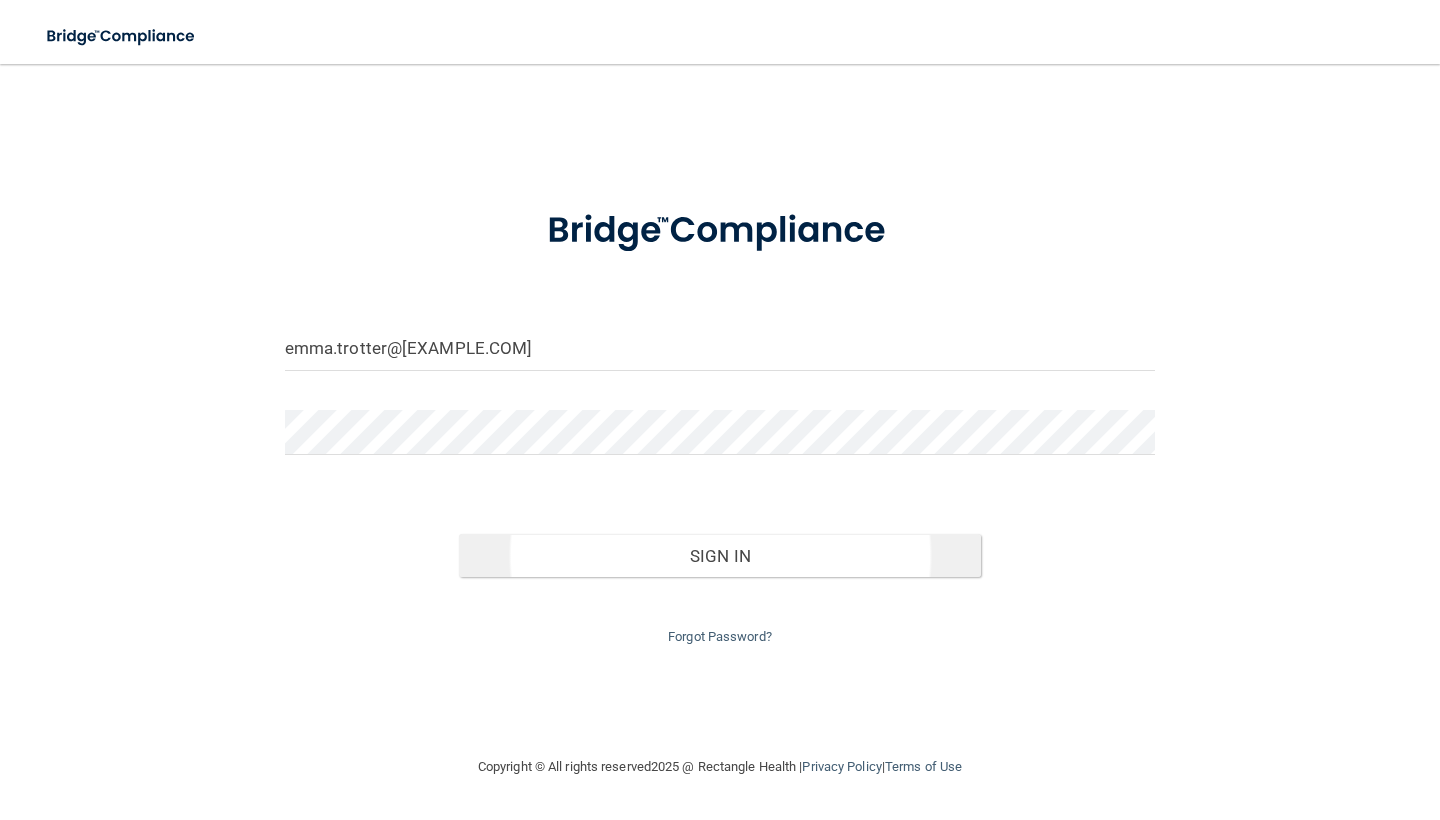 click on "Sign In" at bounding box center (720, 556) 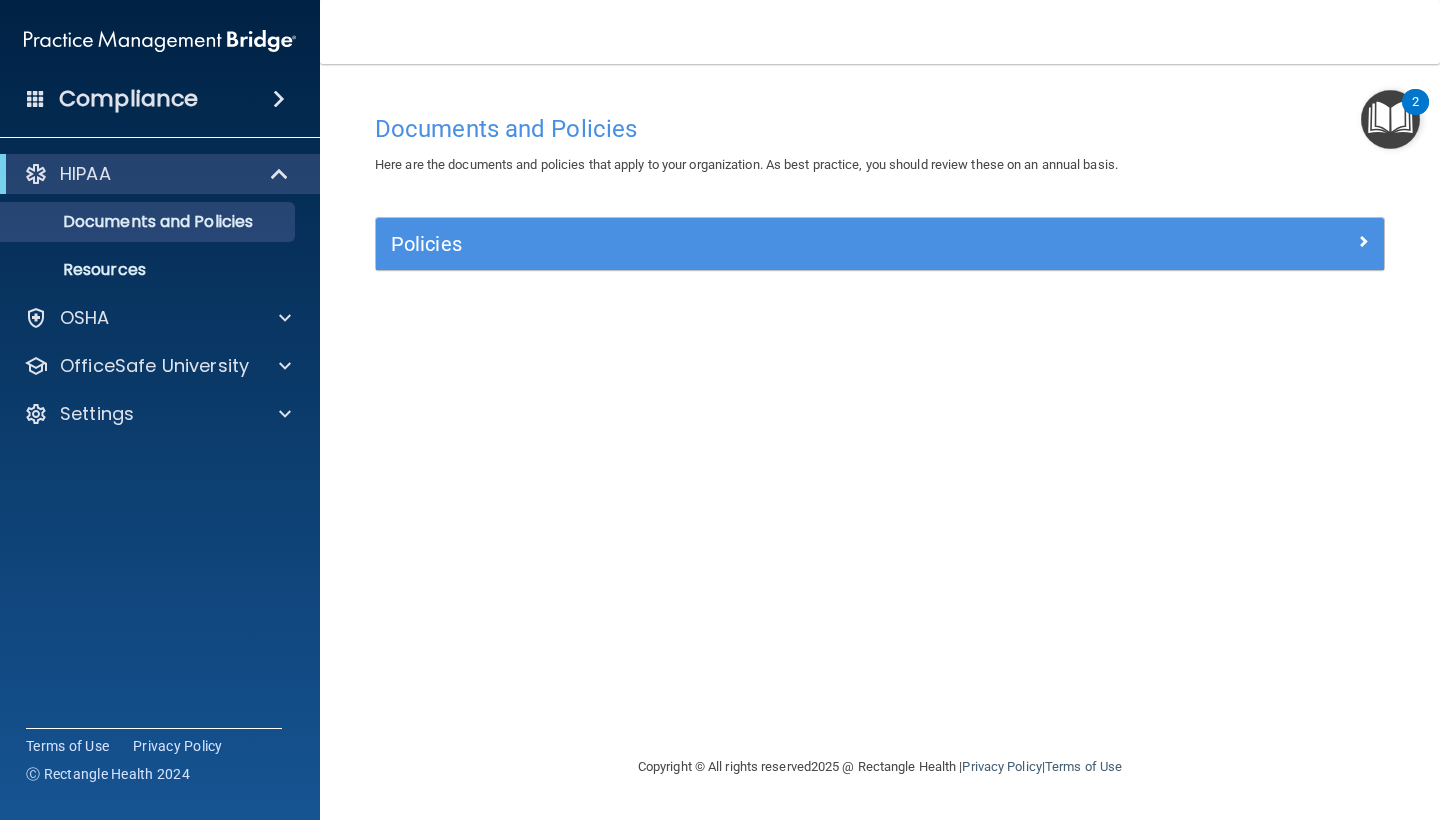 click on "HIPAA" at bounding box center [132, 174] 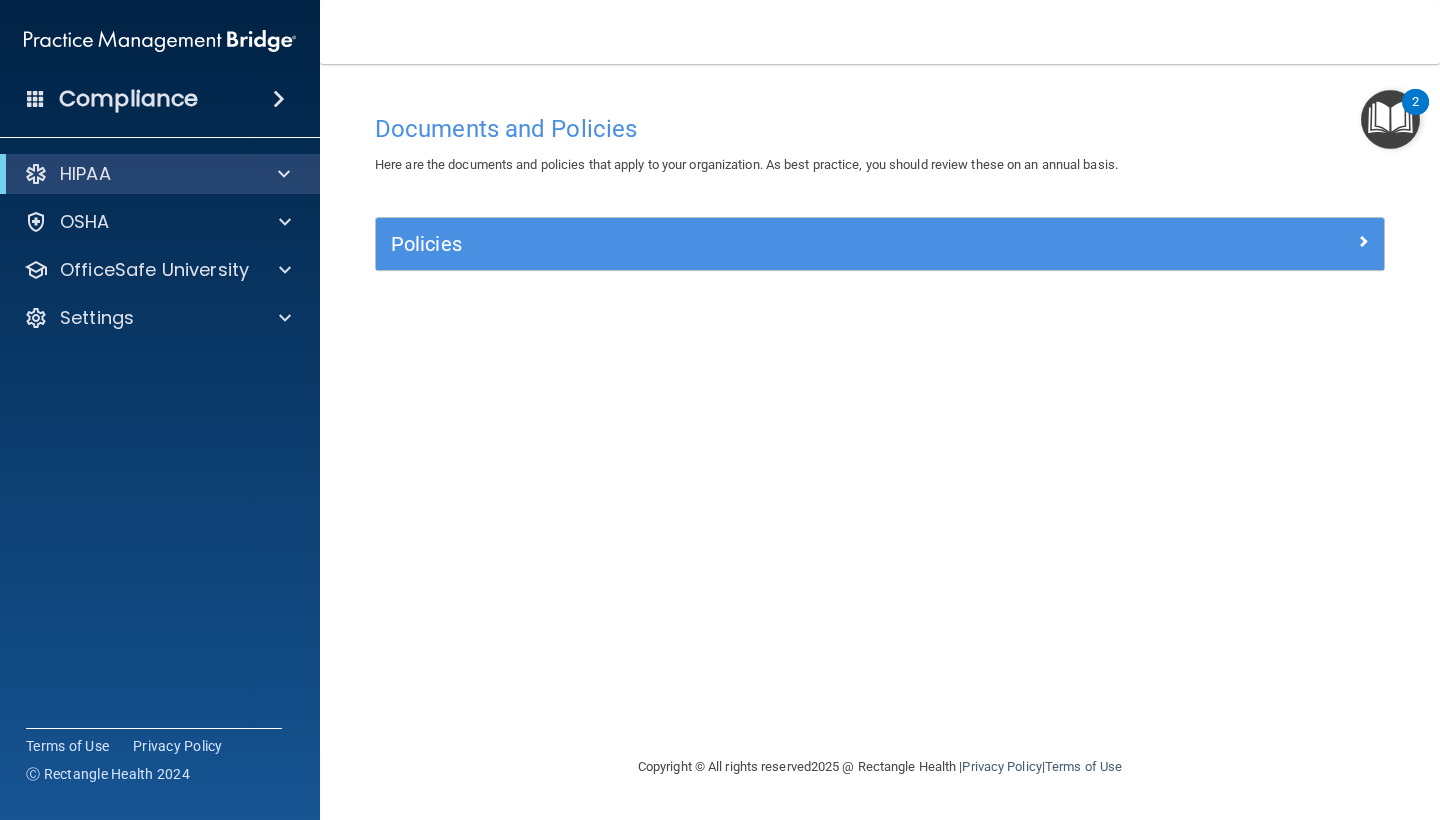 click on "HIPAA" at bounding box center [132, 174] 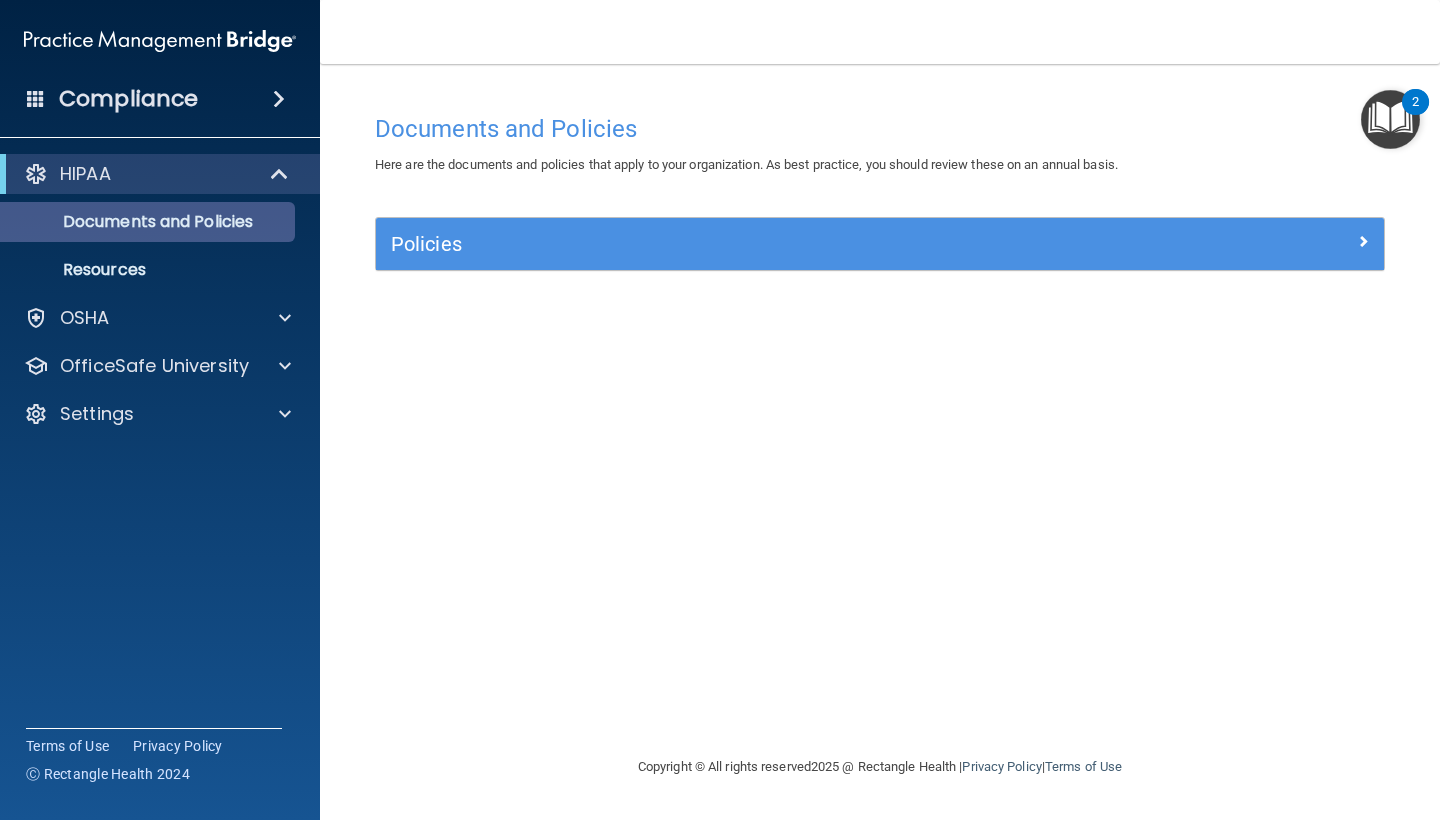 click on "Documents and Policies" at bounding box center (149, 222) 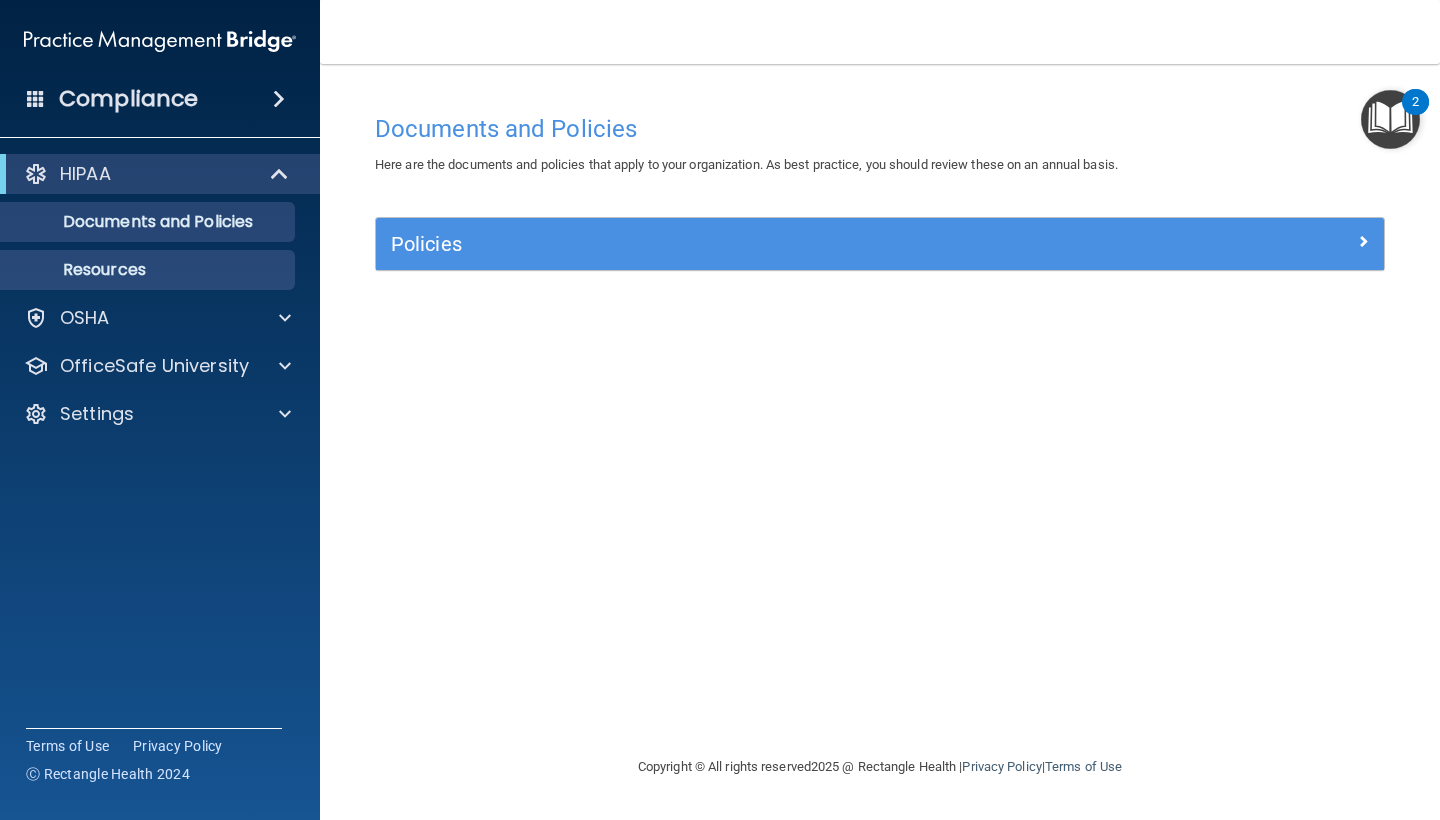 click on "Resources" at bounding box center (149, 270) 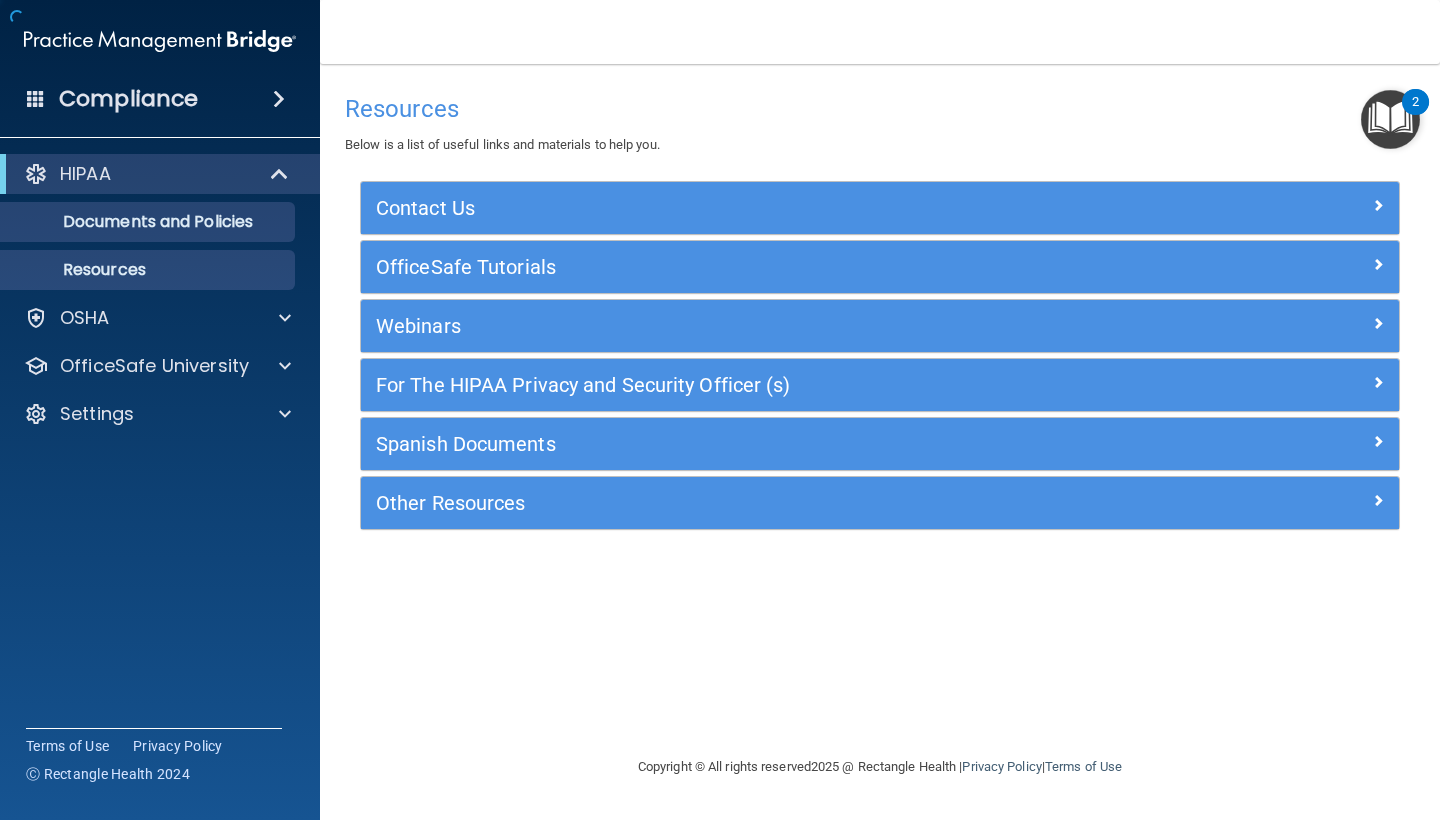 click on "Documents and Policies" at bounding box center (149, 222) 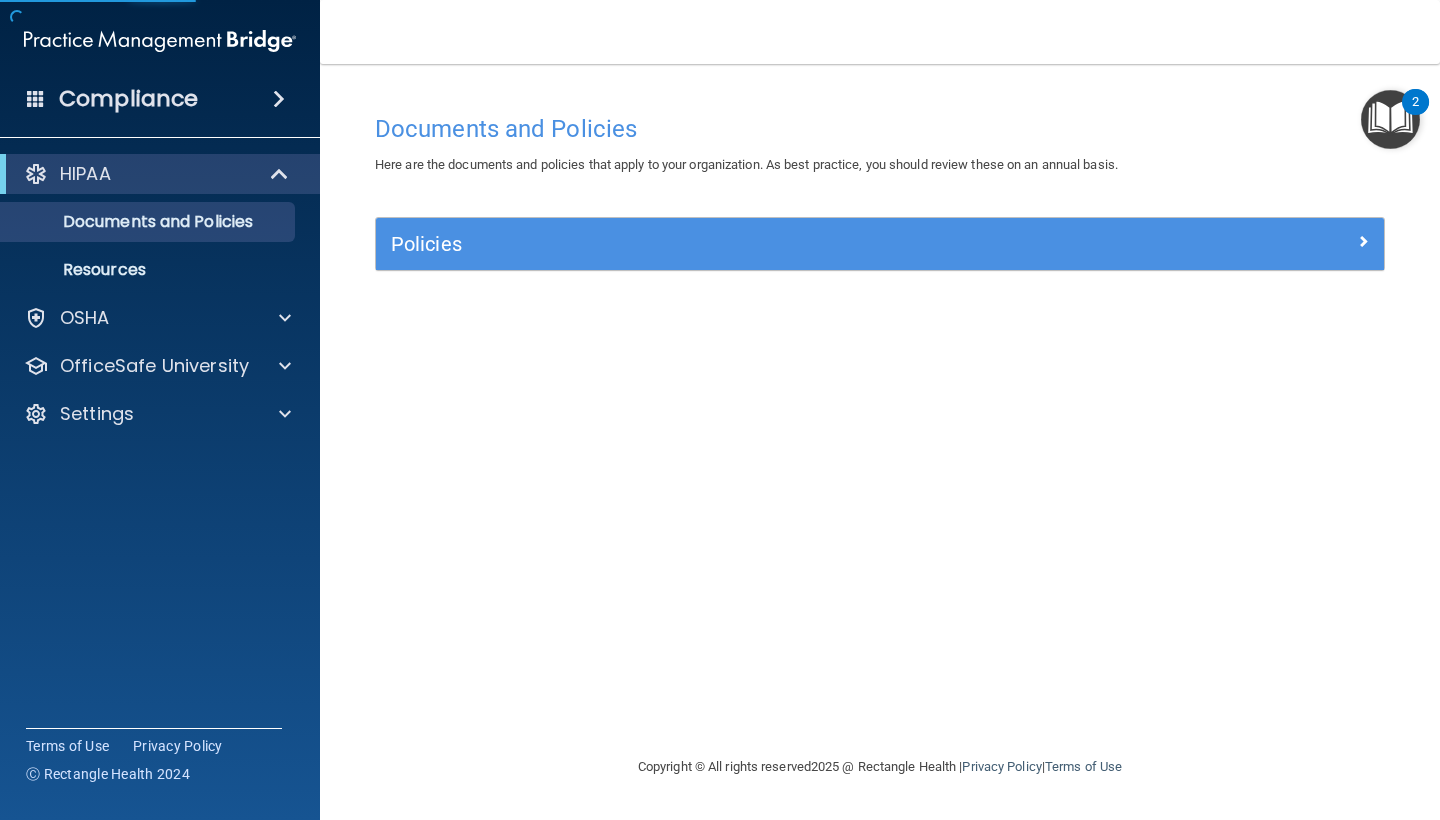 click on "Policies" at bounding box center [754, 244] 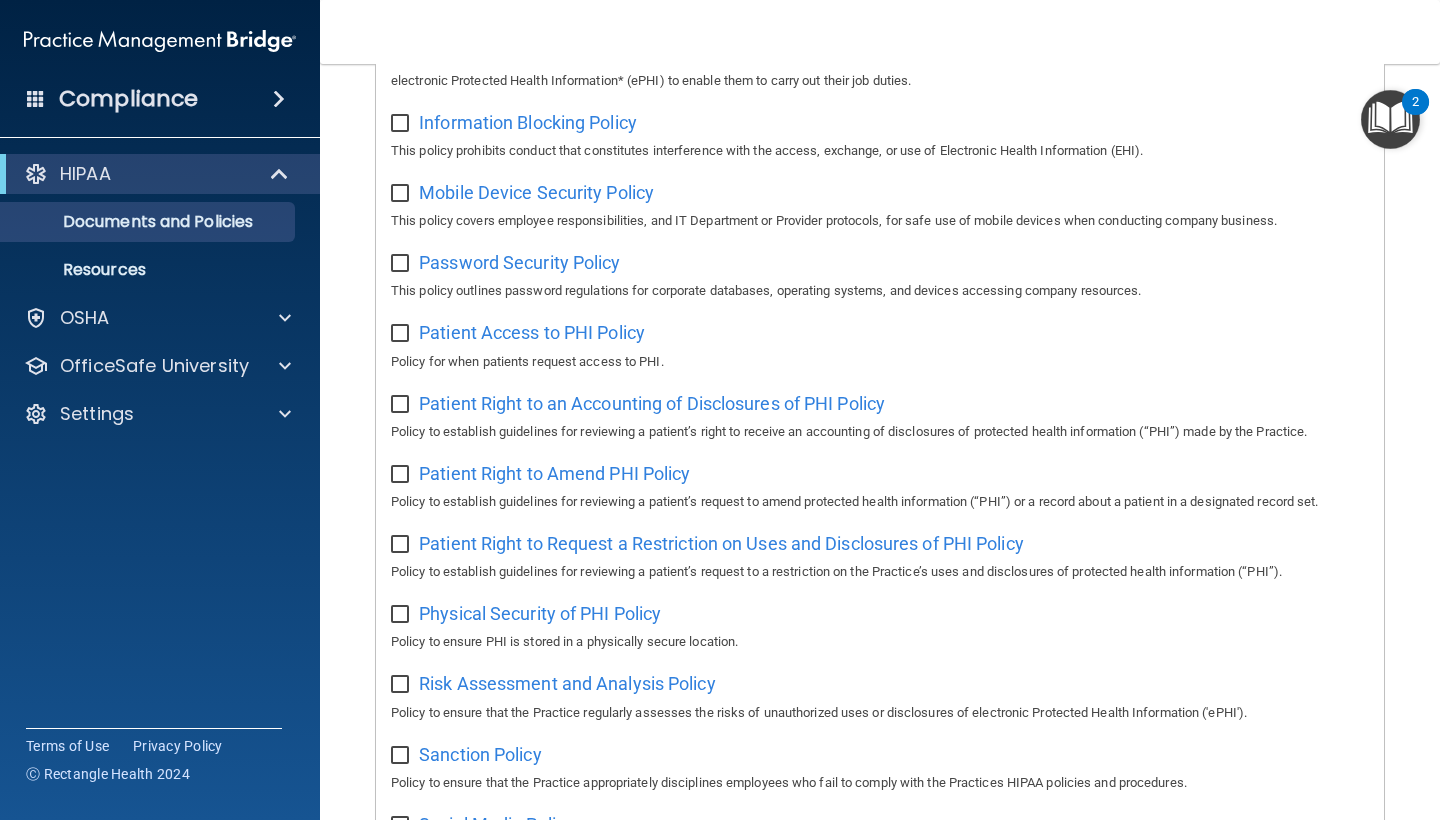scroll, scrollTop: 596, scrollLeft: 0, axis: vertical 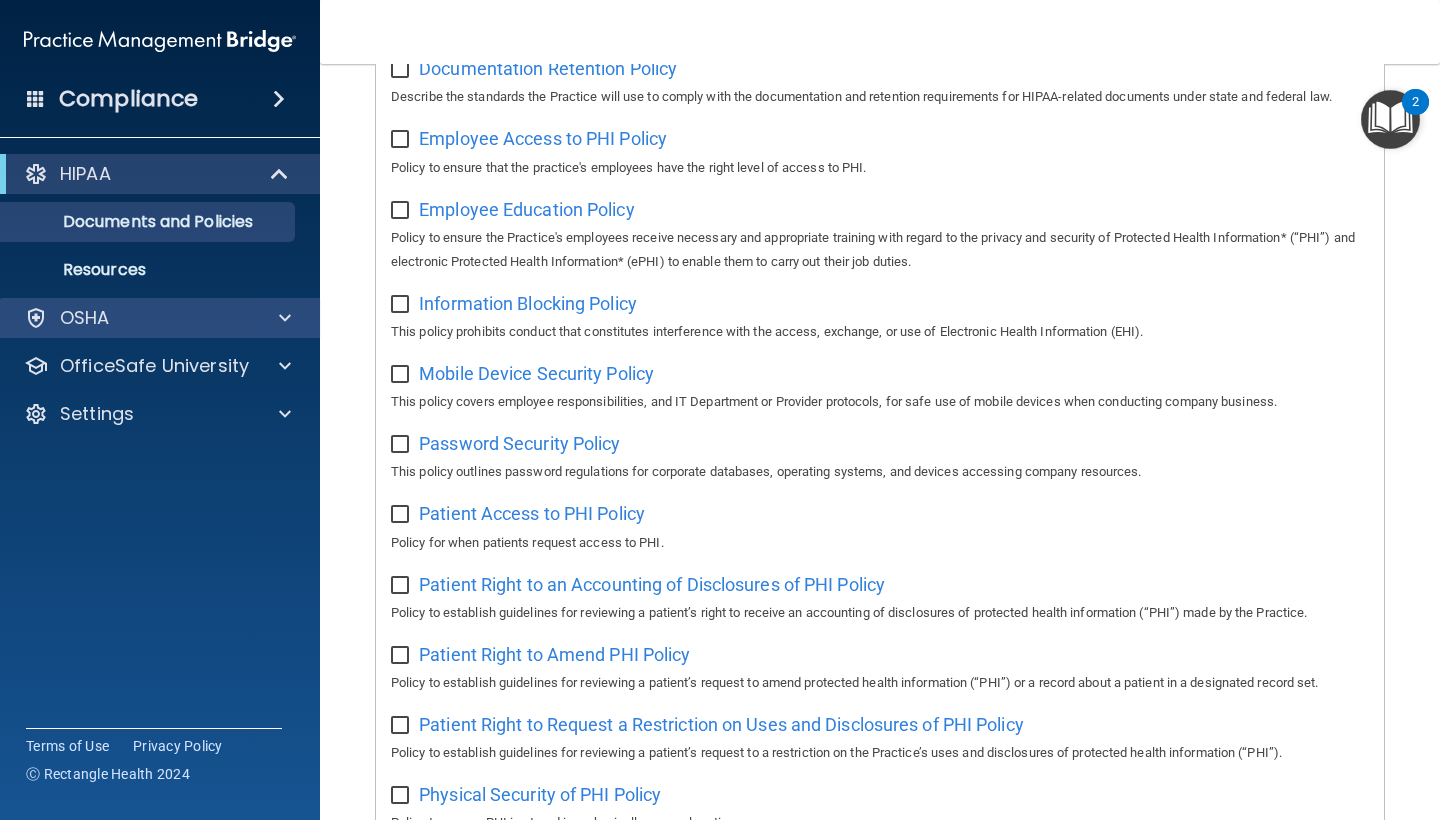 click on "OSHA" at bounding box center (160, 318) 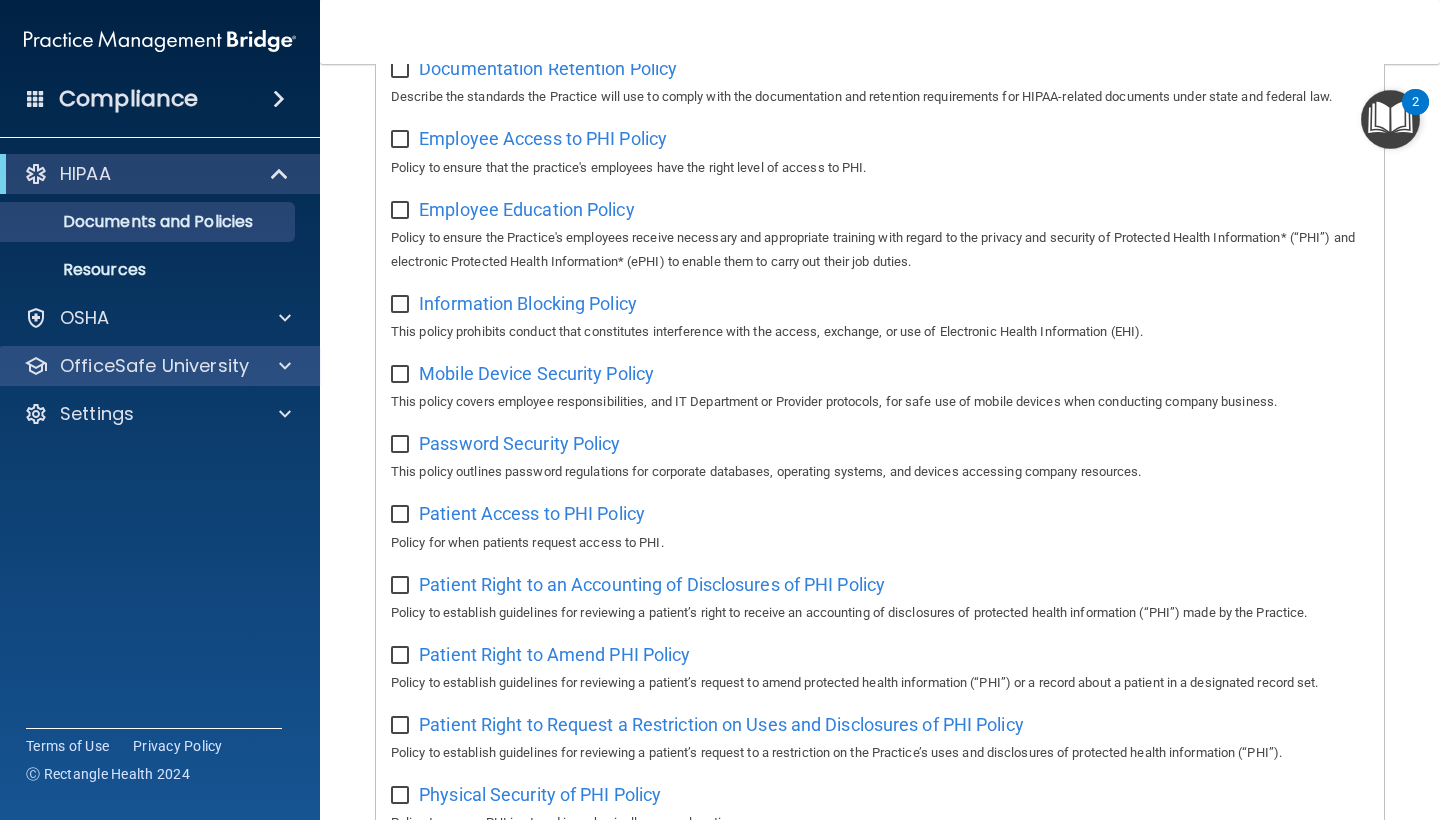 click on "OfficeSafe University" at bounding box center [154, 366] 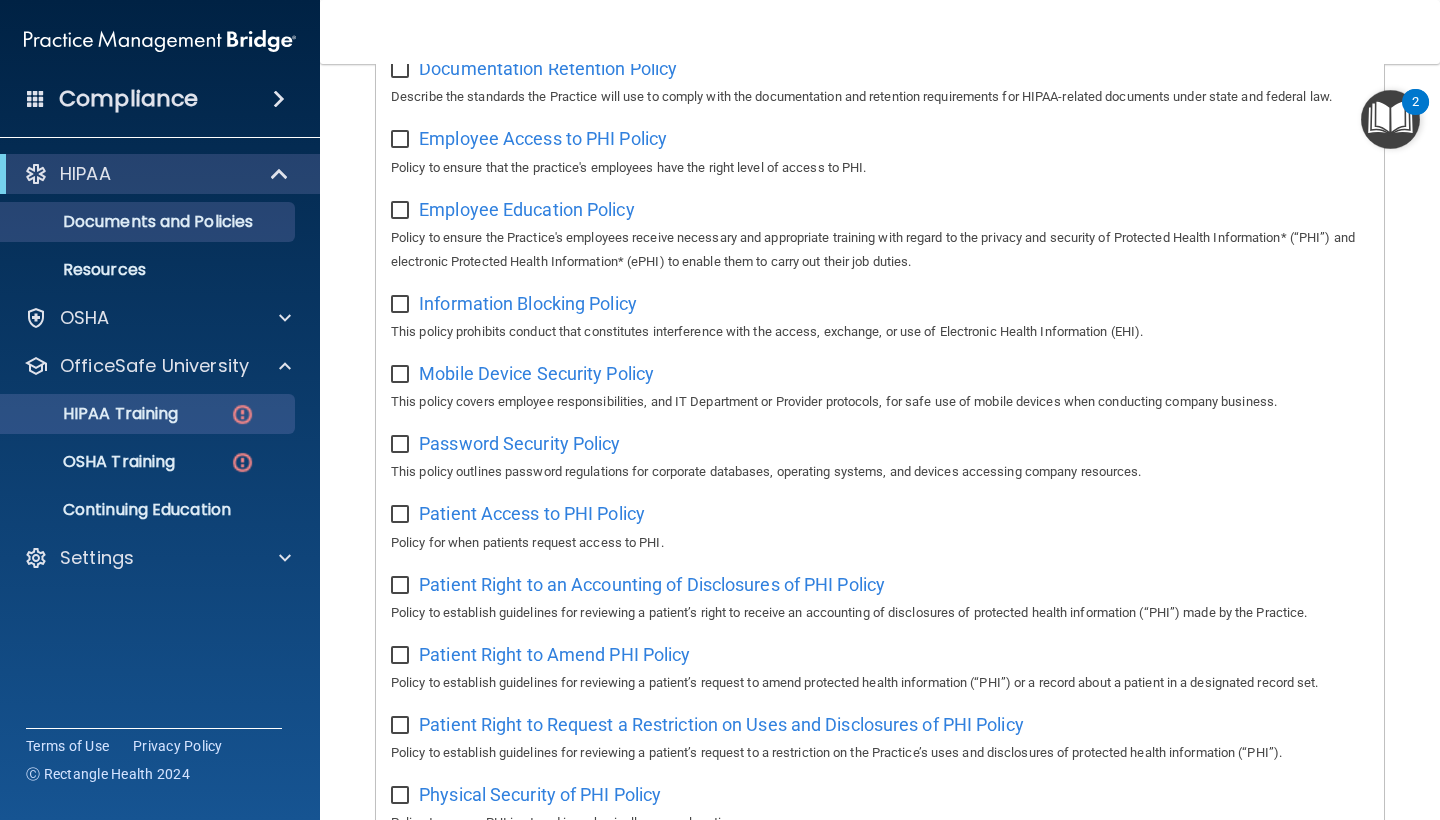 click on "HIPAA Training" at bounding box center [95, 414] 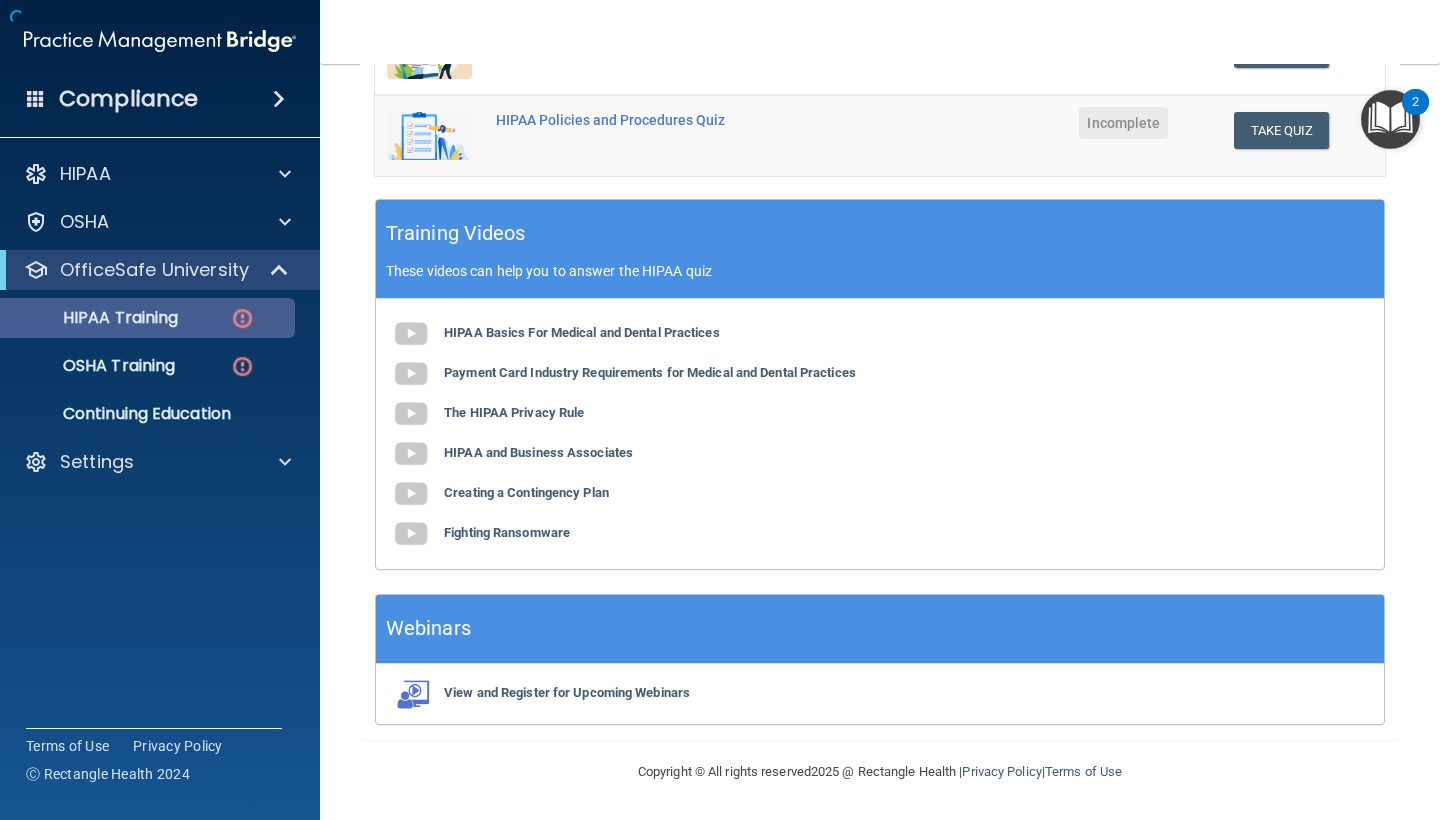 scroll, scrollTop: 414, scrollLeft: 0, axis: vertical 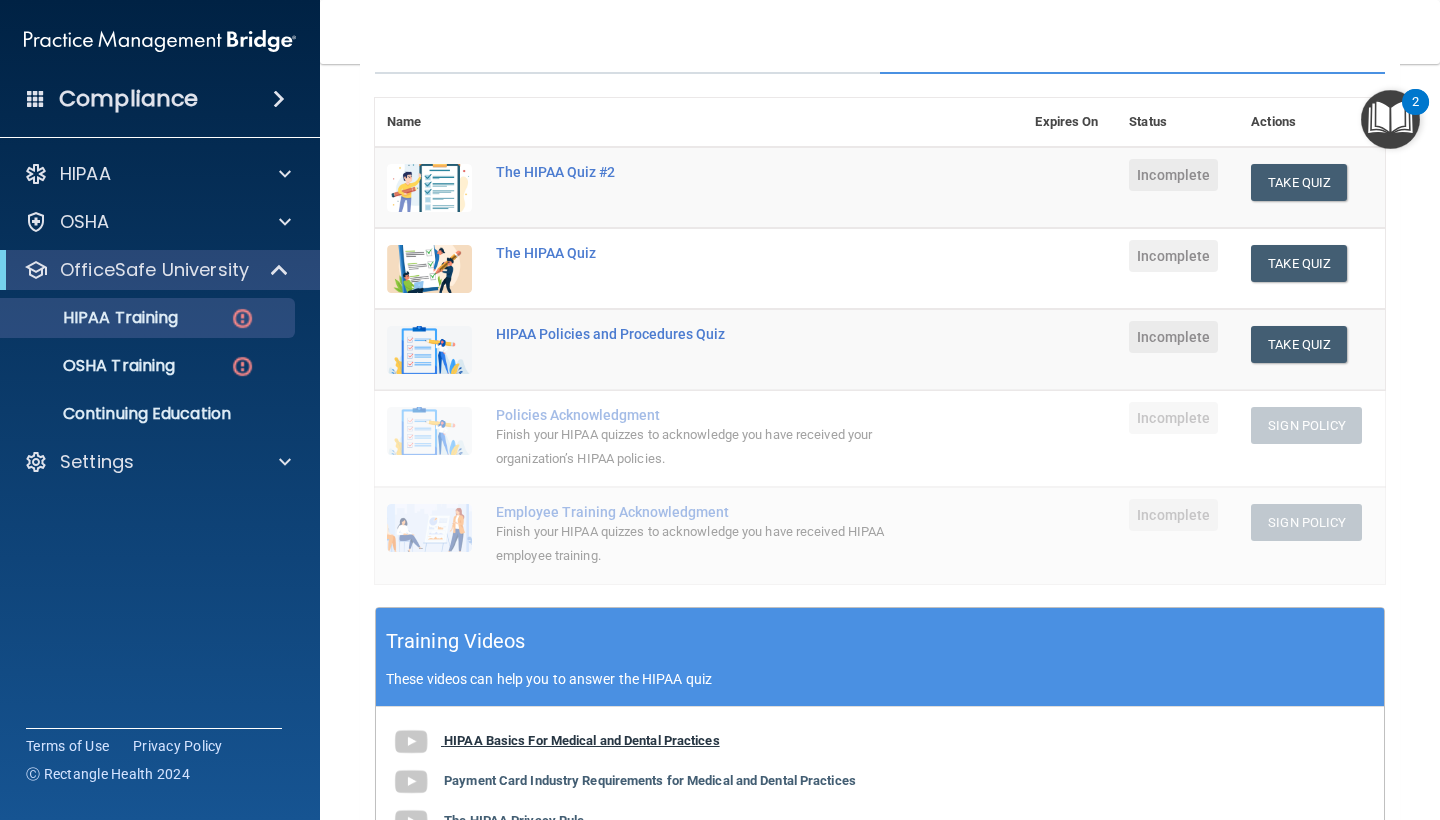 click on "HIPAA Basics For Medical and Dental Practices" at bounding box center (582, 740) 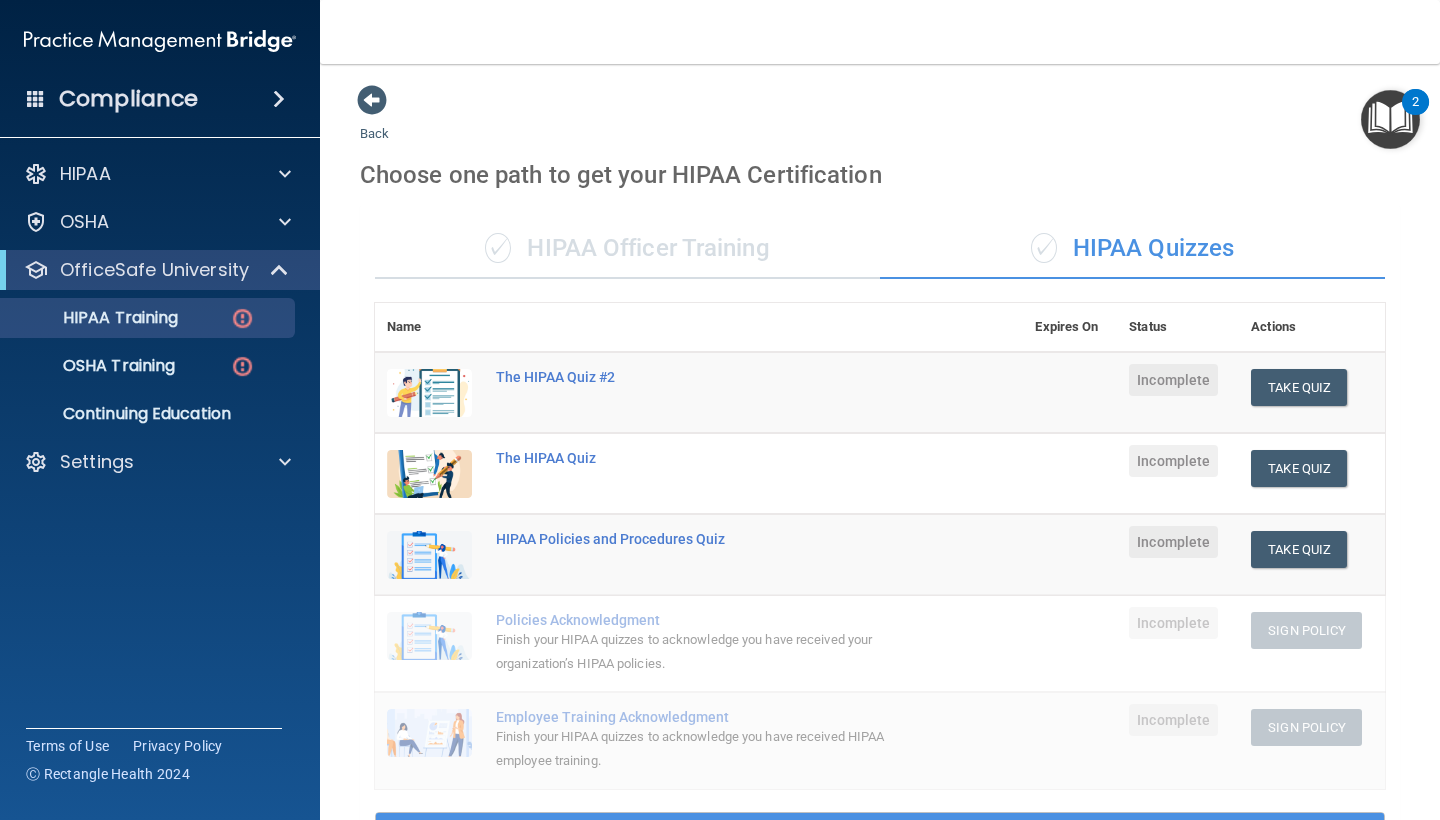scroll, scrollTop: 0, scrollLeft: 0, axis: both 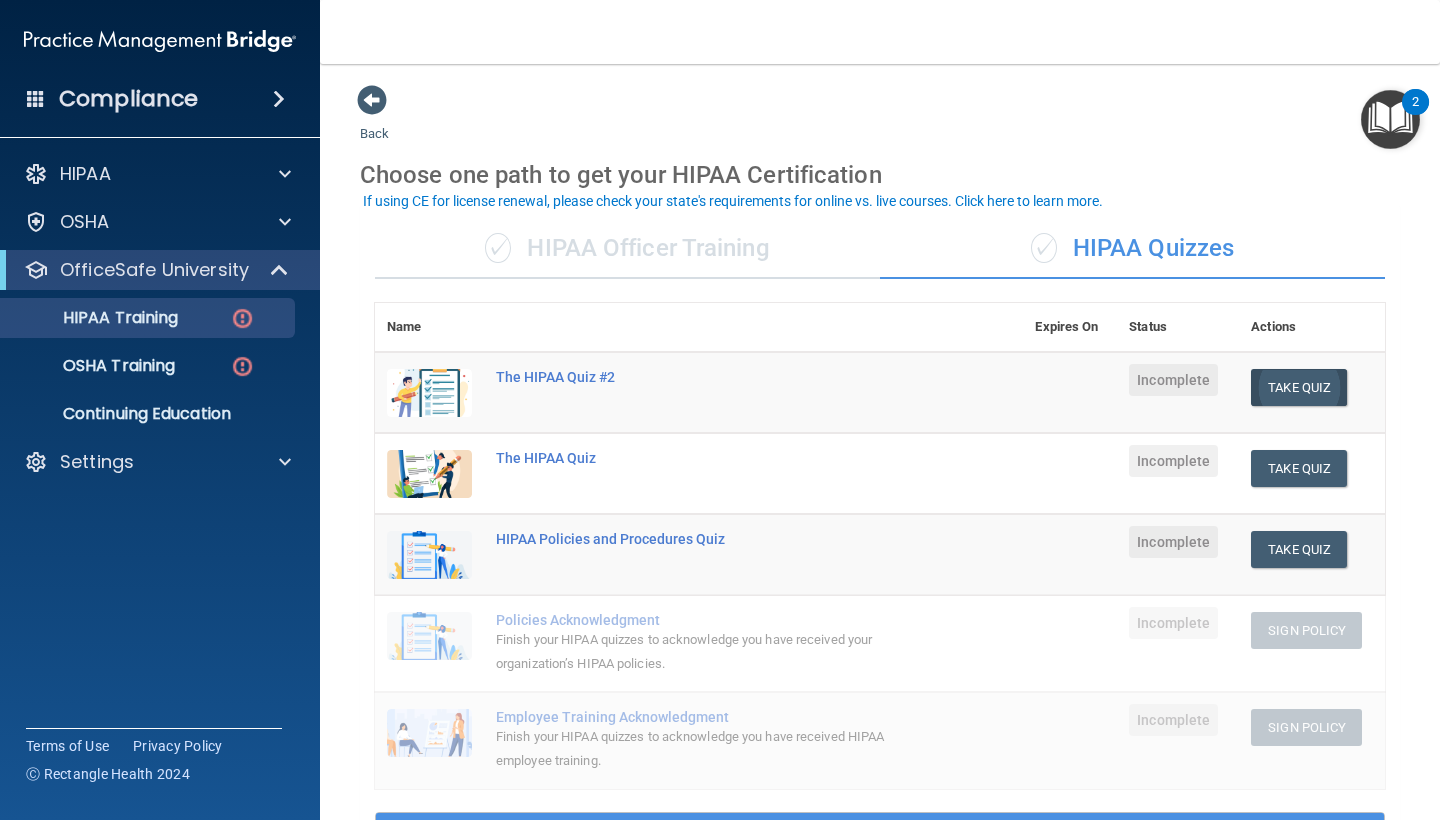 click on "Take Quiz" at bounding box center [1299, 387] 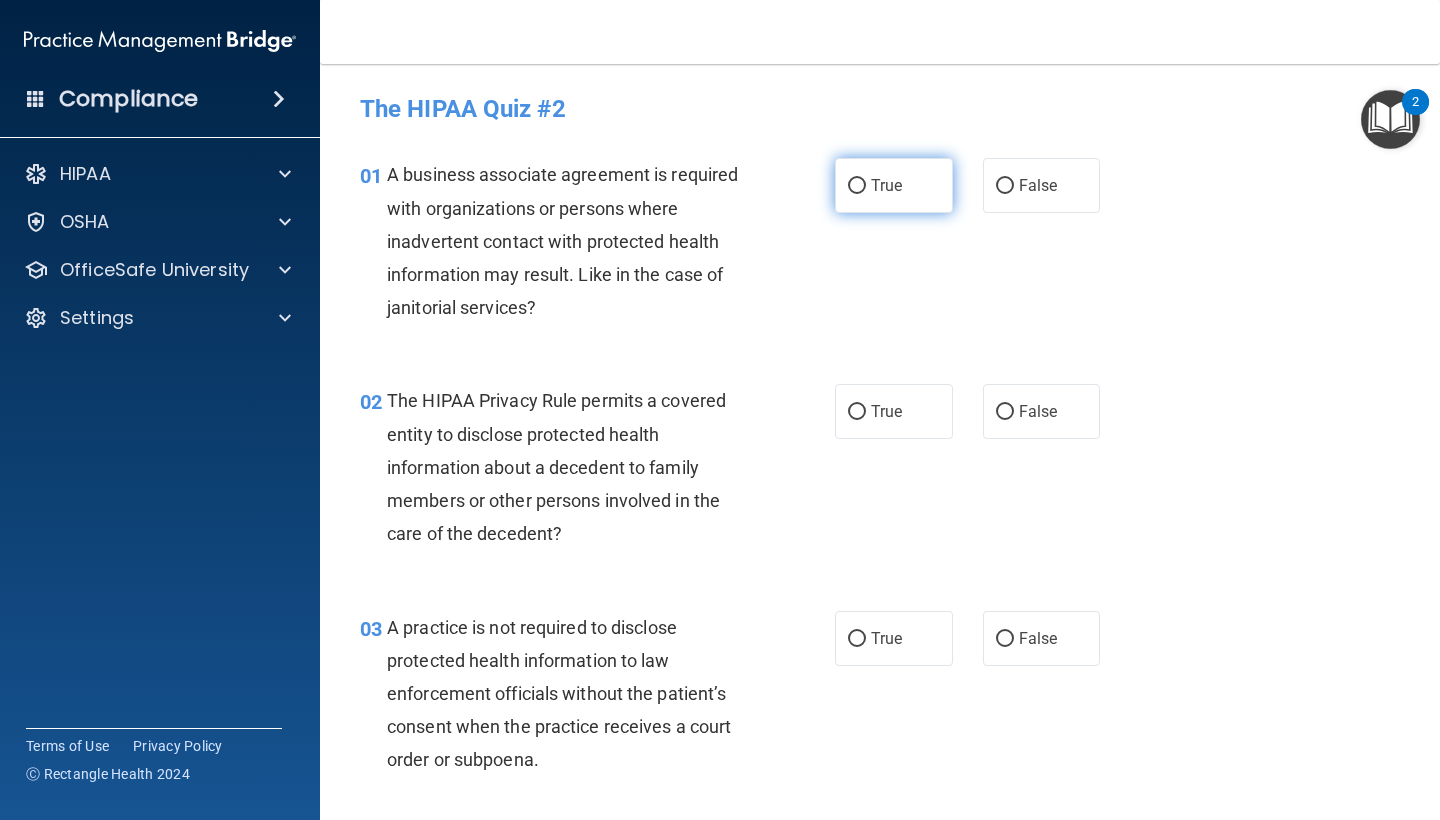click on "True" at bounding box center [894, 185] 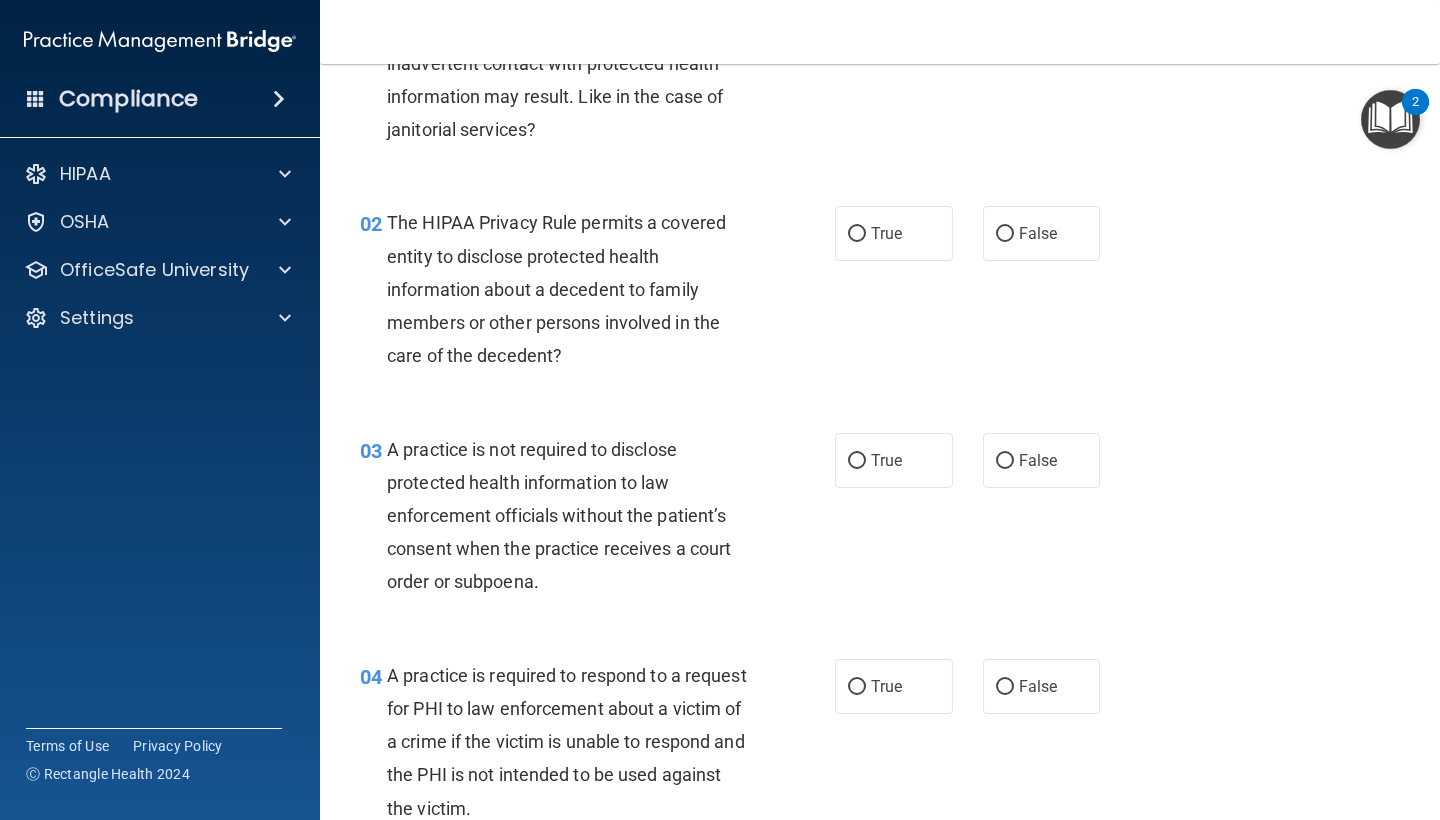 scroll, scrollTop: 184, scrollLeft: 0, axis: vertical 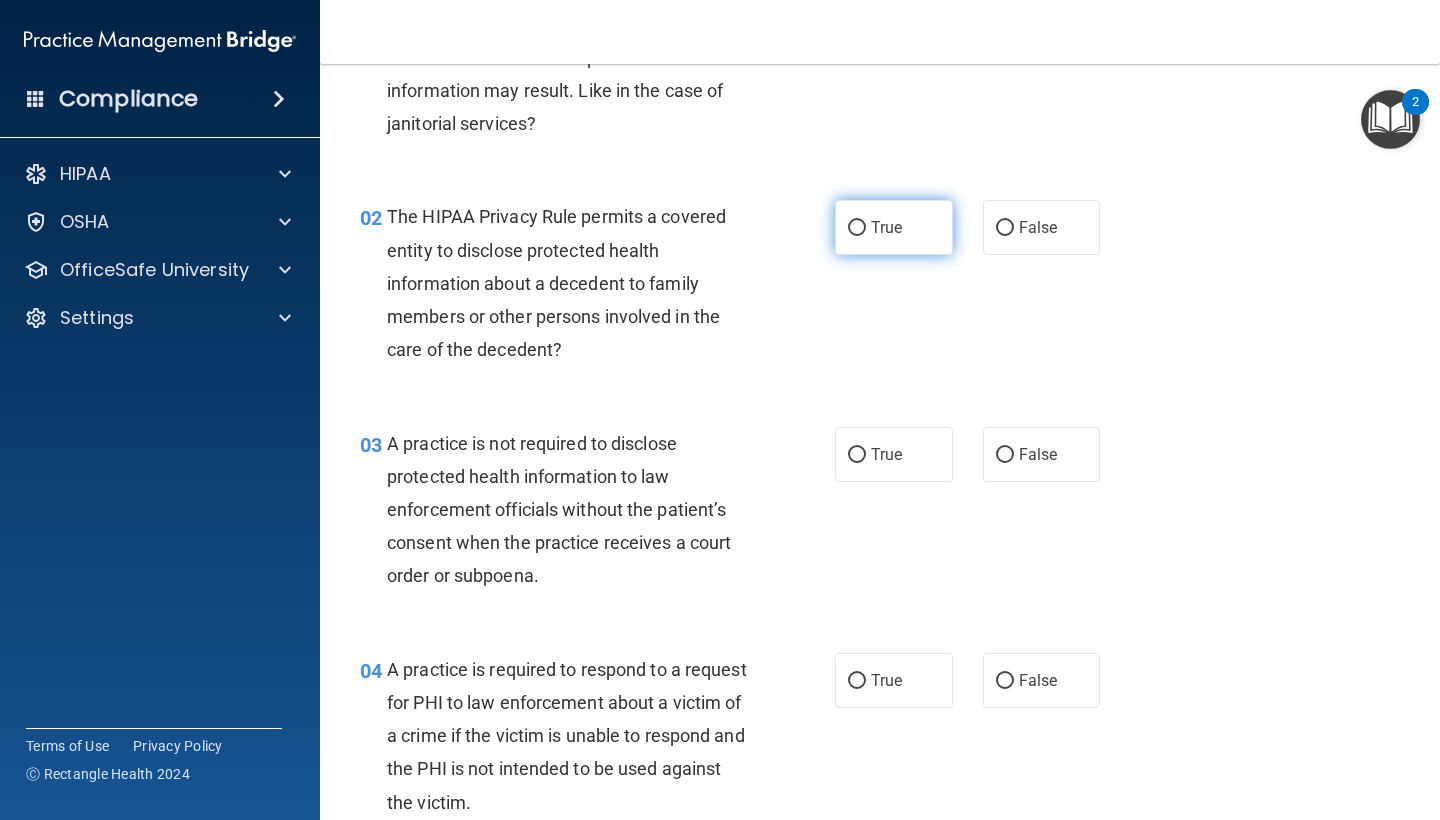 click on "True" at bounding box center (857, 228) 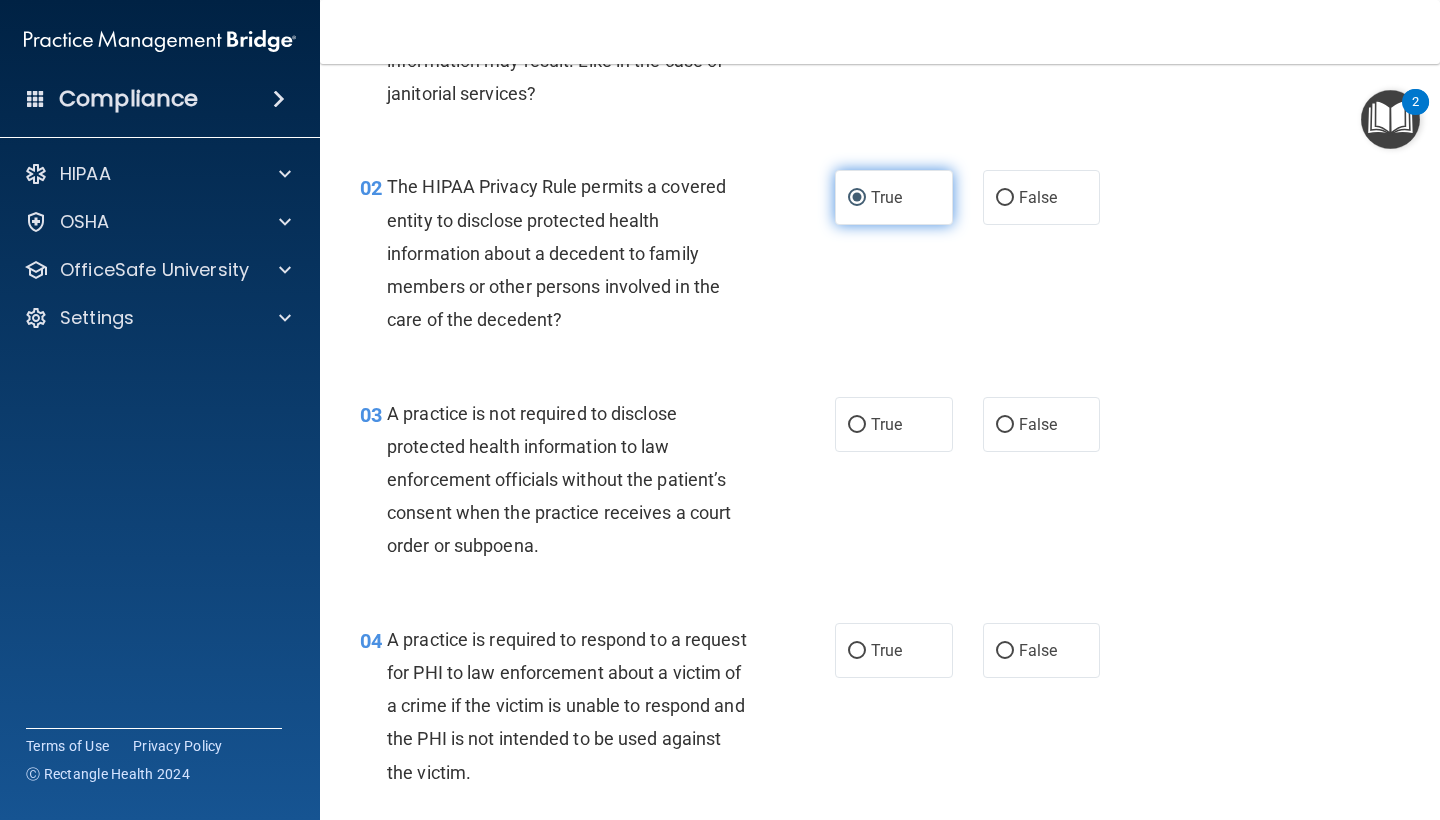 scroll, scrollTop: 217, scrollLeft: 0, axis: vertical 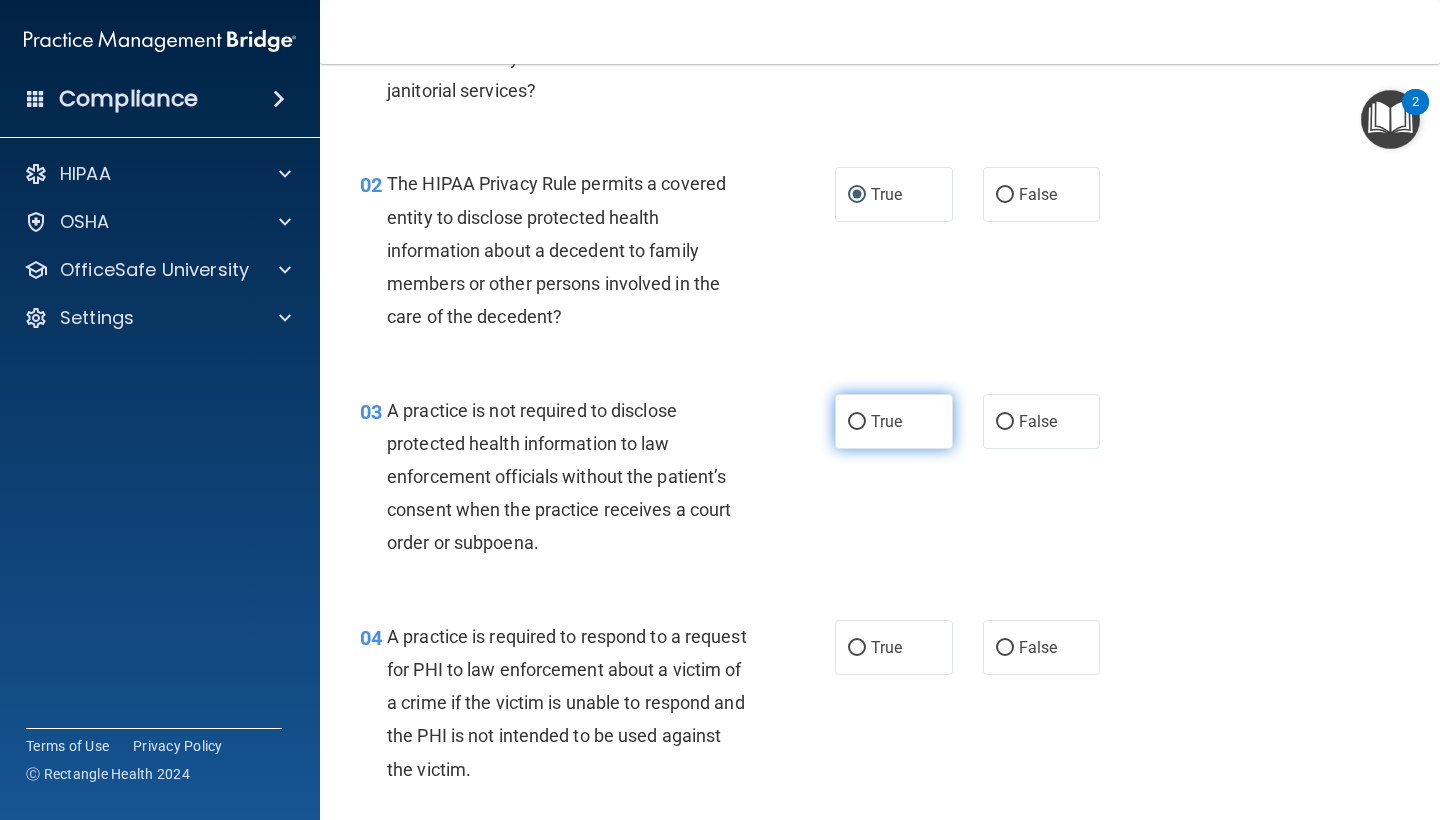 click on "True" at bounding box center [857, 422] 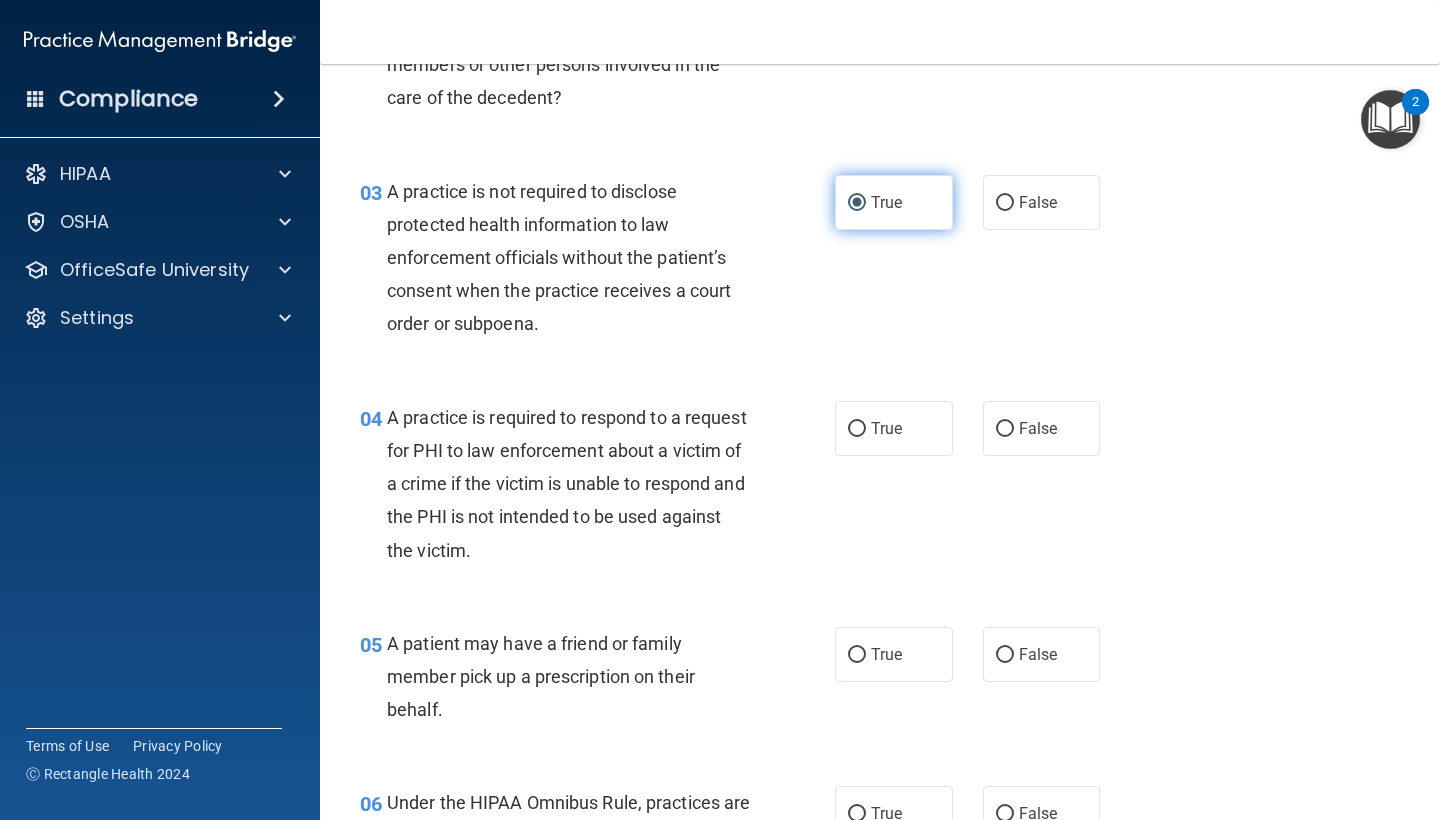 scroll, scrollTop: 454, scrollLeft: 0, axis: vertical 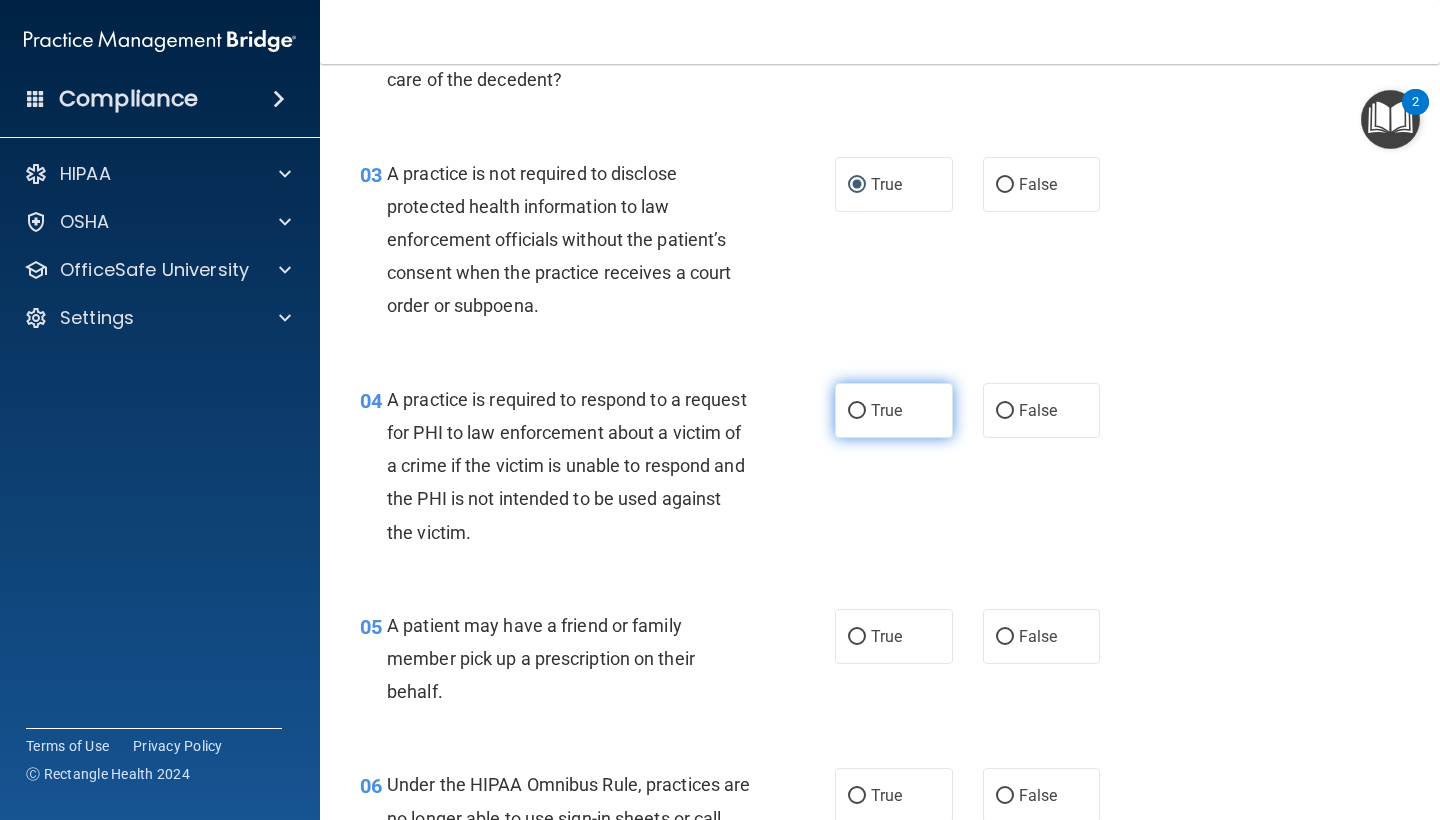 click on "True" at bounding box center (894, 410) 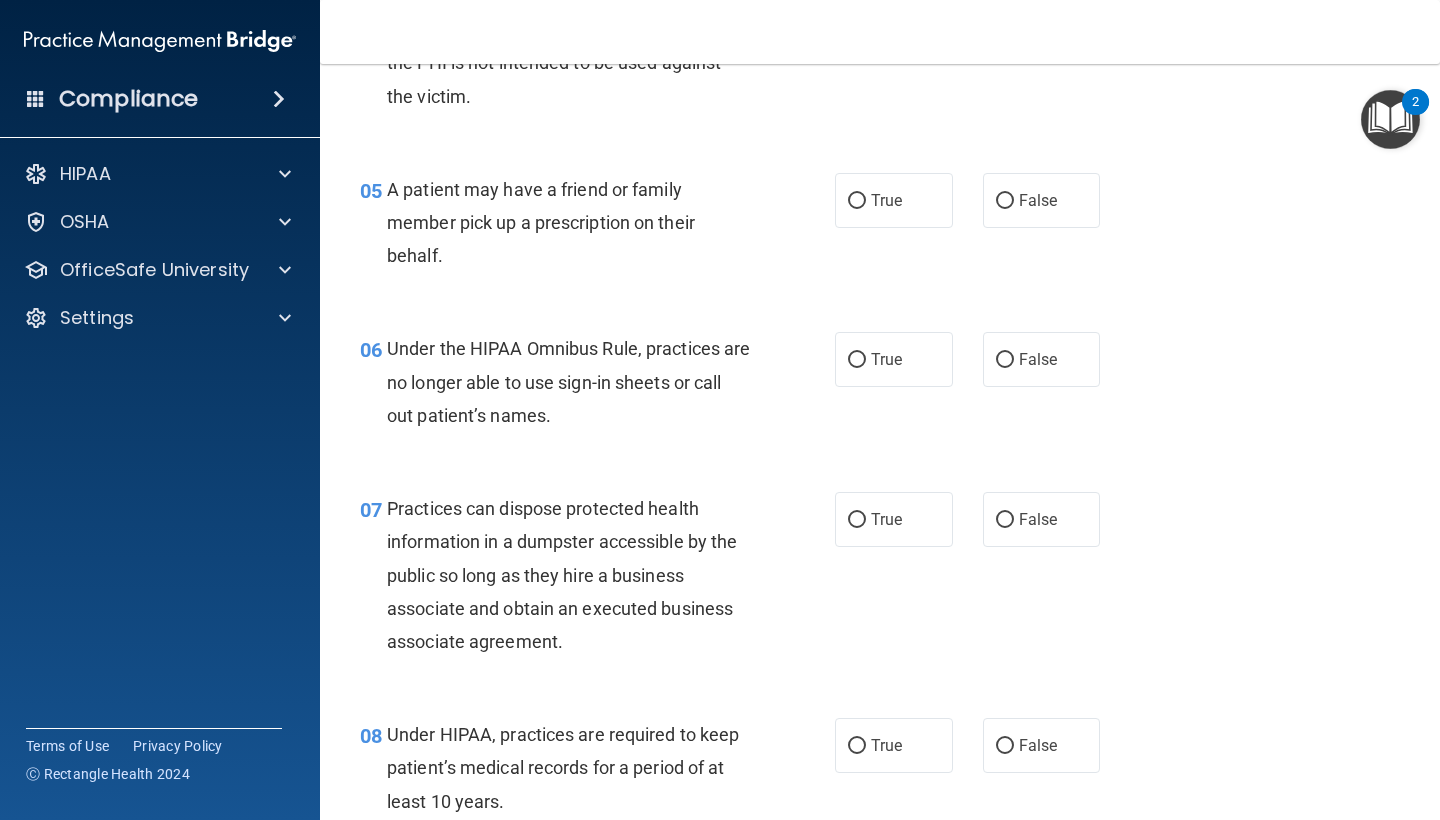 scroll, scrollTop: 889, scrollLeft: 0, axis: vertical 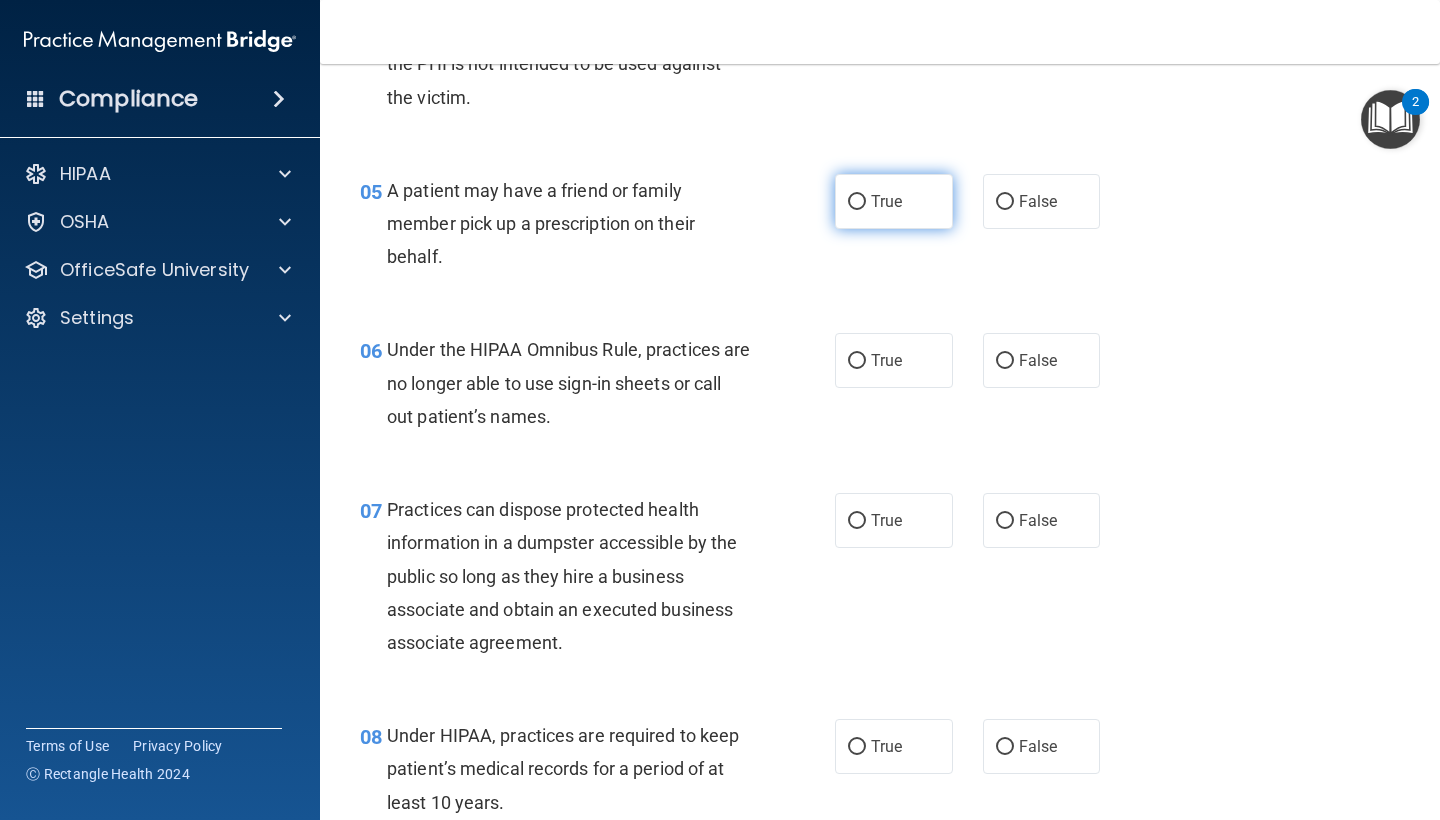 click on "True" at bounding box center [894, 201] 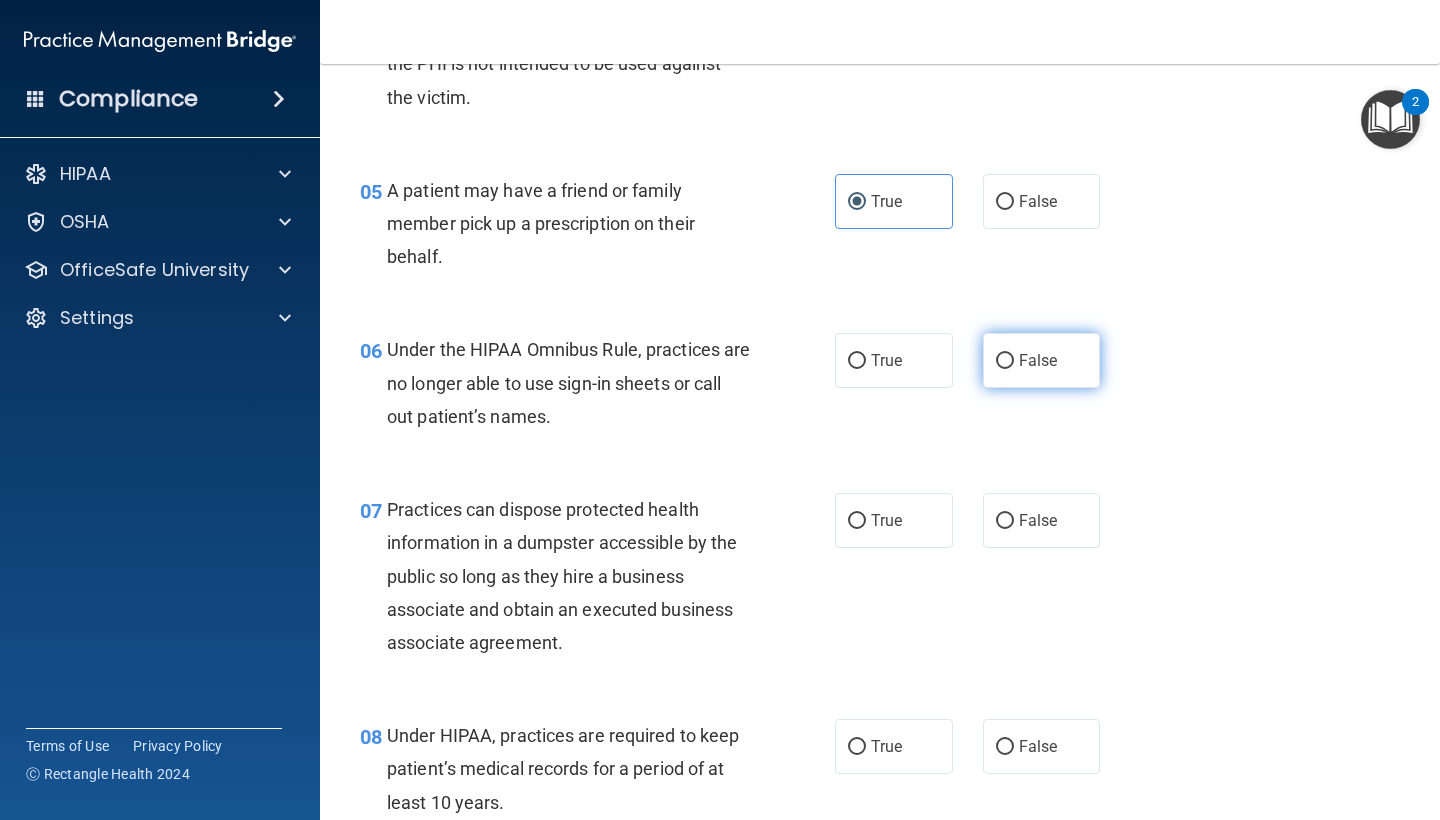 click on "False" at bounding box center (1005, 361) 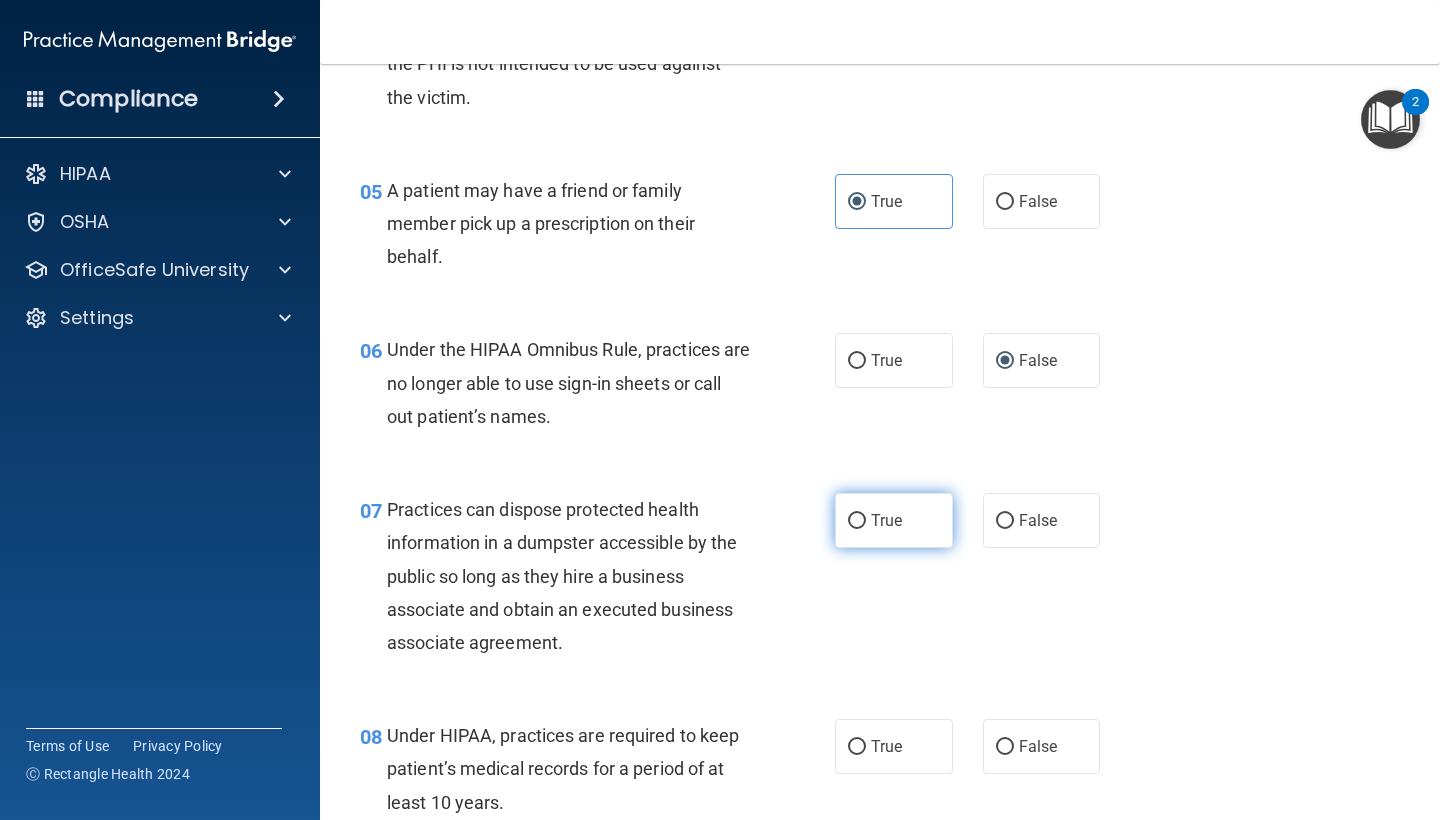 click on "True" at bounding box center [857, 521] 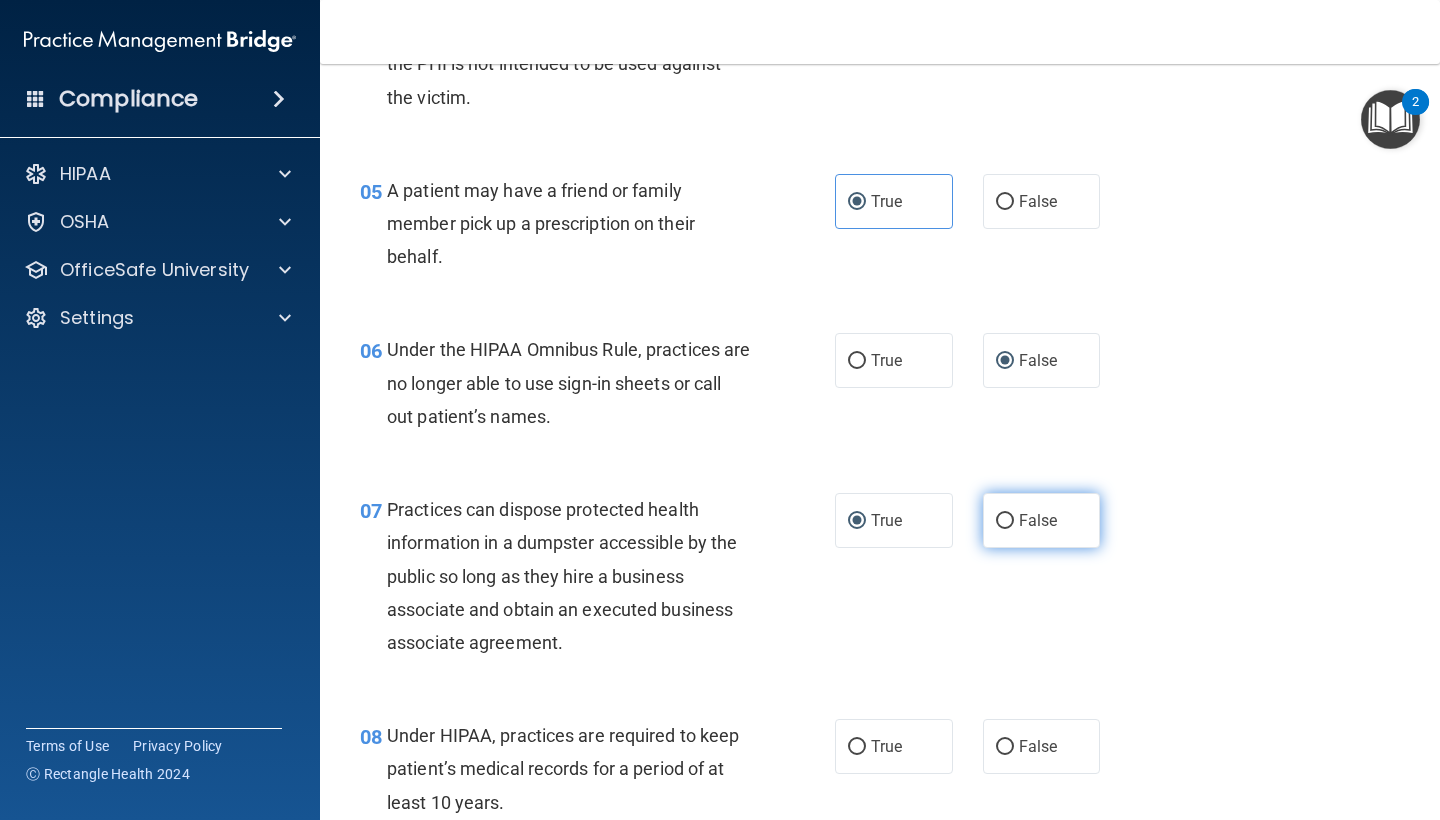 click on "False" at bounding box center (1005, 521) 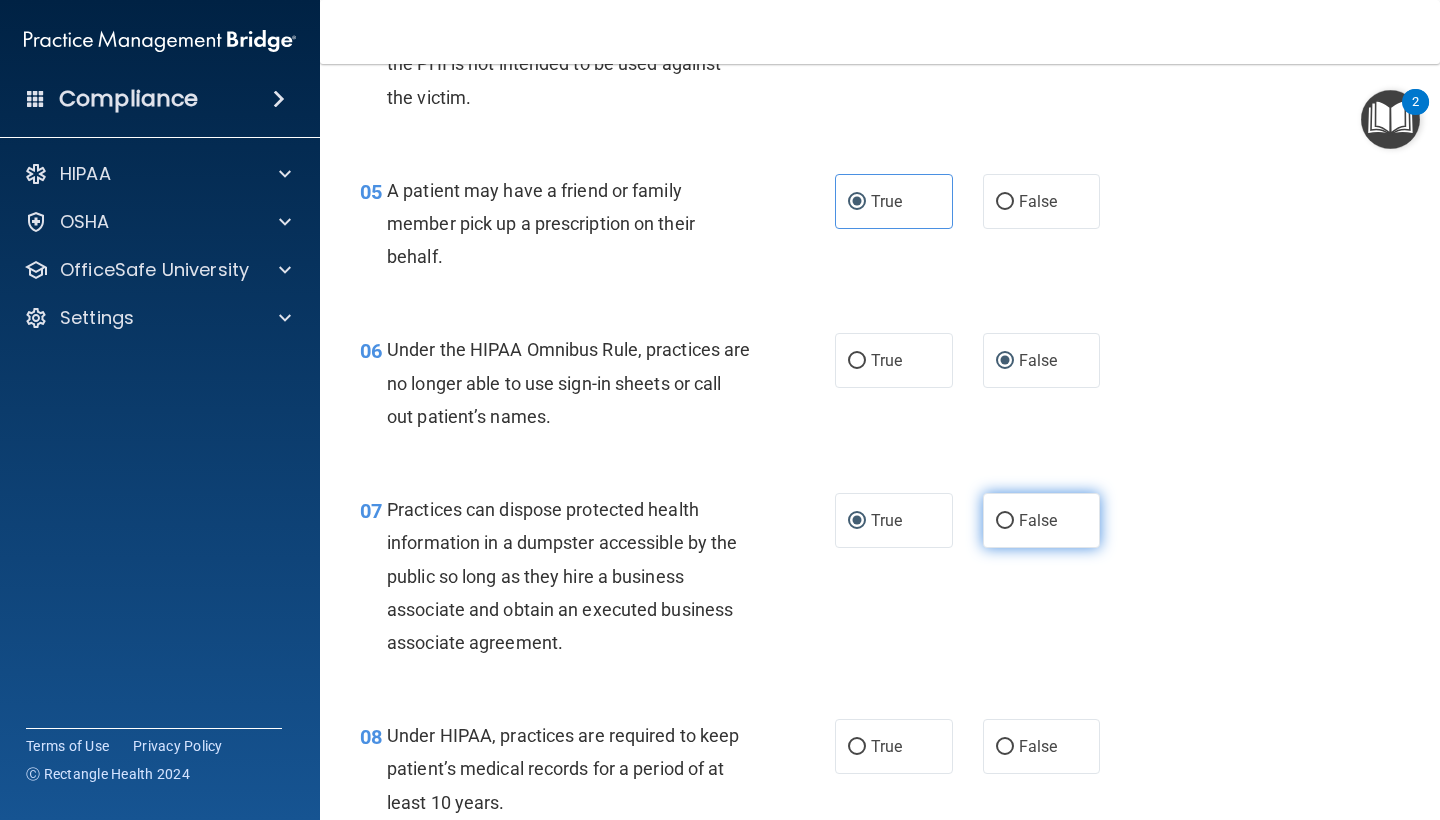radio on "true" 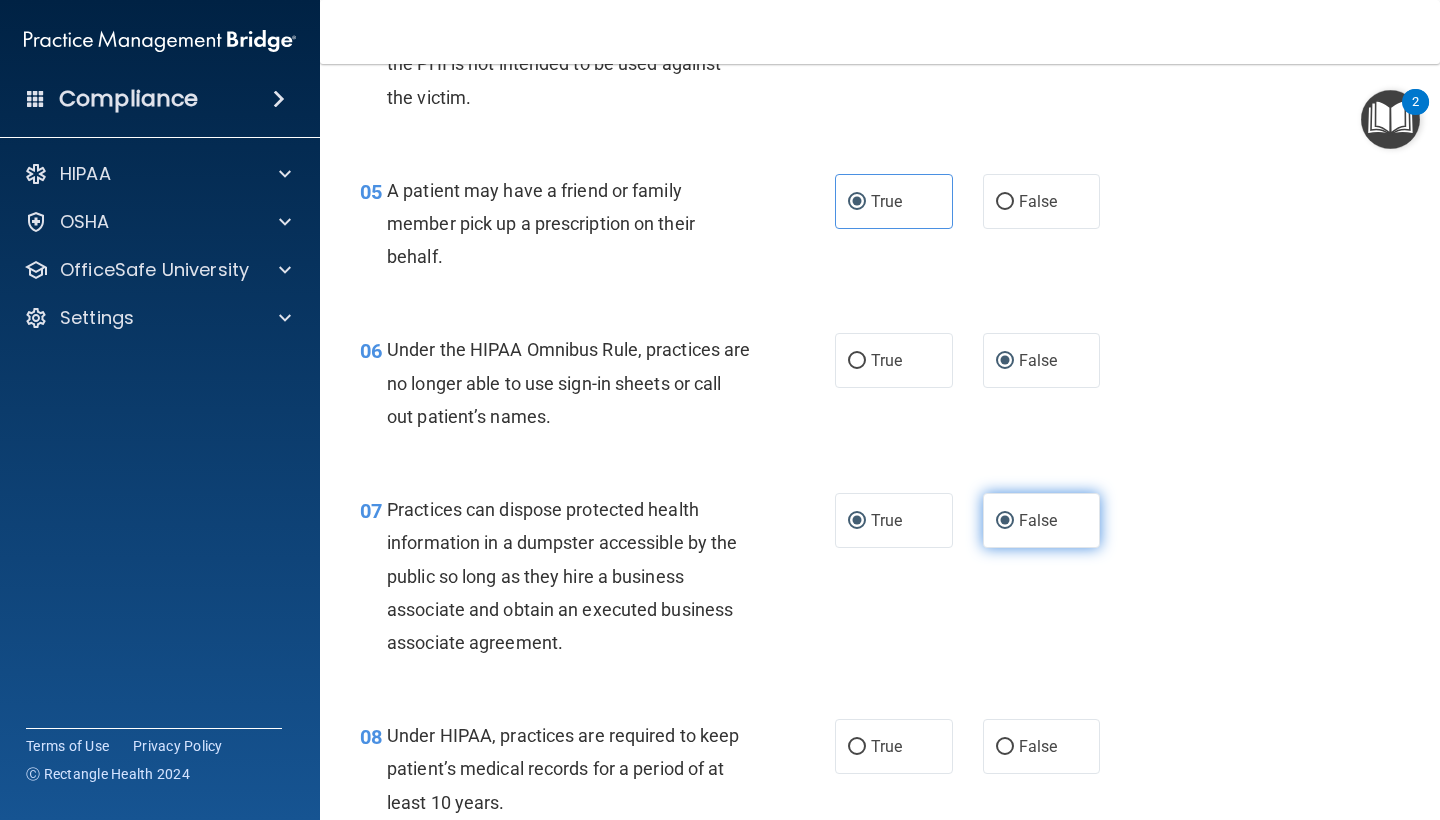 radio on "false" 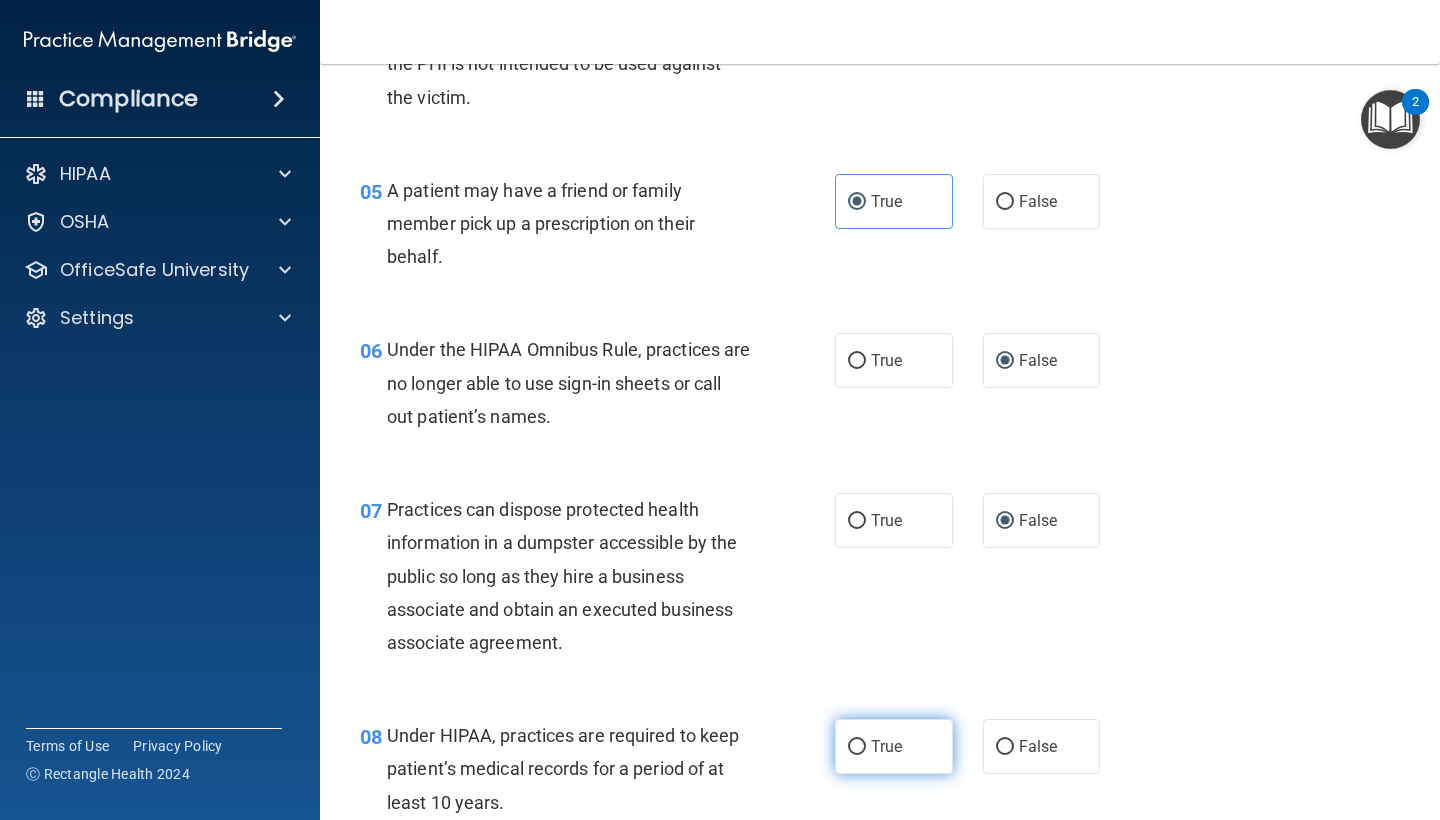 click on "True" at bounding box center (857, 747) 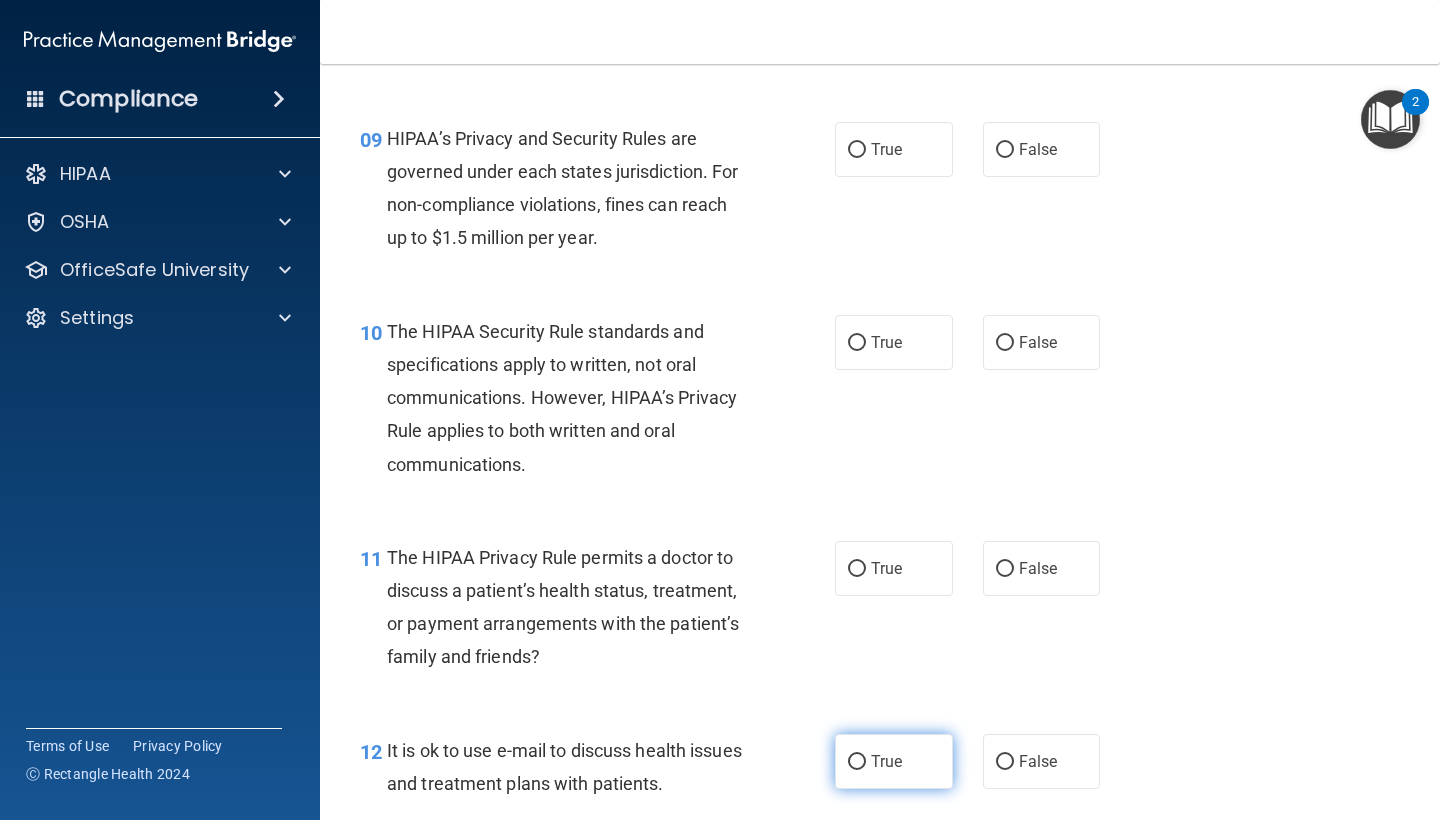 scroll, scrollTop: 1648, scrollLeft: 0, axis: vertical 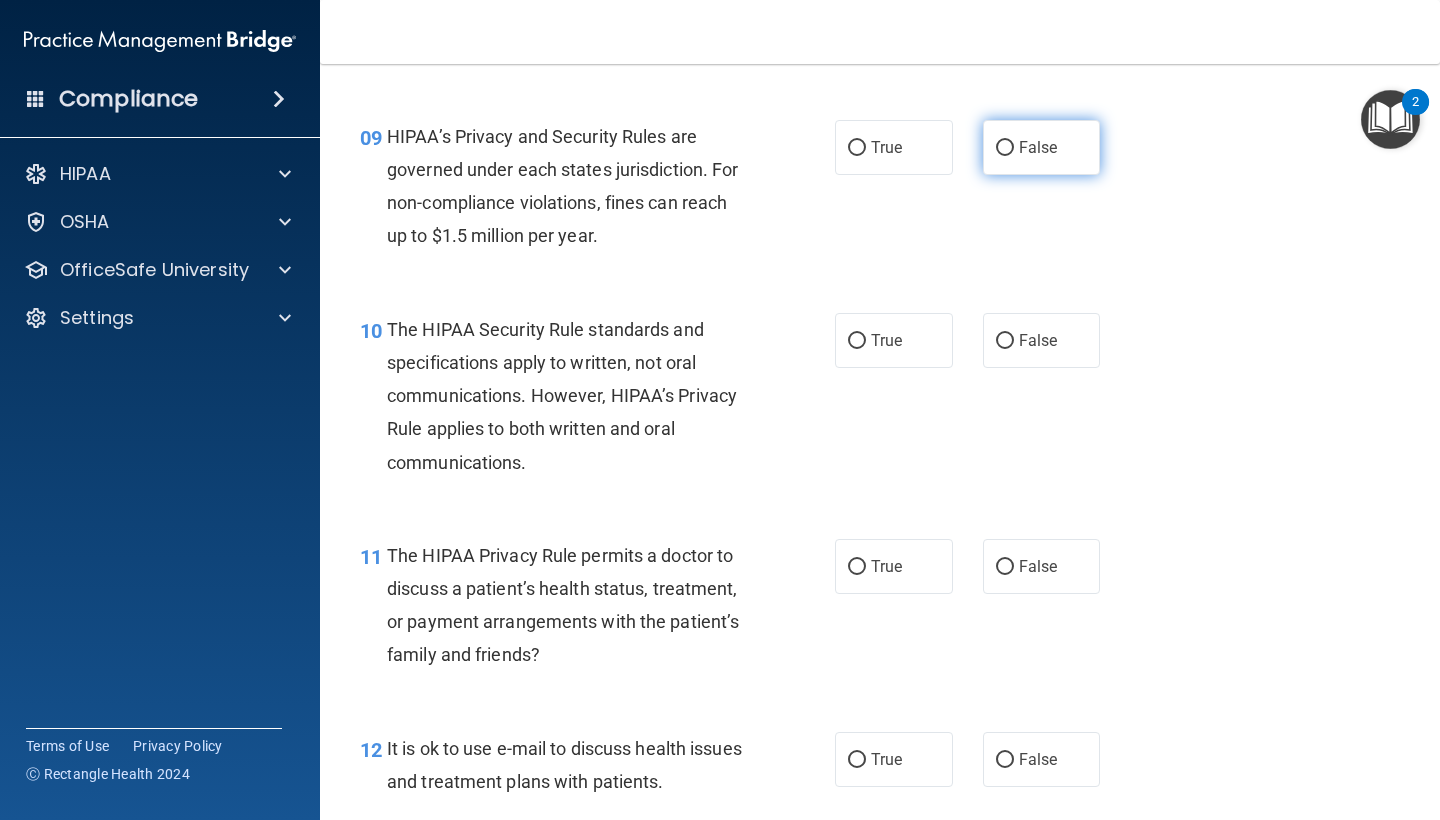 click on "False" at bounding box center [1005, 148] 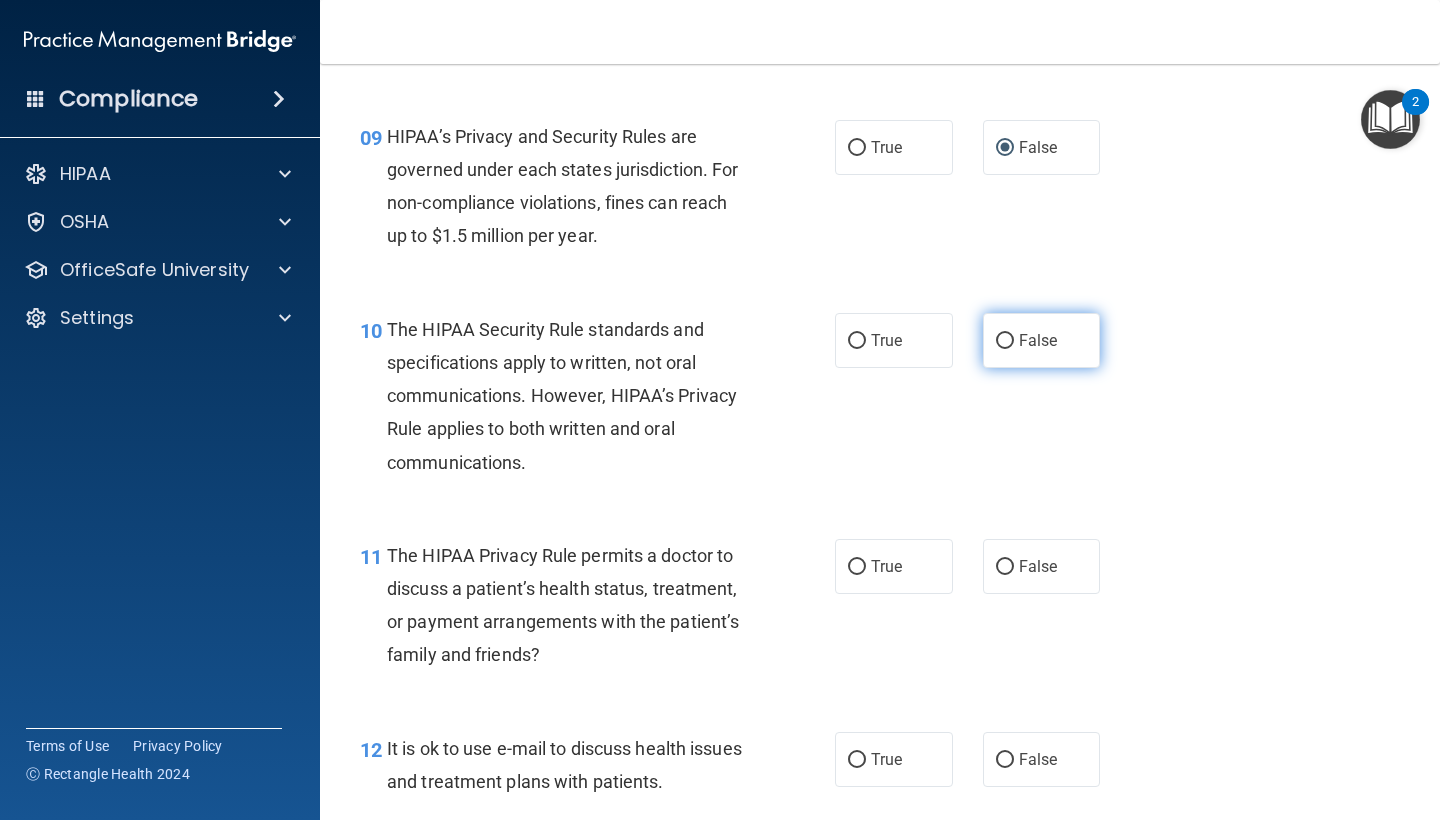click on "False" at bounding box center [1042, 340] 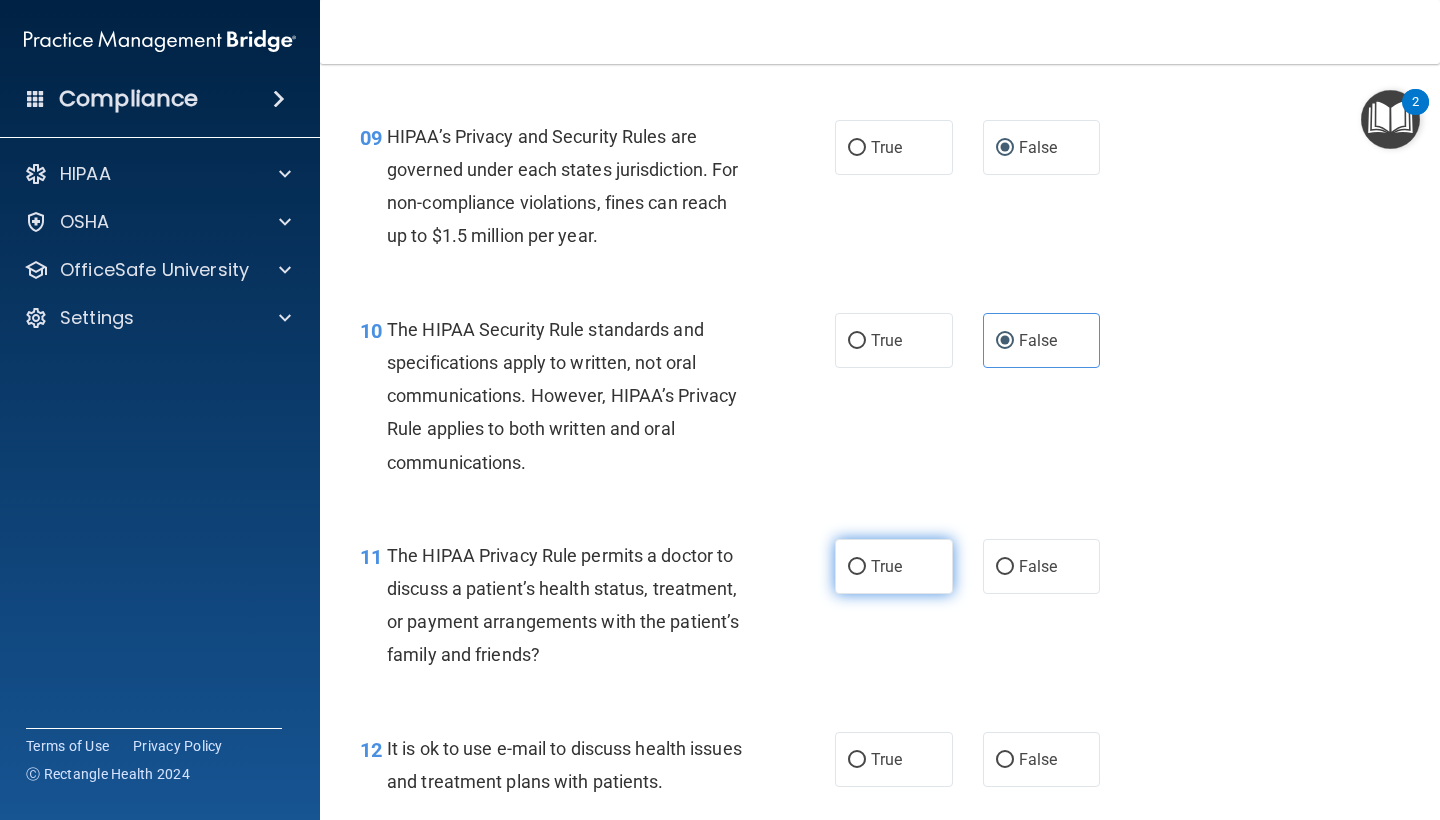 click on "True" at bounding box center (894, 566) 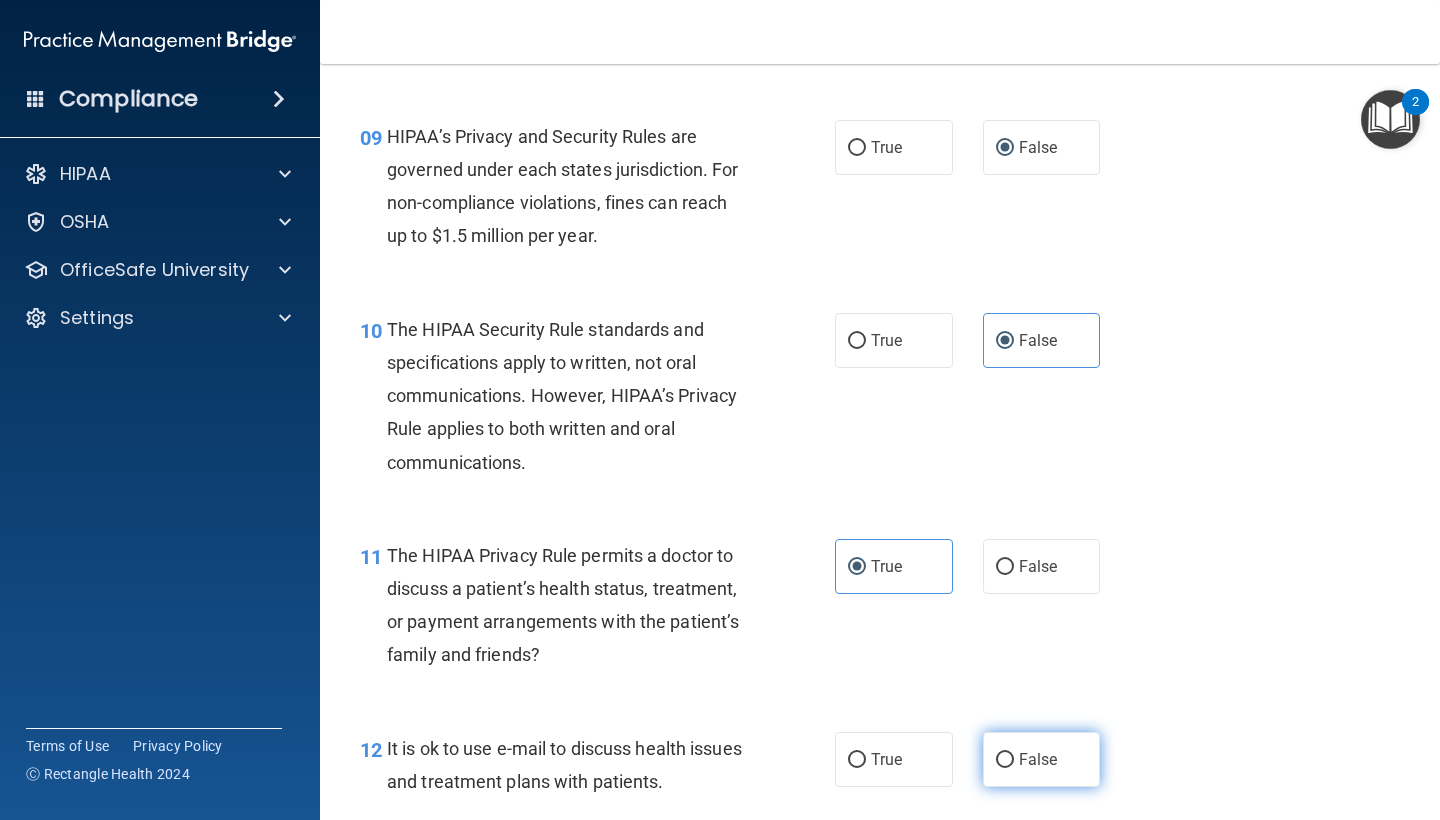 click on "False" at bounding box center (1042, 759) 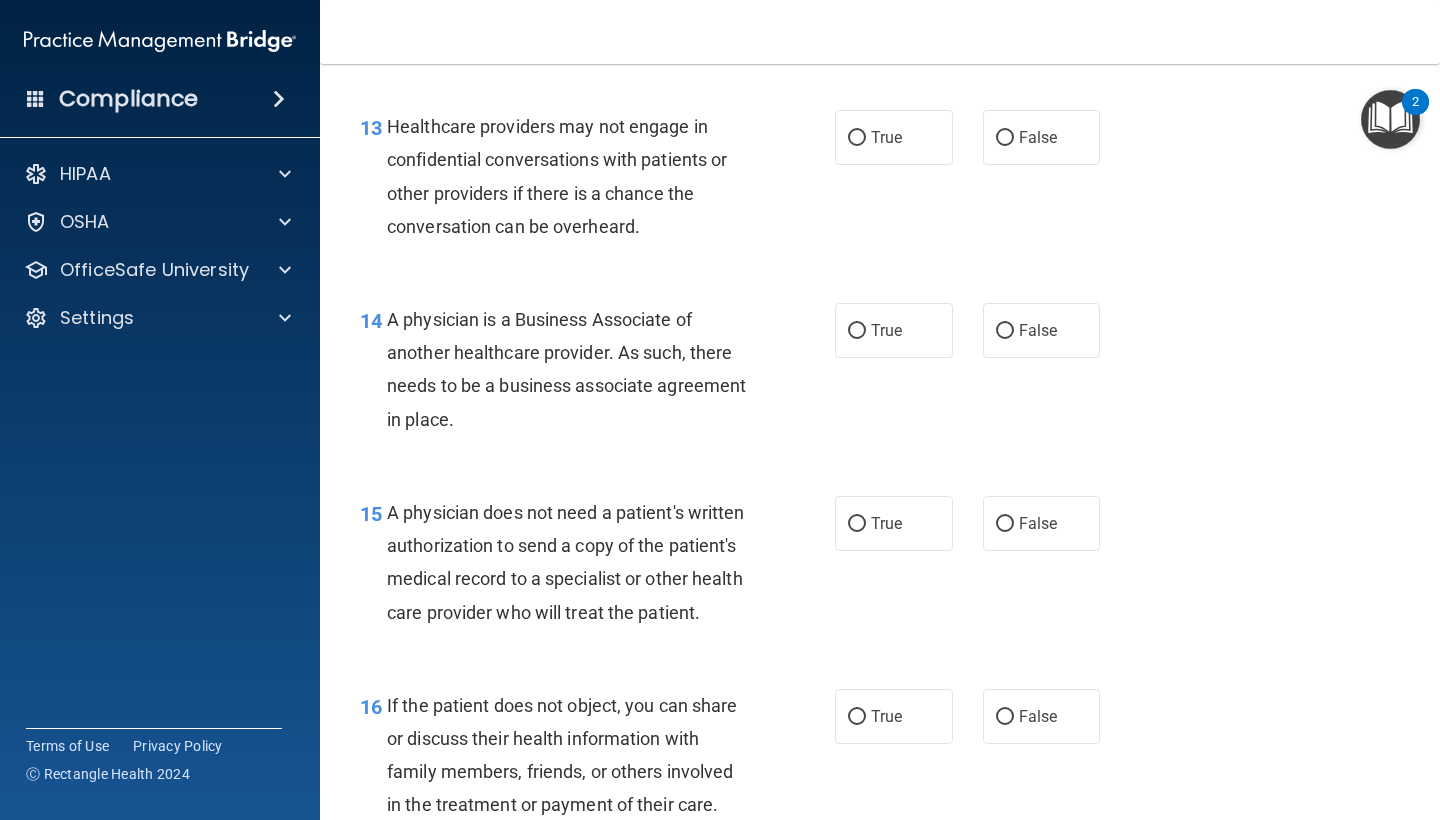 scroll, scrollTop: 2391, scrollLeft: 0, axis: vertical 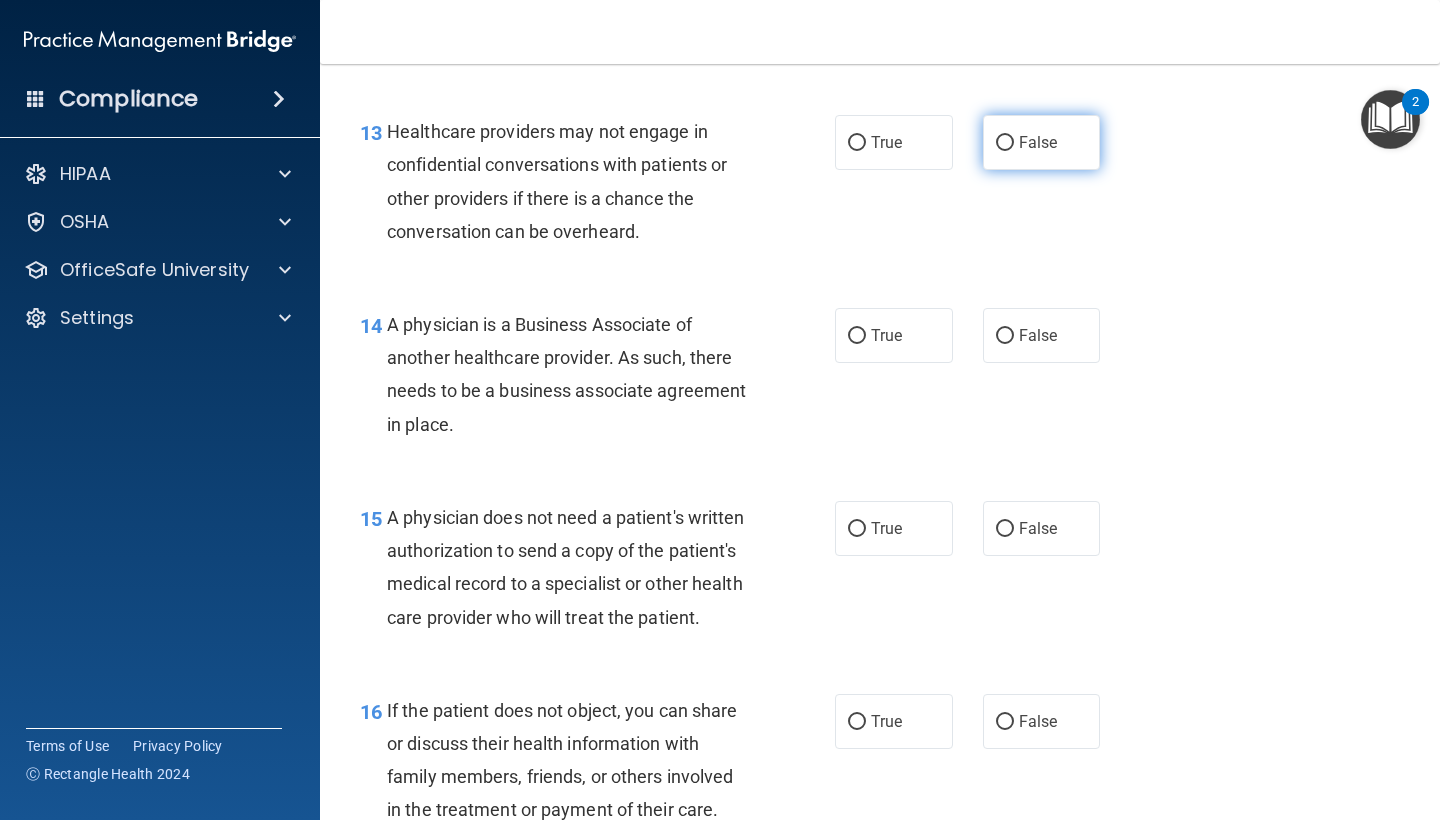 click on "False" at bounding box center [1042, 142] 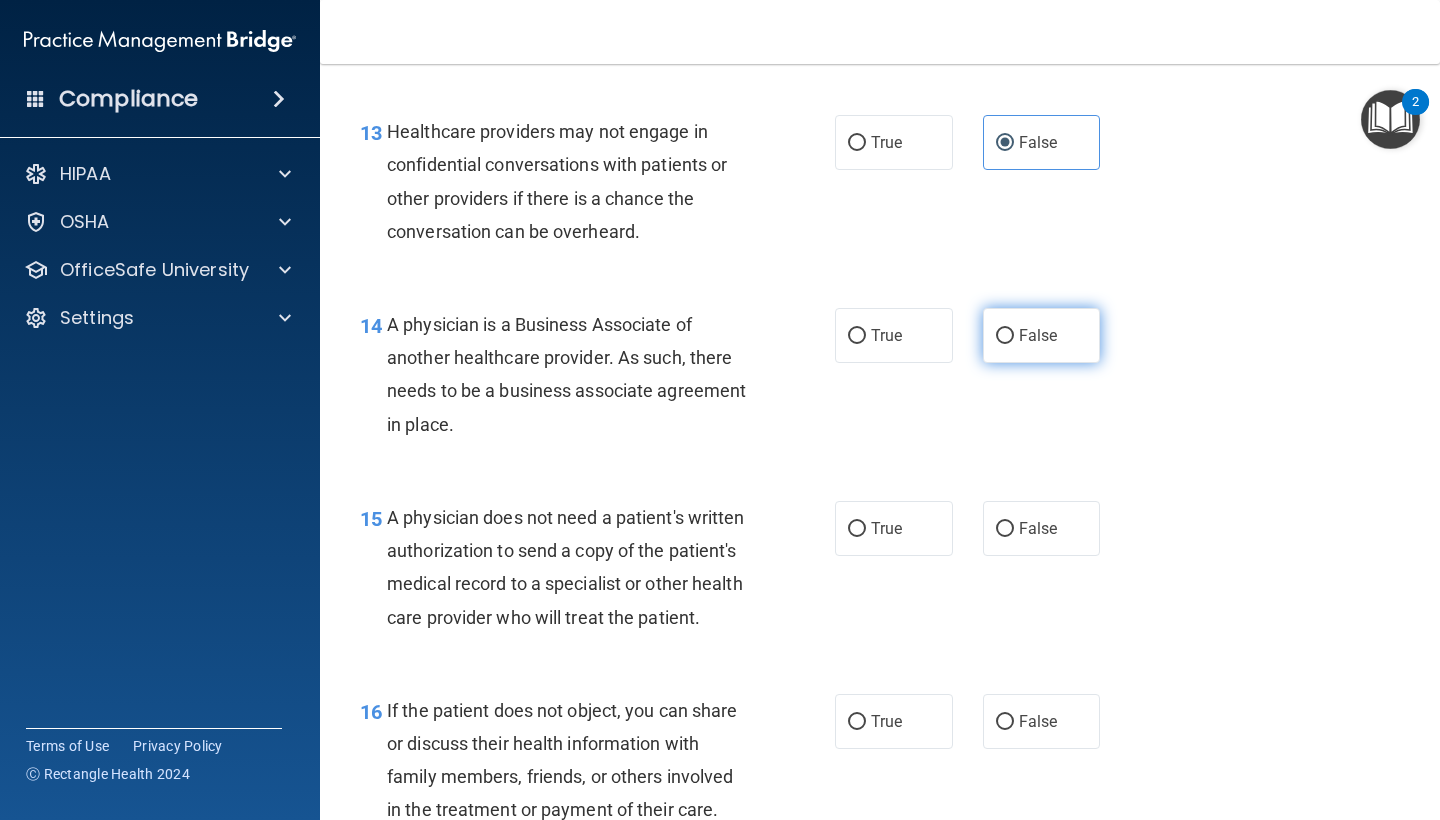 click on "False" at bounding box center [1042, 335] 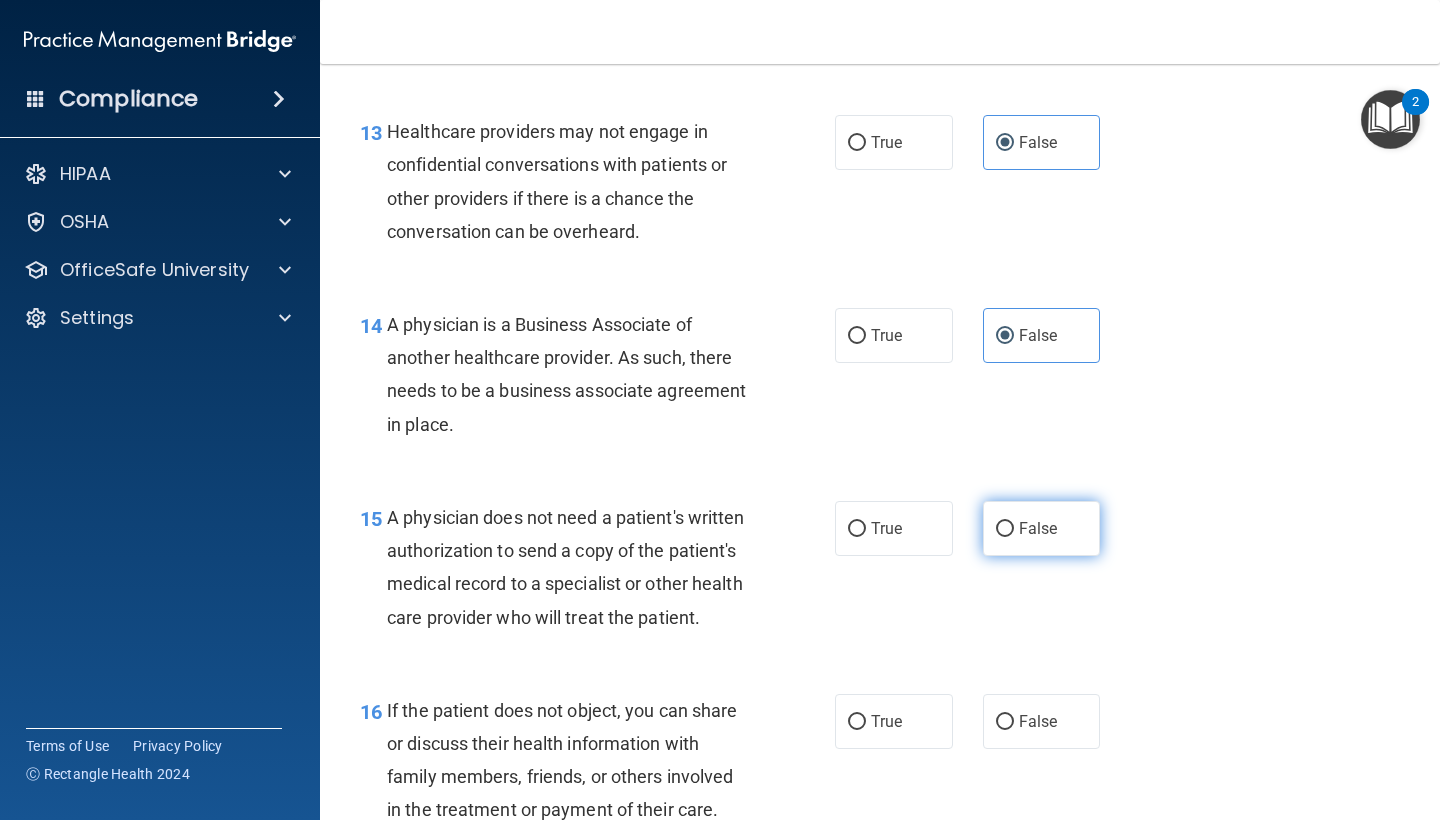 click on "False" at bounding box center (1042, 528) 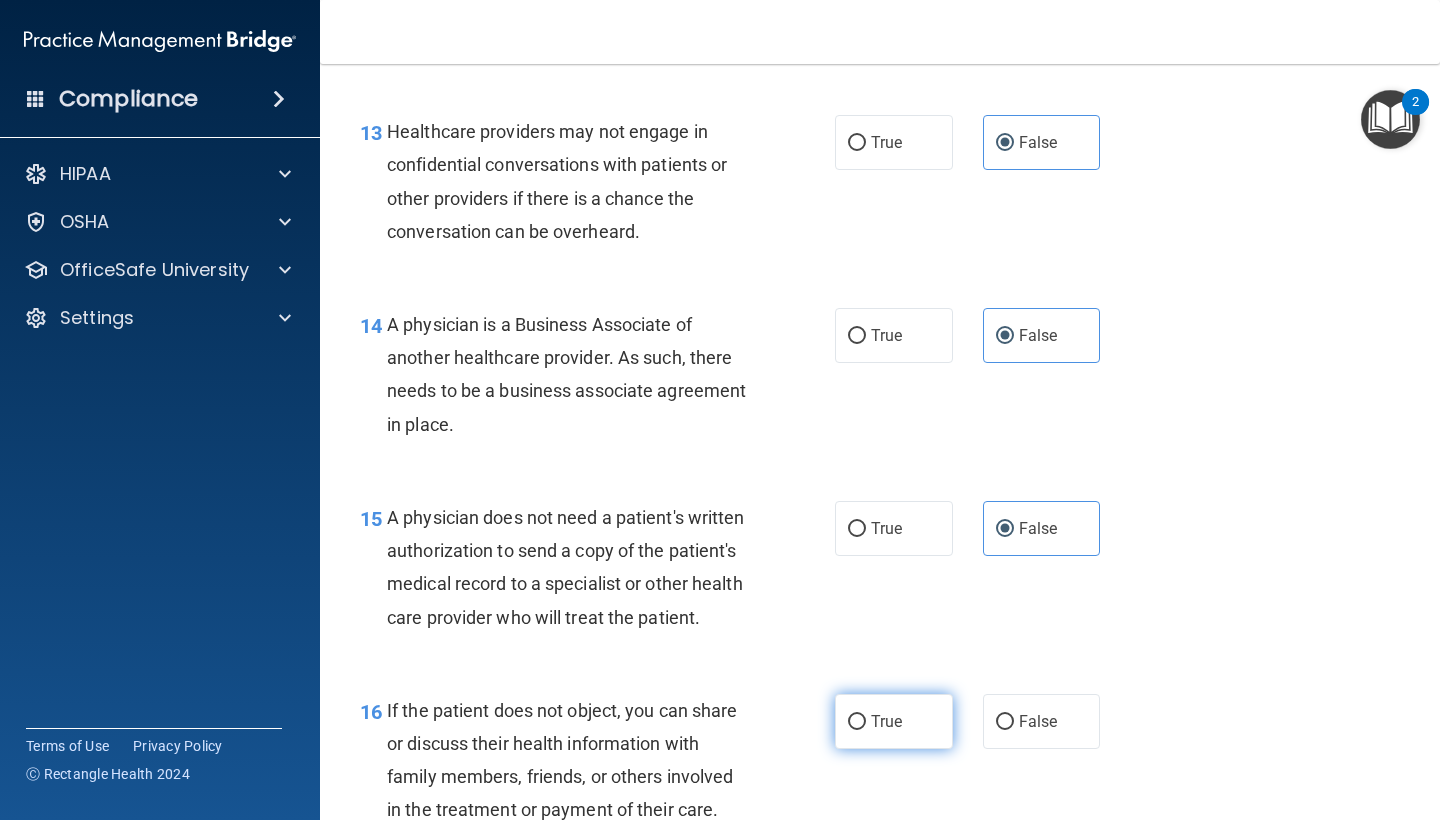 click on "True" at bounding box center (886, 721) 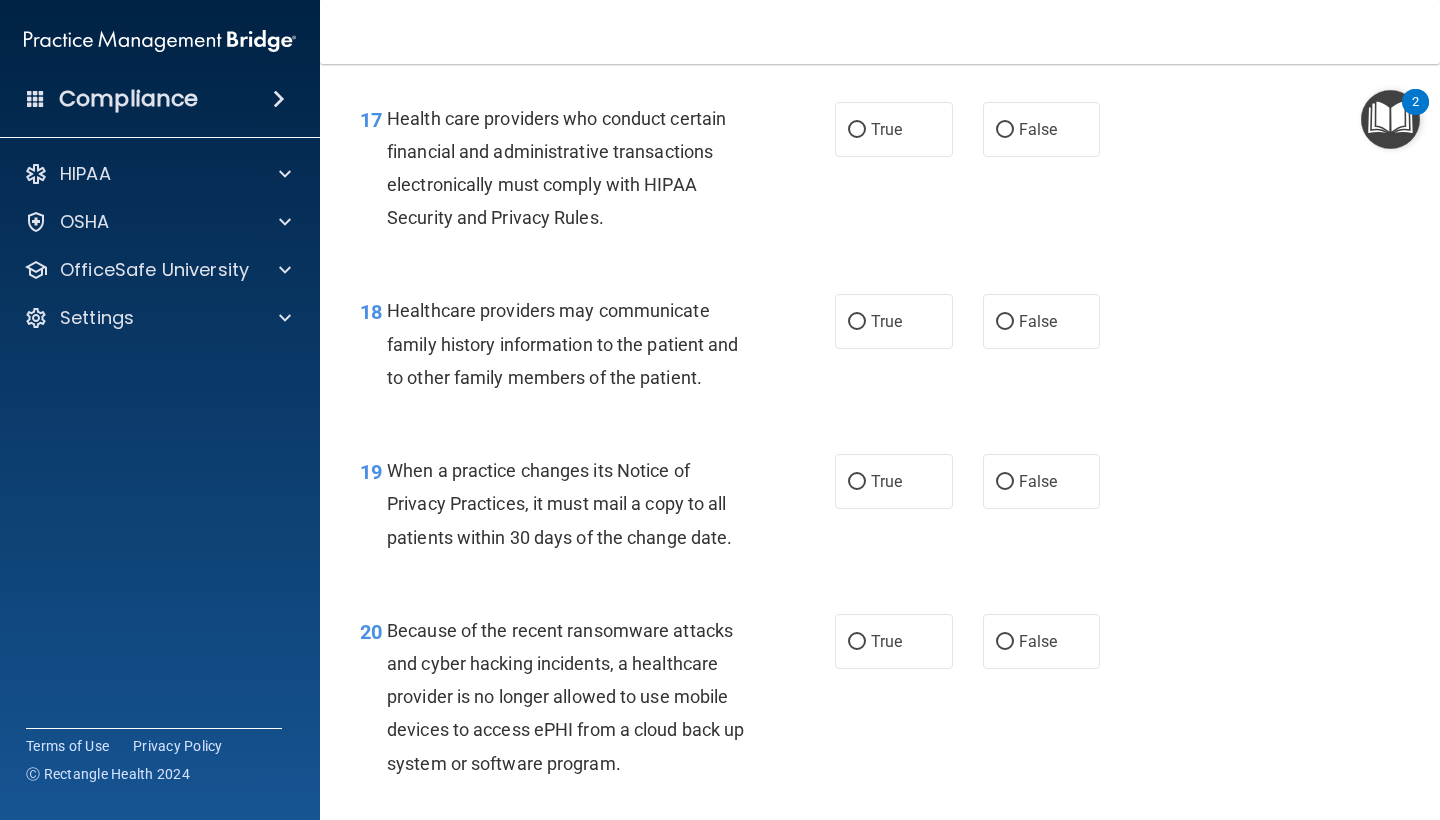scroll, scrollTop: 3173, scrollLeft: 0, axis: vertical 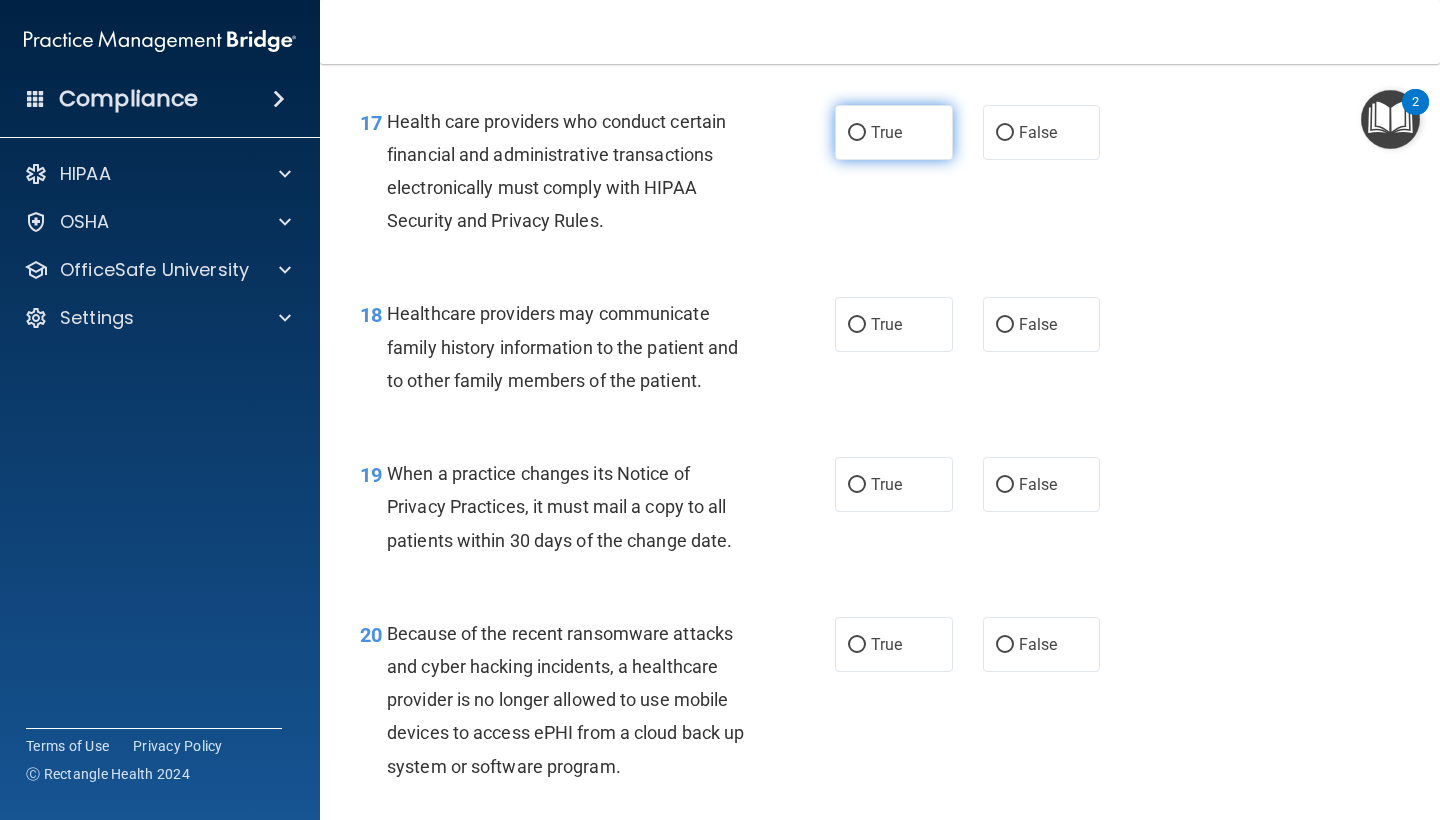 click on "True" at bounding box center (894, 132) 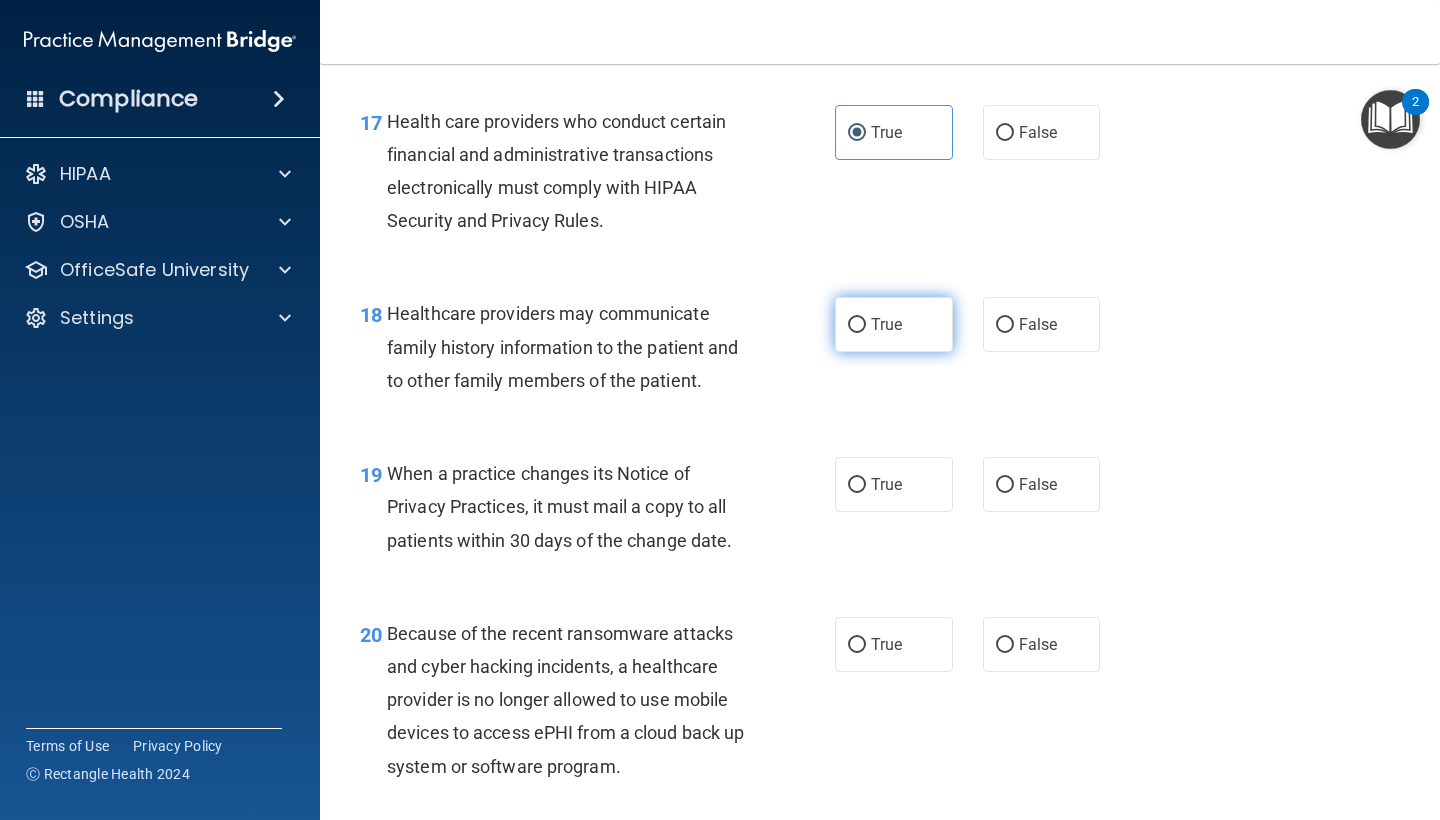 click on "True" at bounding box center [894, 324] 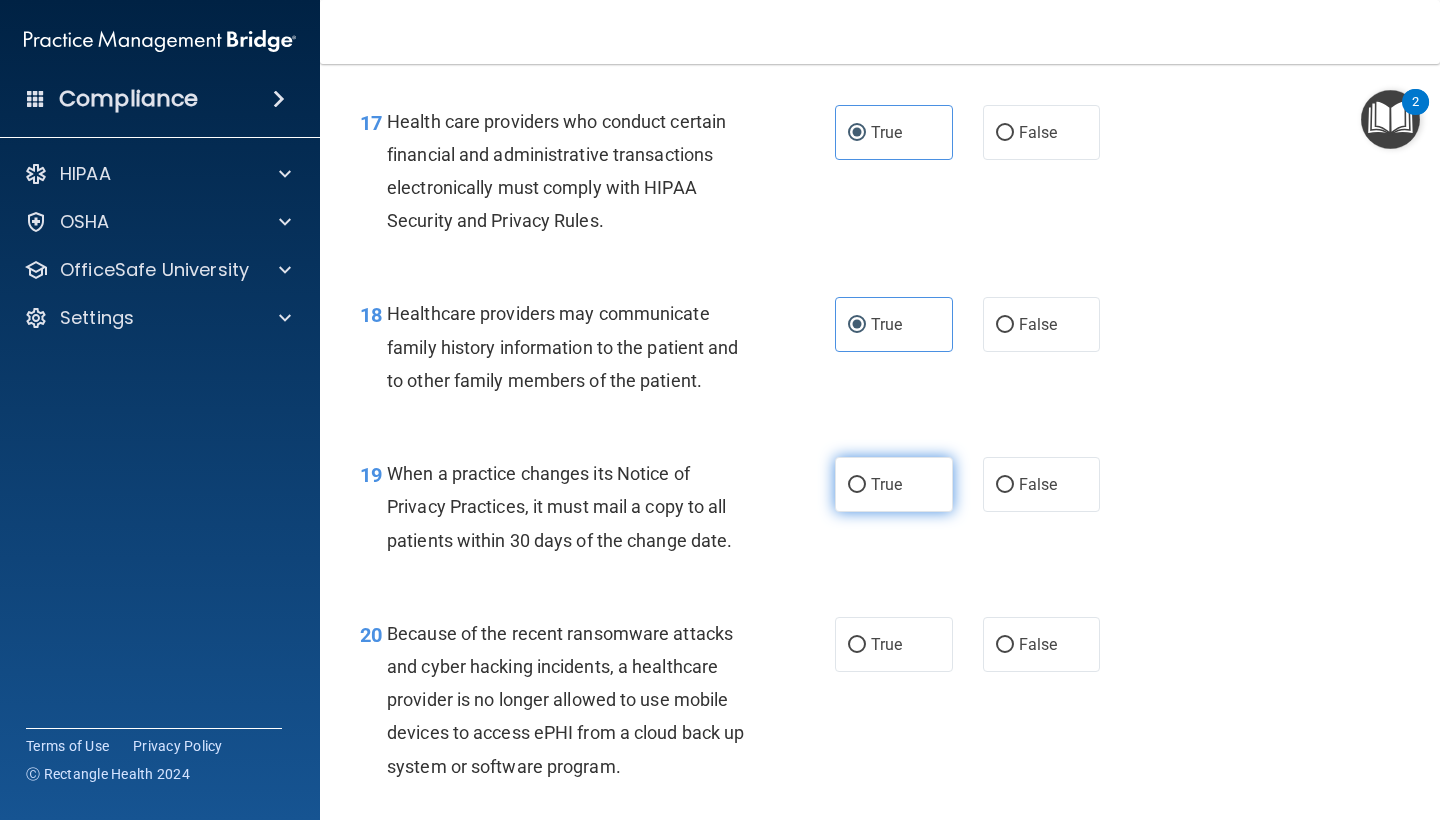 click on "True" at bounding box center (894, 484) 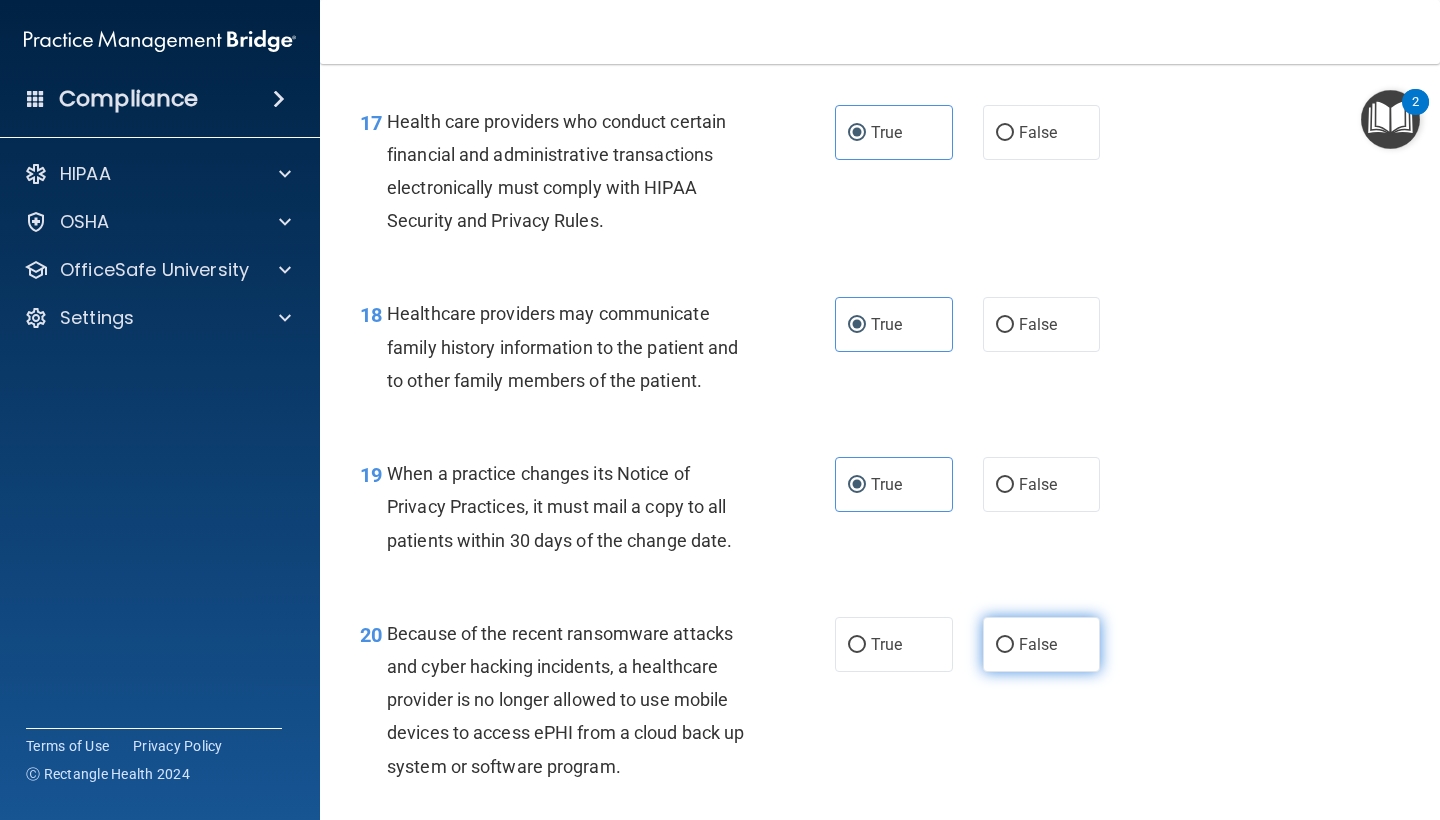 click on "False" at bounding box center (1042, 644) 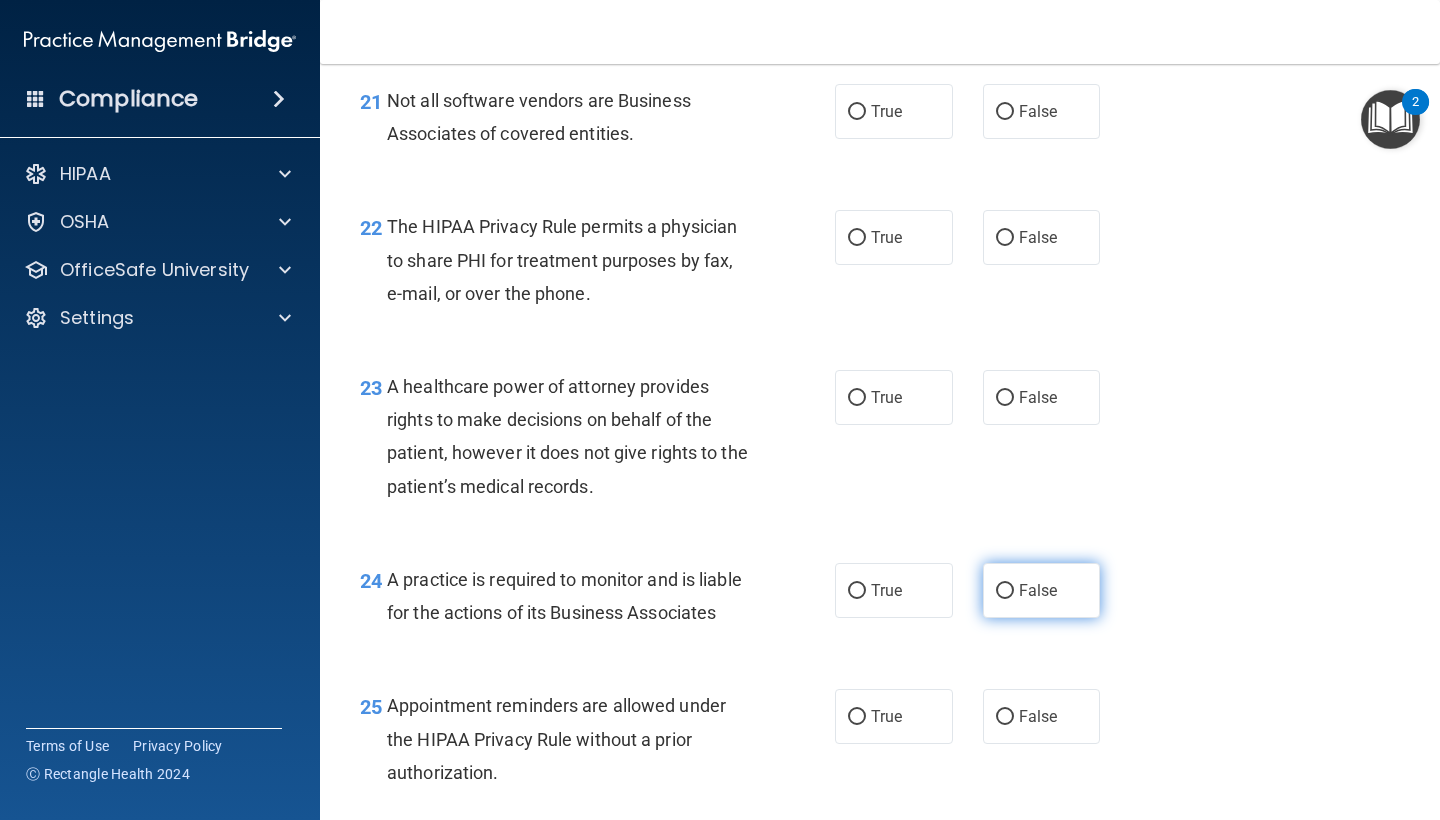 scroll, scrollTop: 3918, scrollLeft: 0, axis: vertical 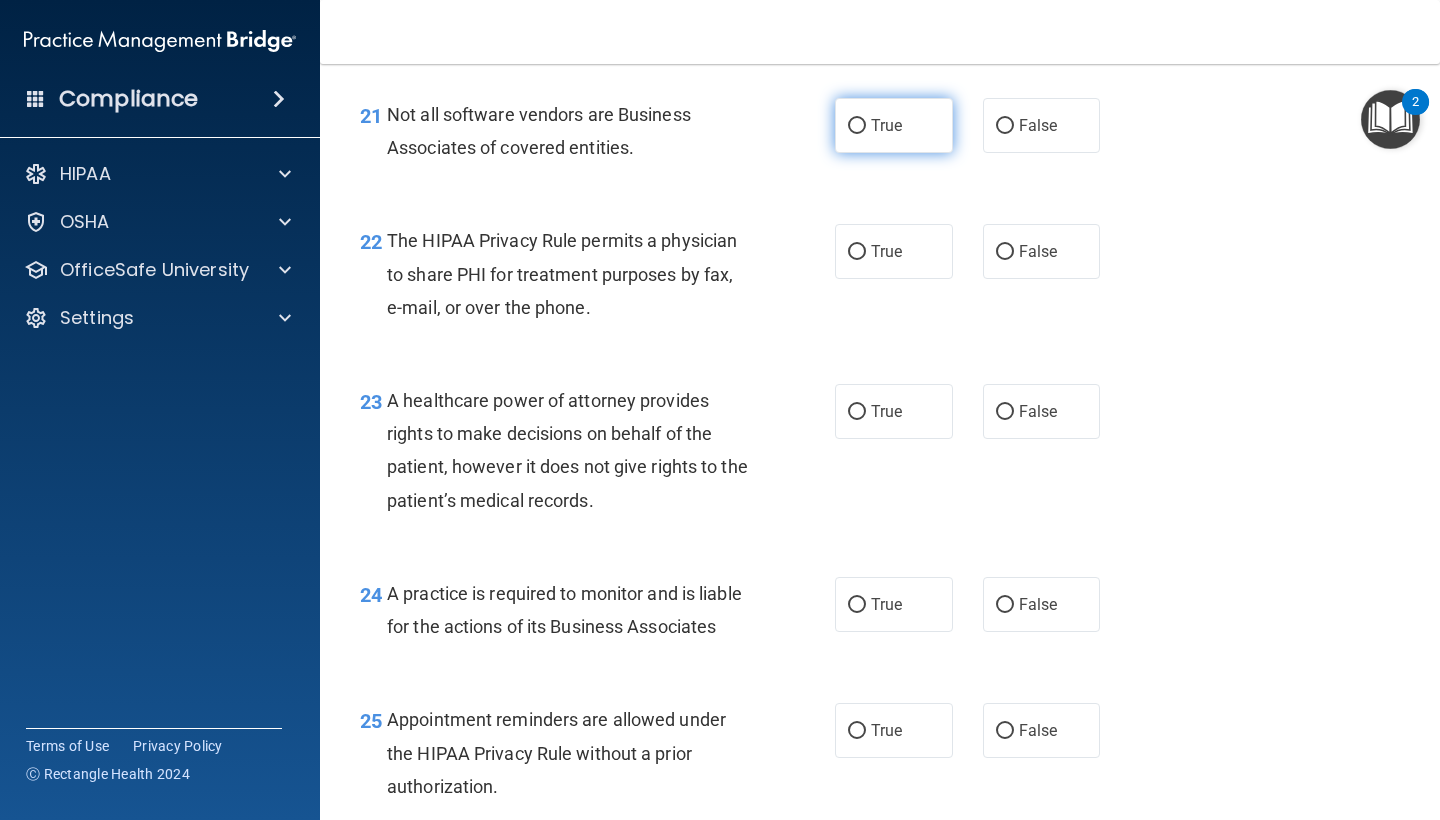 click on "True" at bounding box center (857, 126) 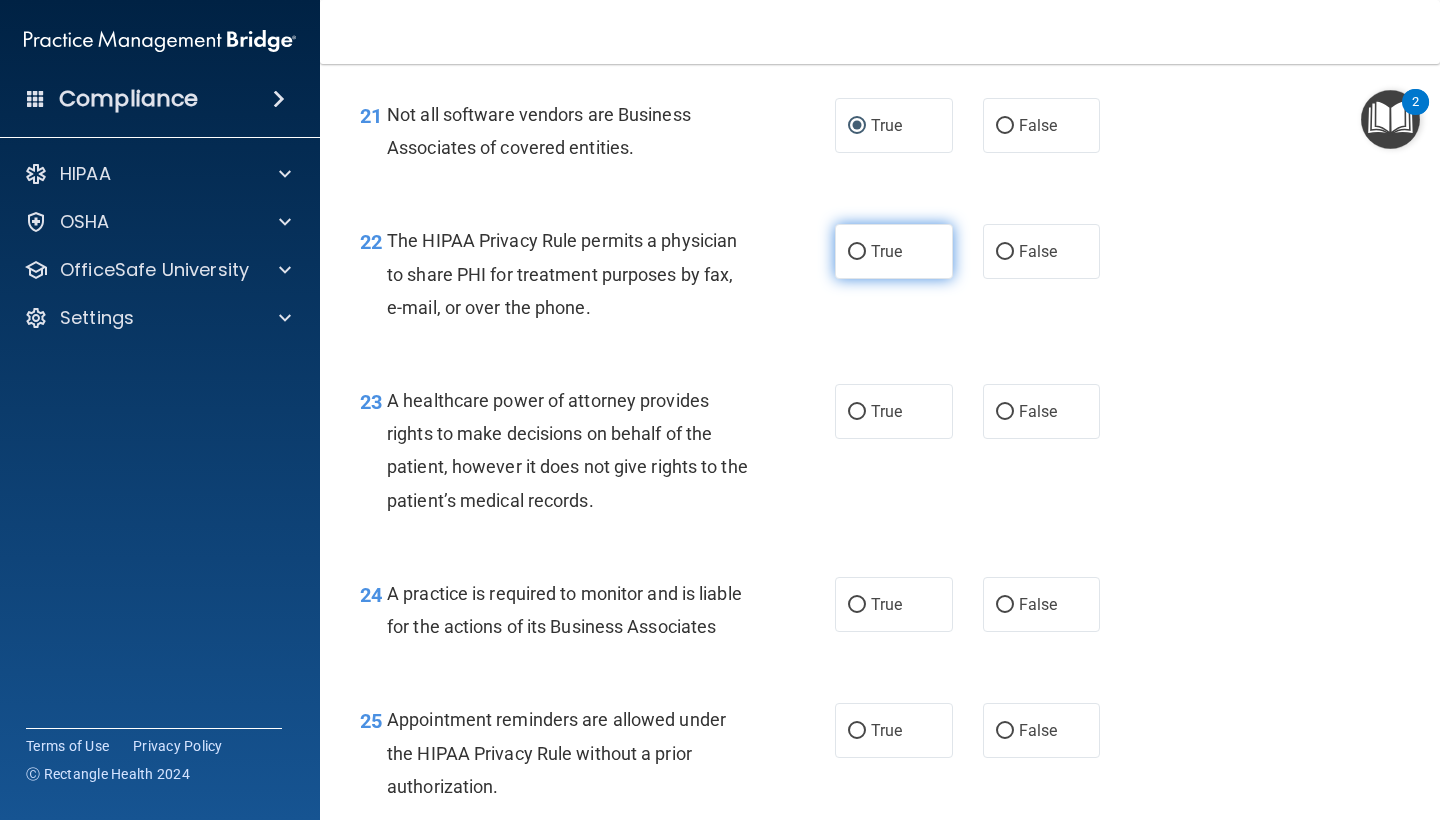 click on "True" at bounding box center (894, 251) 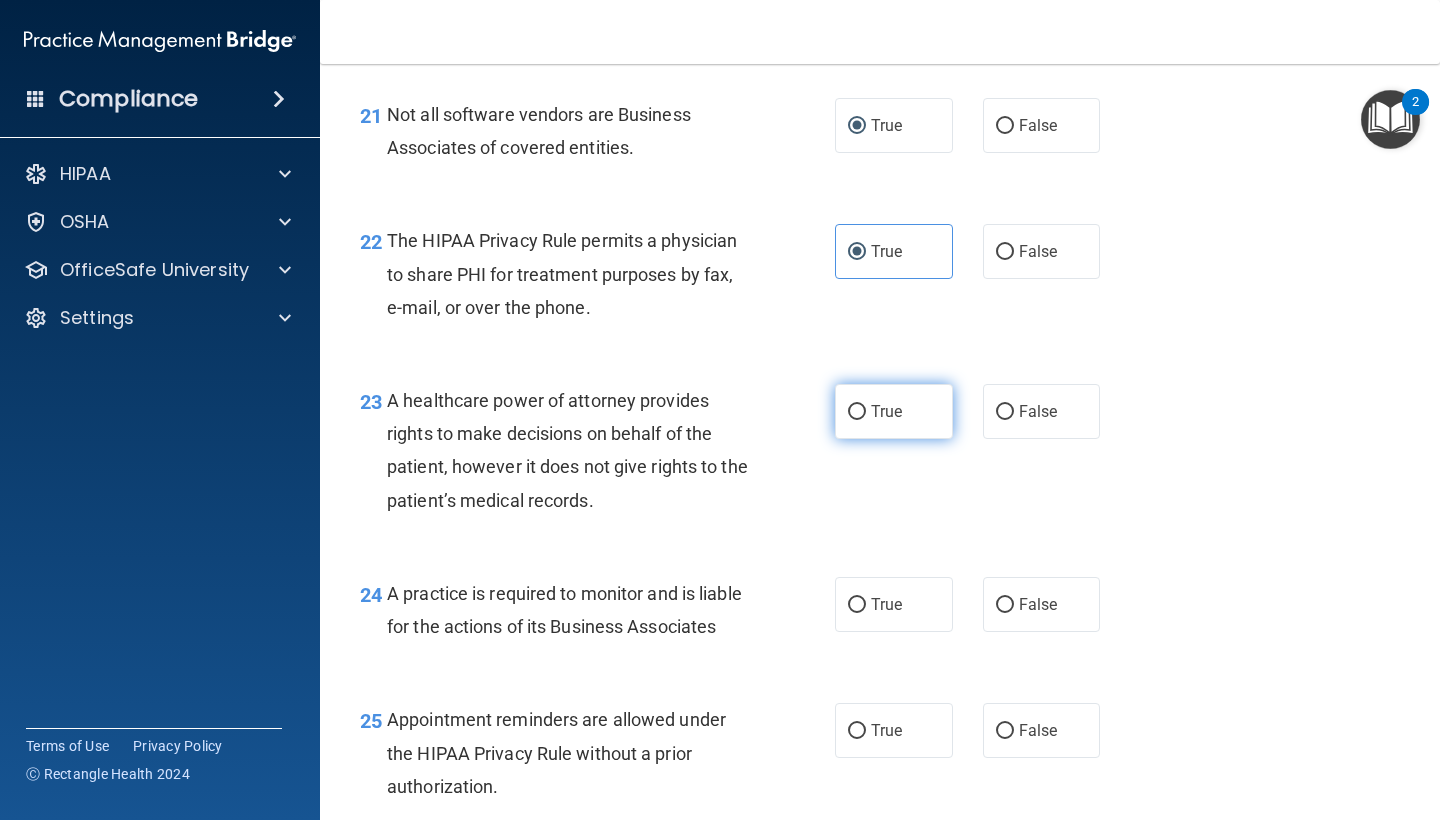 click on "True" at bounding box center [857, 412] 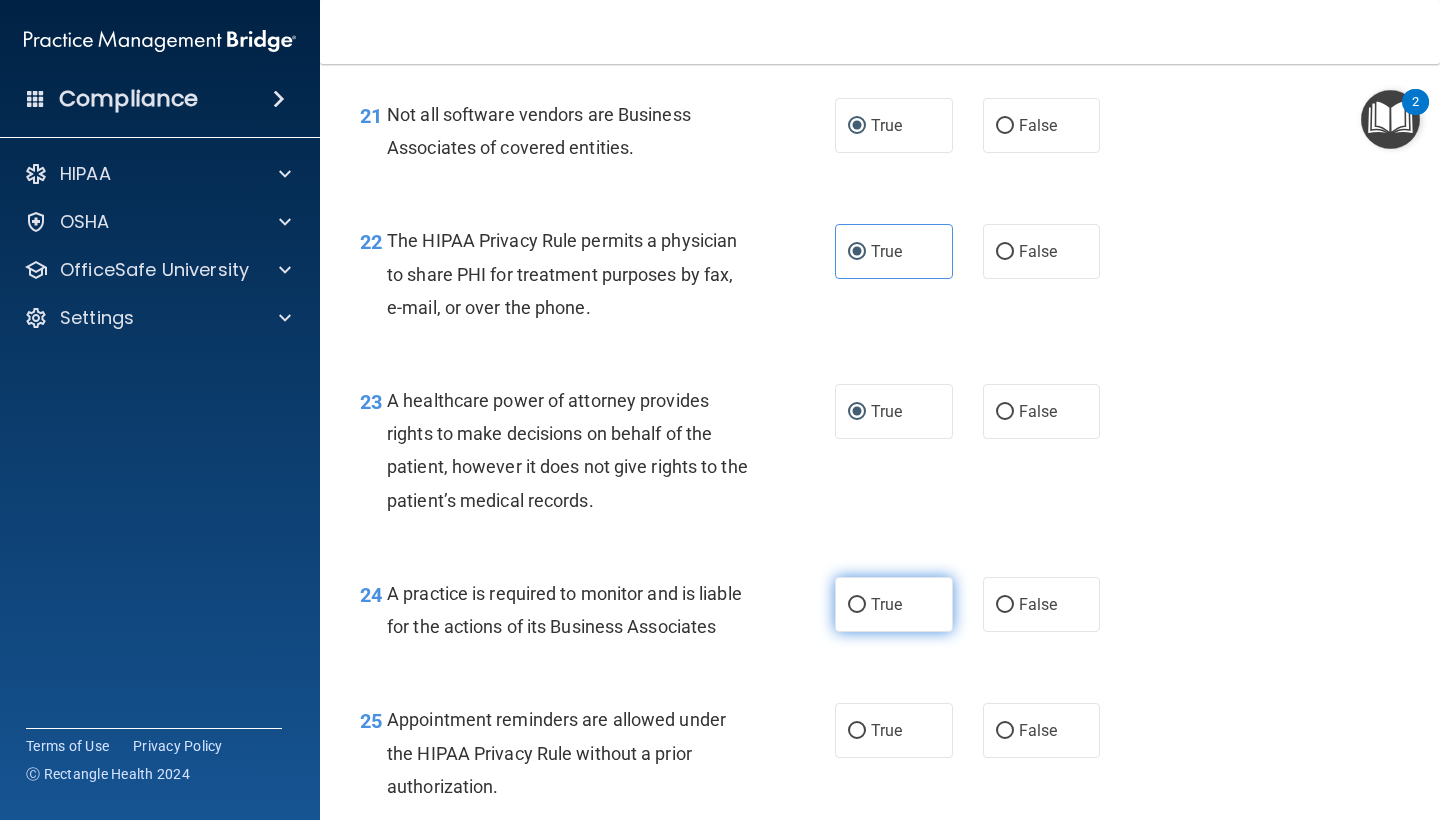 click on "True" at bounding box center [894, 604] 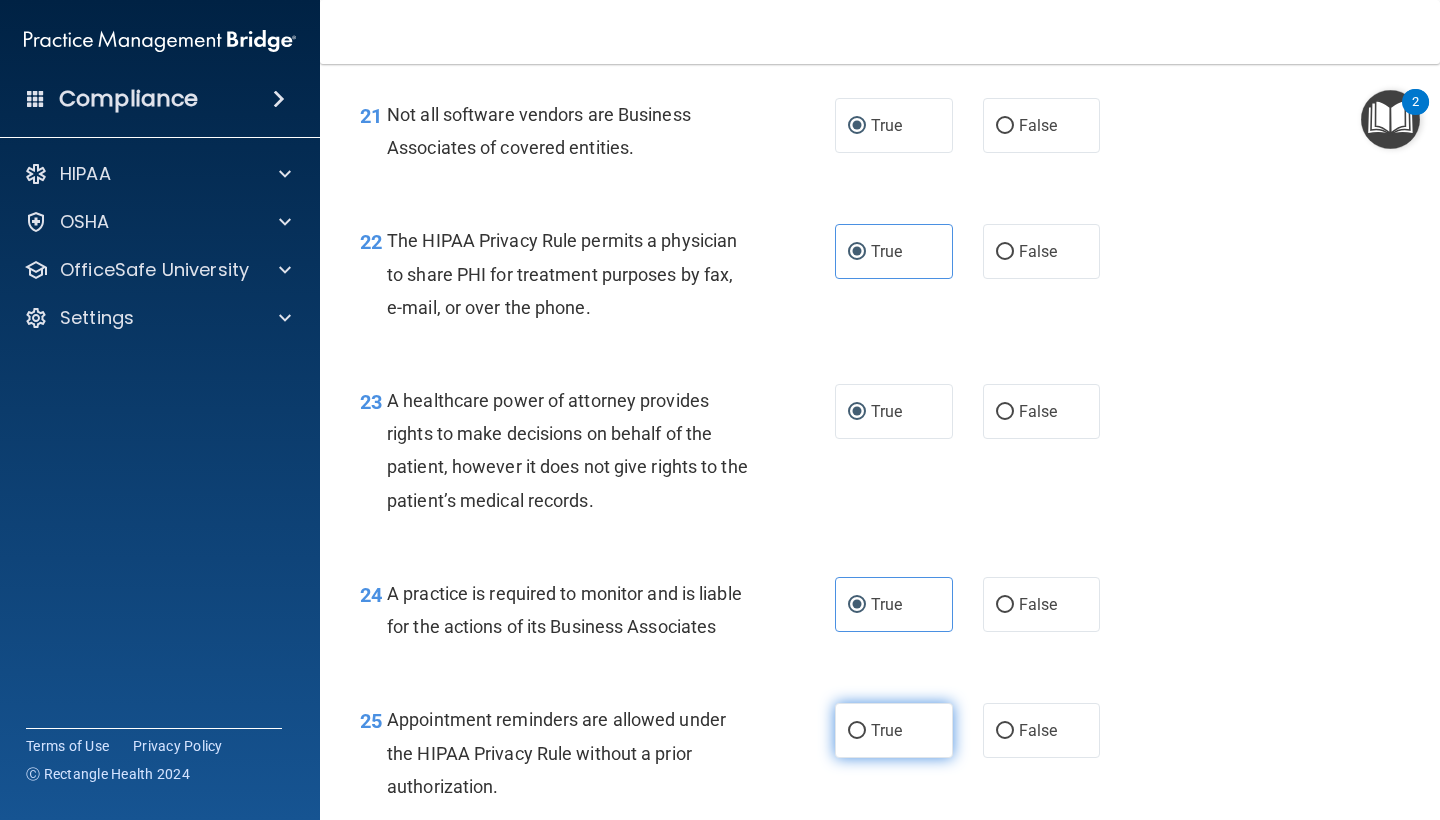click on "True" at bounding box center (857, 731) 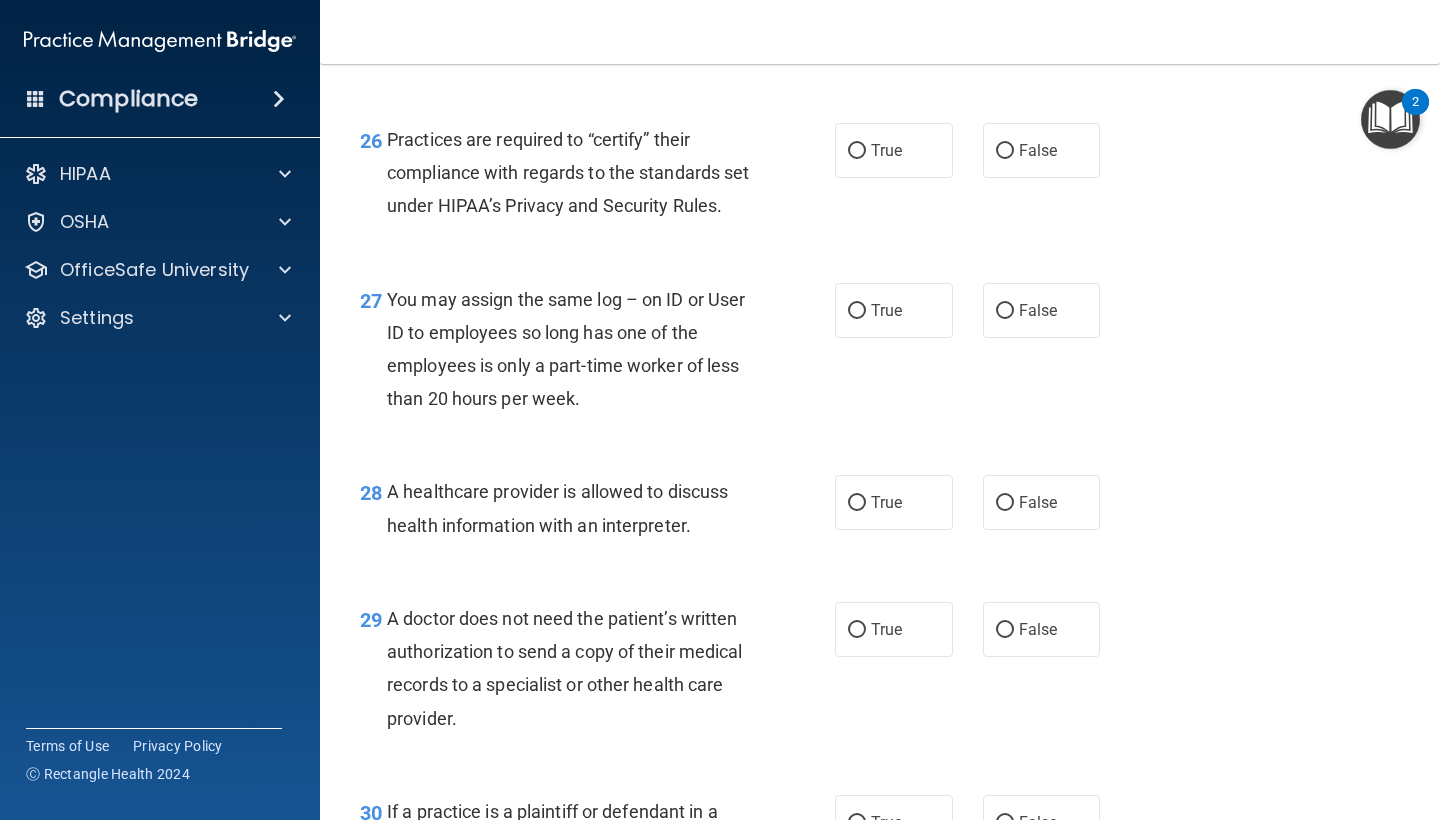 scroll, scrollTop: 4661, scrollLeft: 0, axis: vertical 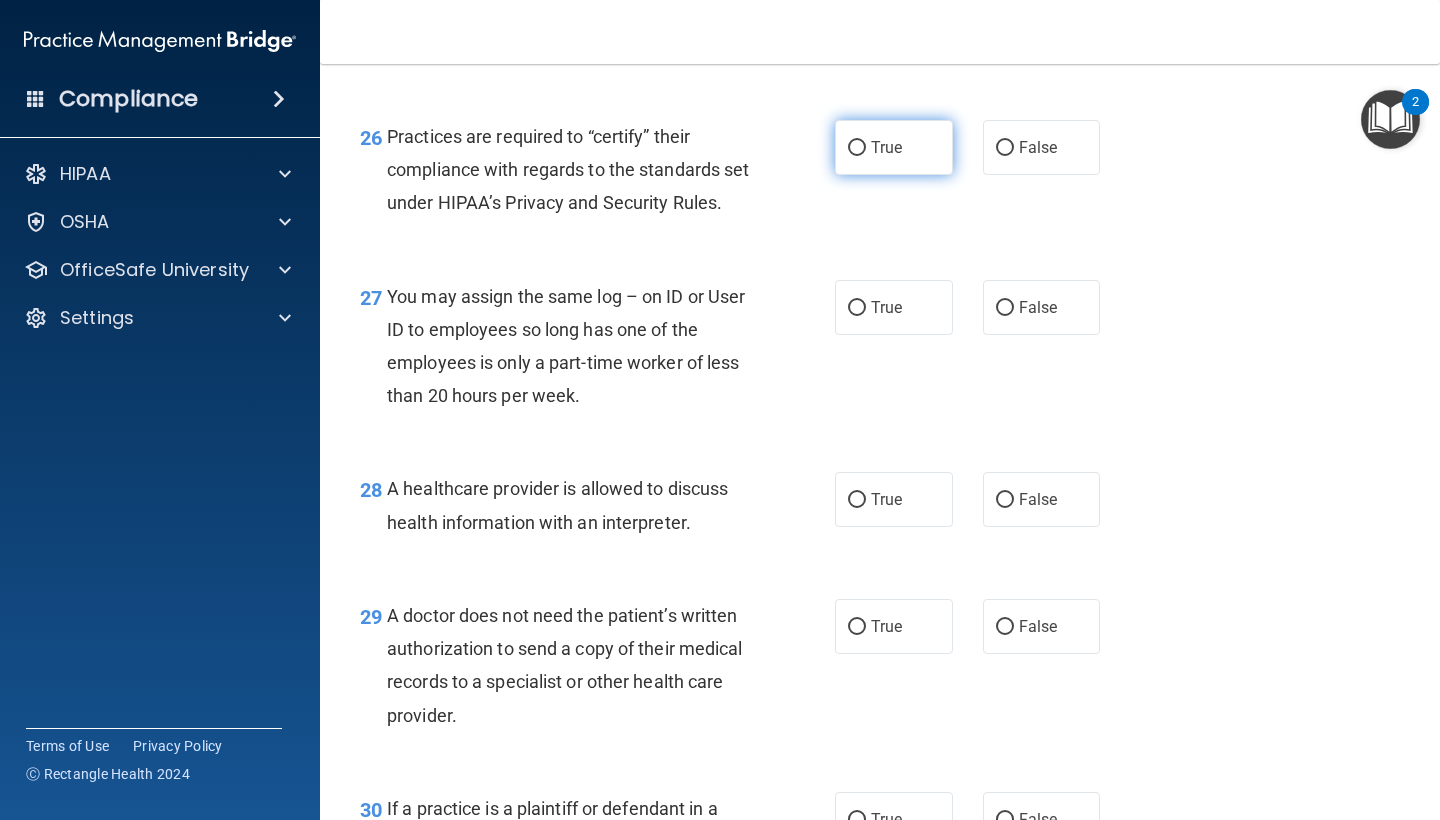 click on "True" at bounding box center (857, 148) 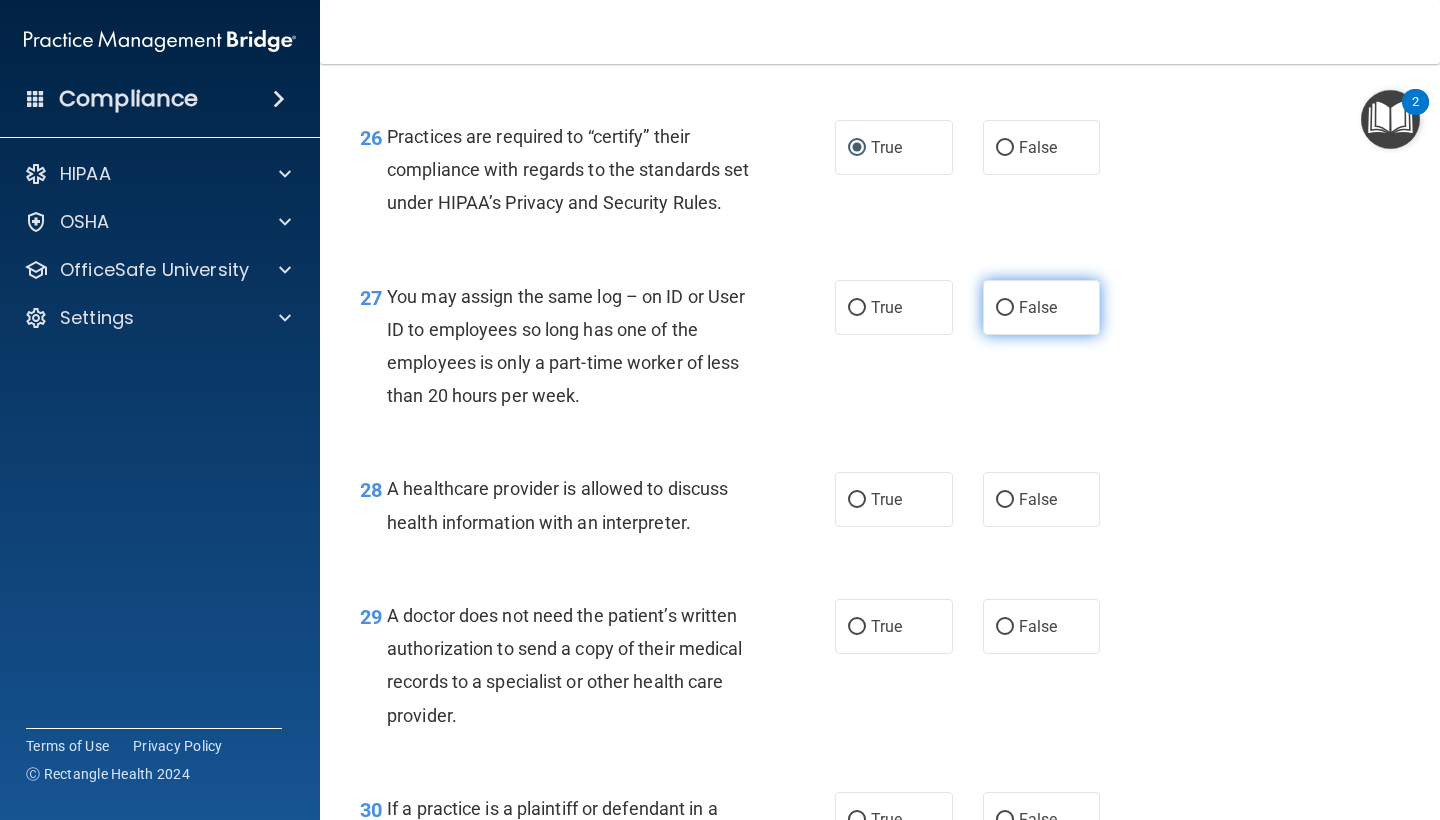 click on "False" at bounding box center [1042, 307] 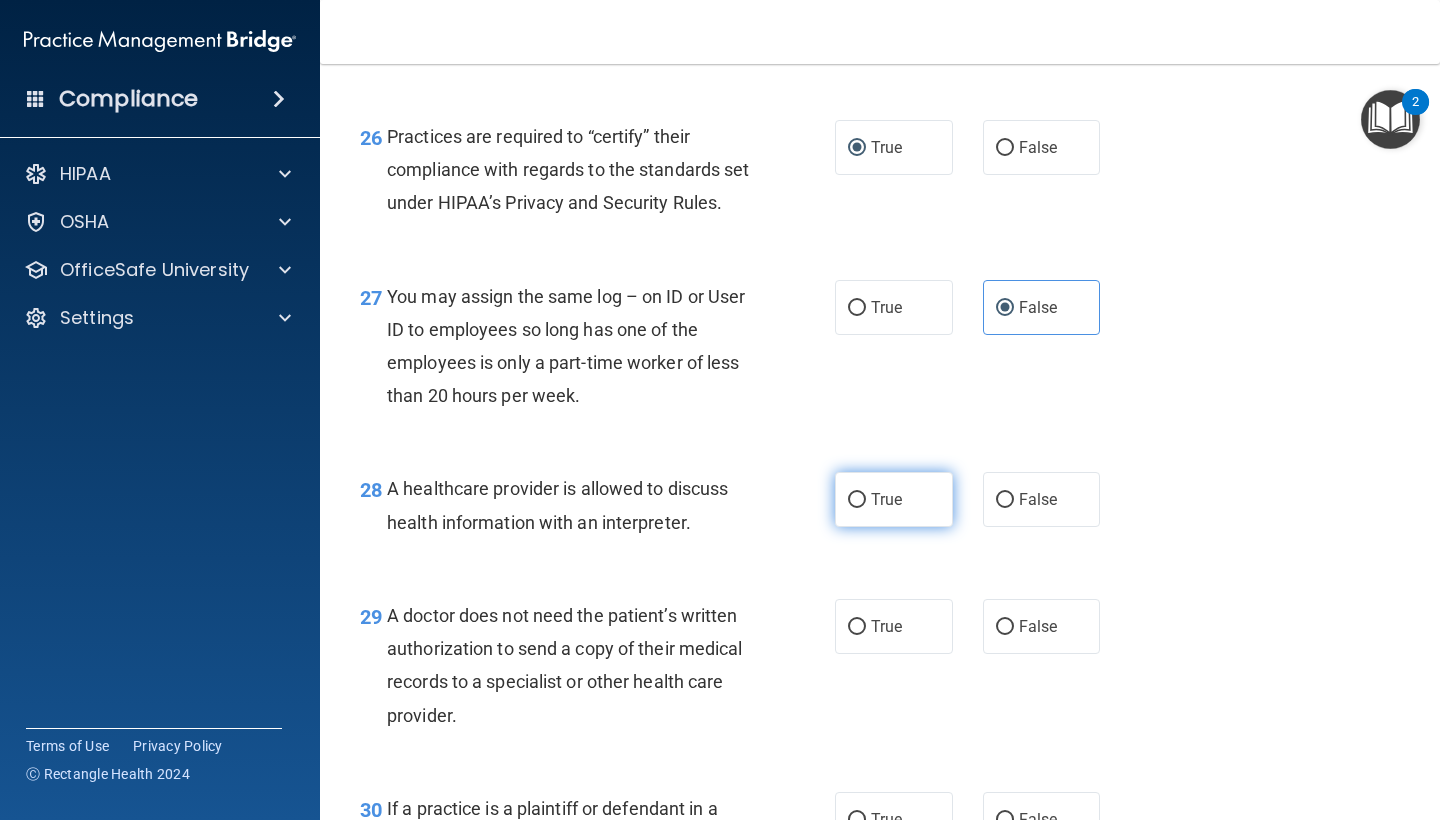click on "True" at bounding box center (857, 500) 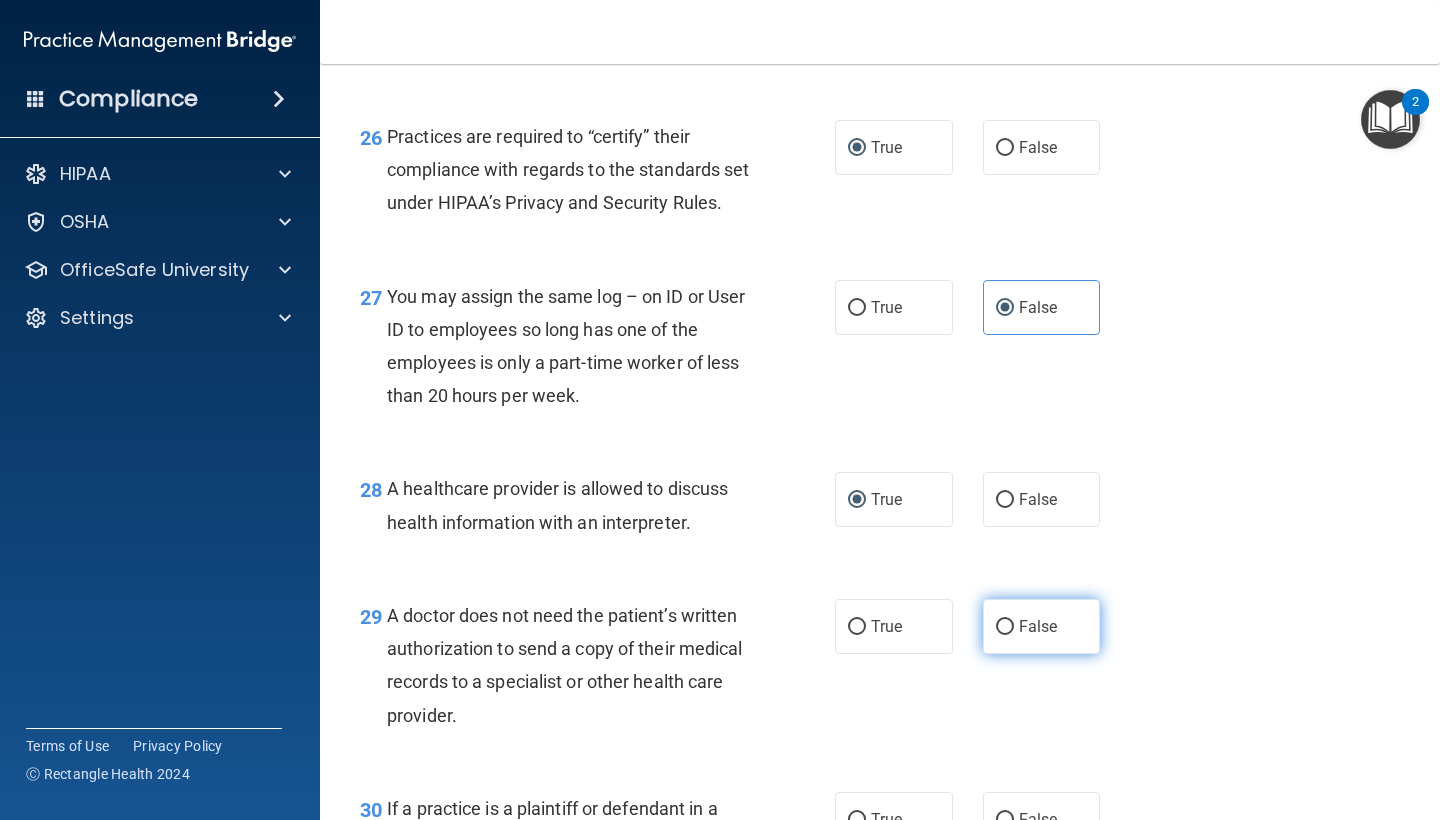 click on "False" at bounding box center (1042, 626) 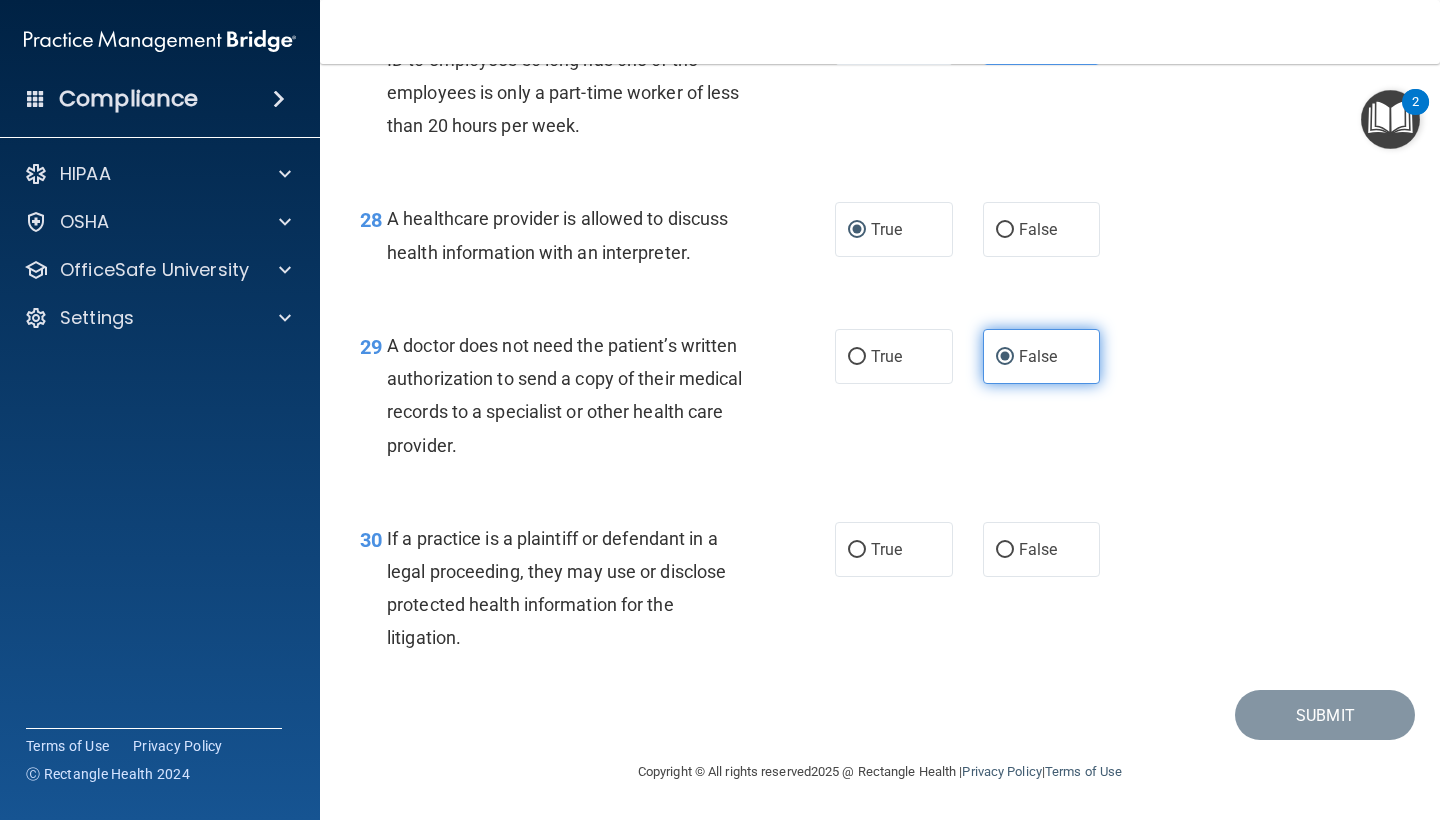 scroll, scrollTop: 4939, scrollLeft: 0, axis: vertical 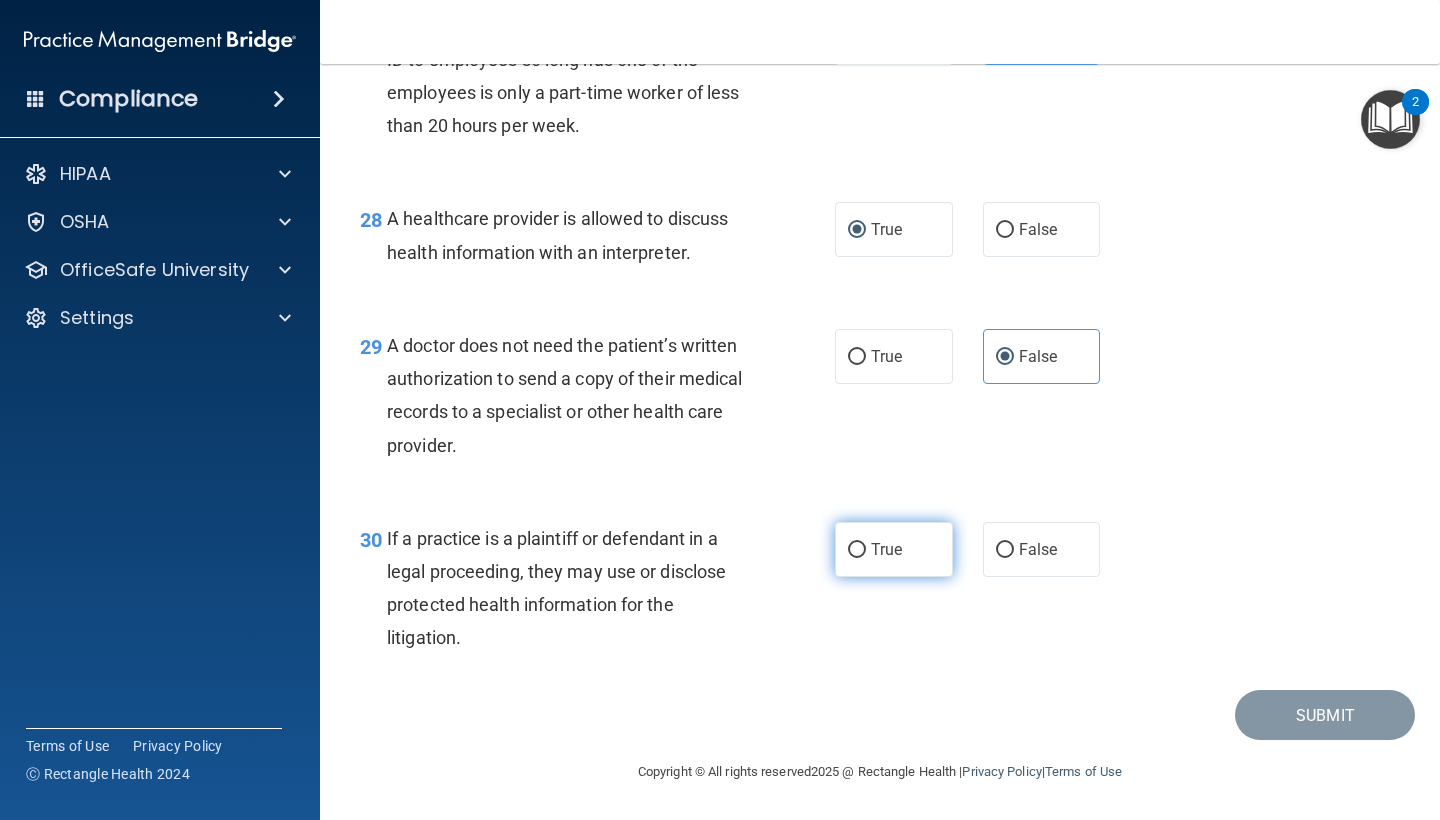 click on "True" at bounding box center [894, 549] 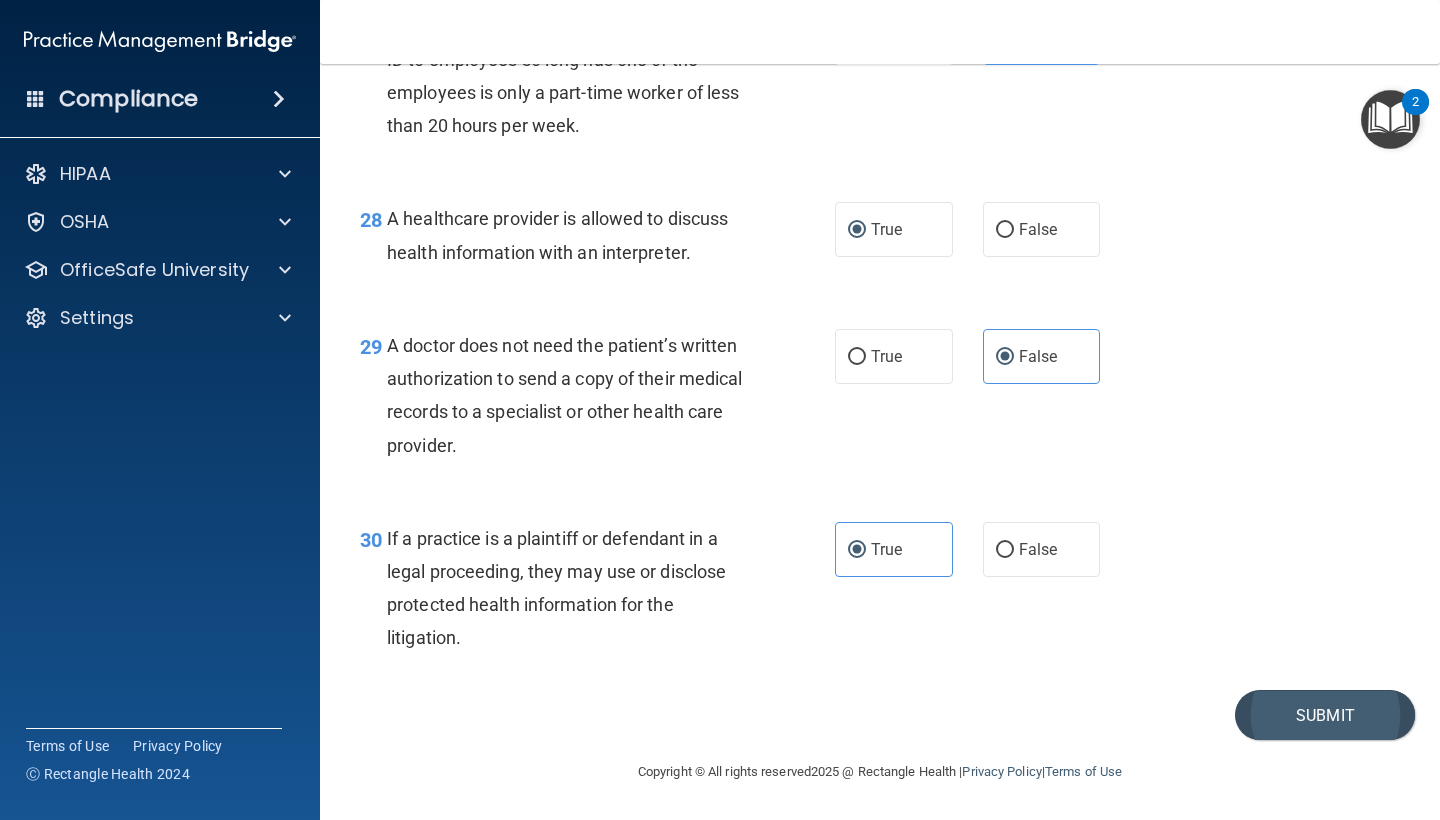 click on "Submit" at bounding box center [1325, 715] 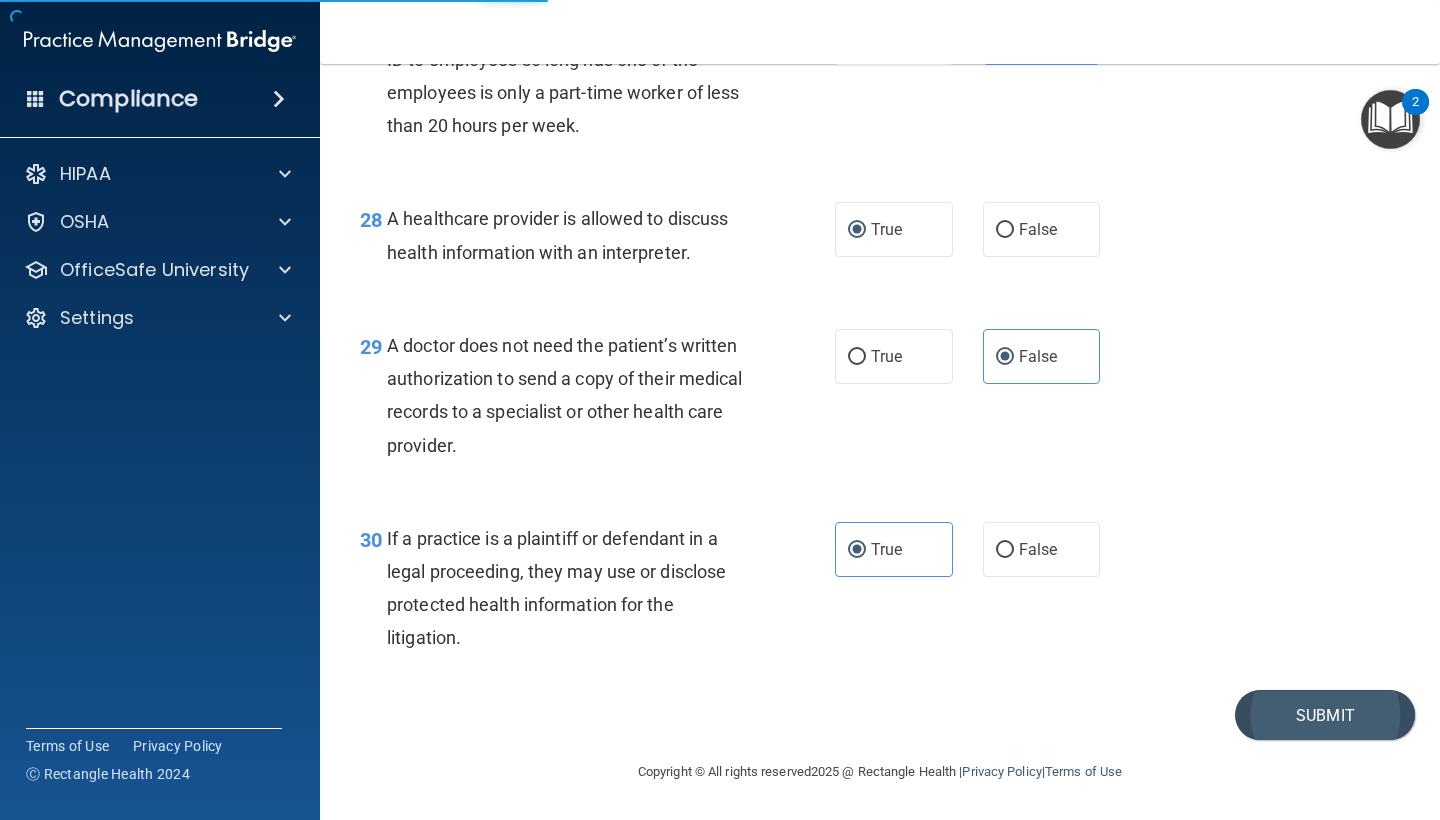 click on "Submit" at bounding box center [1325, 715] 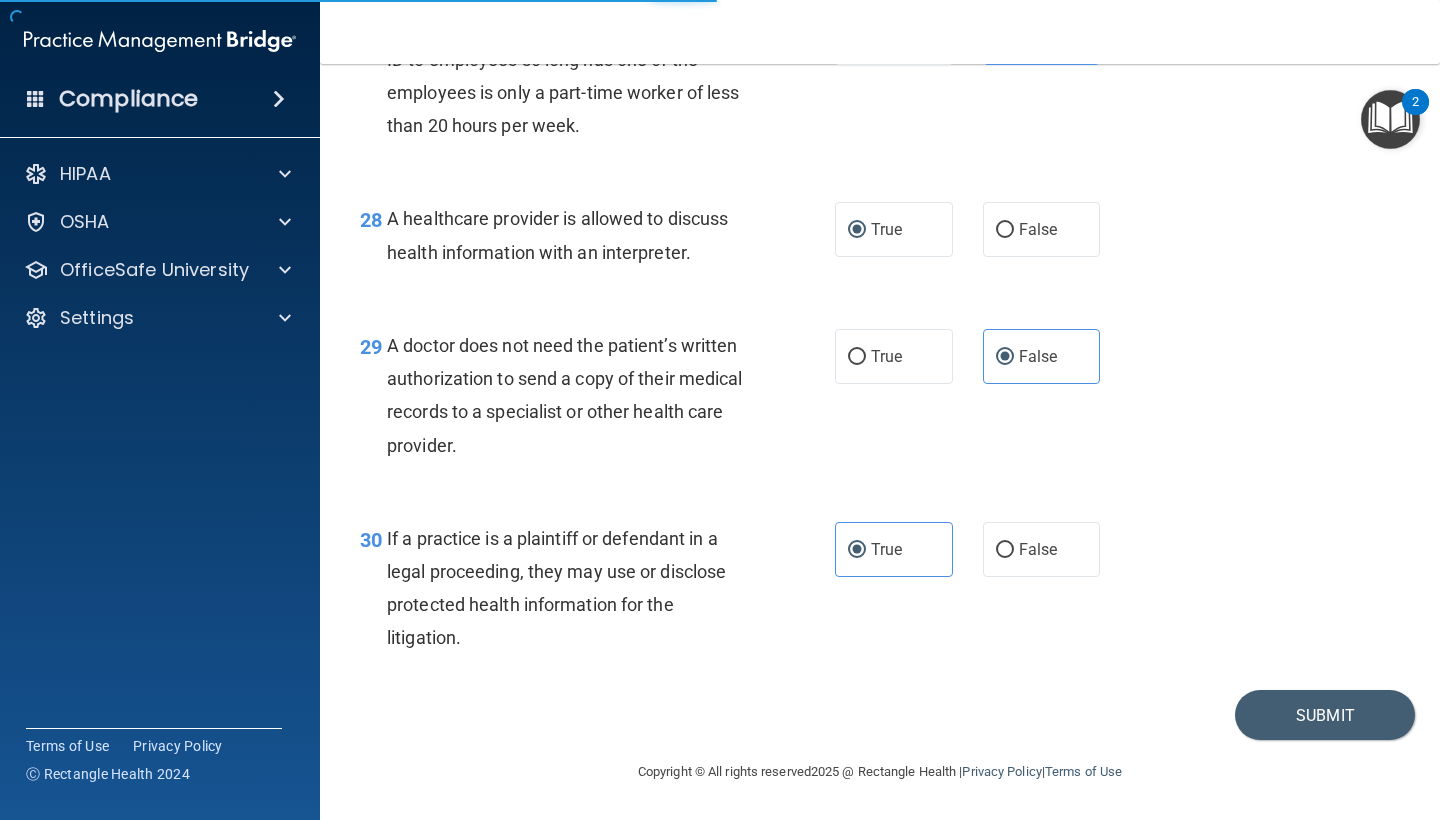 scroll, scrollTop: 4939, scrollLeft: 0, axis: vertical 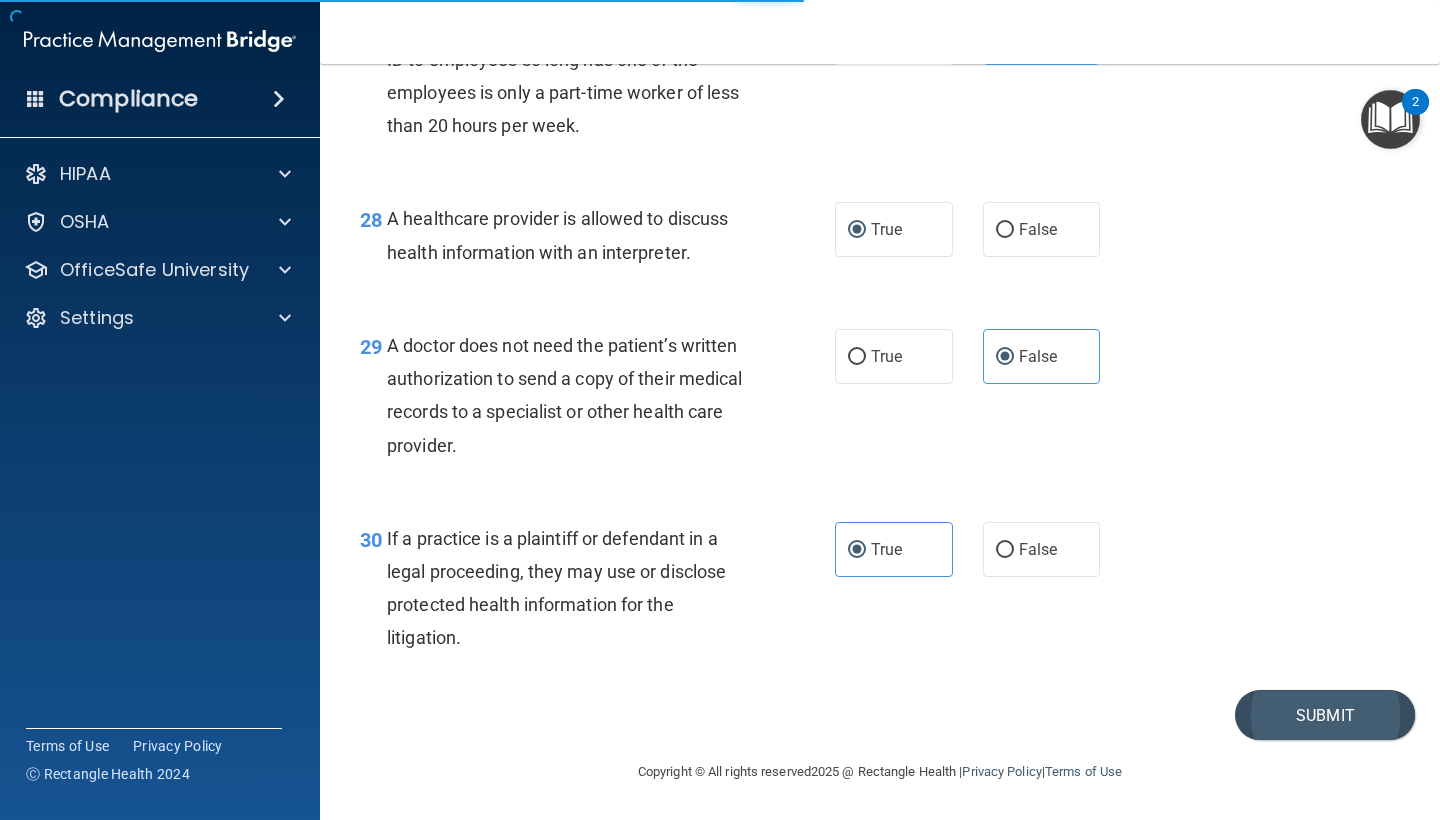 click on "Submit" at bounding box center (1325, 715) 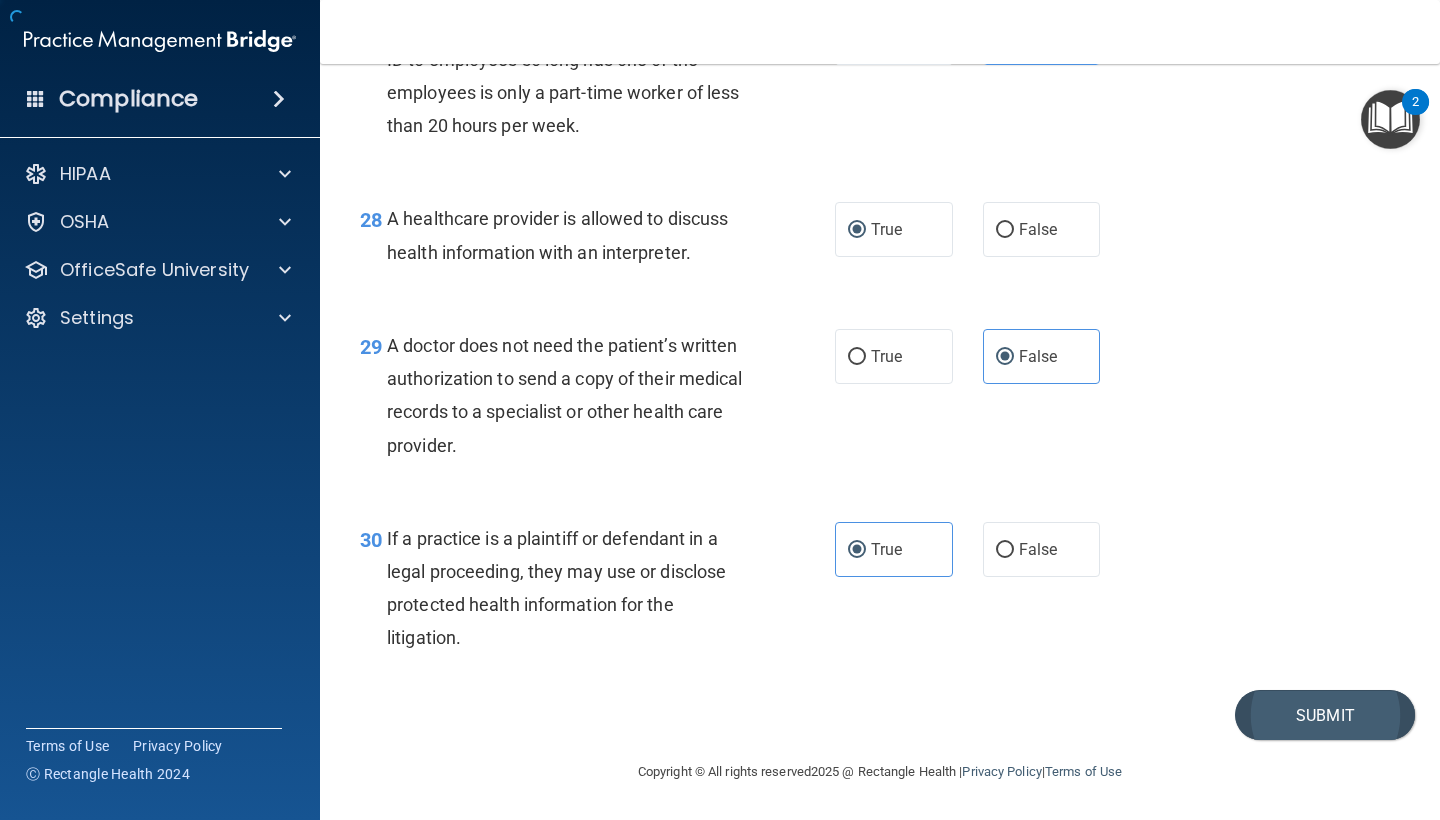 click on "Submit" at bounding box center (1325, 715) 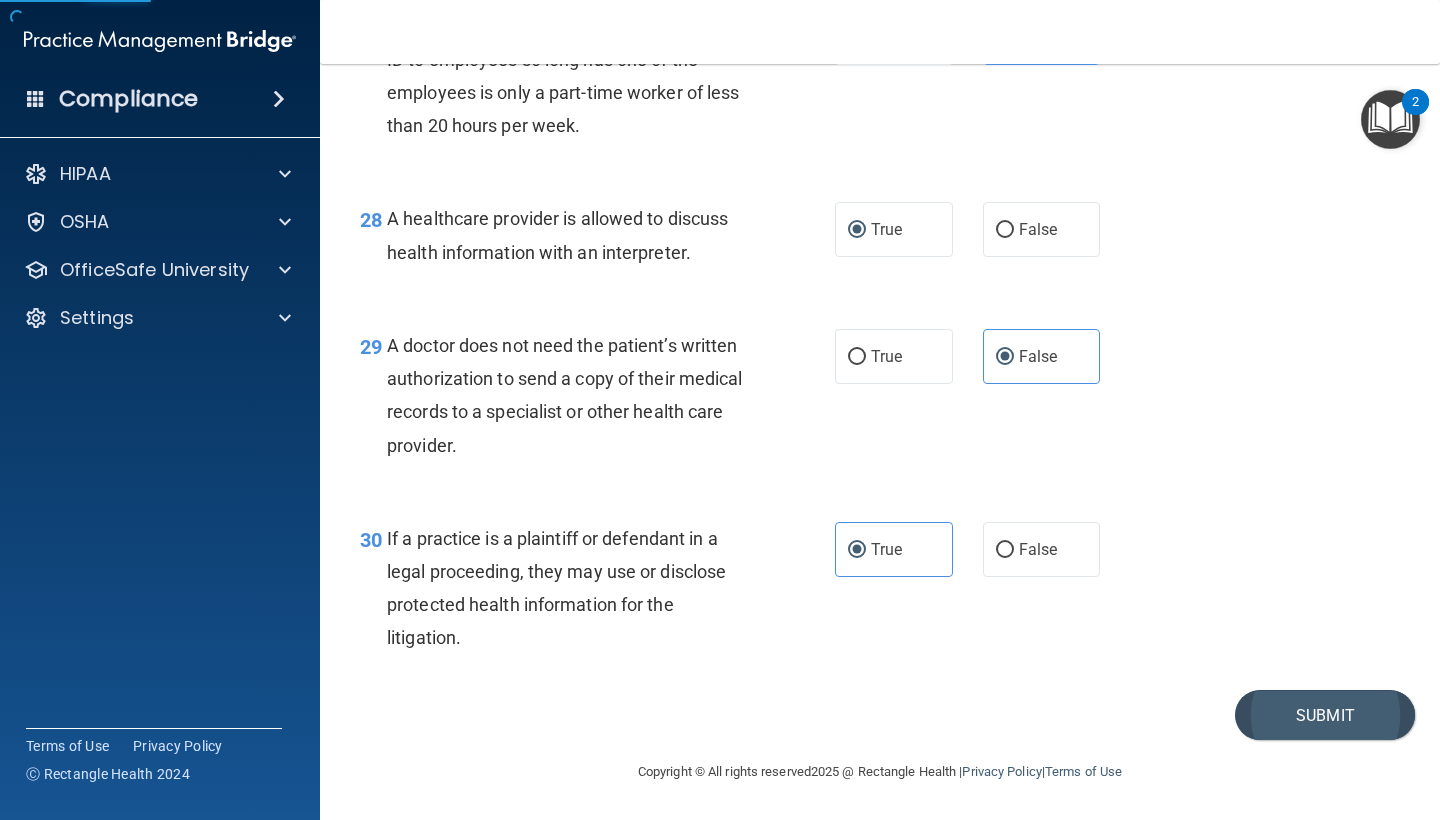click on "Submit" at bounding box center [1325, 715] 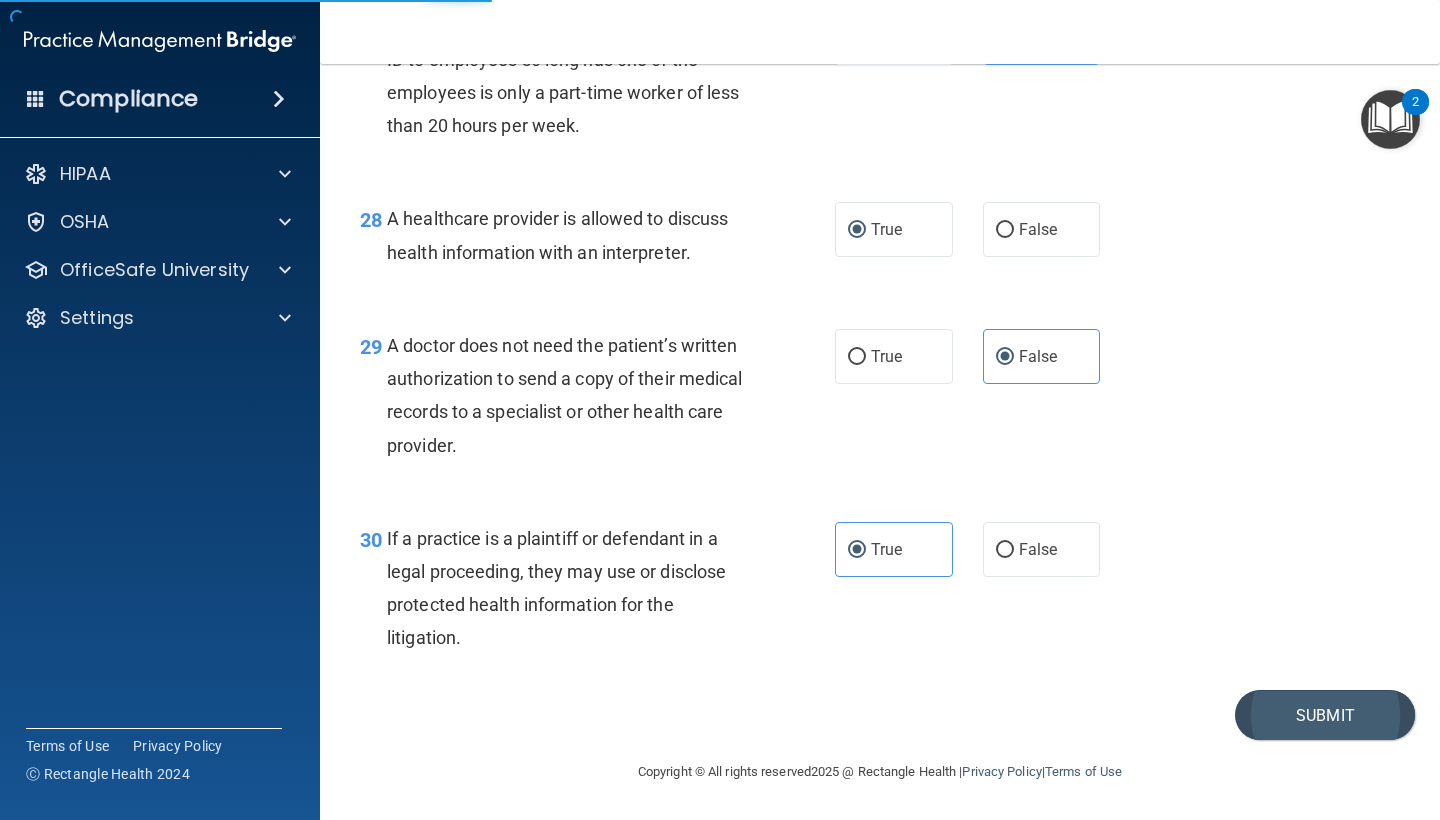 scroll, scrollTop: 0, scrollLeft: 0, axis: both 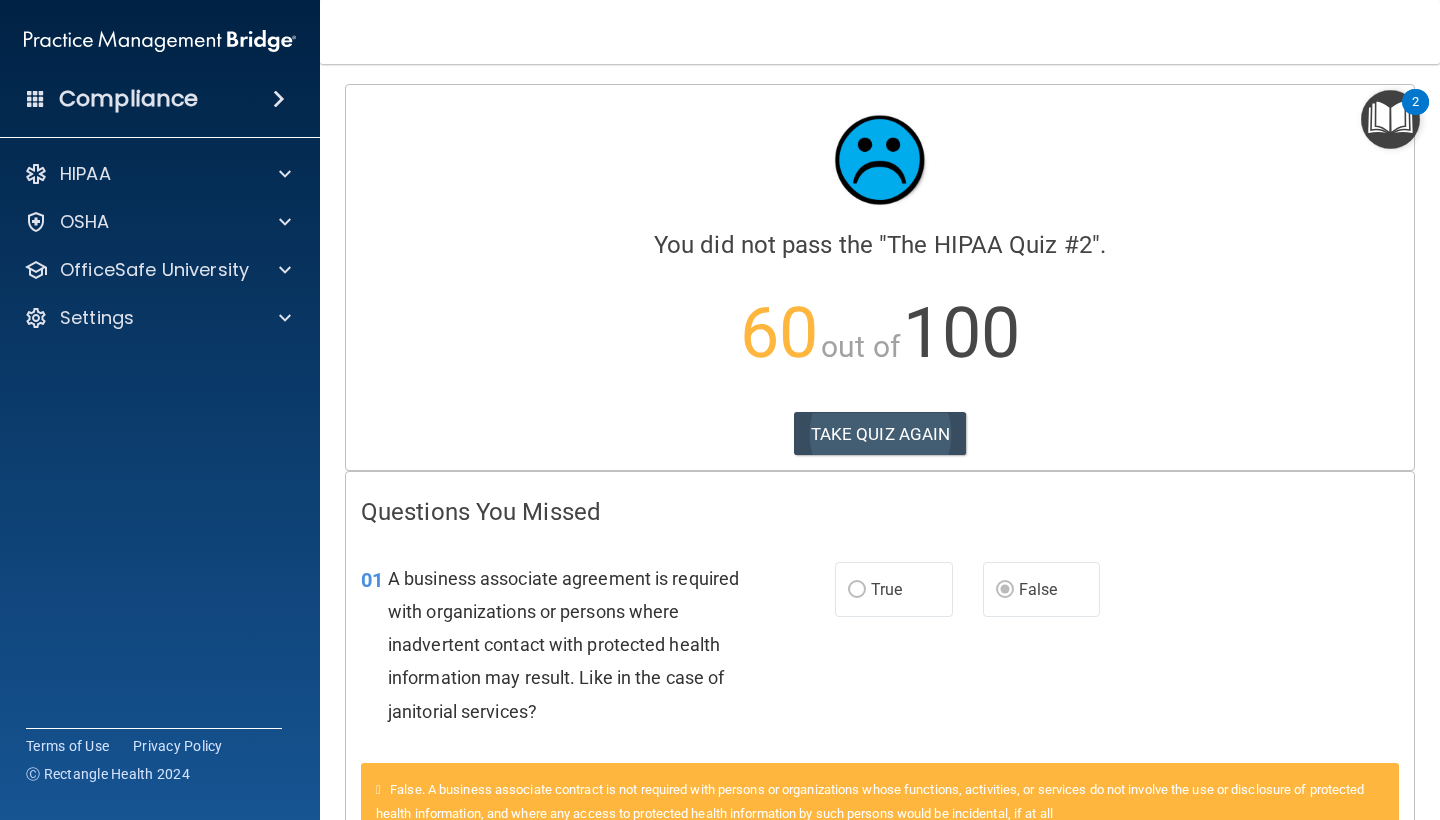 click on "TAKE QUIZ AGAIN" at bounding box center (880, 434) 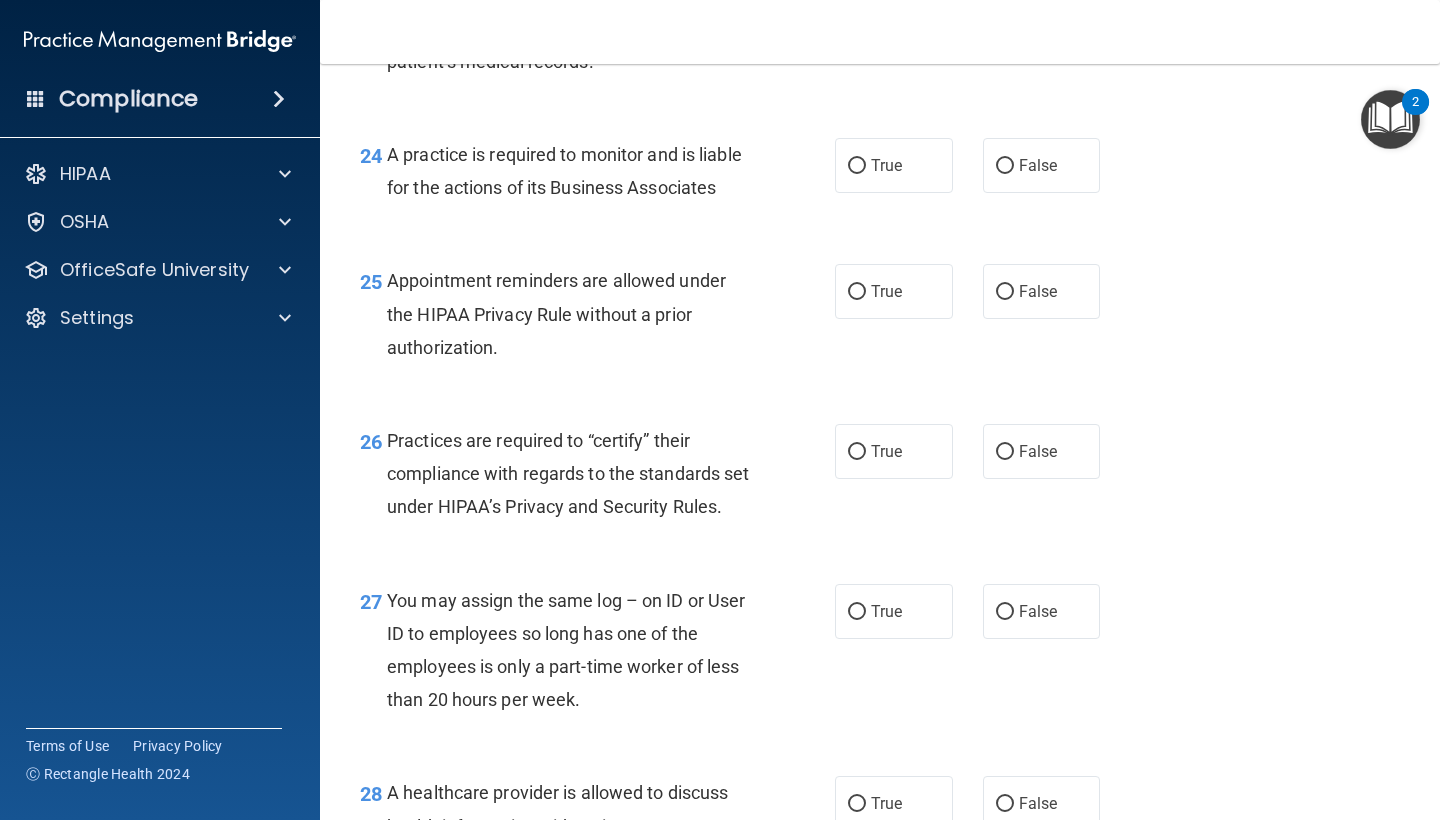 scroll, scrollTop: 4361, scrollLeft: 0, axis: vertical 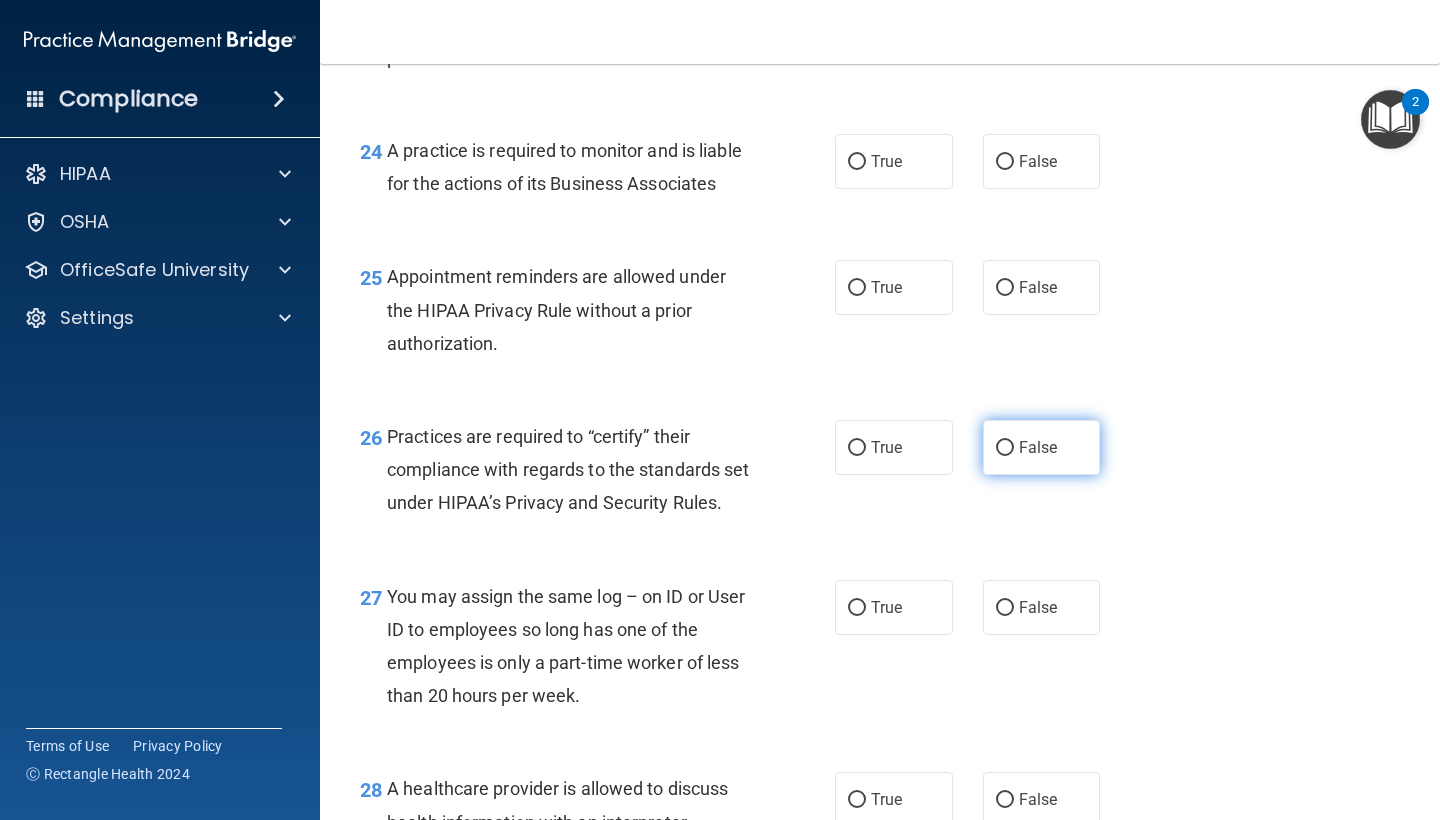 click on "False" at bounding box center [1038, 447] 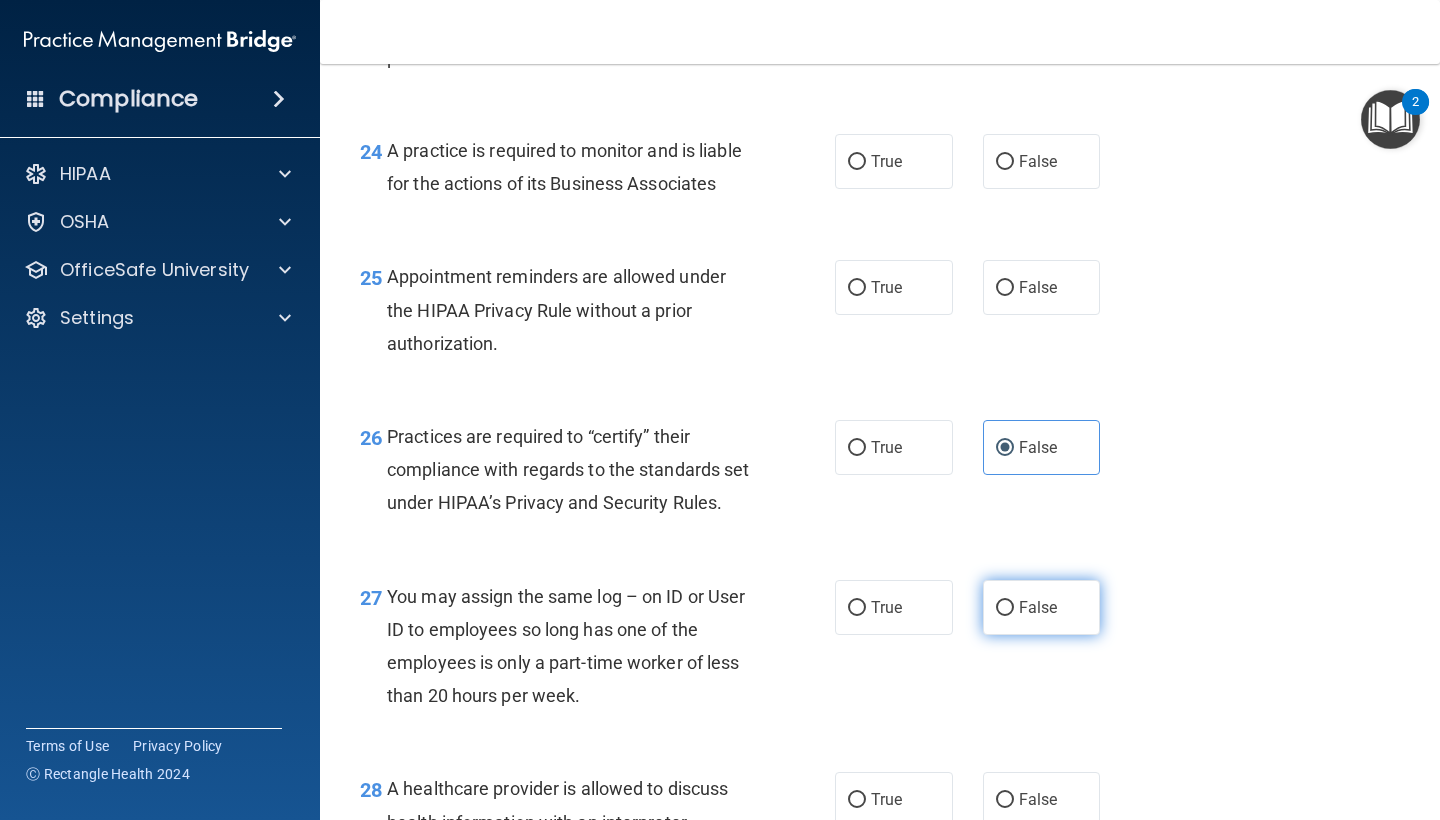 click on "False" at bounding box center [1042, 607] 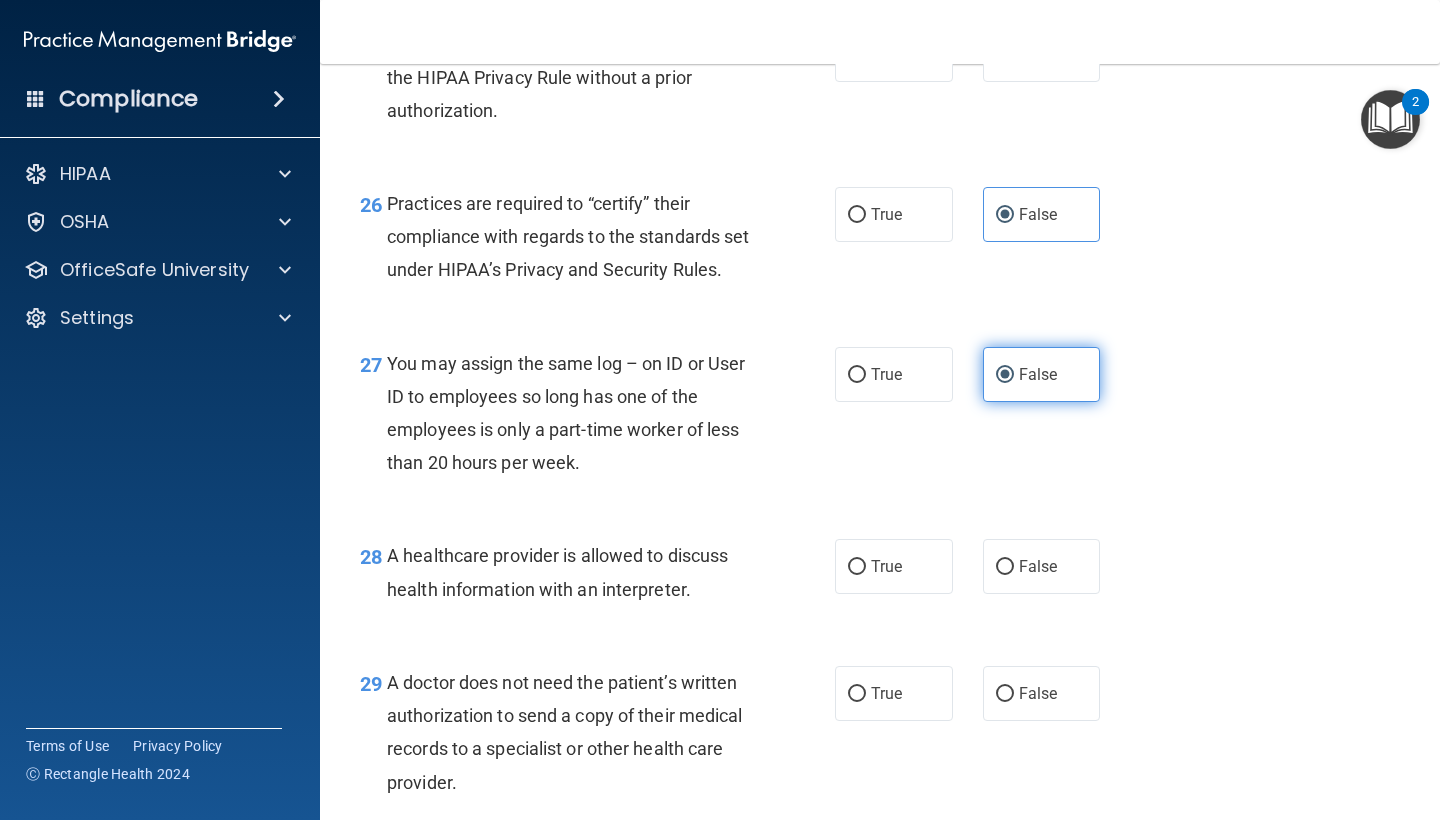 scroll, scrollTop: 4600, scrollLeft: 0, axis: vertical 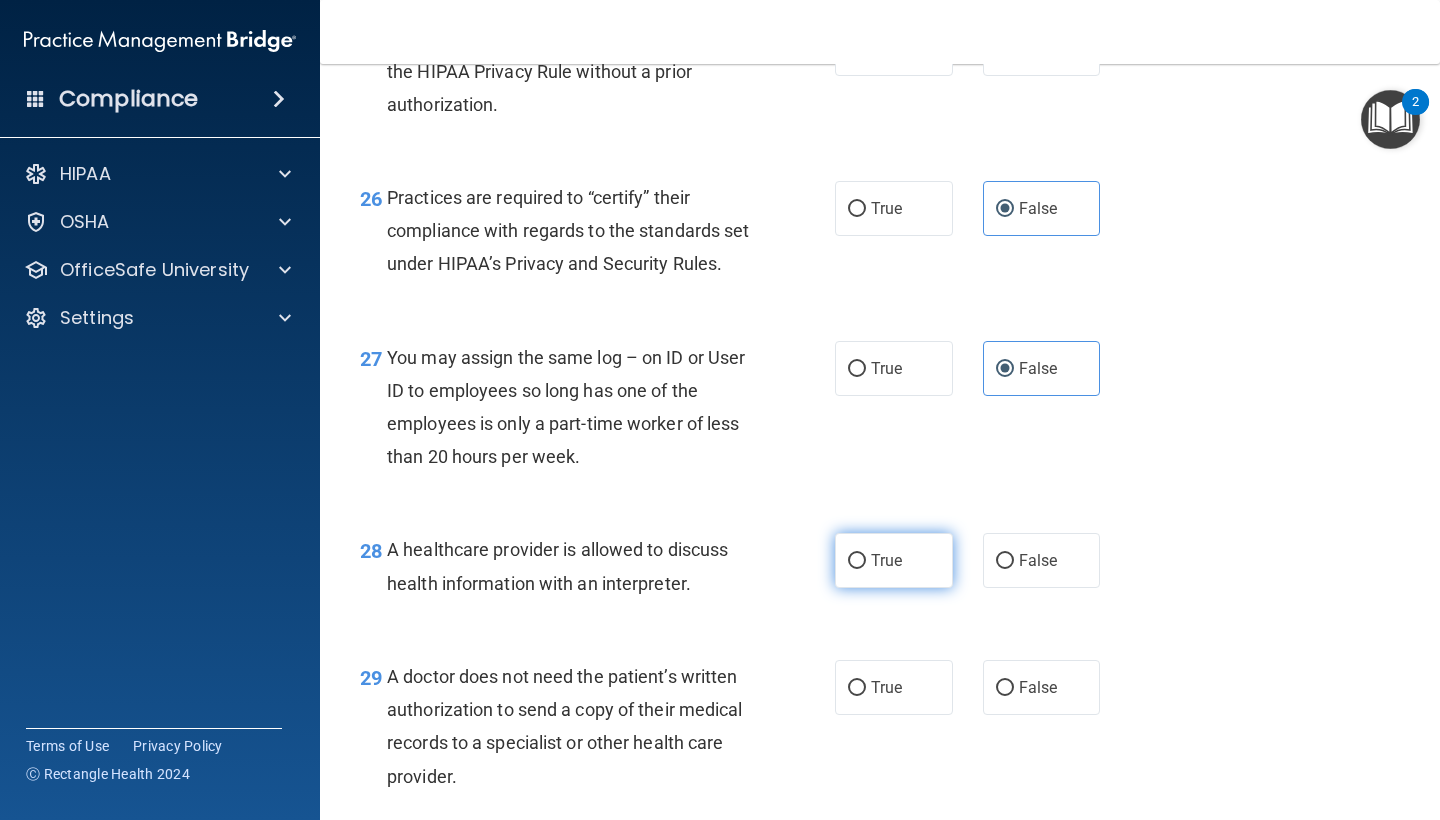 click on "True" at bounding box center [857, 561] 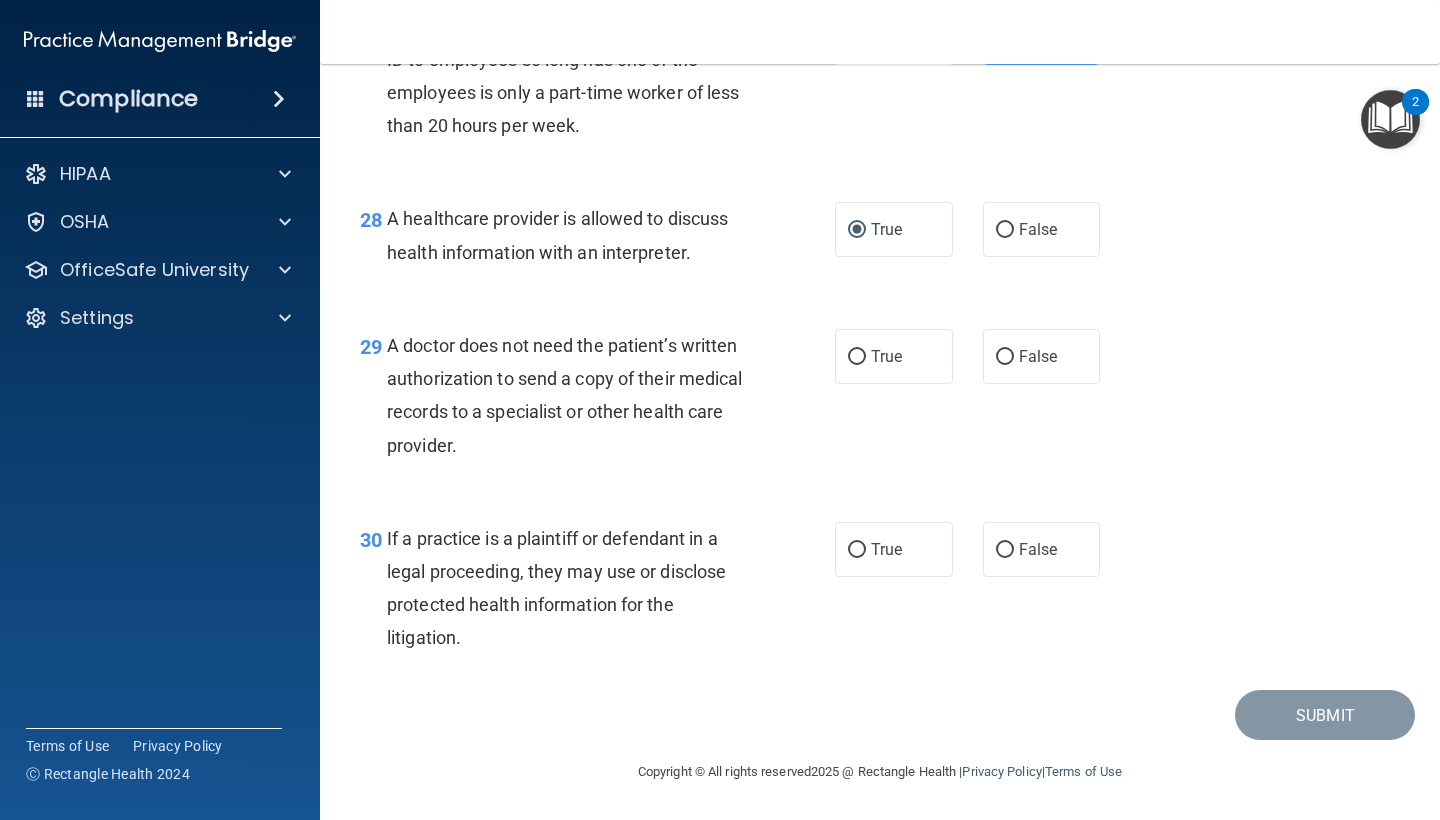 scroll, scrollTop: 4939, scrollLeft: 0, axis: vertical 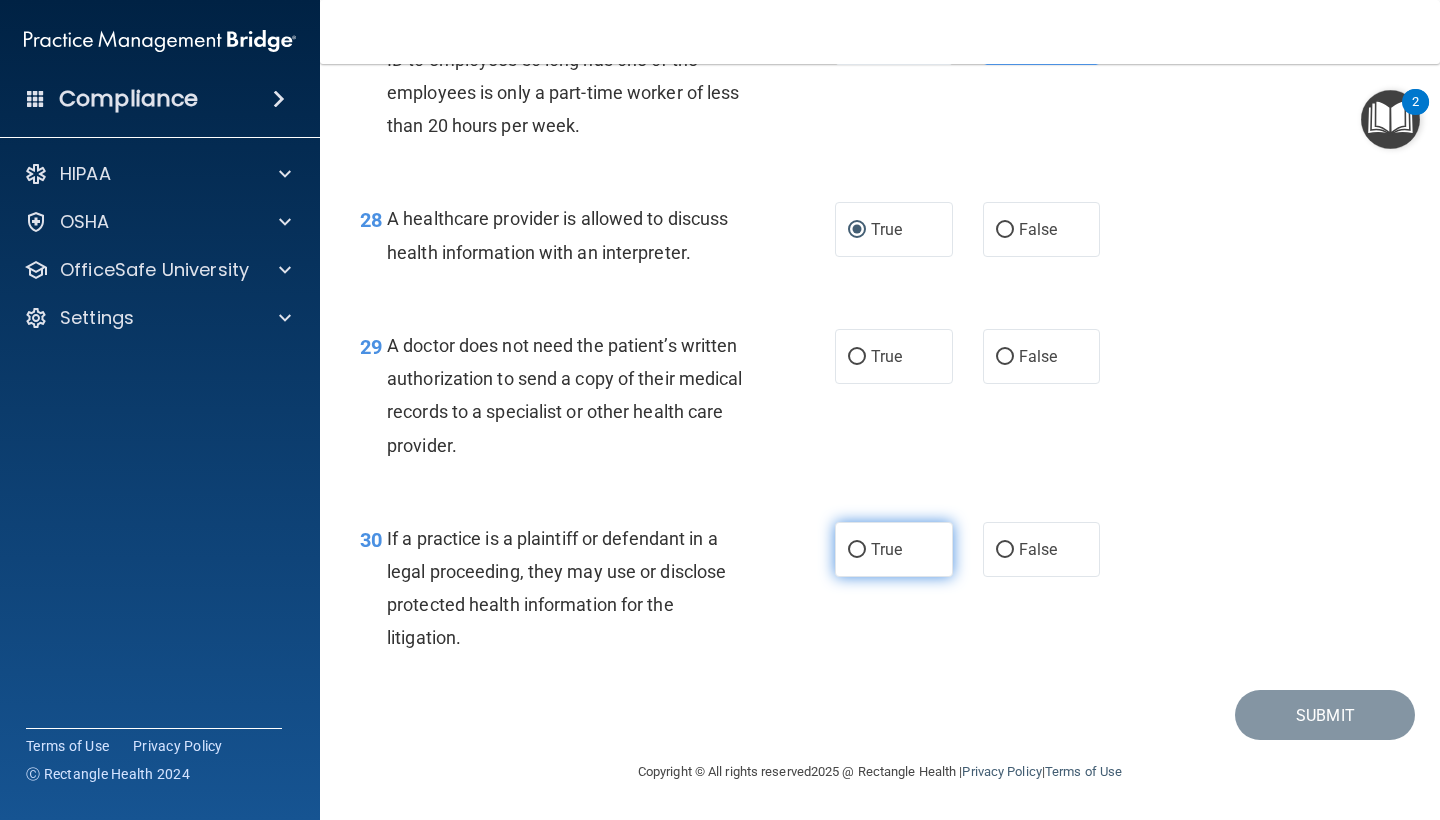 click on "True" at bounding box center (894, 549) 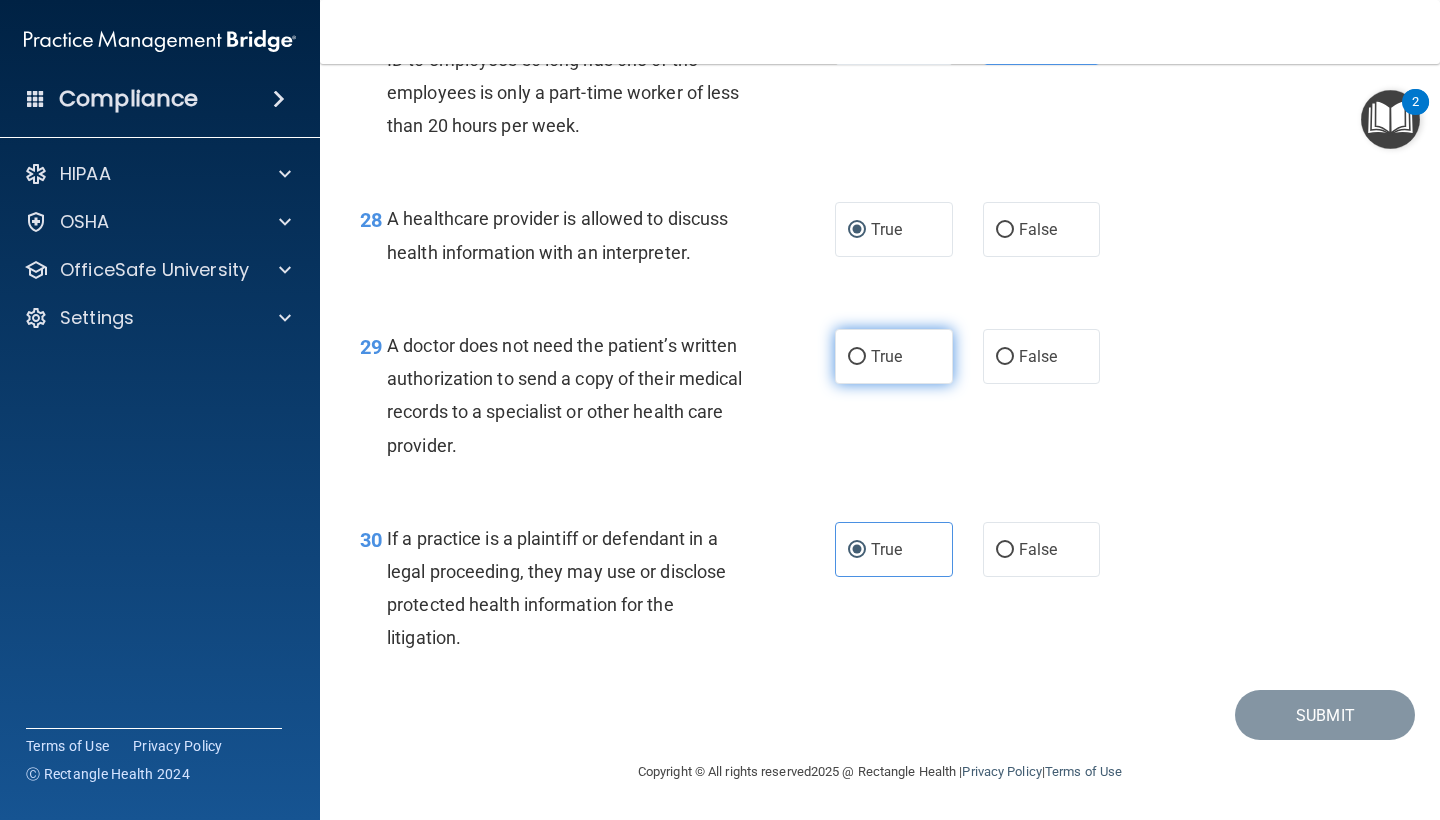 click on "True" at bounding box center (894, 356) 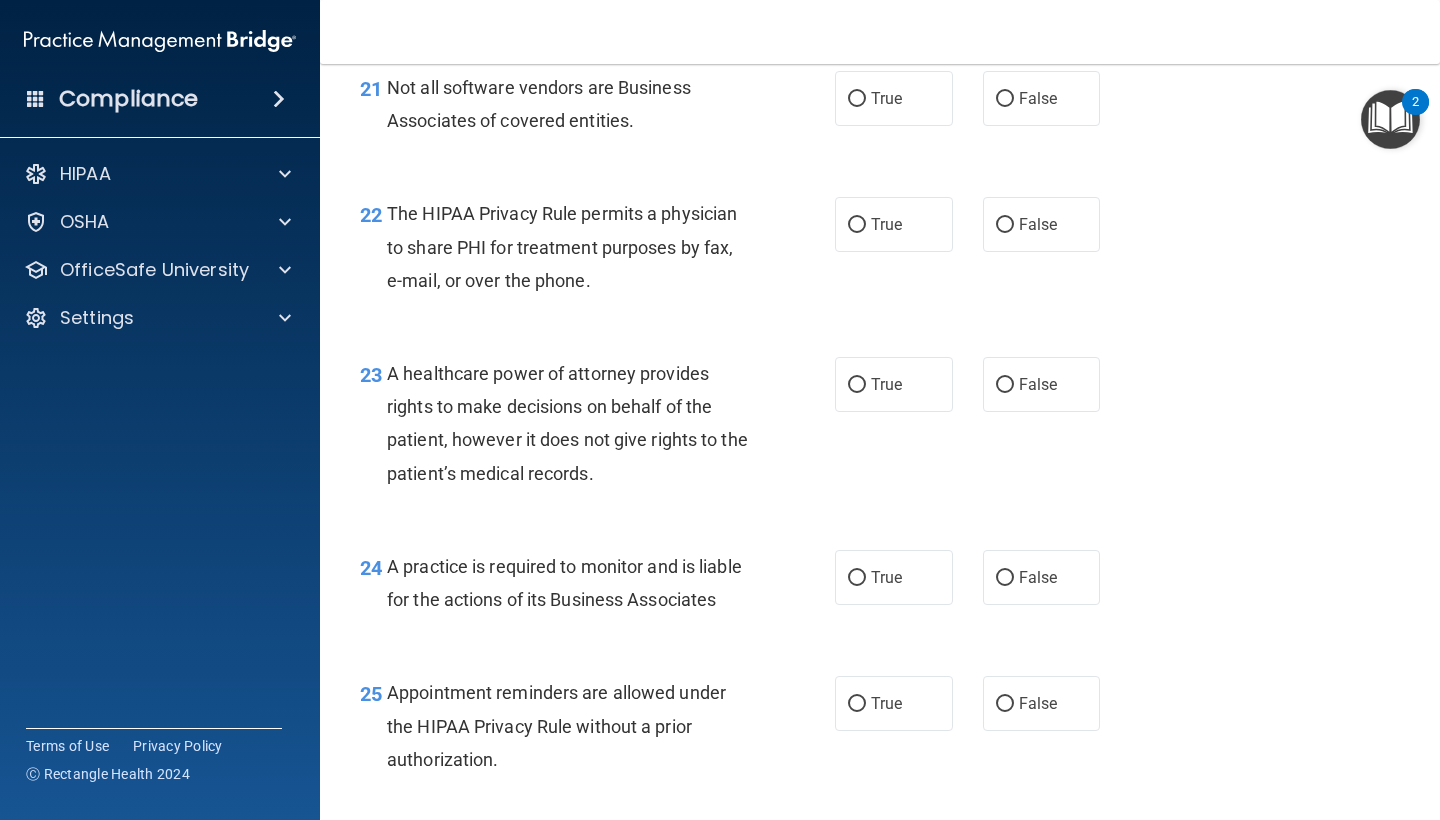 scroll, scrollTop: 3938, scrollLeft: 0, axis: vertical 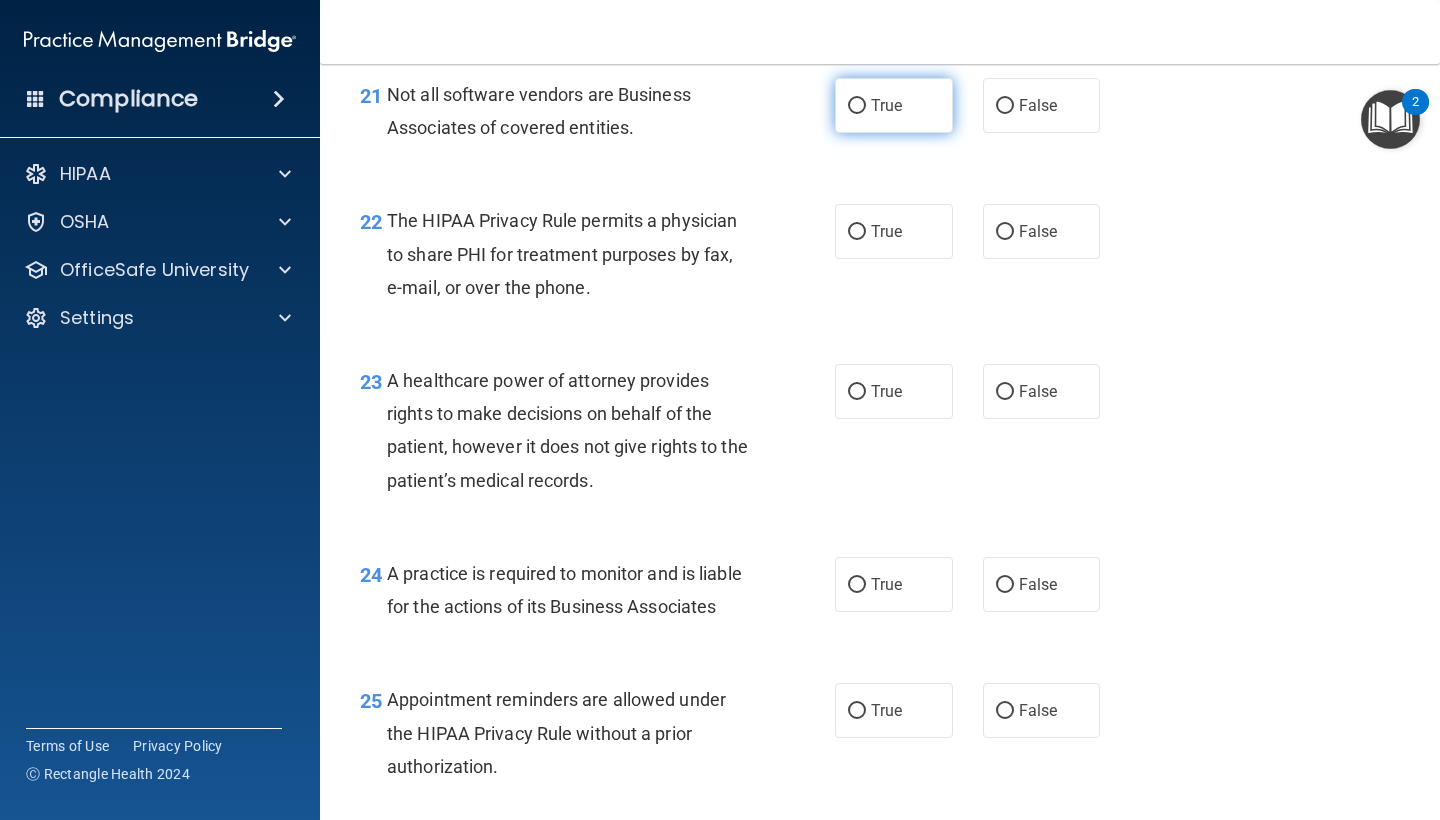 click on "True" at bounding box center [894, 105] 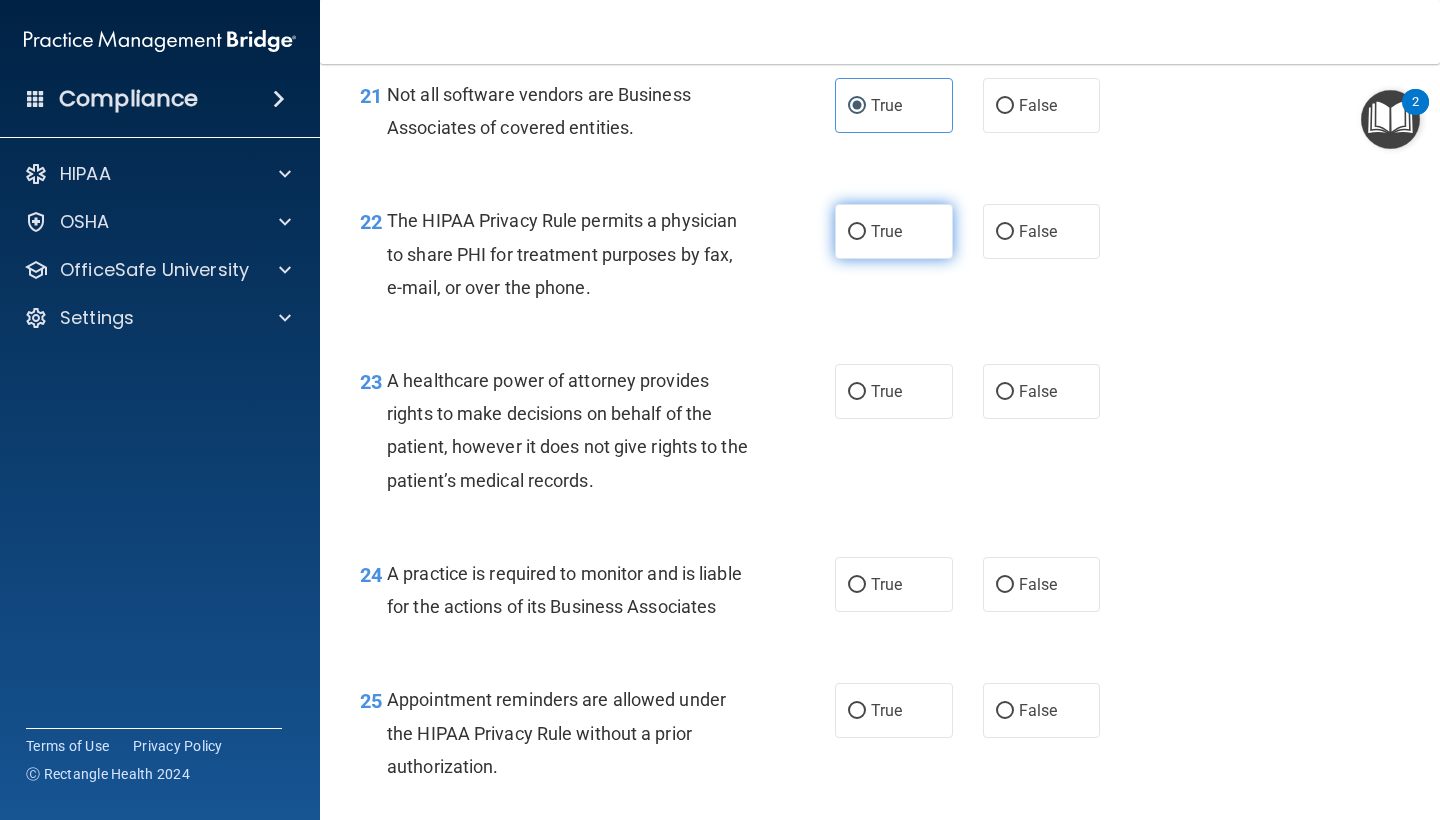 click on "True" at bounding box center [894, 231] 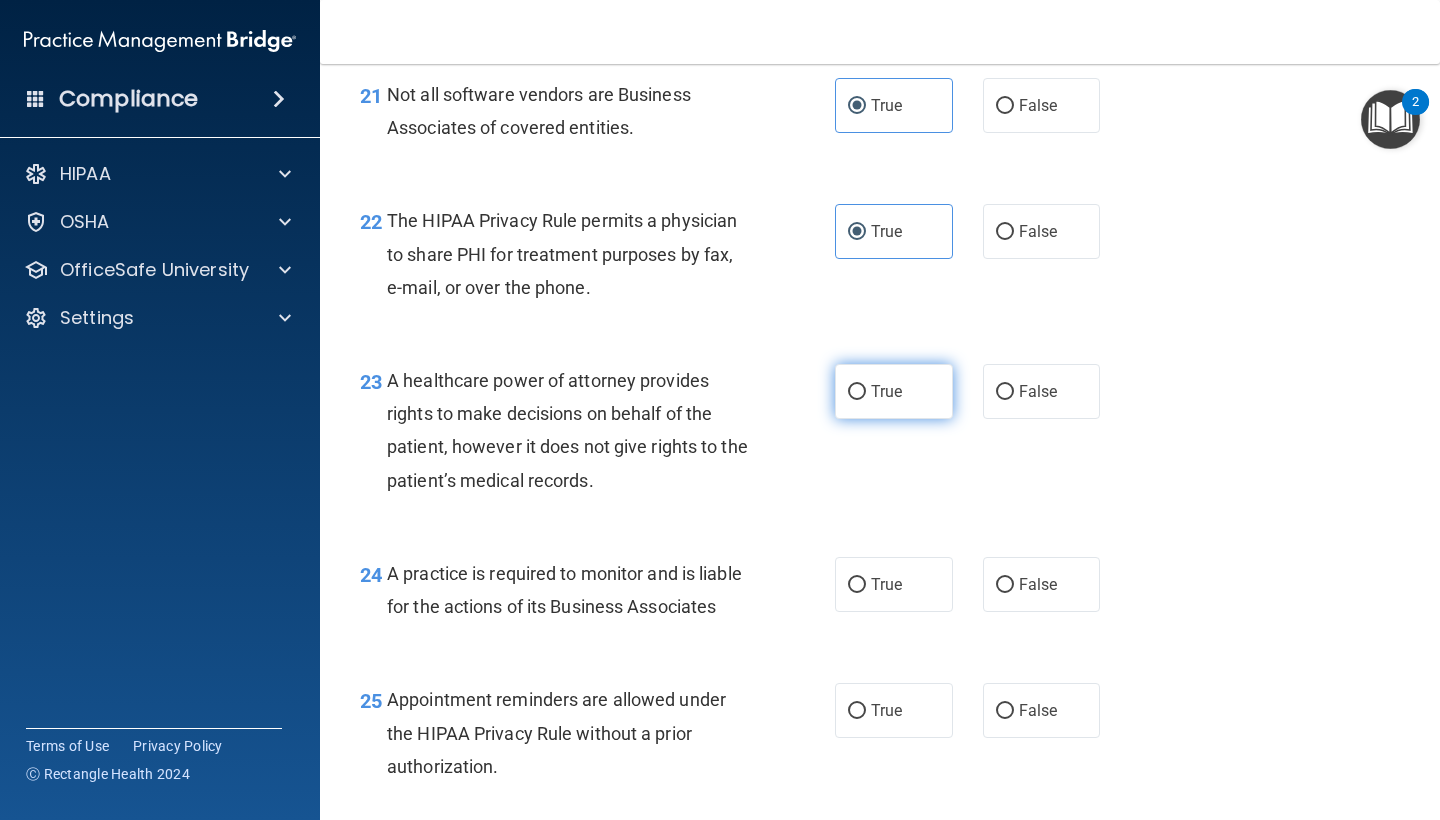 click on "True" at bounding box center (857, 392) 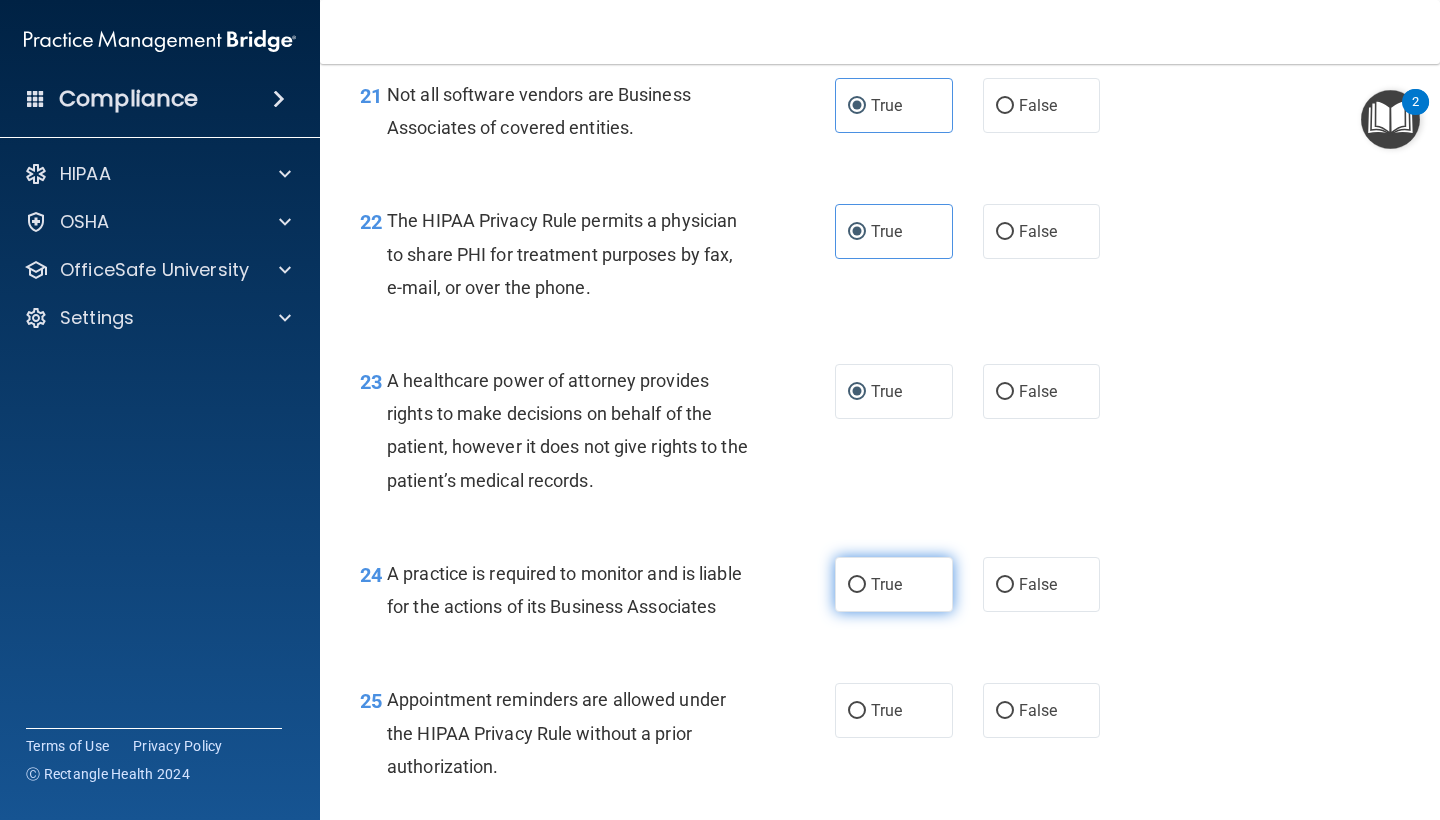 click on "True" at bounding box center (886, 584) 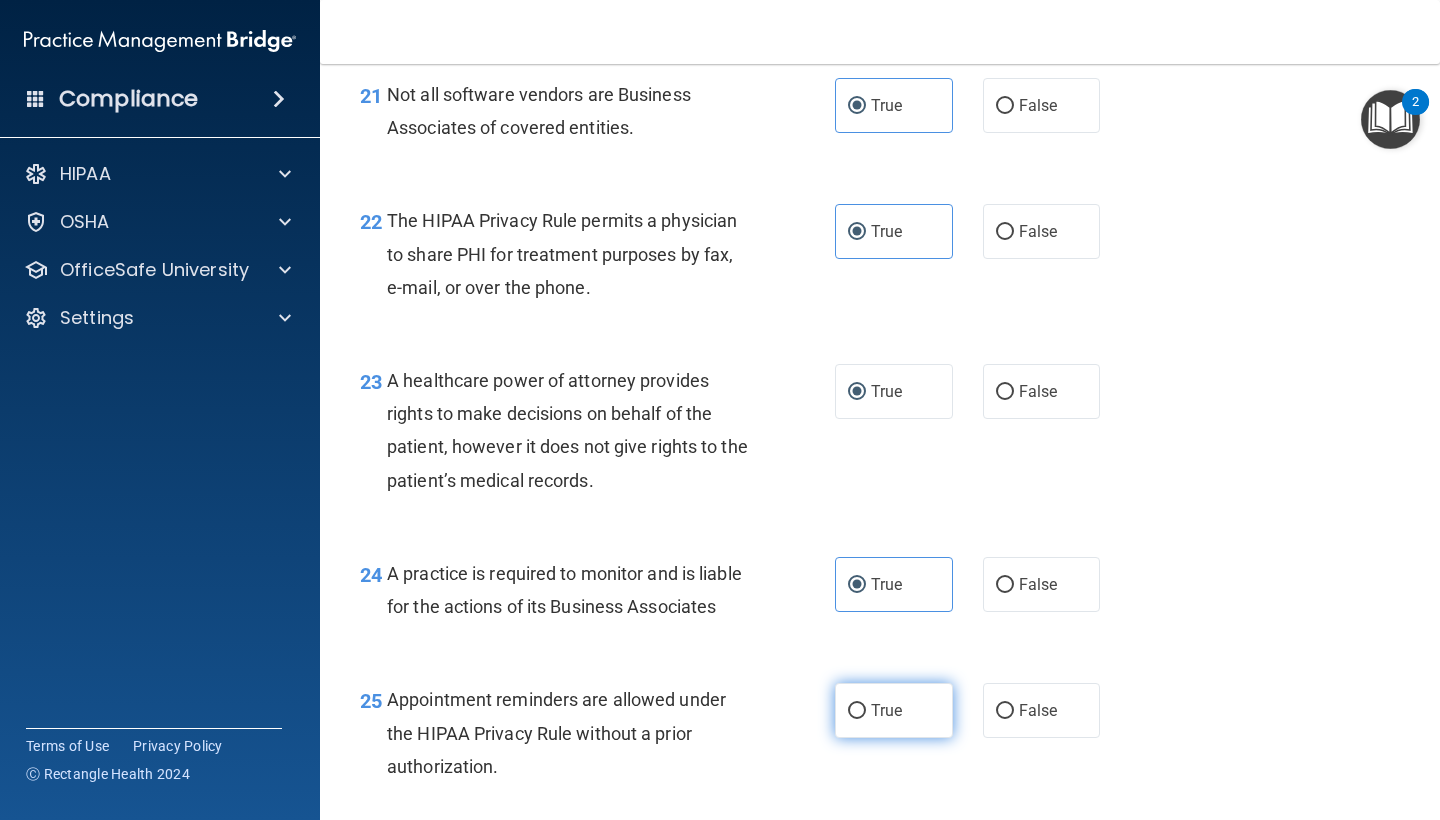 click on "True" at bounding box center [894, 710] 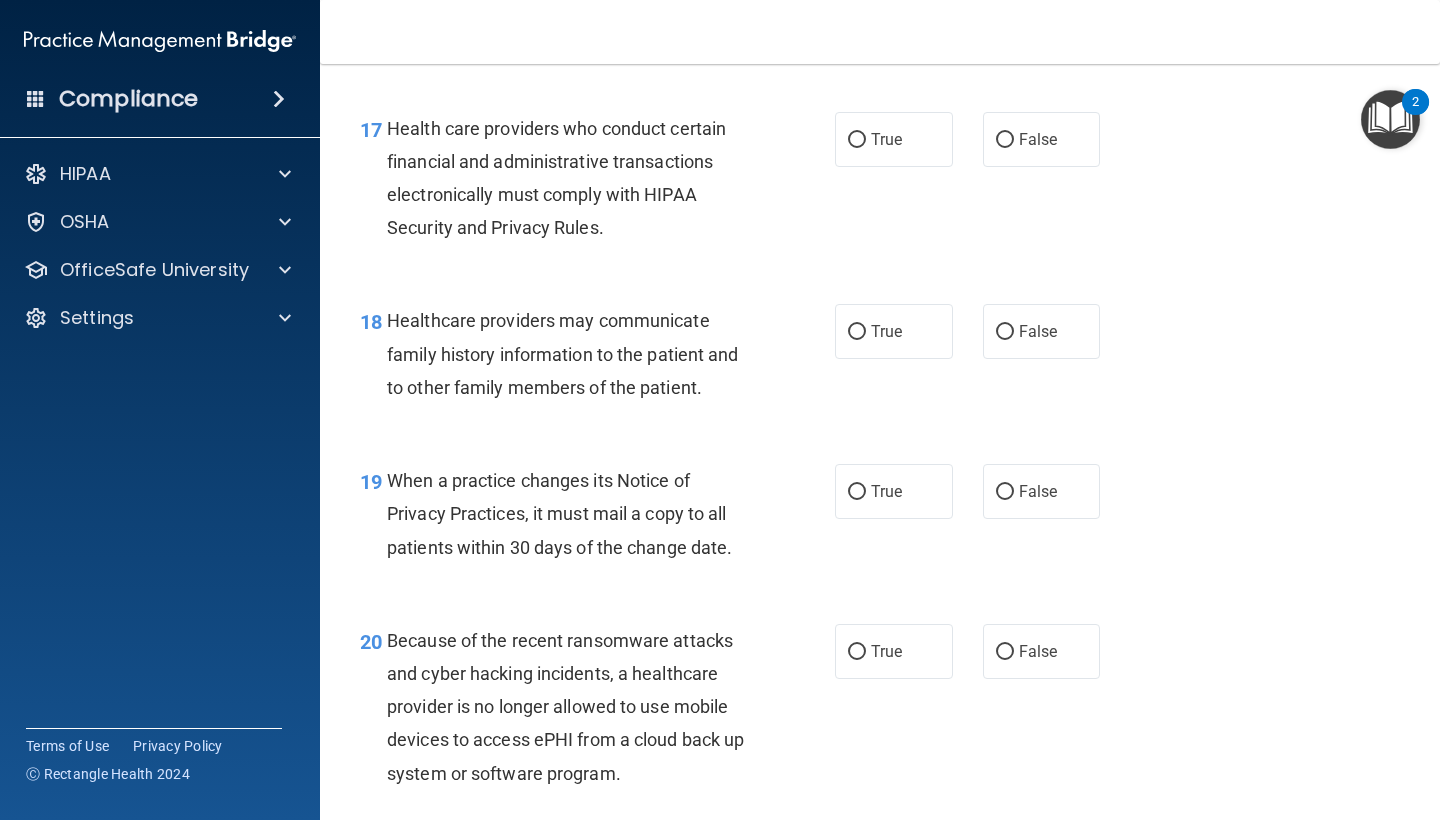 scroll, scrollTop: 3163, scrollLeft: 0, axis: vertical 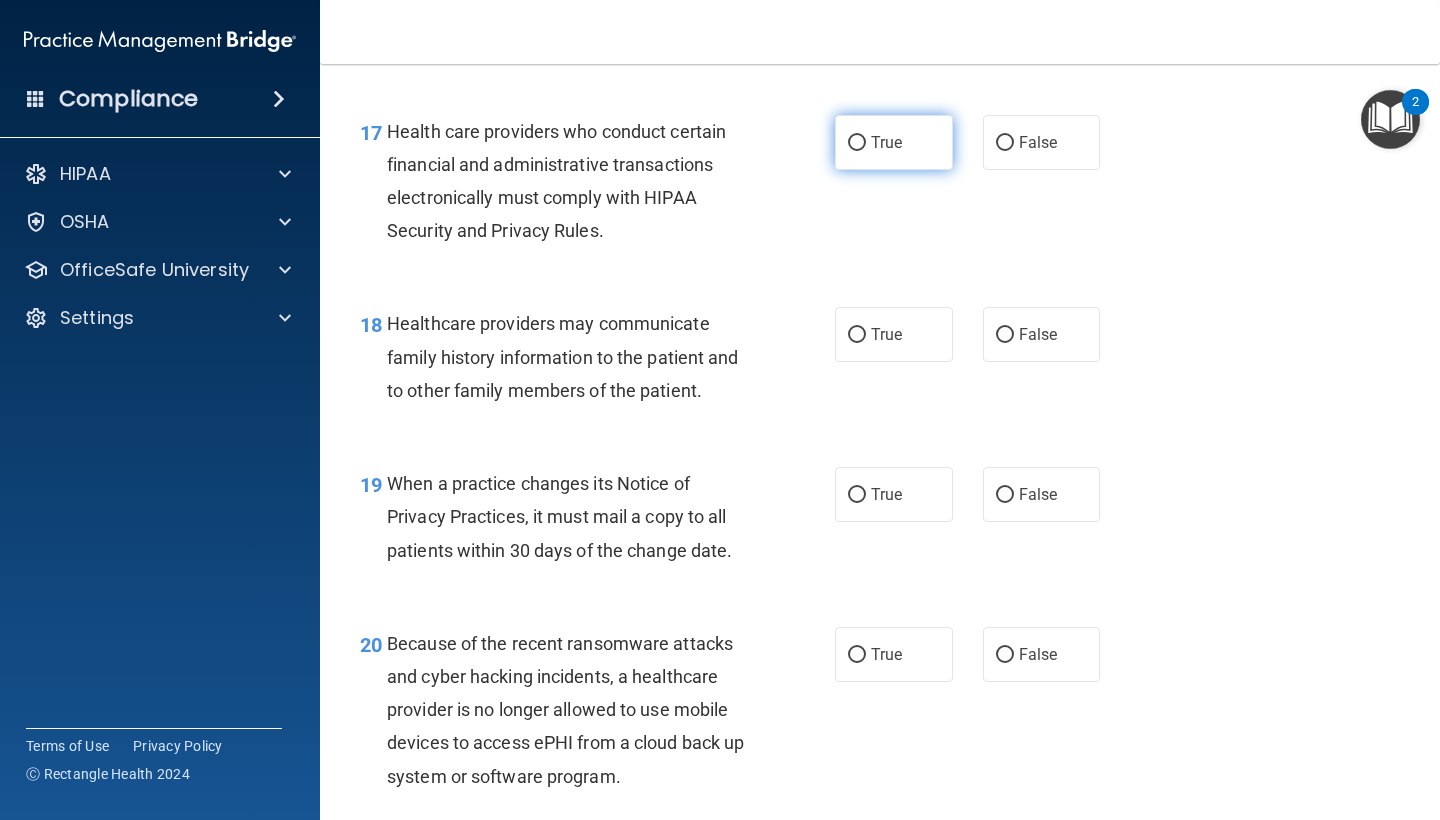 click on "True" at bounding box center [857, 143] 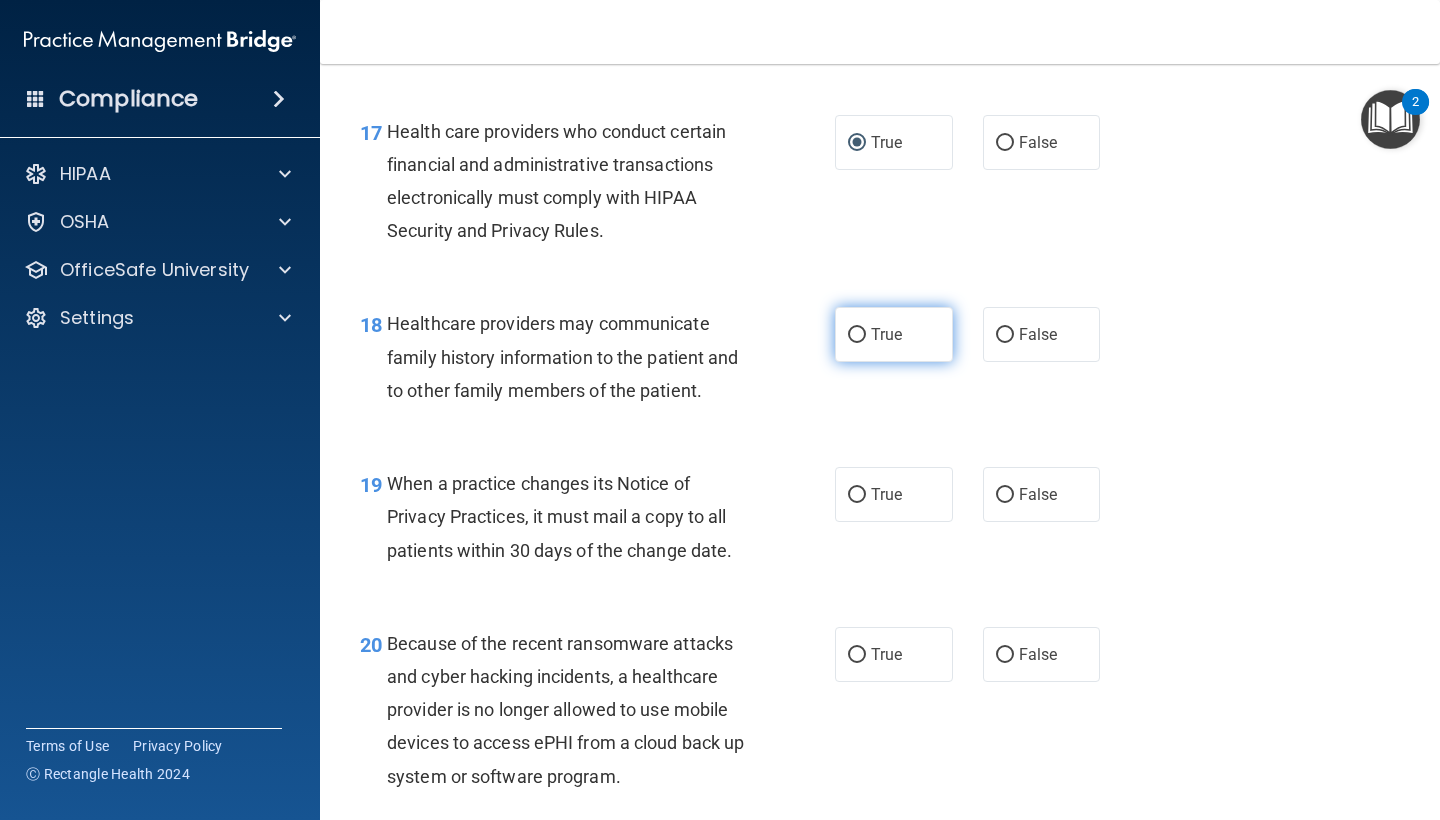 click on "True" at bounding box center (894, 334) 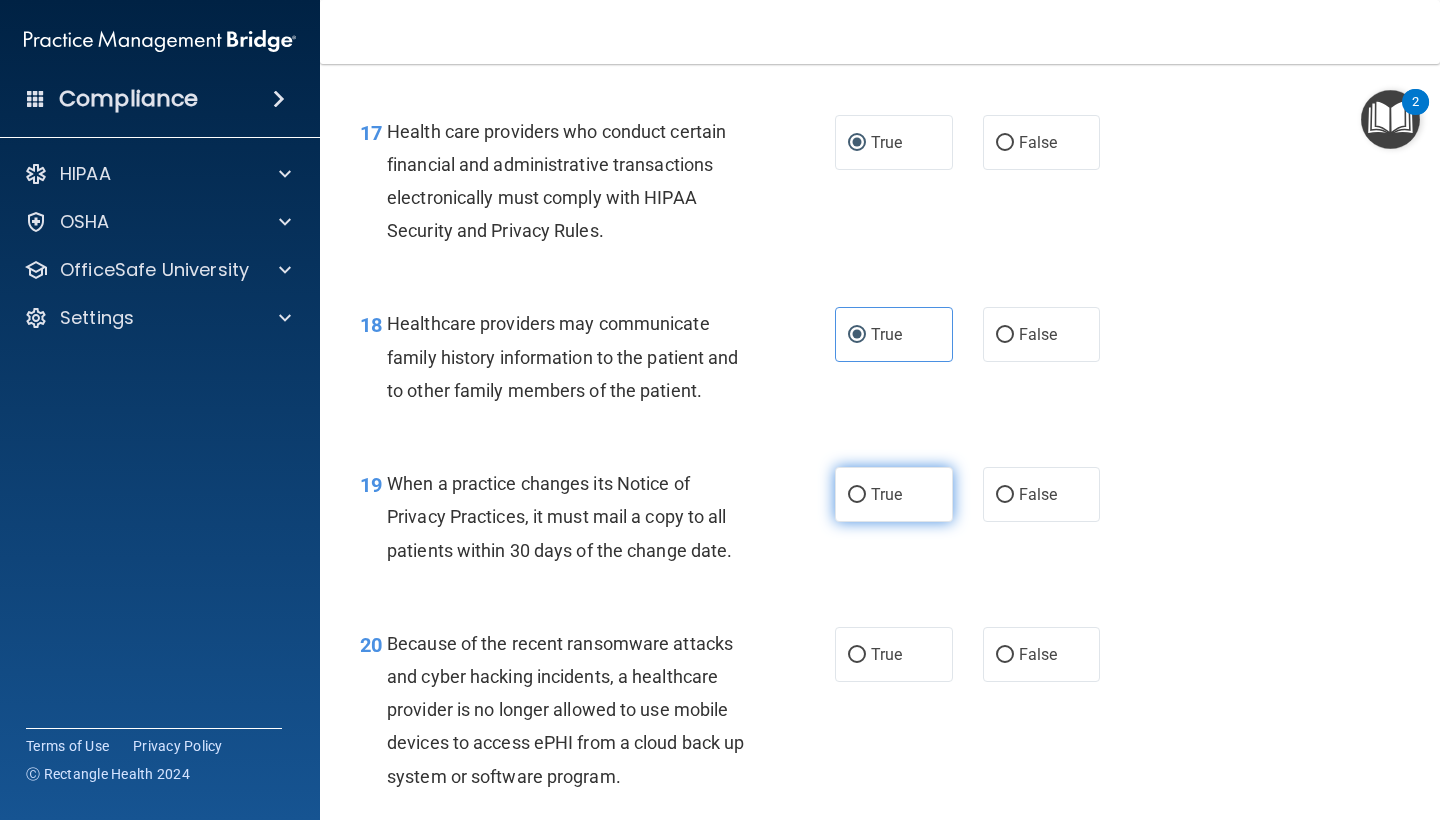 click on "True" at bounding box center [894, 494] 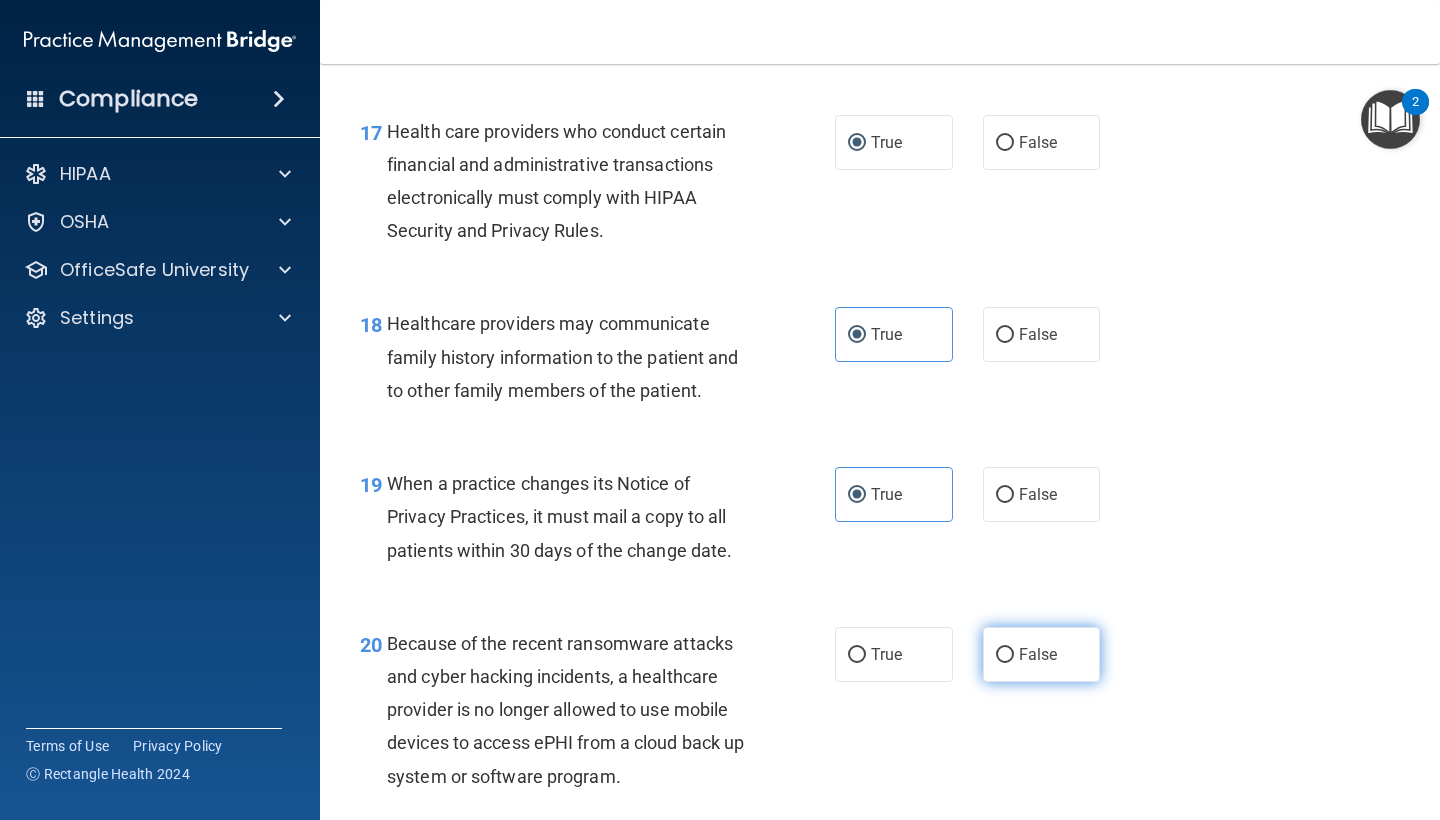 click on "False" at bounding box center (1042, 654) 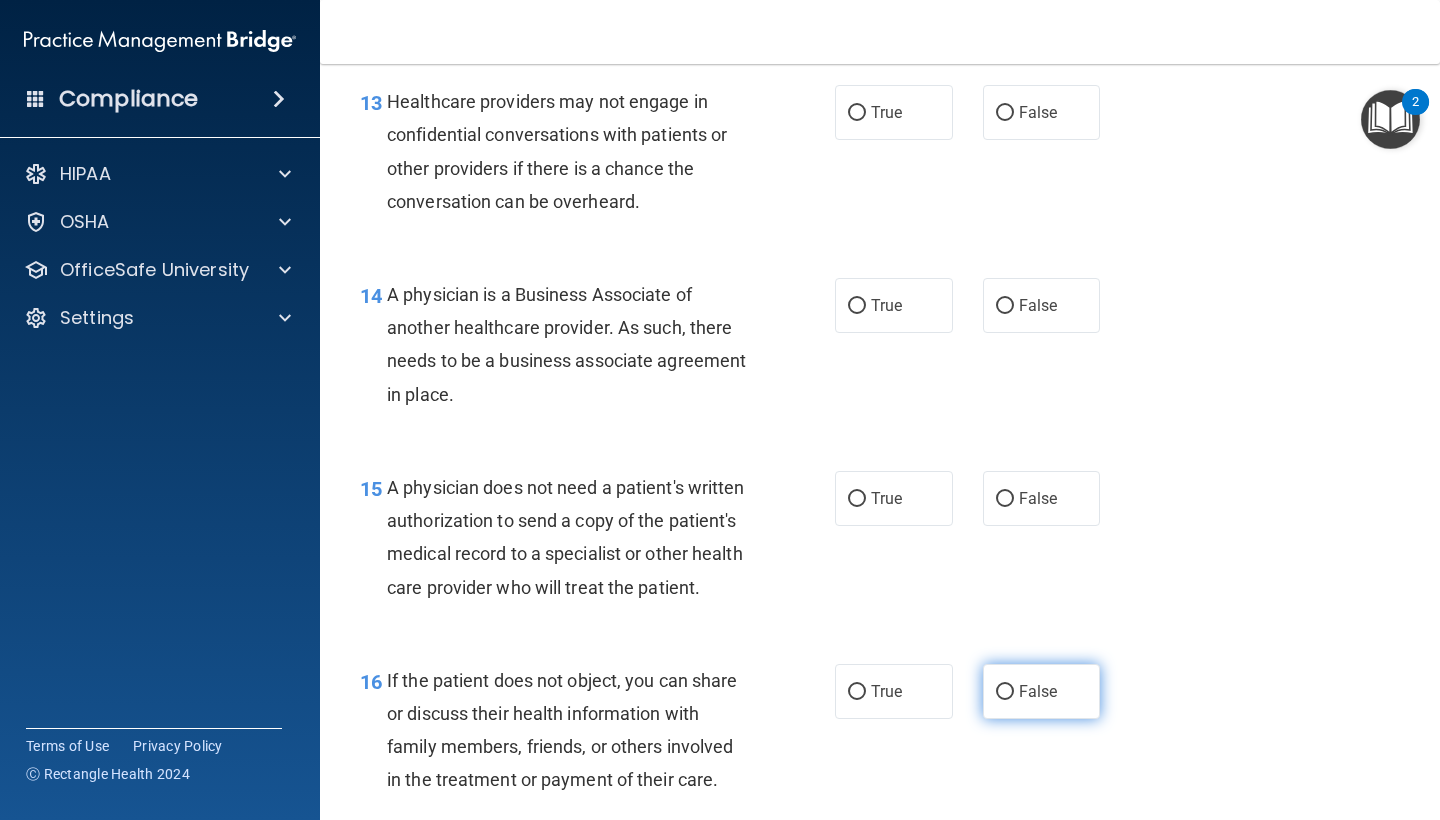 scroll, scrollTop: 2420, scrollLeft: 0, axis: vertical 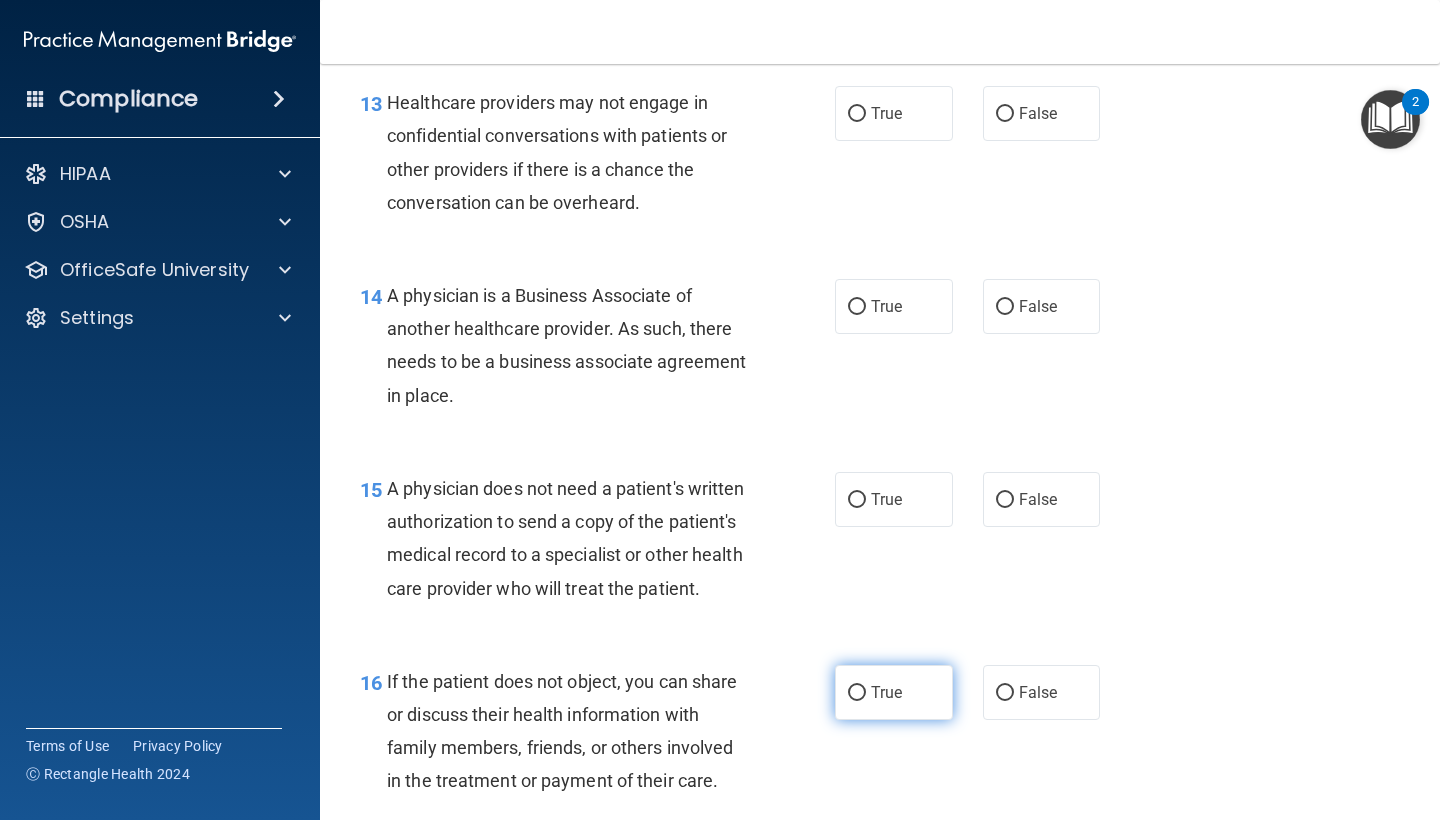 click on "True" at bounding box center (894, 692) 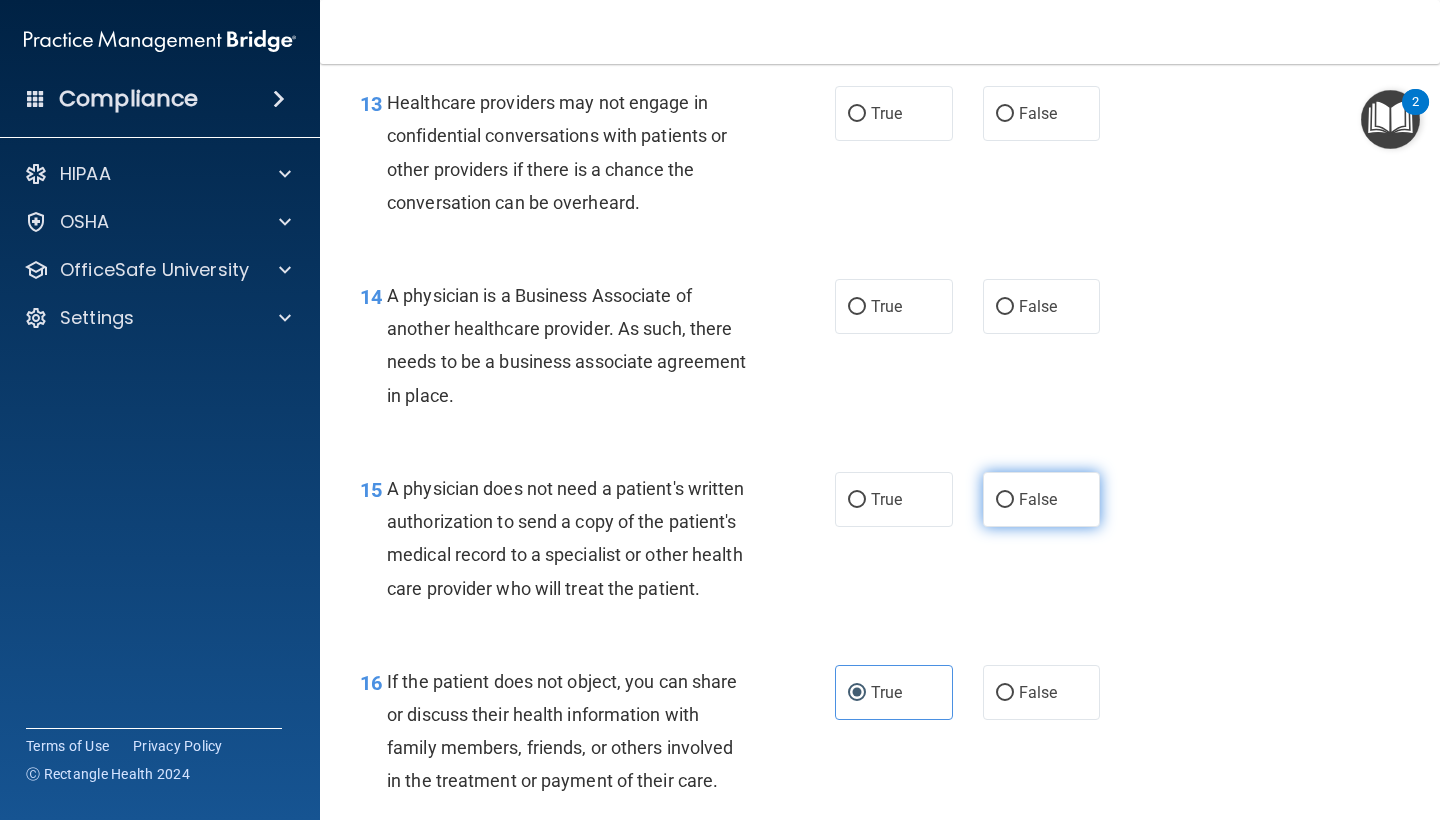 click on "False" at bounding box center (1038, 499) 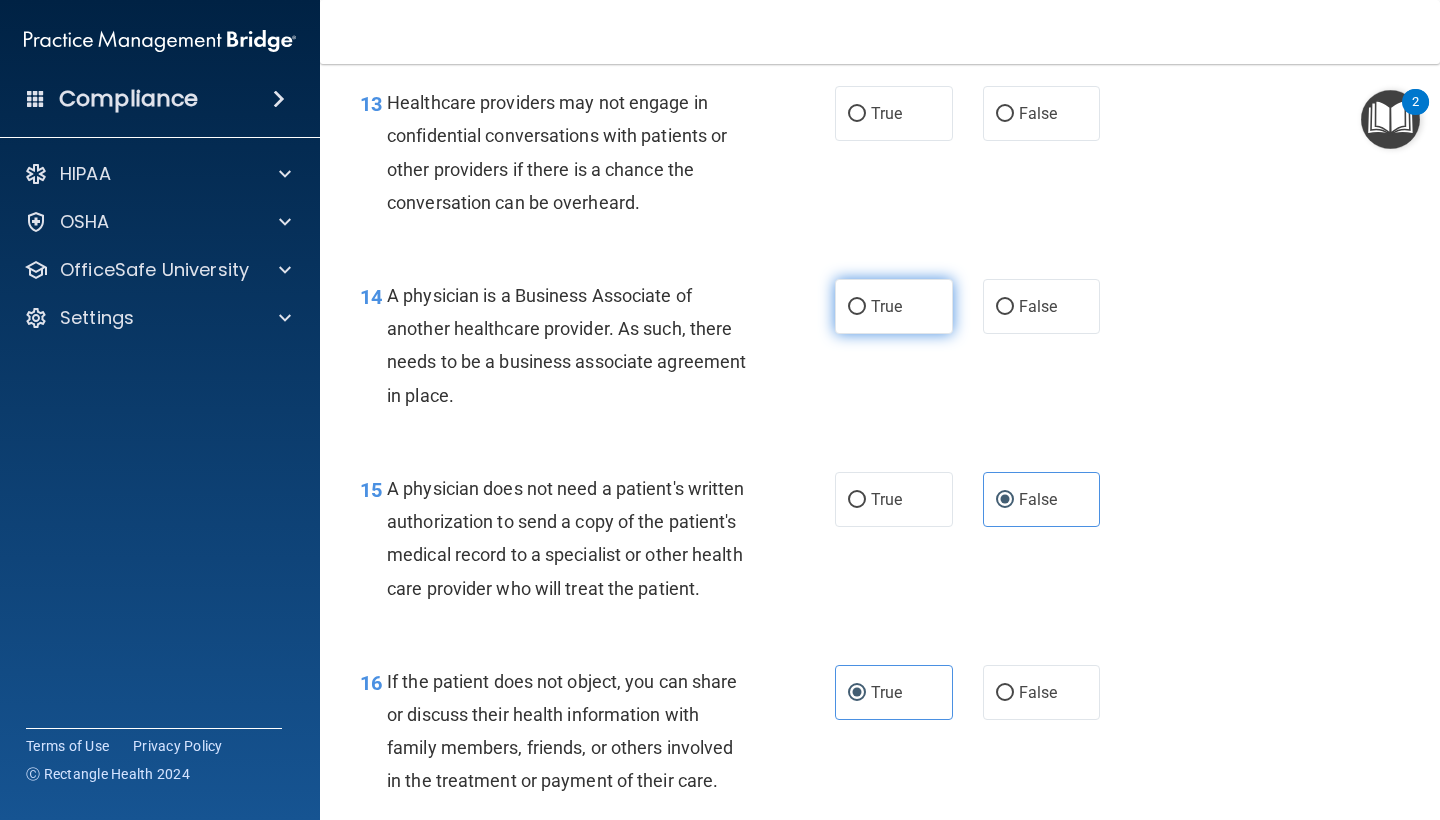 click on "True" at bounding box center [886, 306] 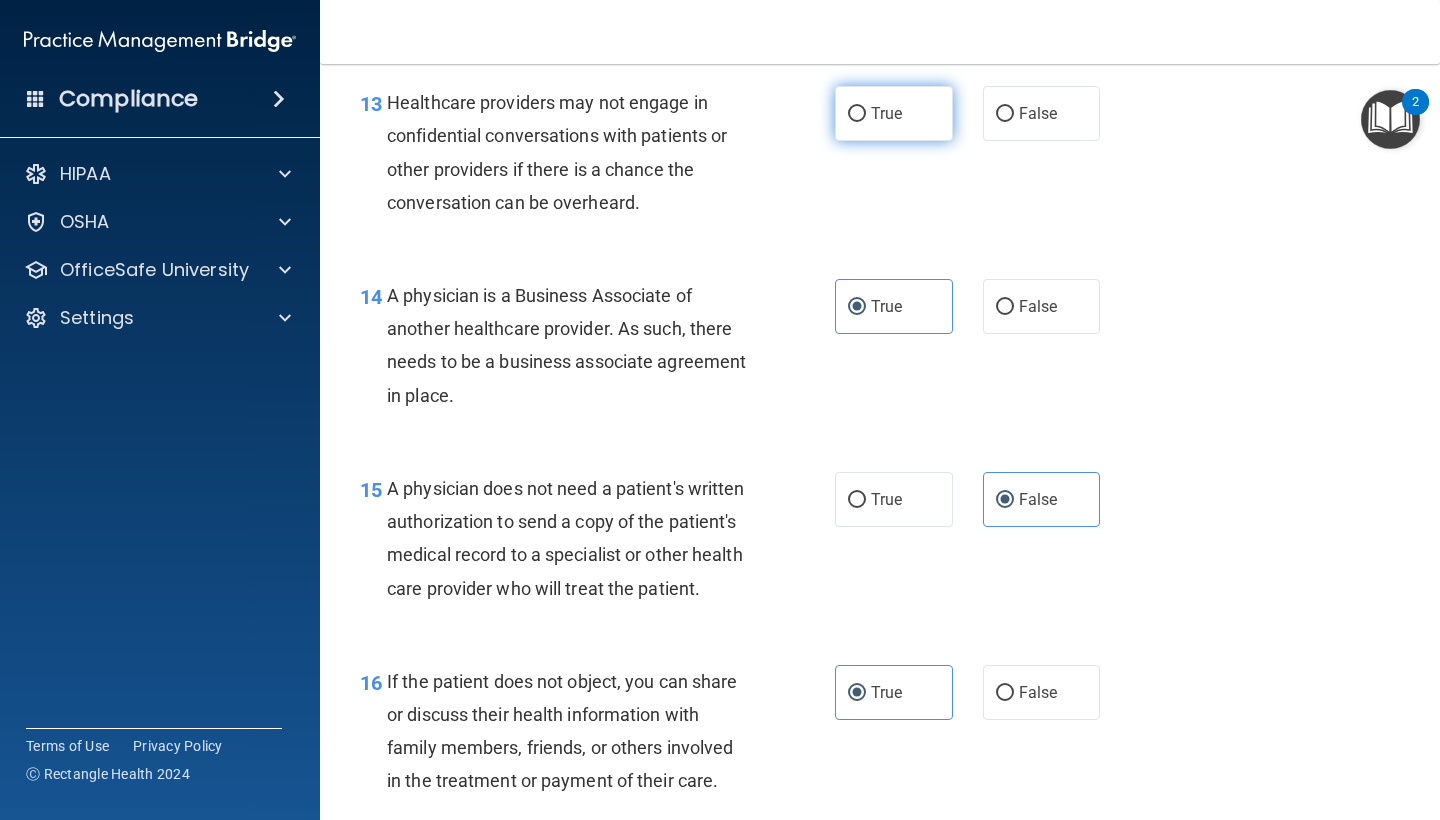 click on "True" at bounding box center (894, 113) 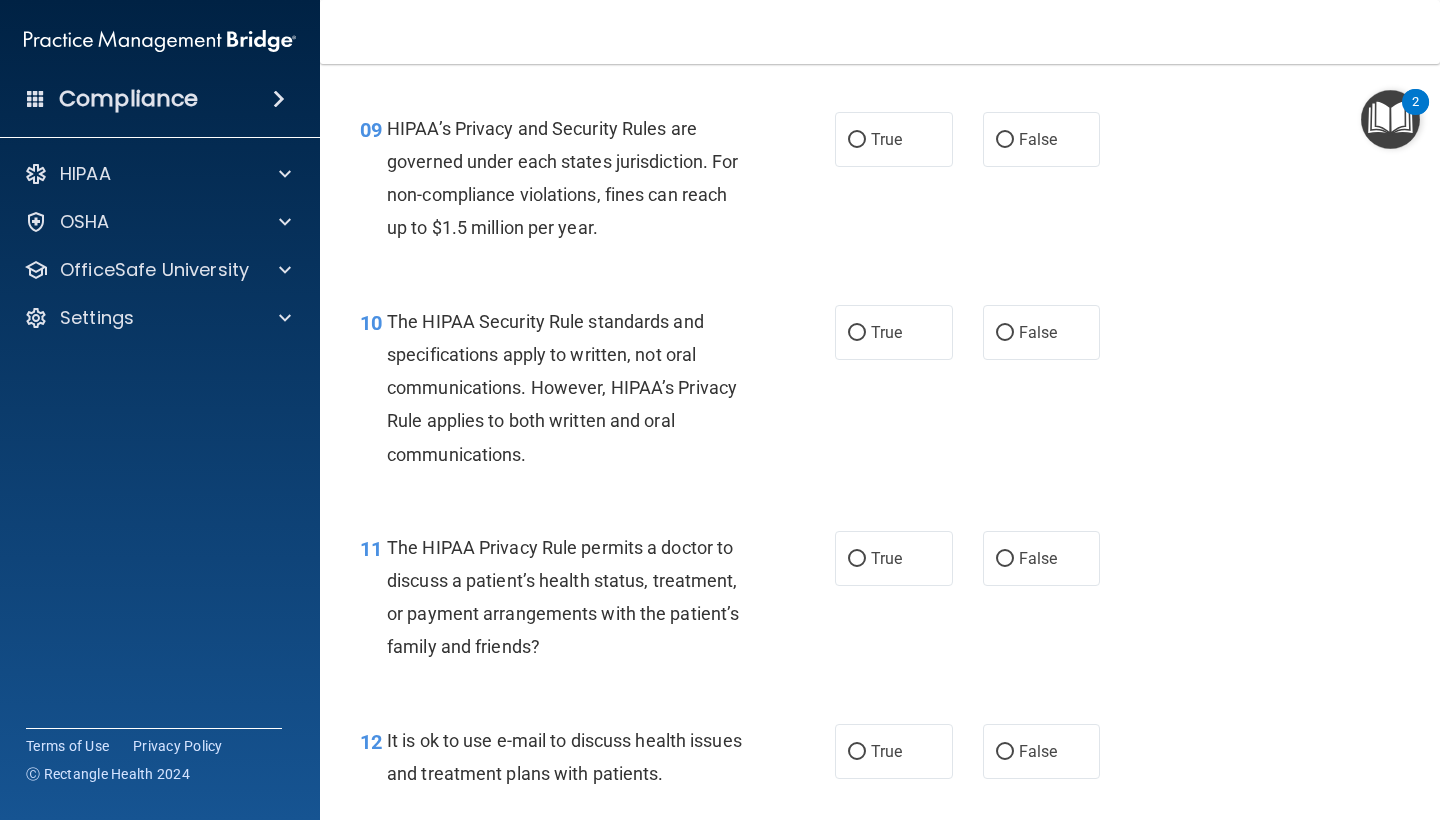 scroll, scrollTop: 1654, scrollLeft: 0, axis: vertical 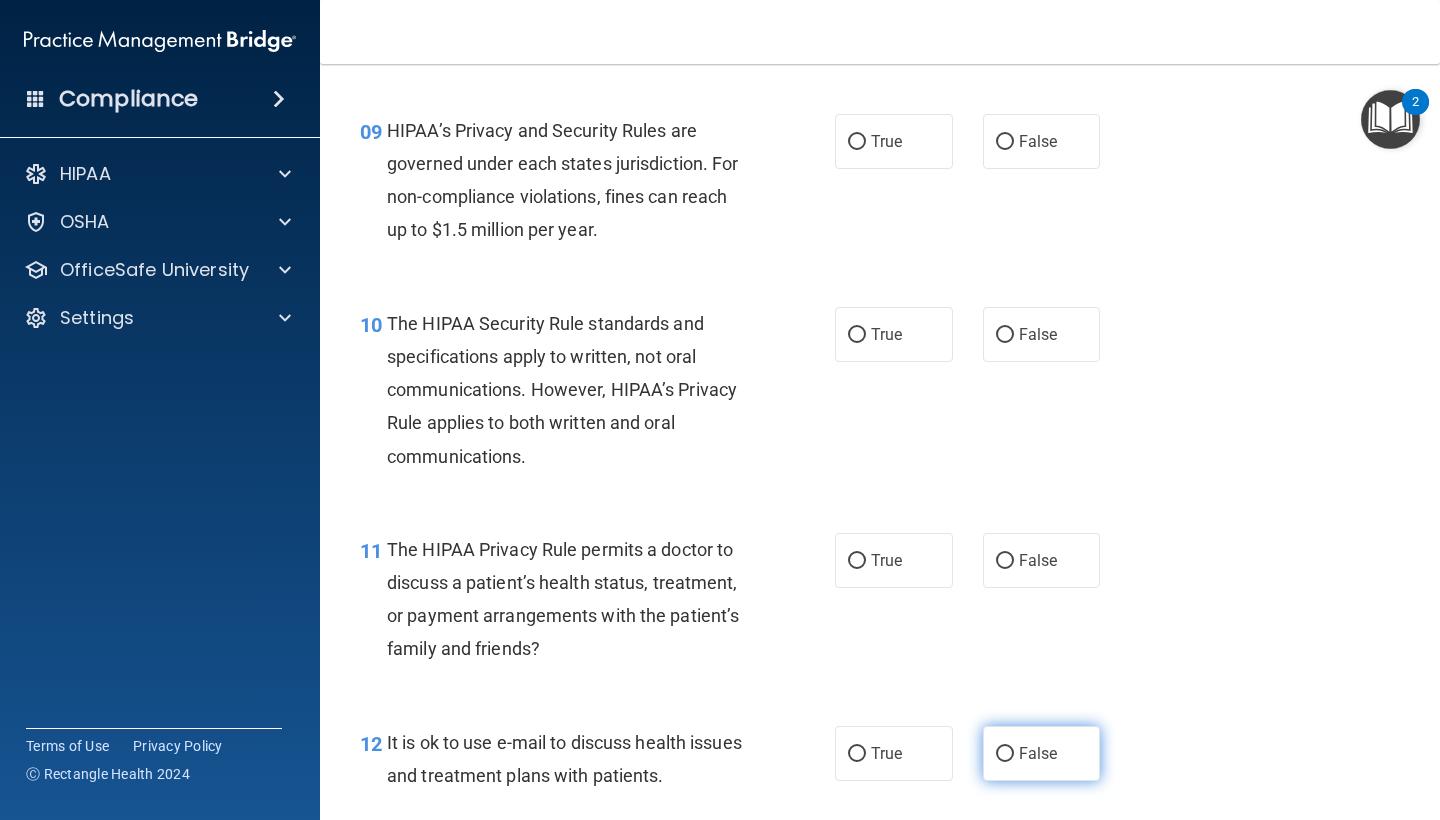 click on "False" at bounding box center [1038, 753] 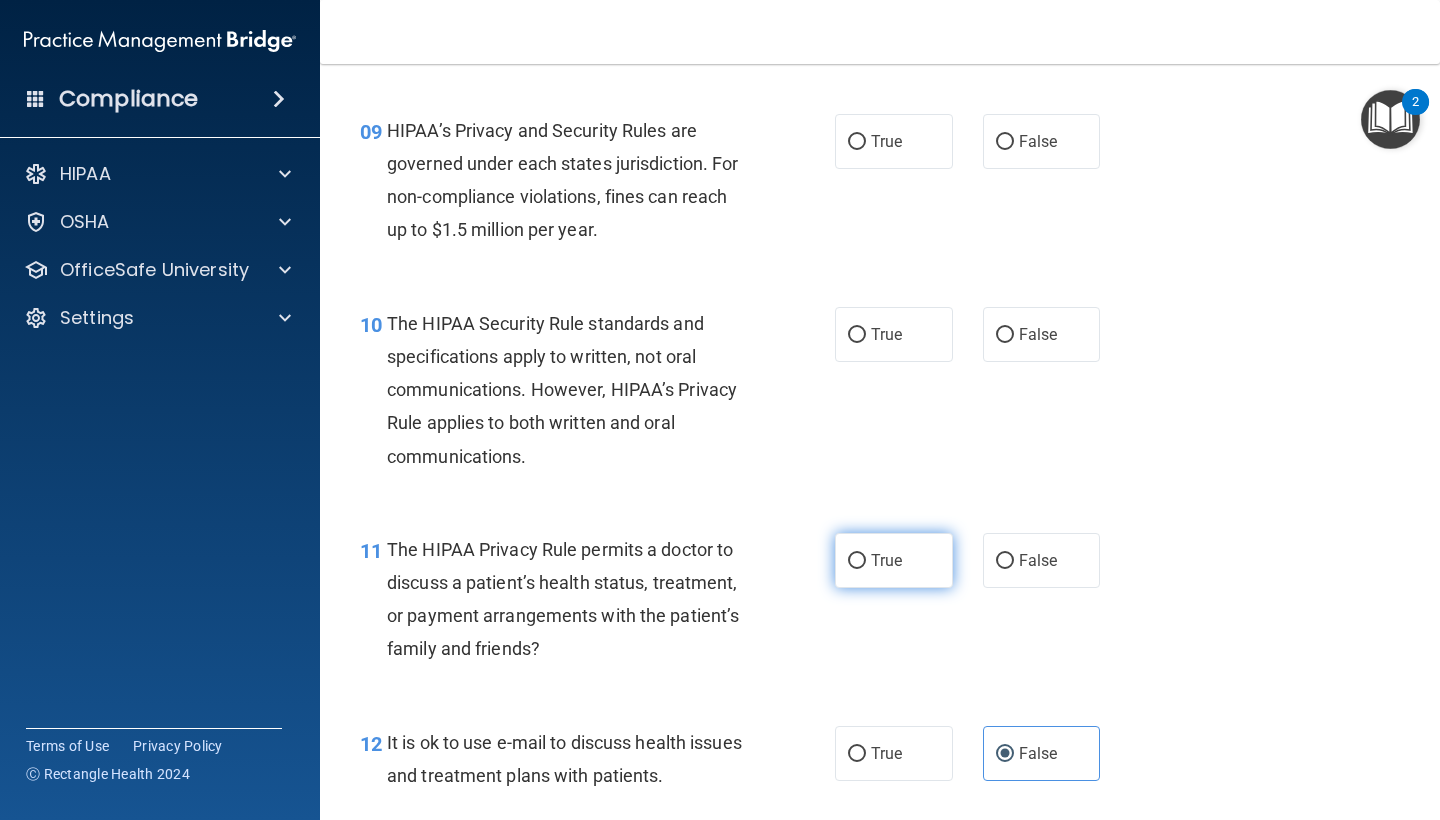 click on "True" at bounding box center [886, 560] 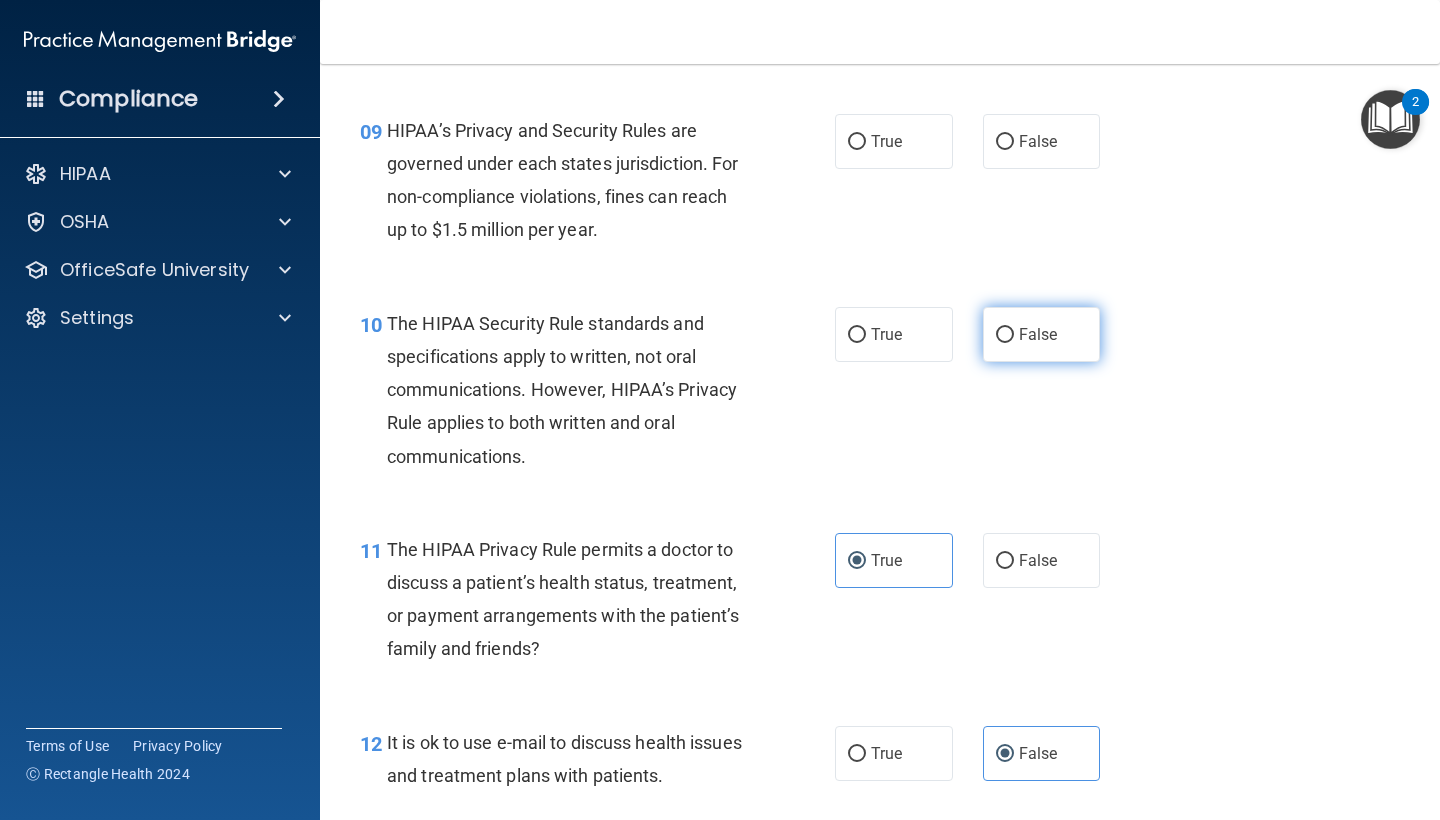 click on "False" at bounding box center [1042, 334] 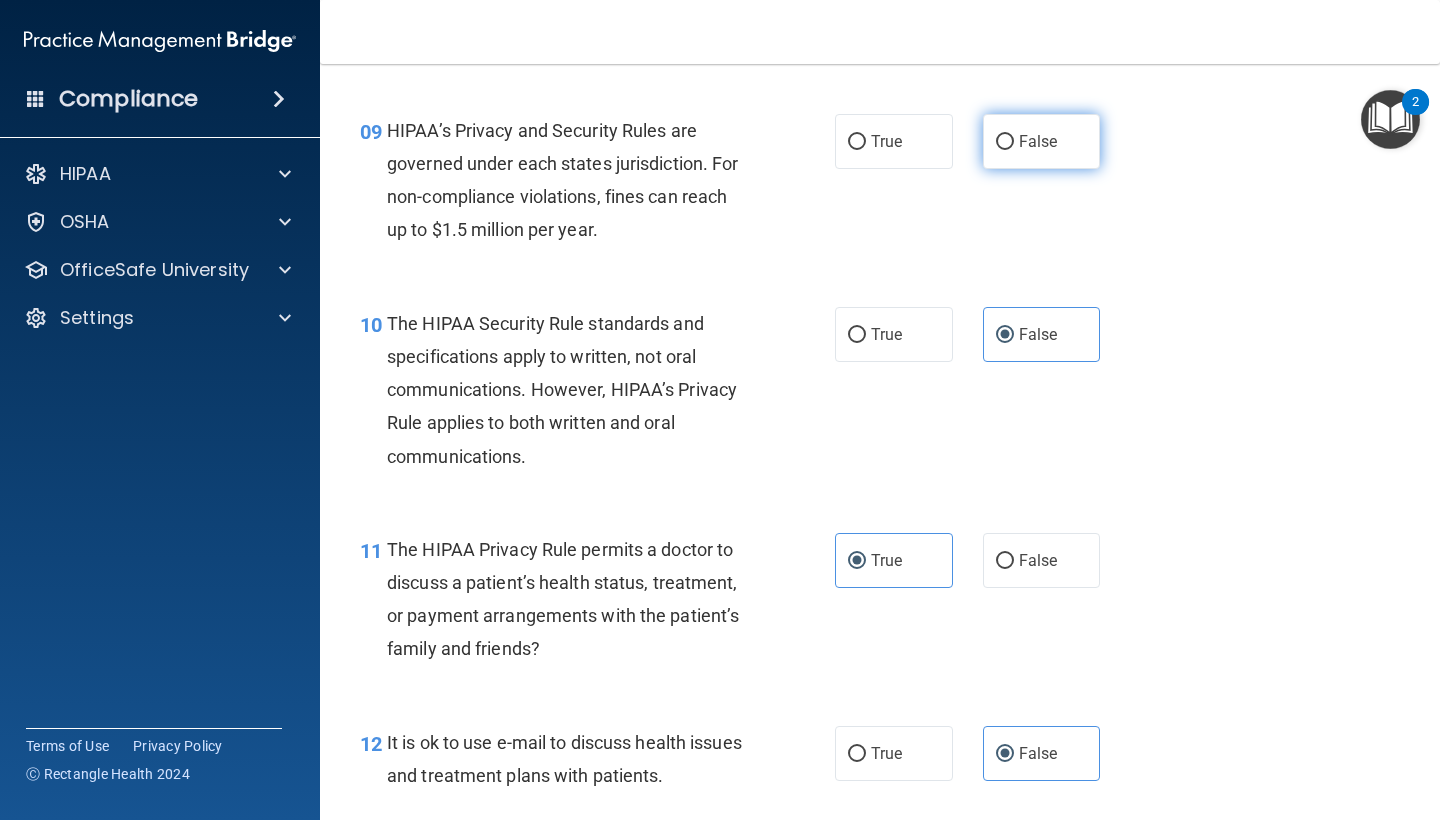 click on "False" at bounding box center [1038, 141] 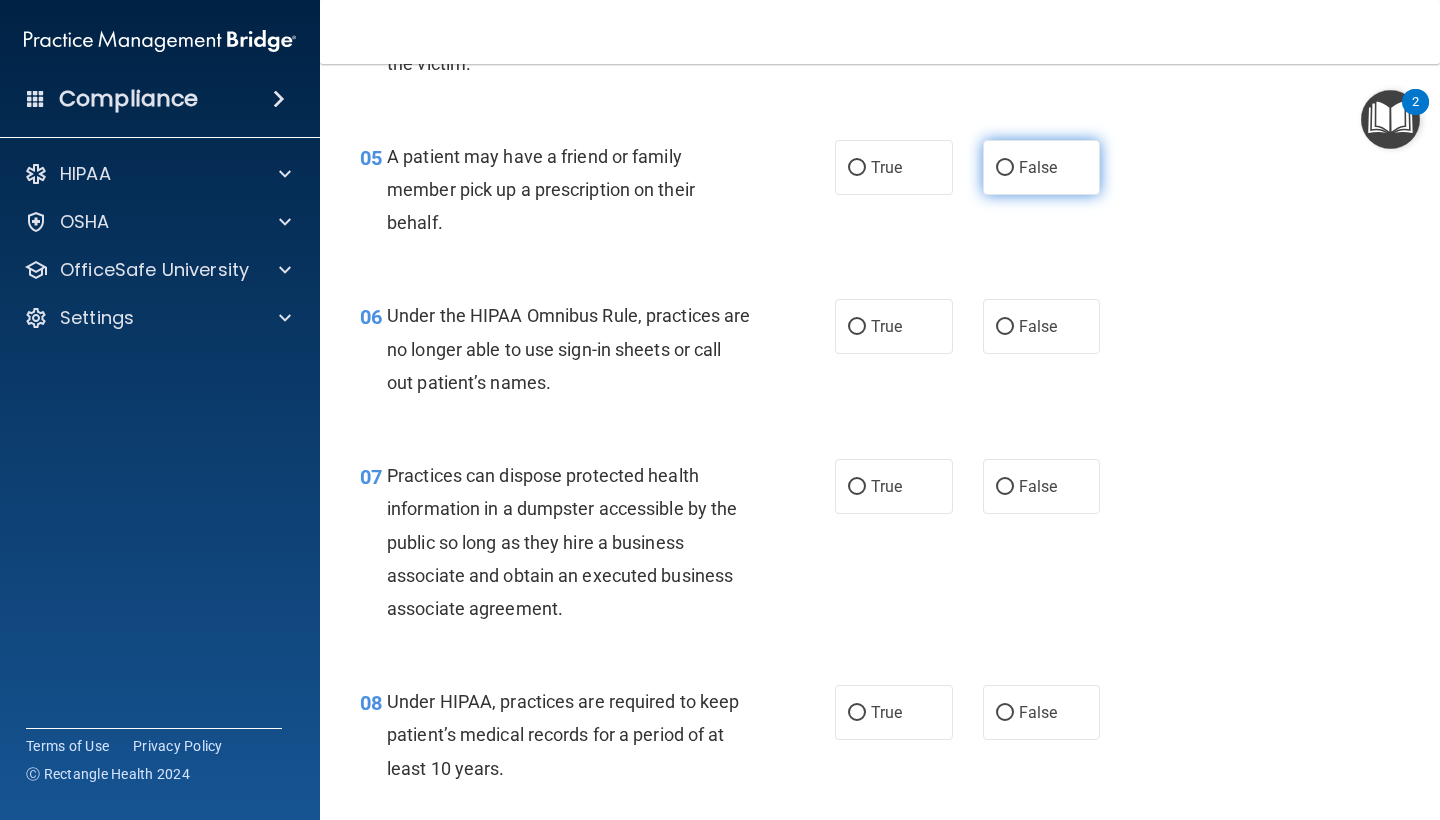 scroll, scrollTop: 922, scrollLeft: 0, axis: vertical 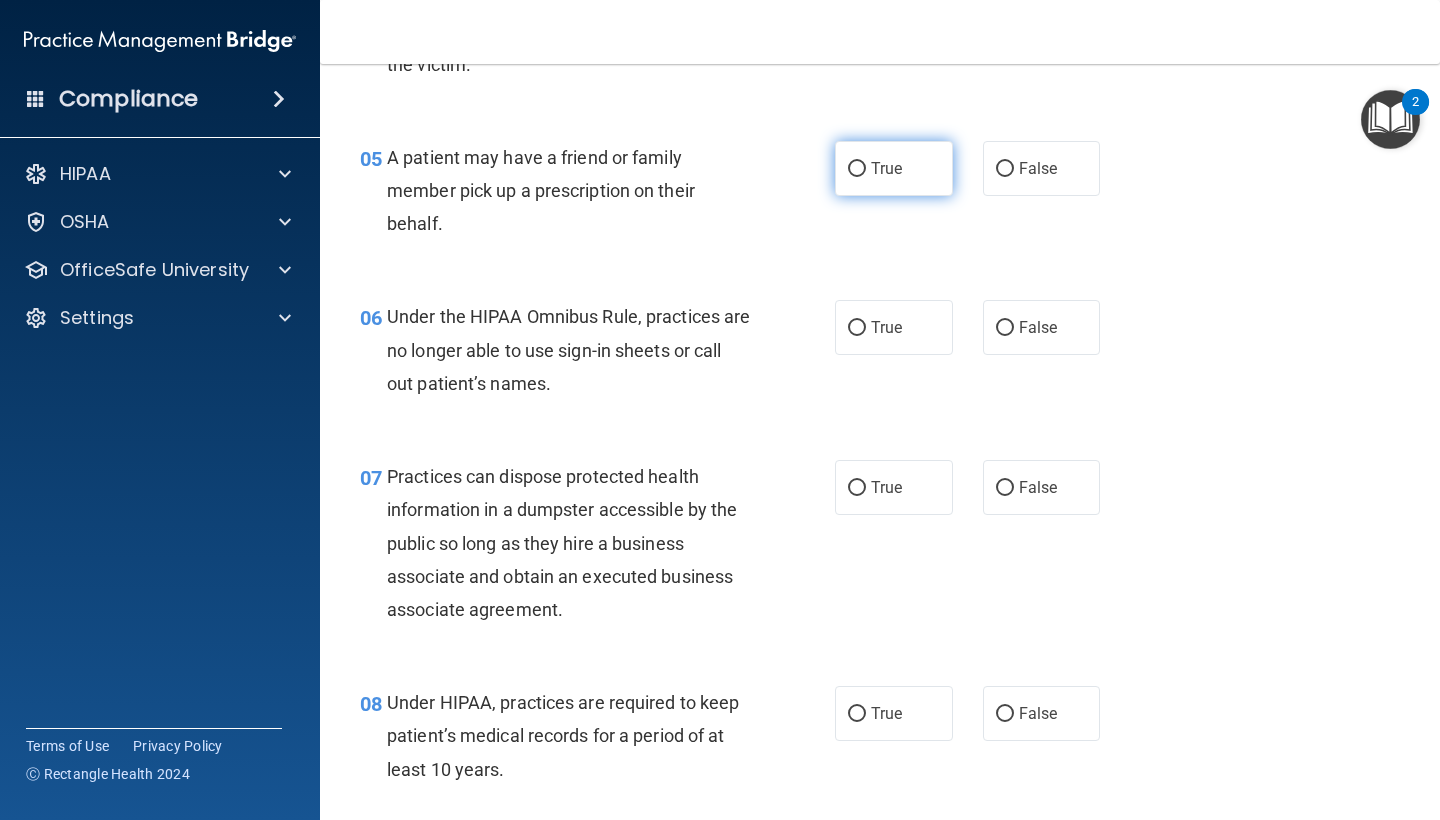 click on "True" at bounding box center [886, 168] 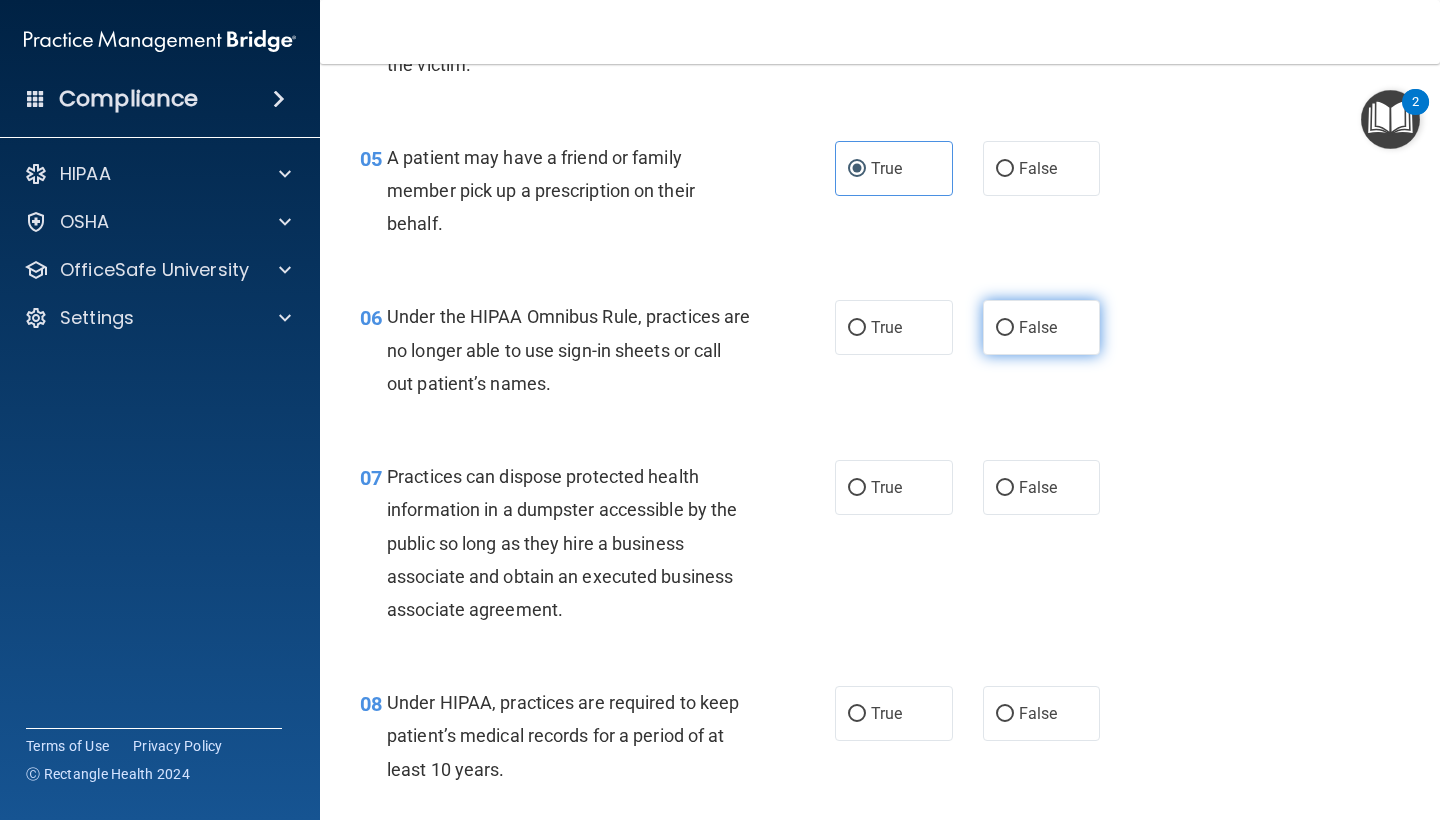 click on "False" at bounding box center (1042, 327) 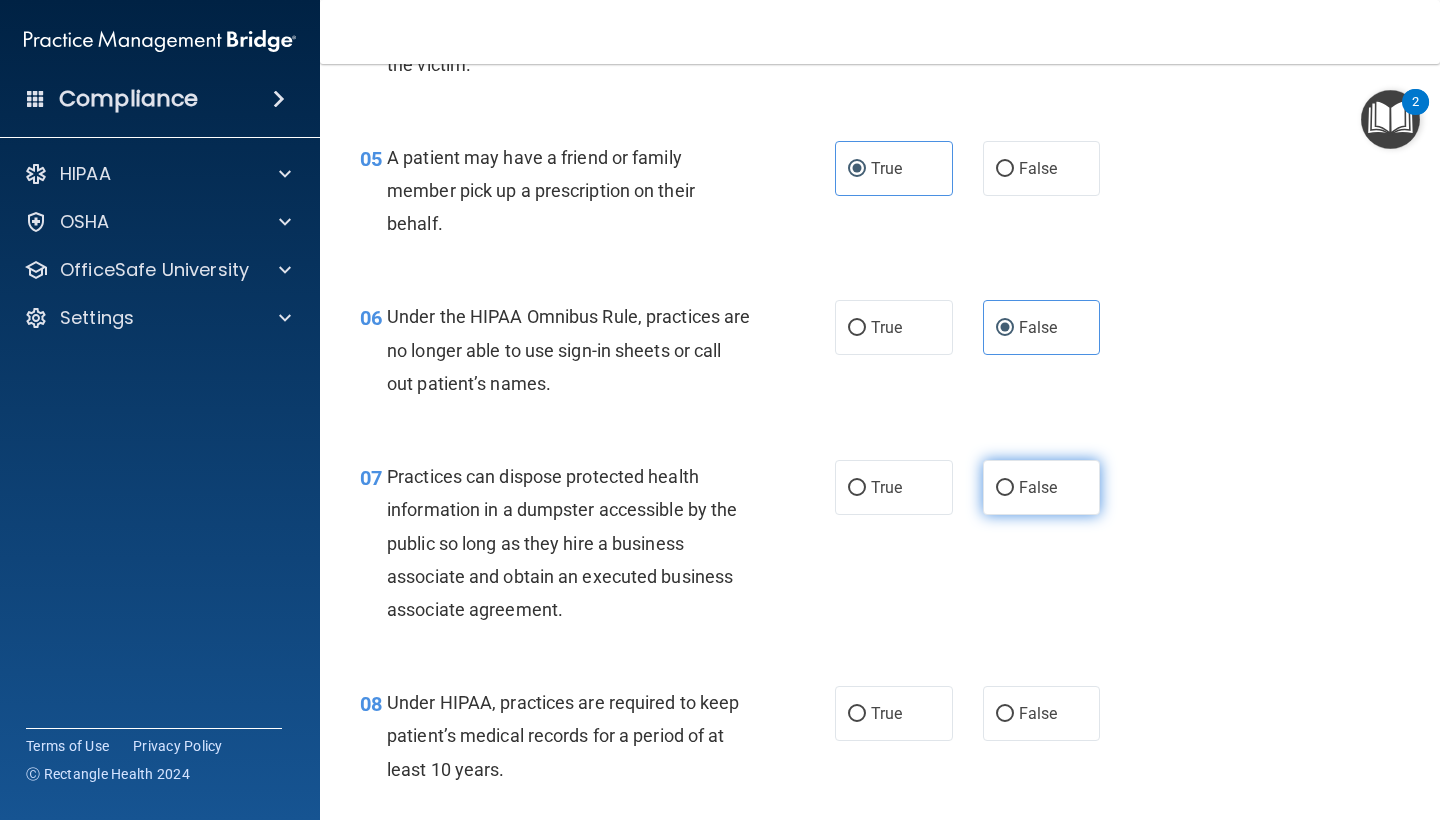 click on "False" at bounding box center (1038, 487) 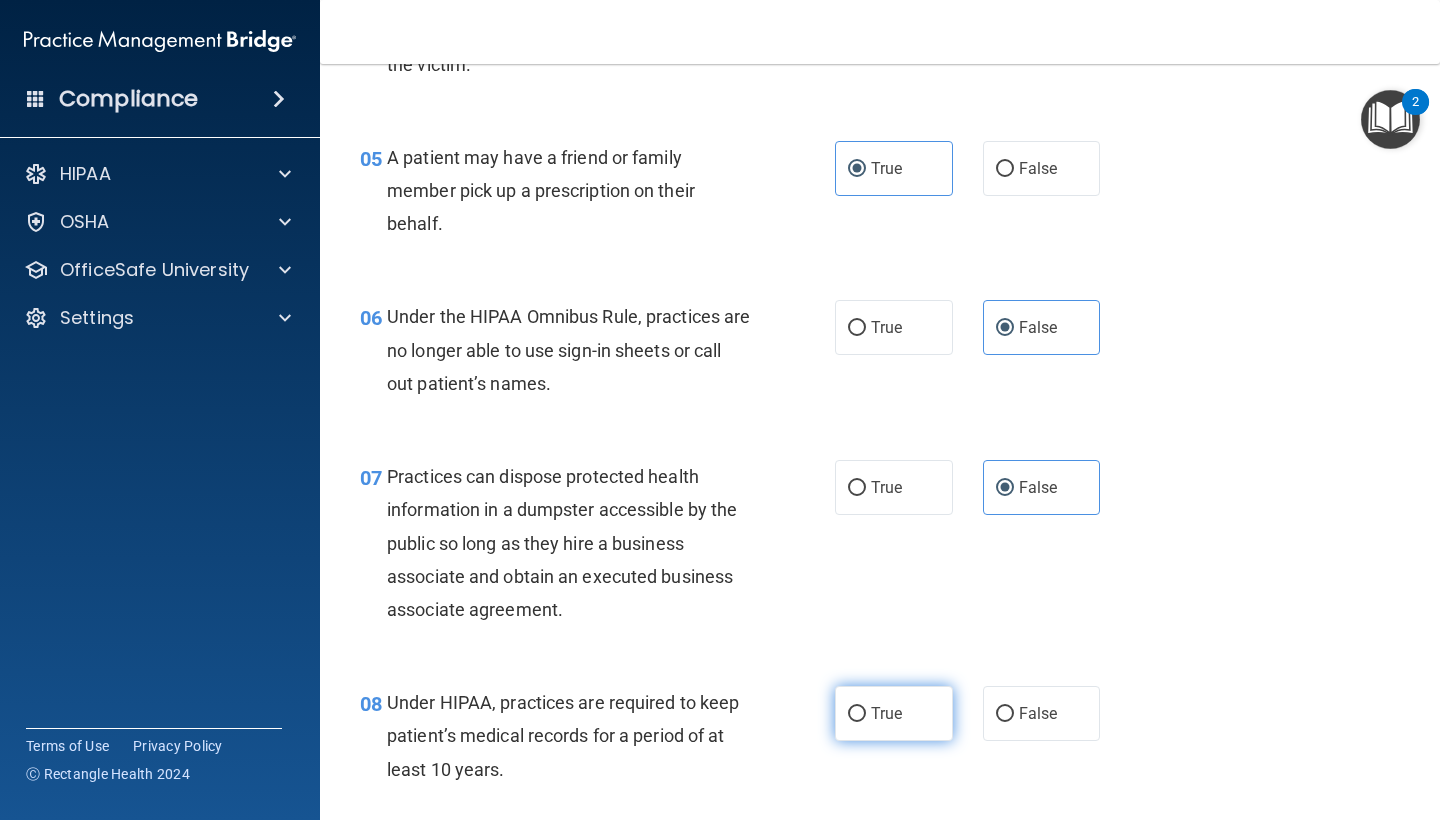 click on "True" at bounding box center (894, 713) 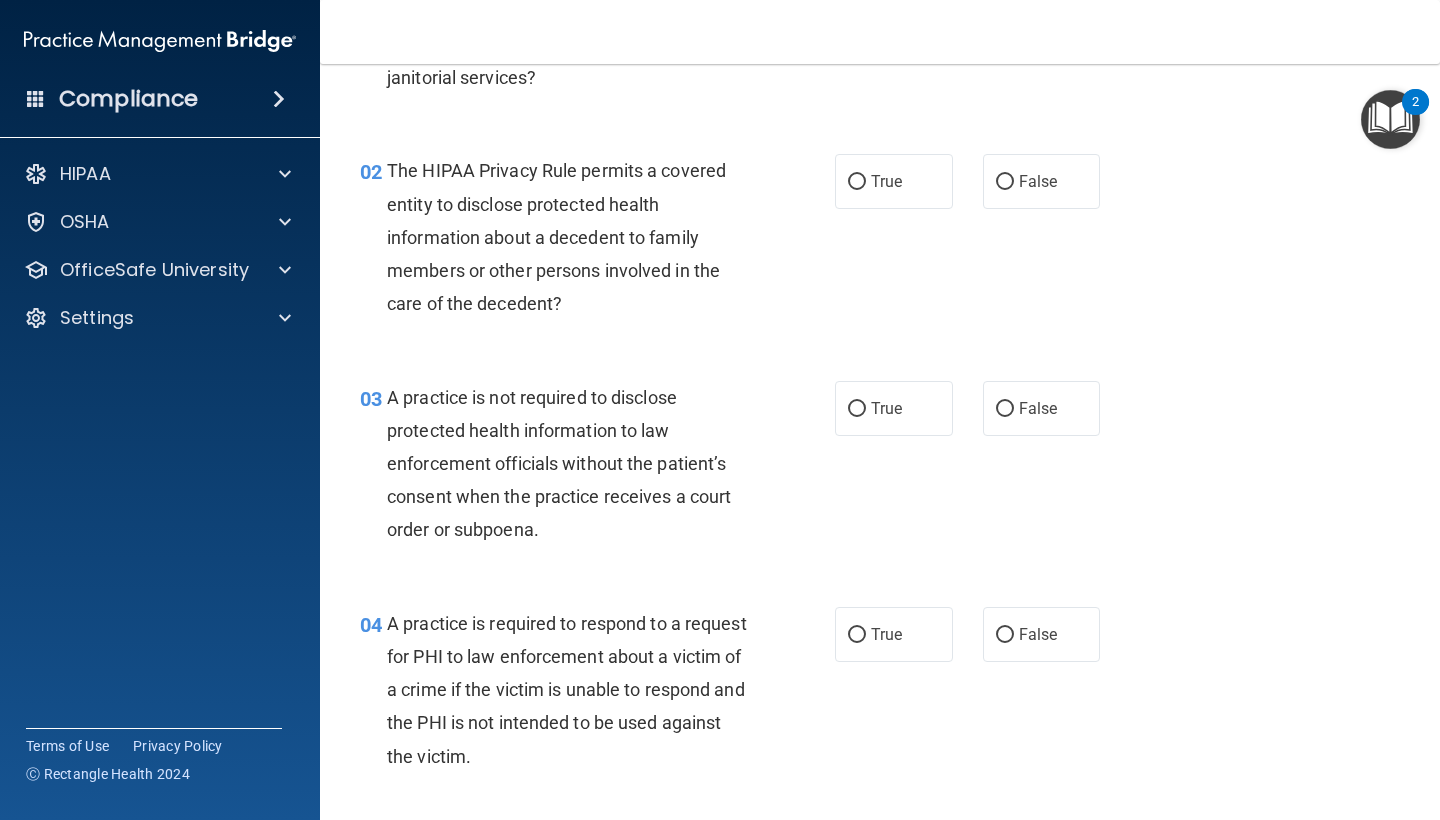 scroll, scrollTop: 234, scrollLeft: 0, axis: vertical 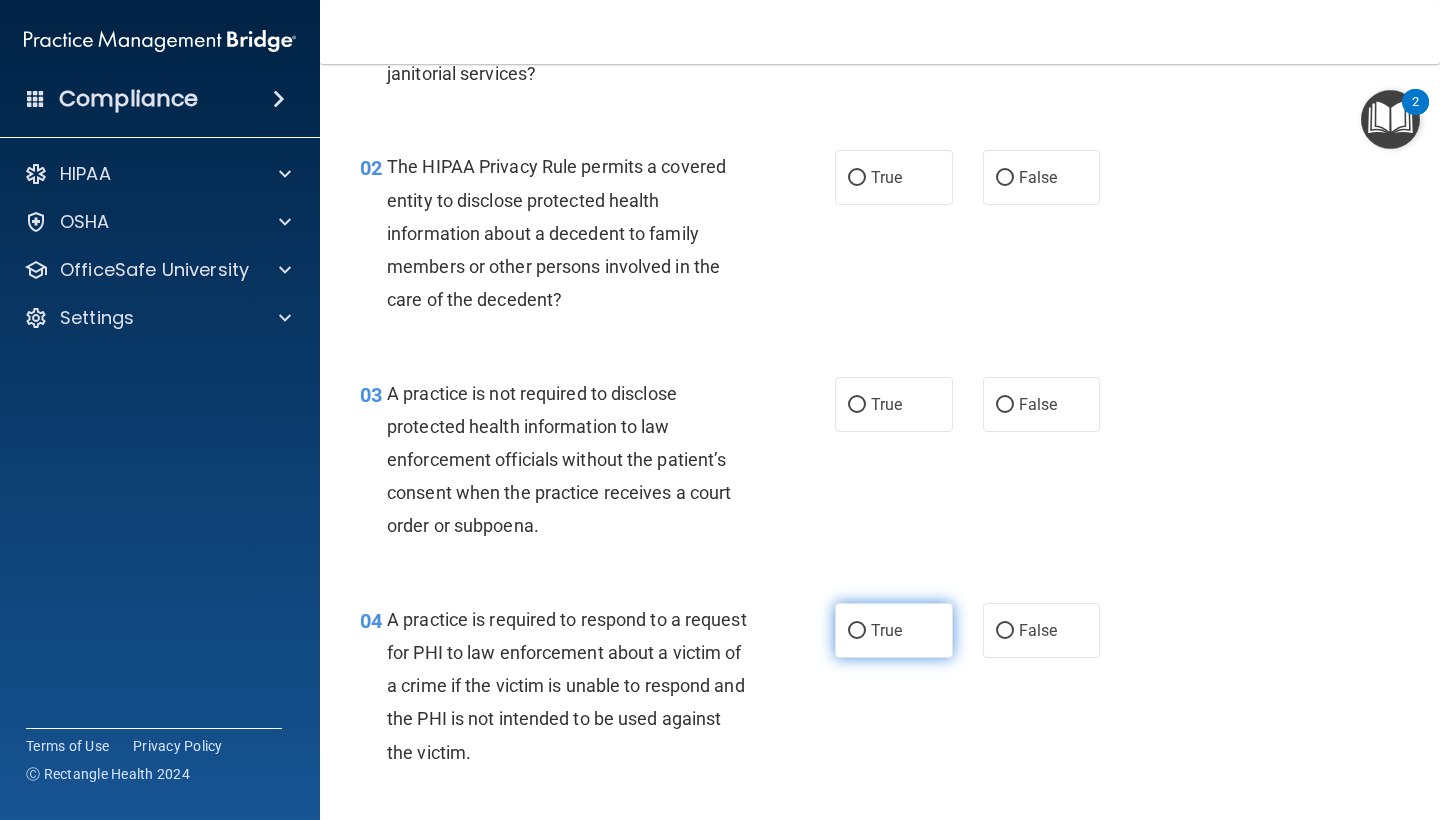 click on "True" at bounding box center (894, 630) 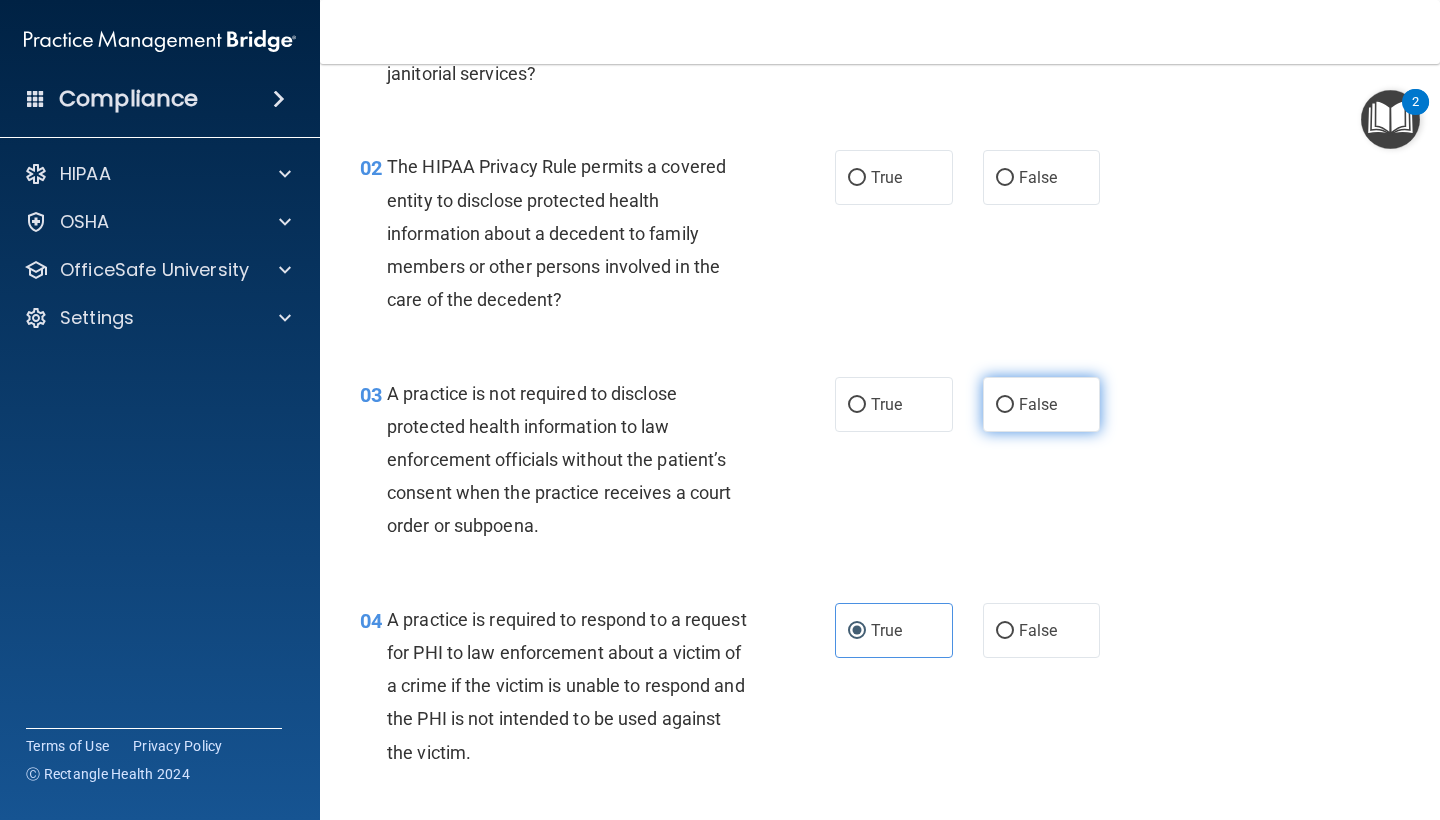 click on "False" at bounding box center (1005, 405) 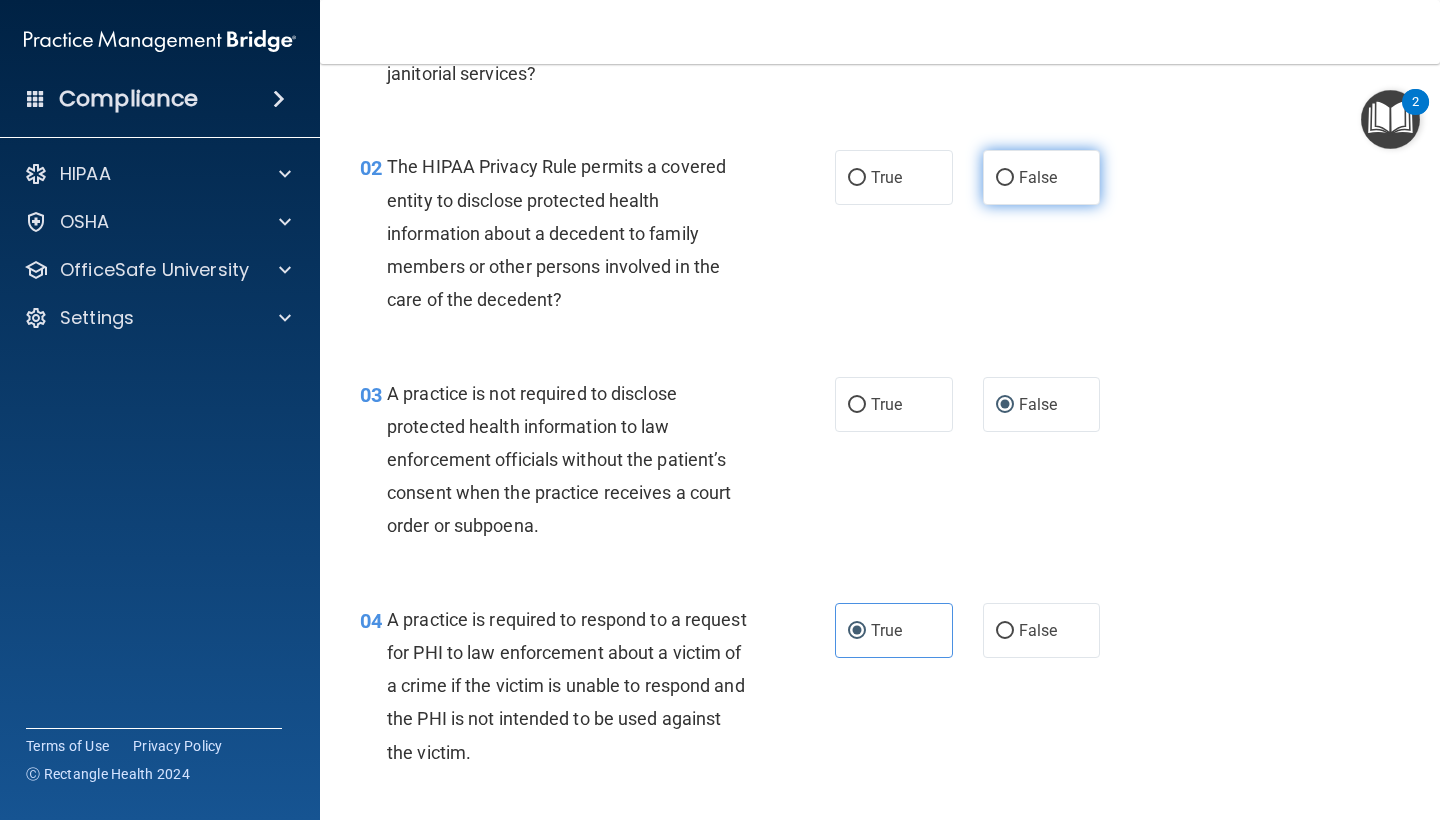 click on "False" at bounding box center [1042, 177] 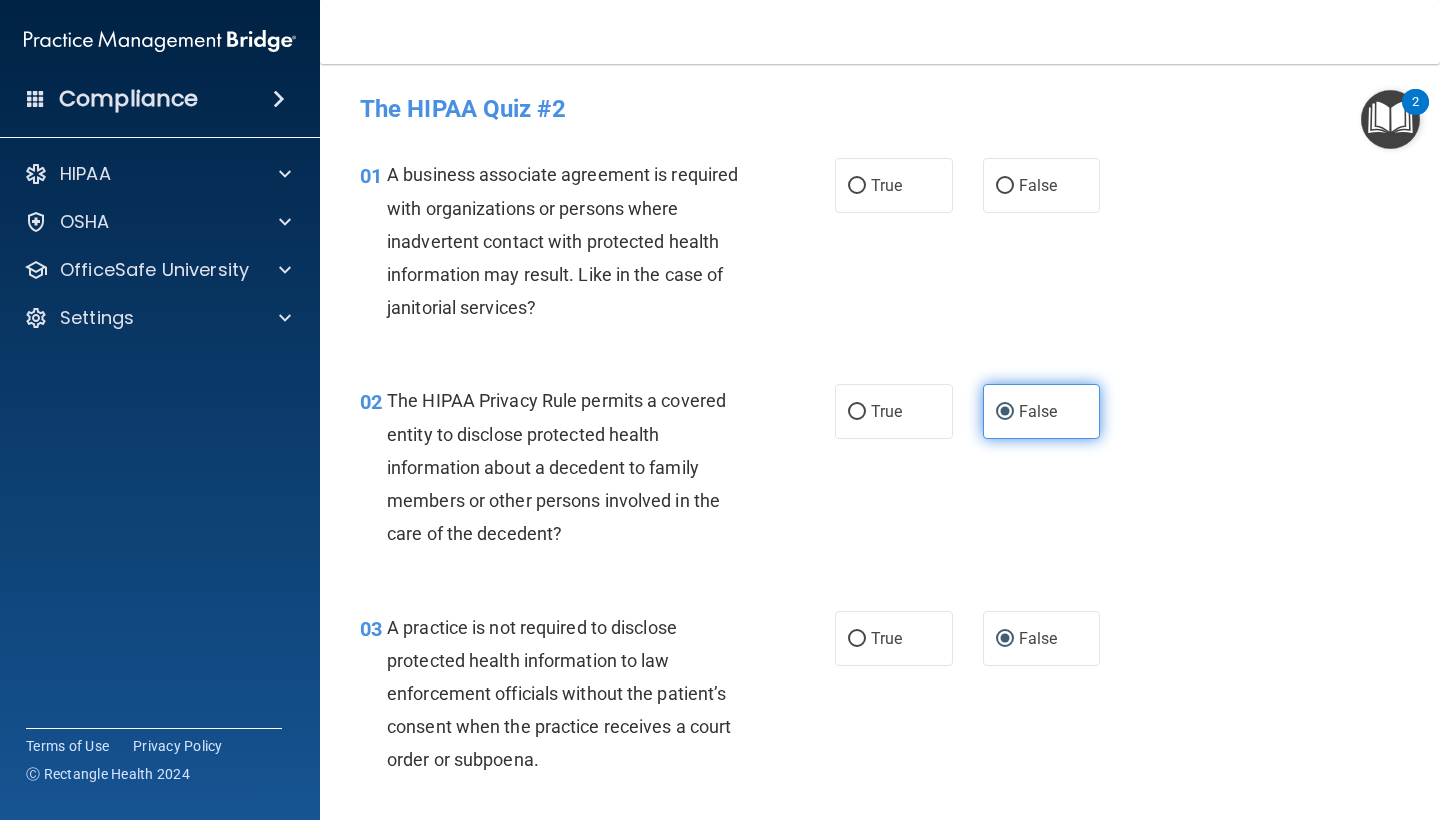 scroll, scrollTop: 0, scrollLeft: 0, axis: both 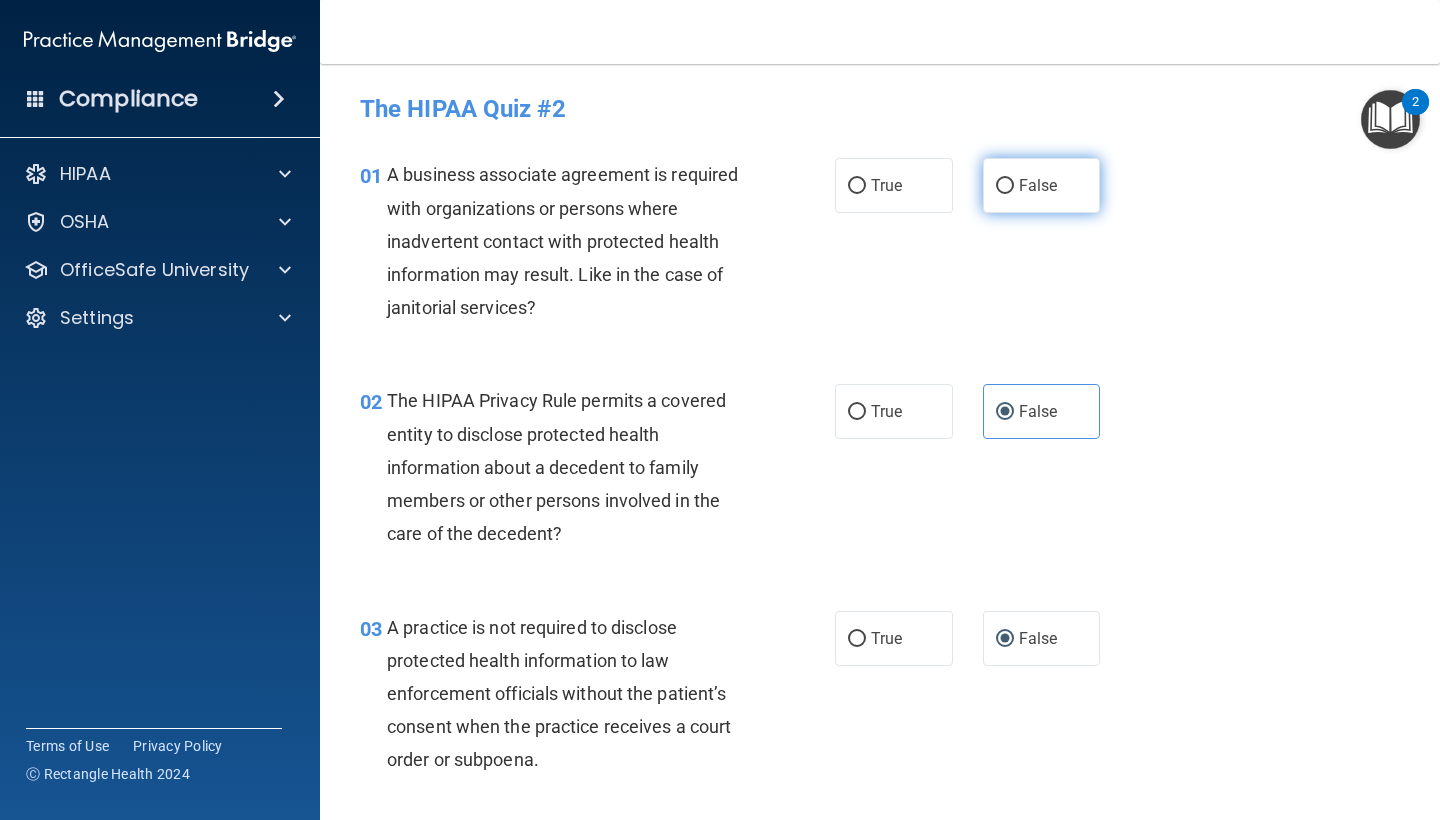 click on "False" at bounding box center [1005, 186] 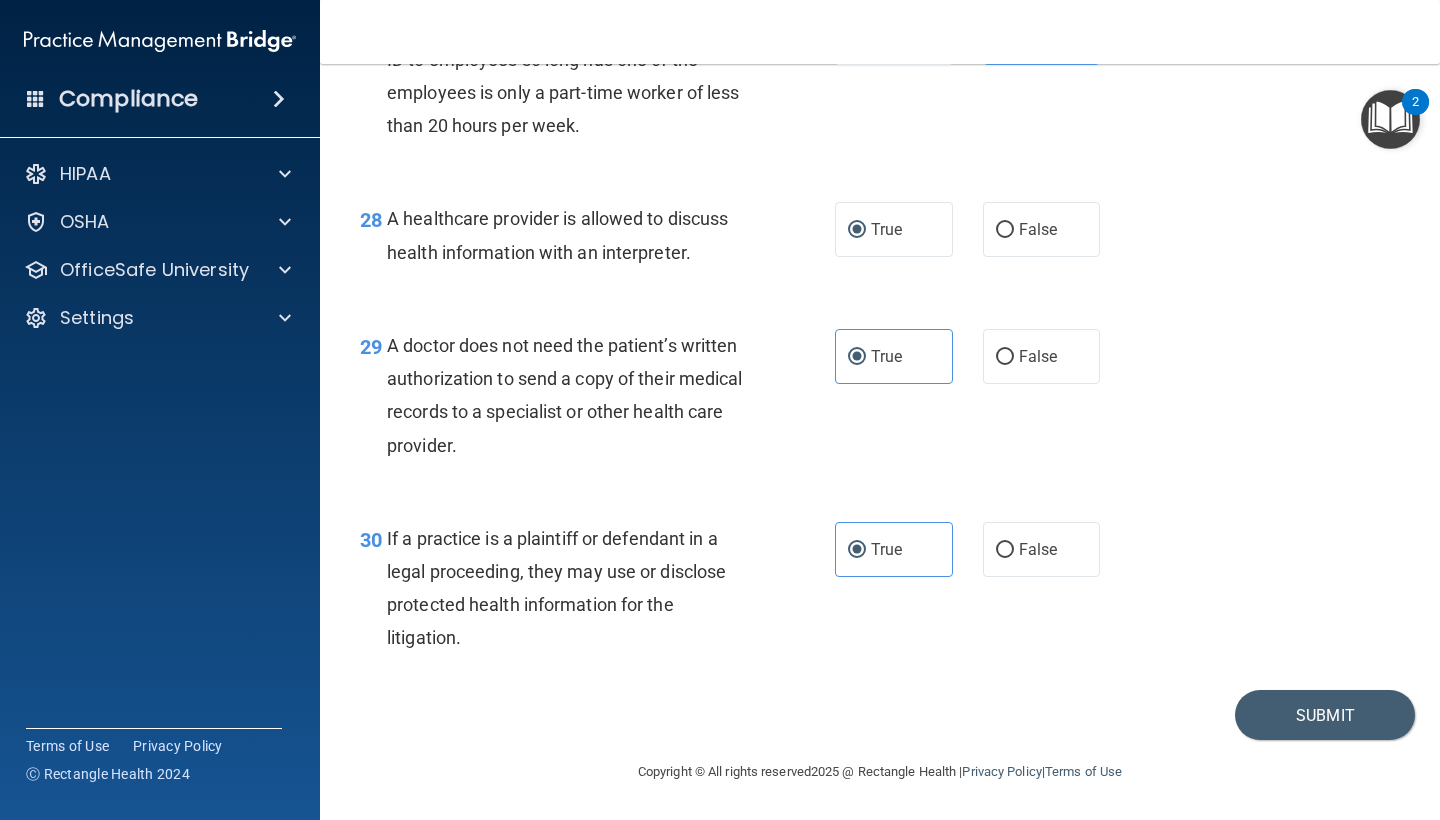 scroll, scrollTop: 4939, scrollLeft: 0, axis: vertical 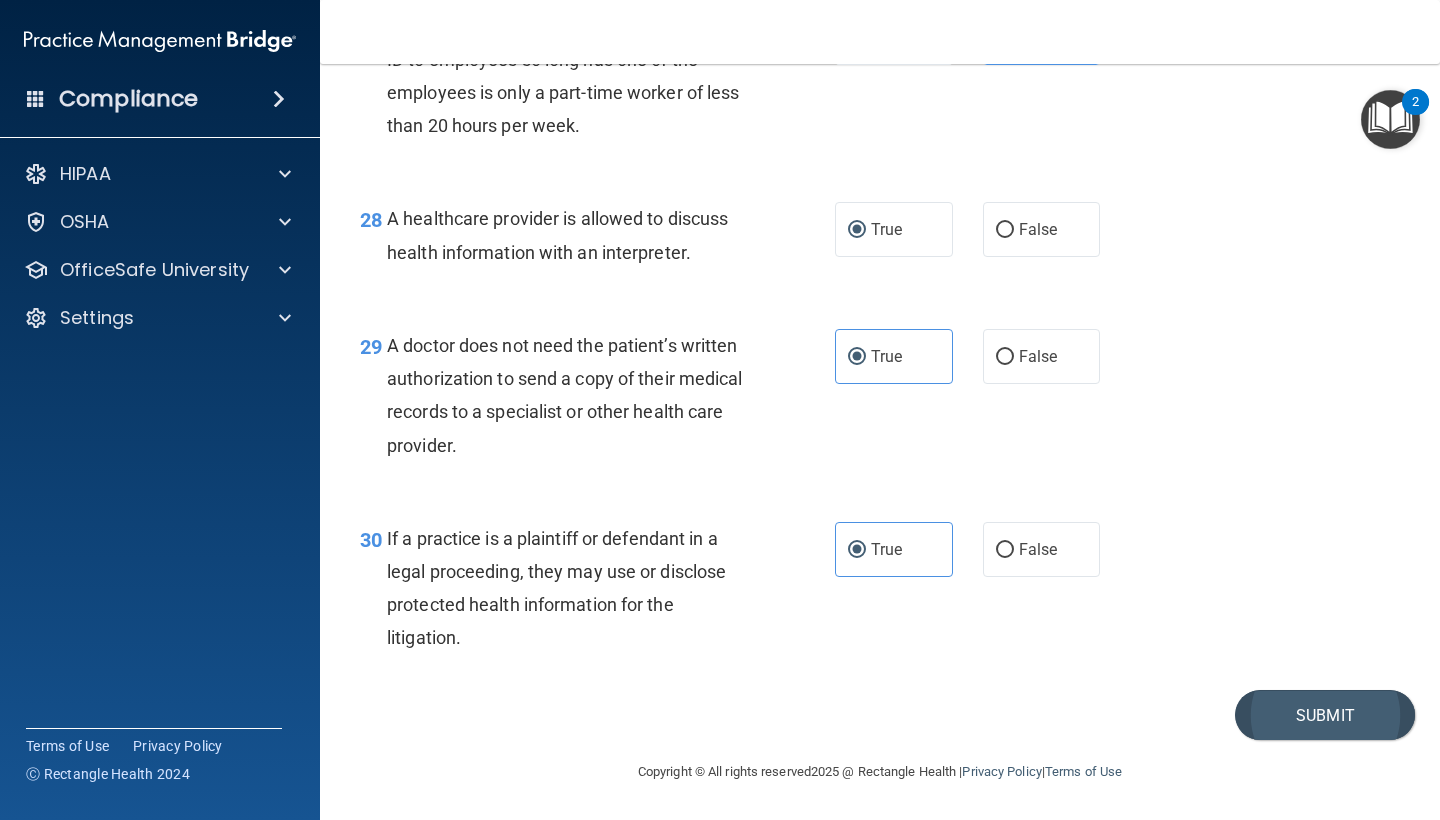 click on "Submit" at bounding box center [1325, 715] 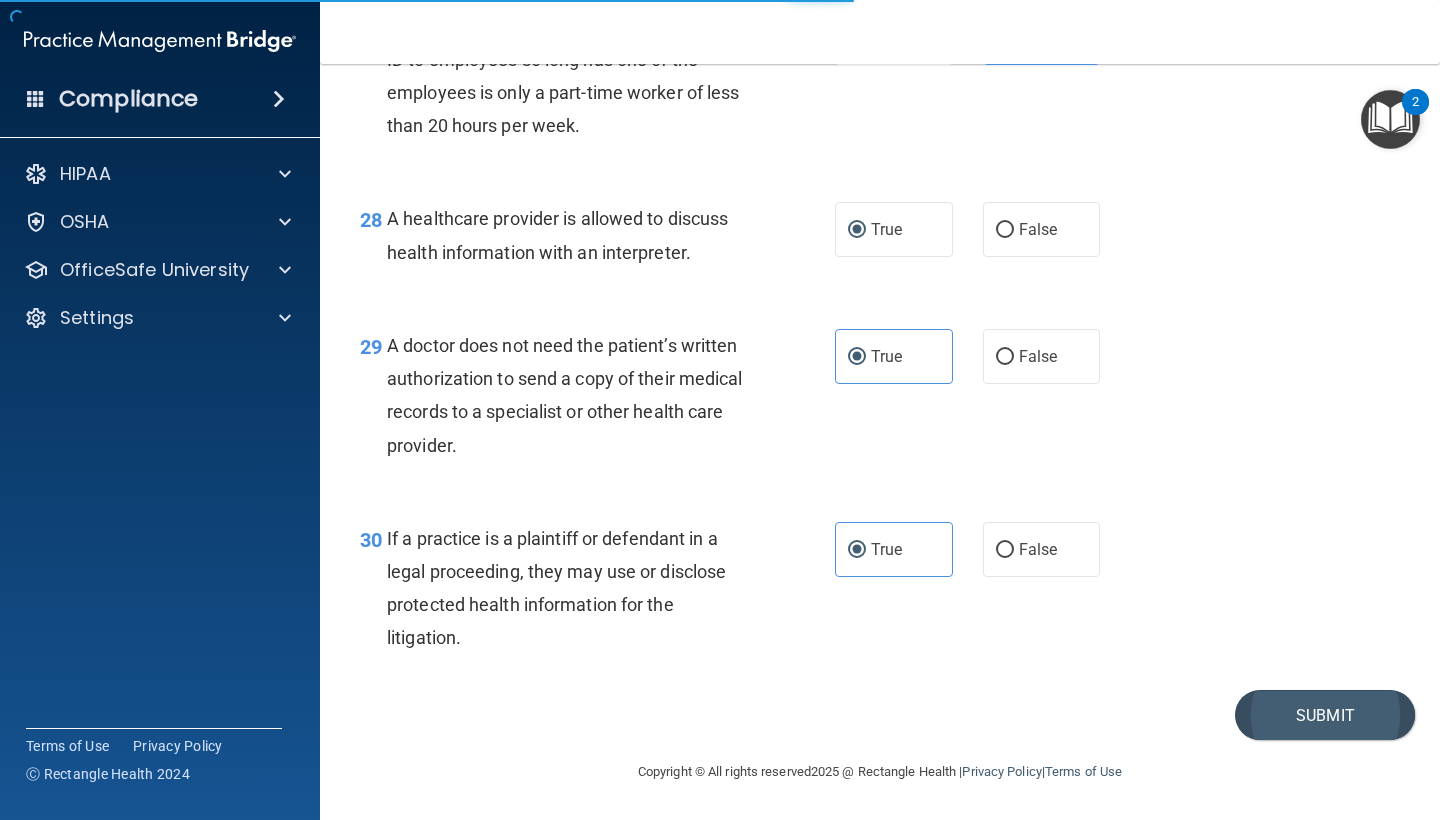 scroll, scrollTop: 0, scrollLeft: 0, axis: both 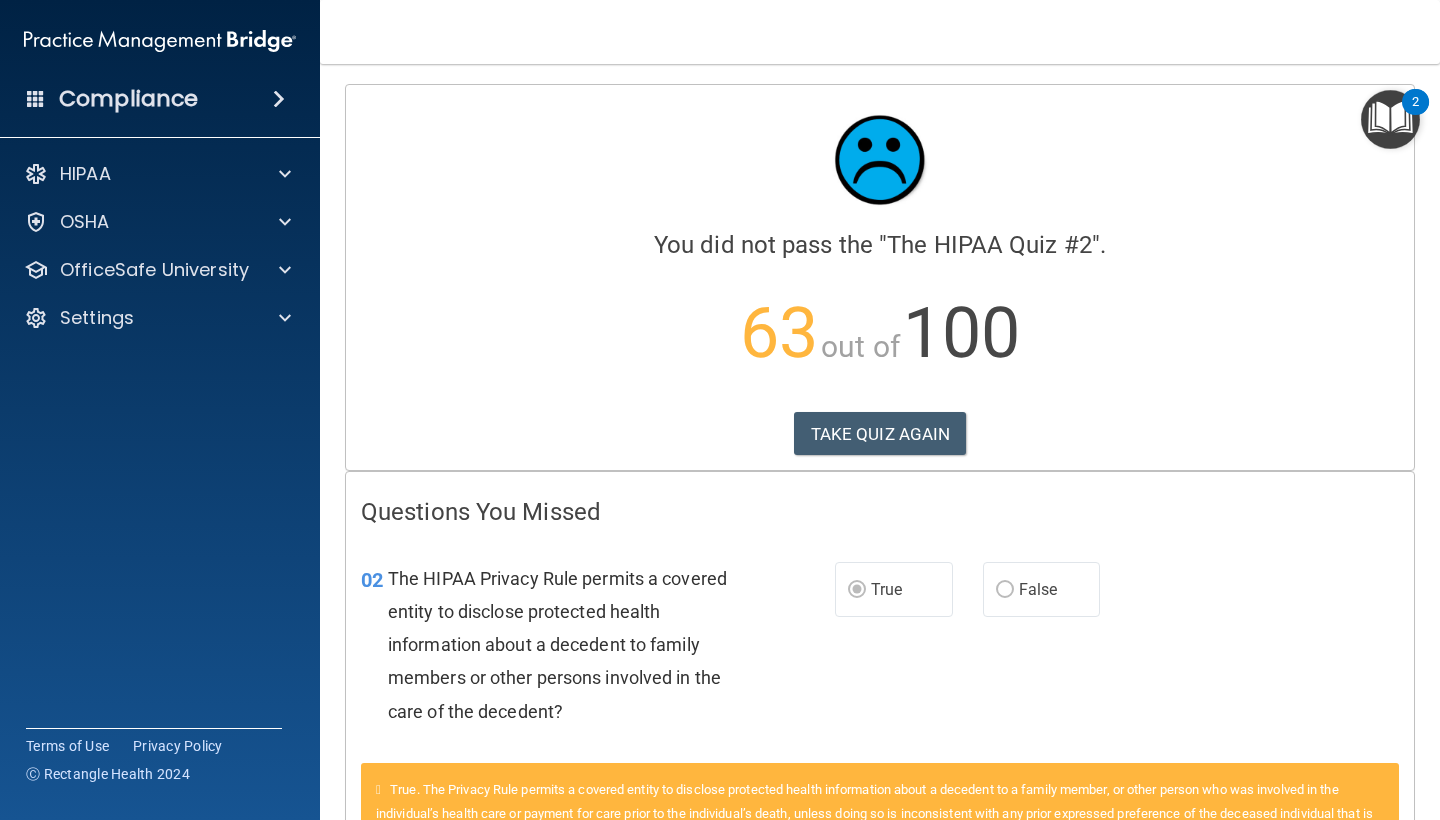 click on "Compliance" at bounding box center (160, 99) 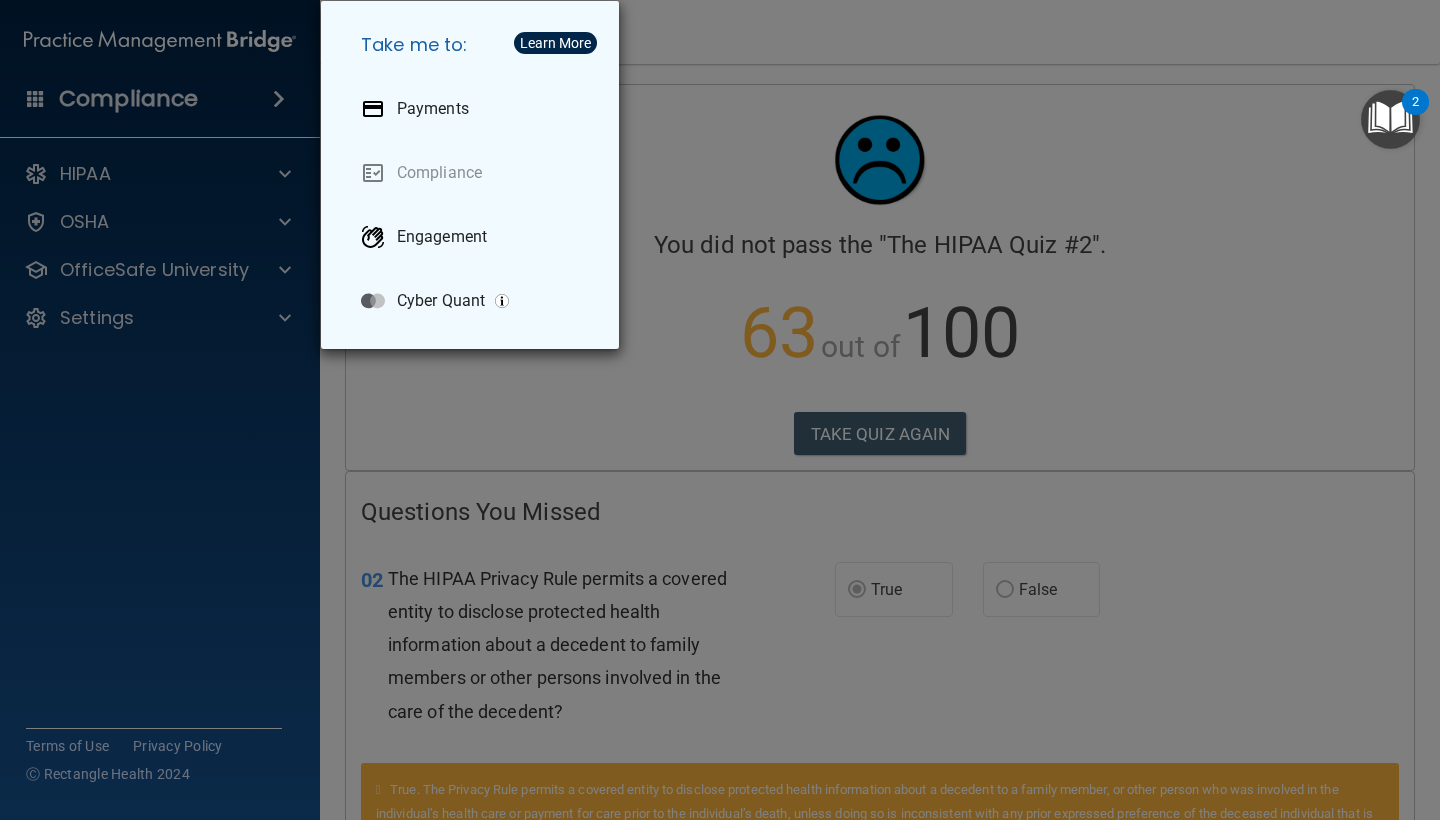 click on "Take me to:             Payments                   Compliance                     Engagement                     Cyber Quant" at bounding box center (720, 410) 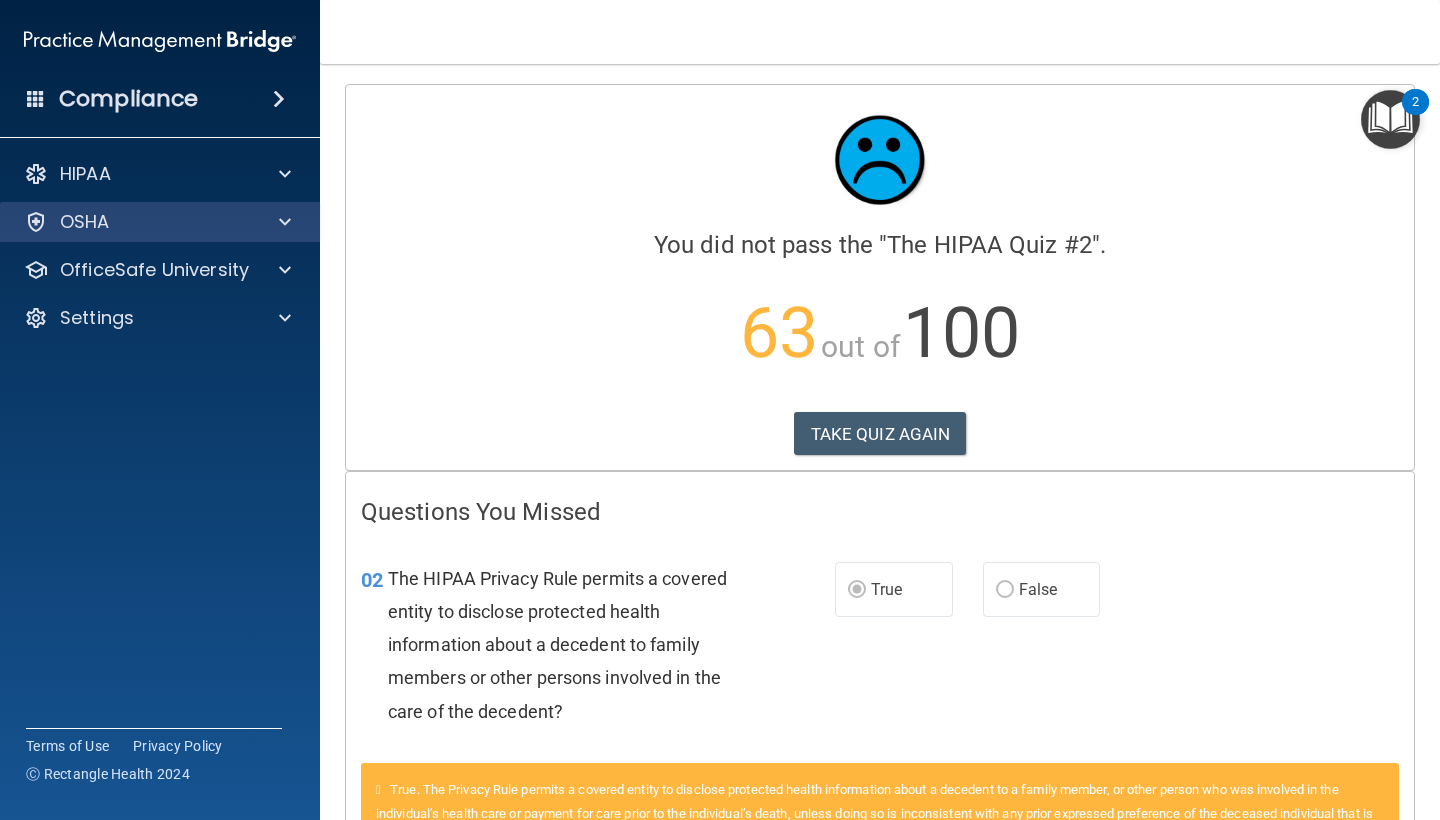 click on "OSHA" at bounding box center (133, 222) 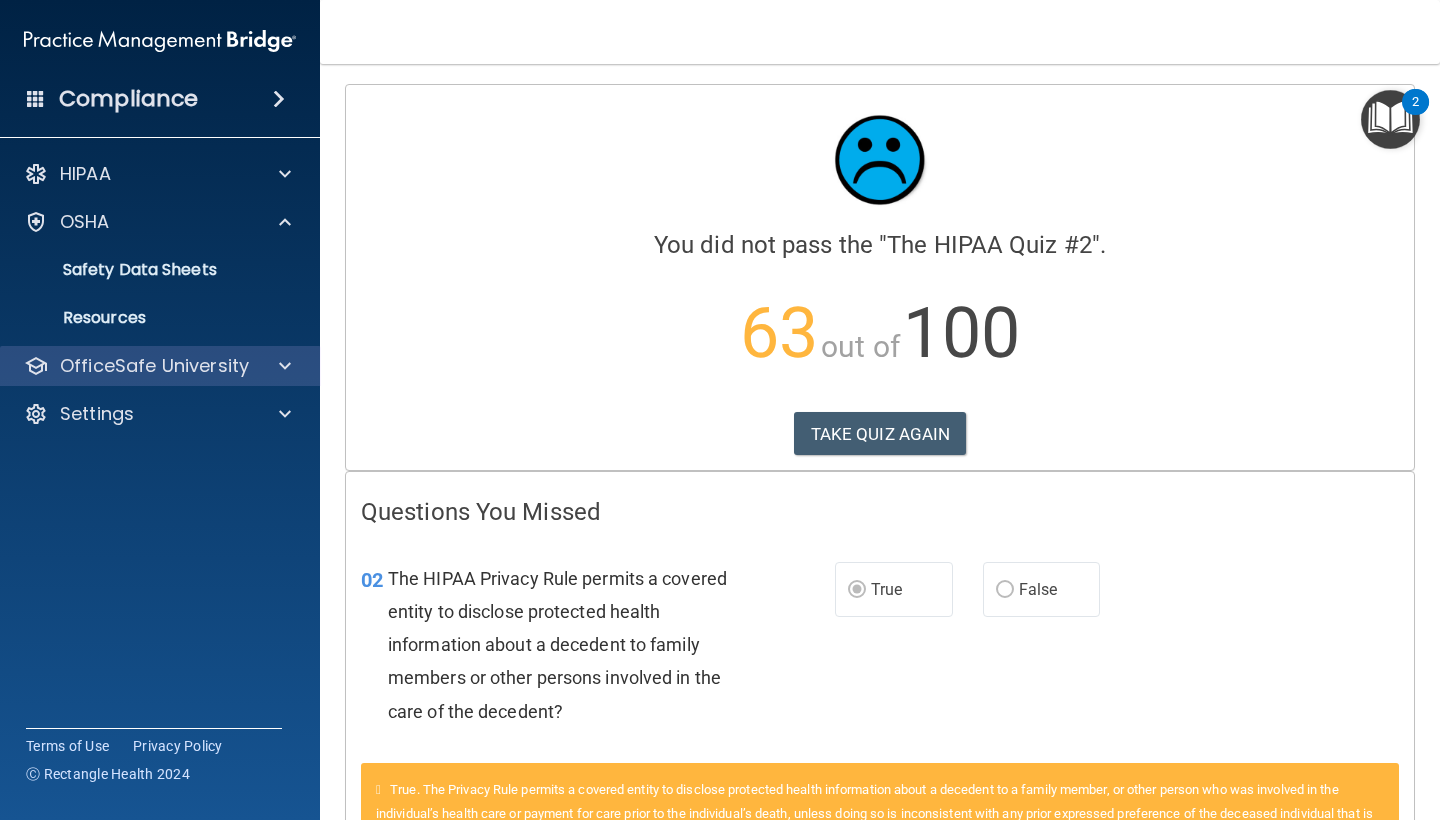 click on "OfficeSafe University" at bounding box center (154, 366) 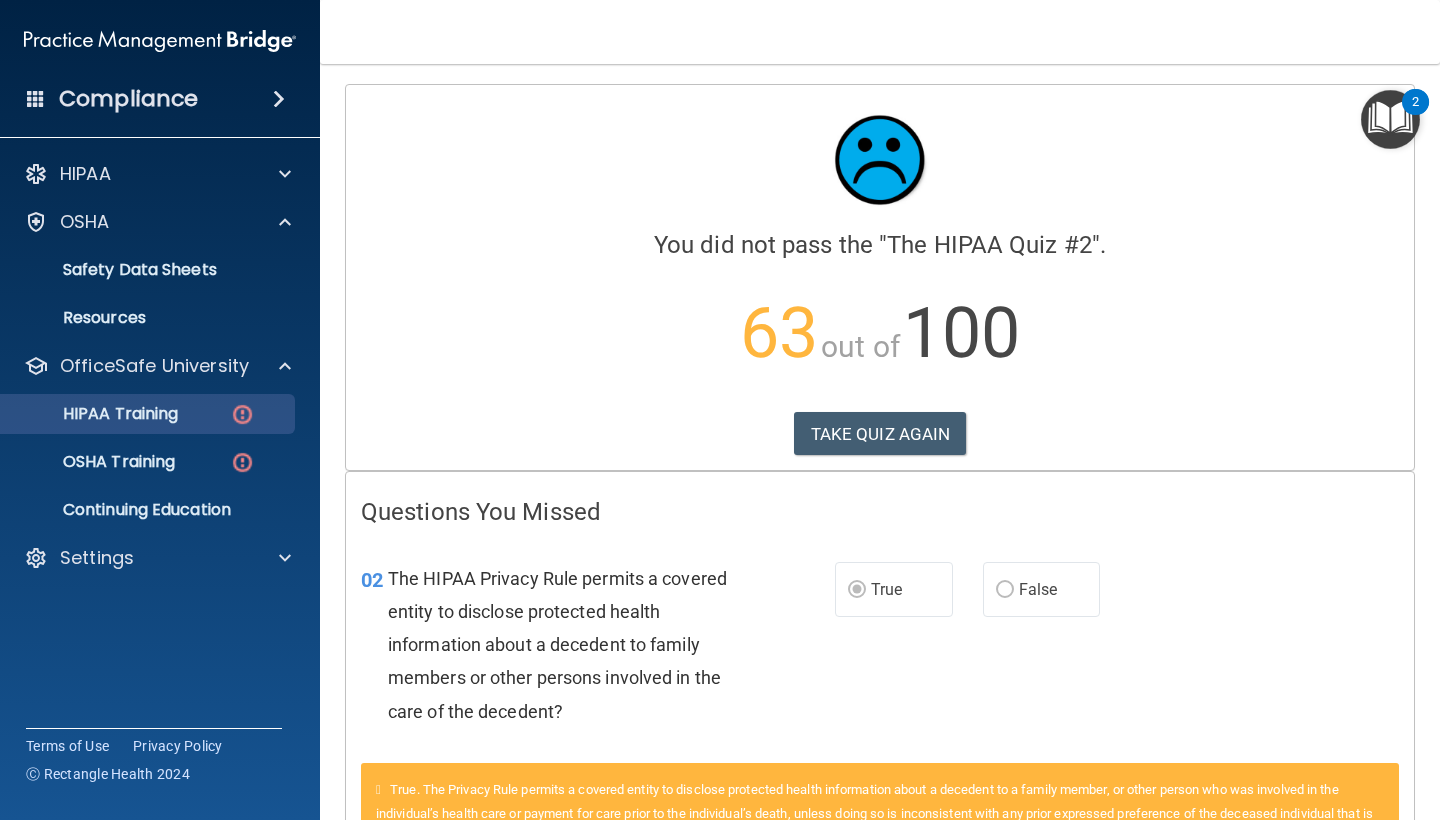 click on "HIPAA Training" at bounding box center (149, 414) 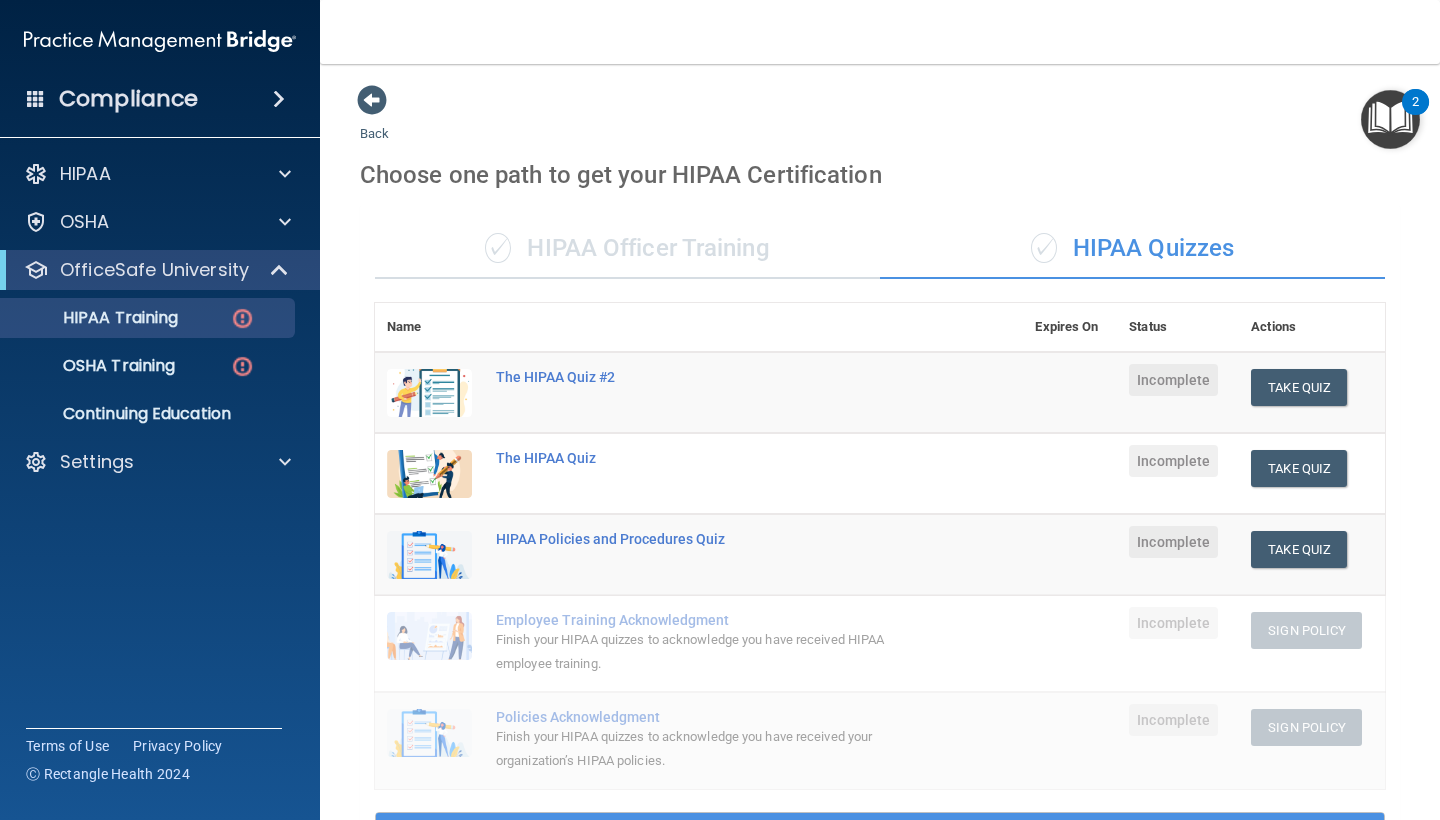 scroll, scrollTop: 0, scrollLeft: 0, axis: both 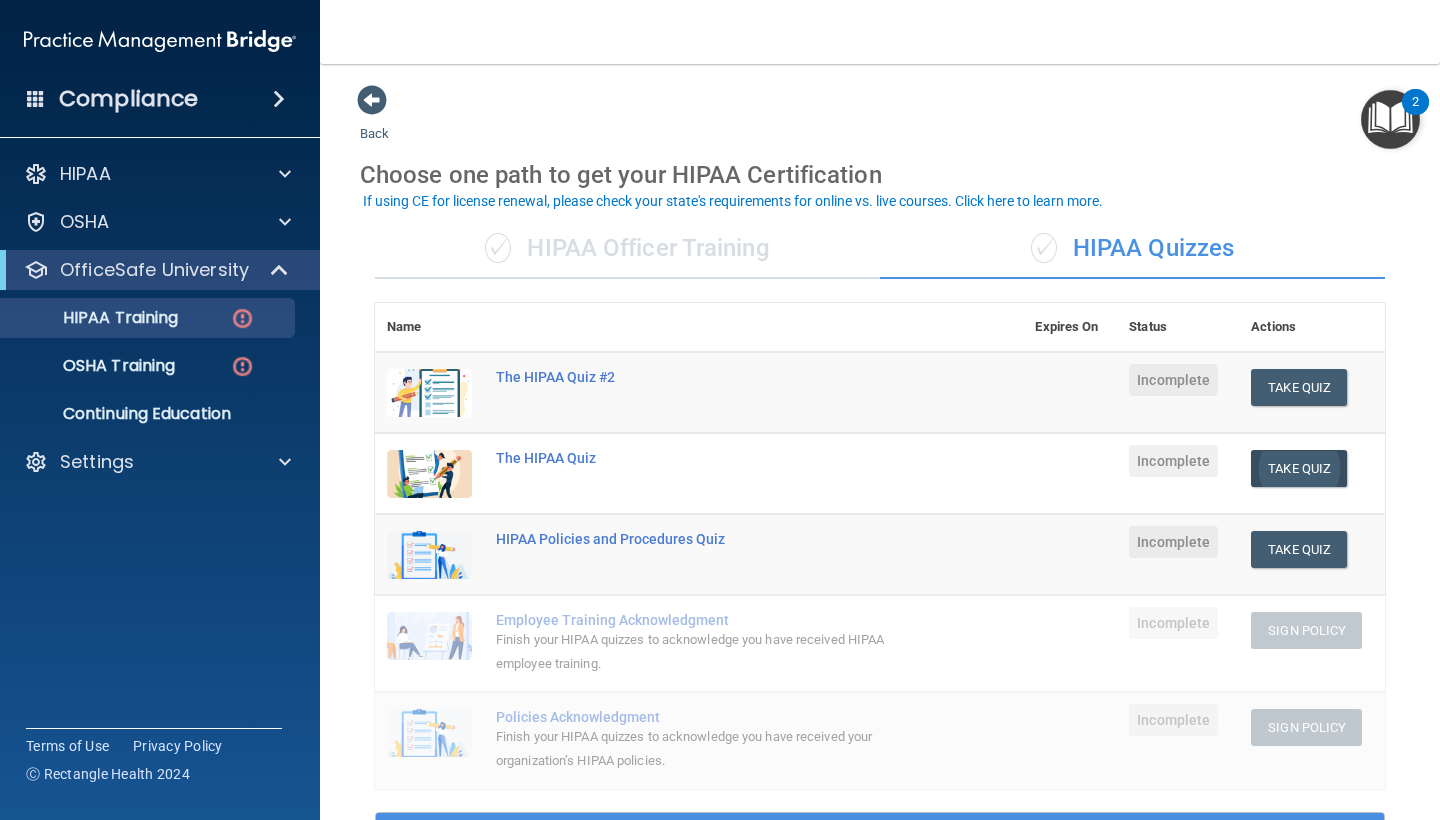 click on "Take Quiz" at bounding box center (1299, 468) 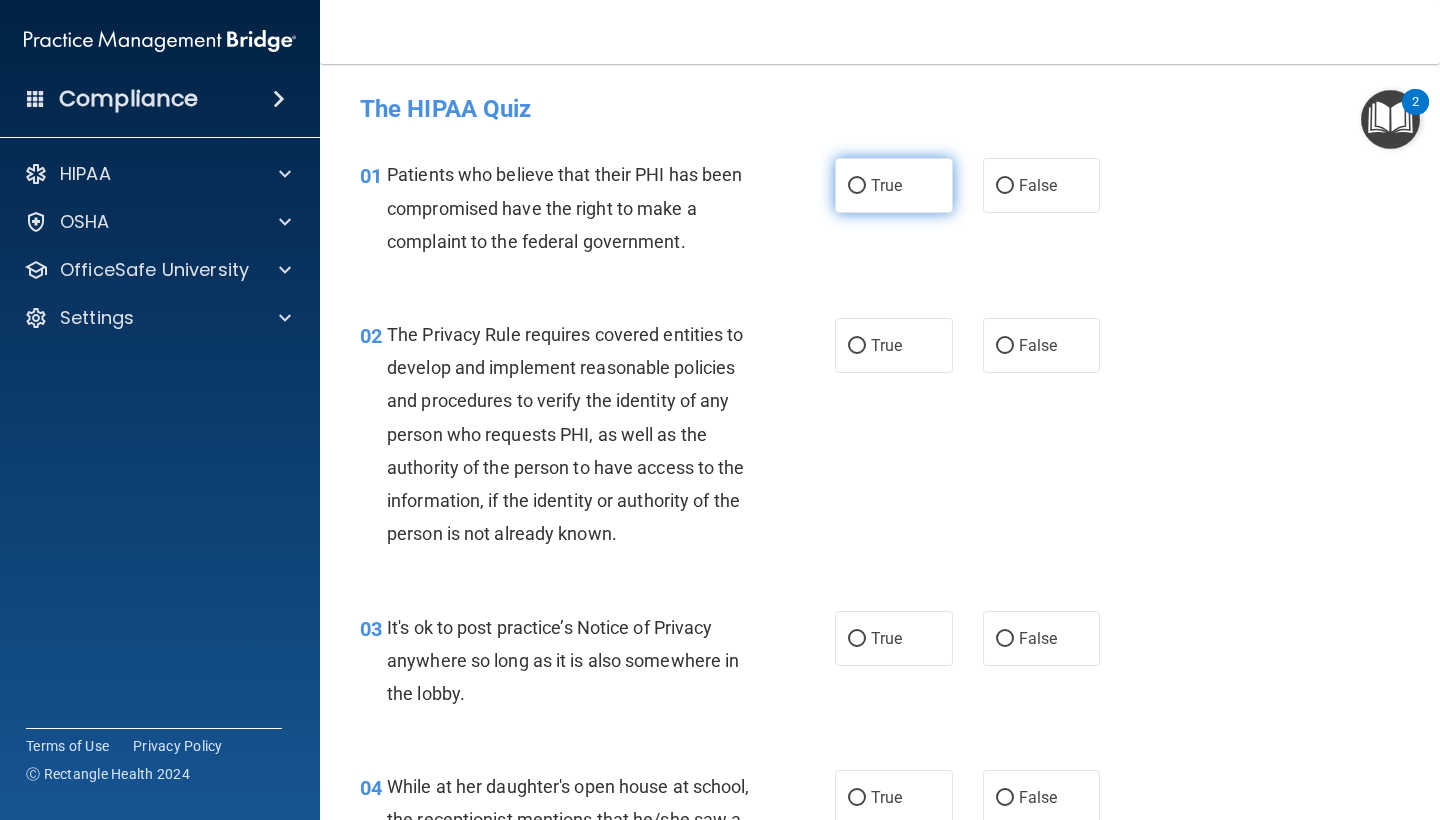 click on "True" at bounding box center (886, 185) 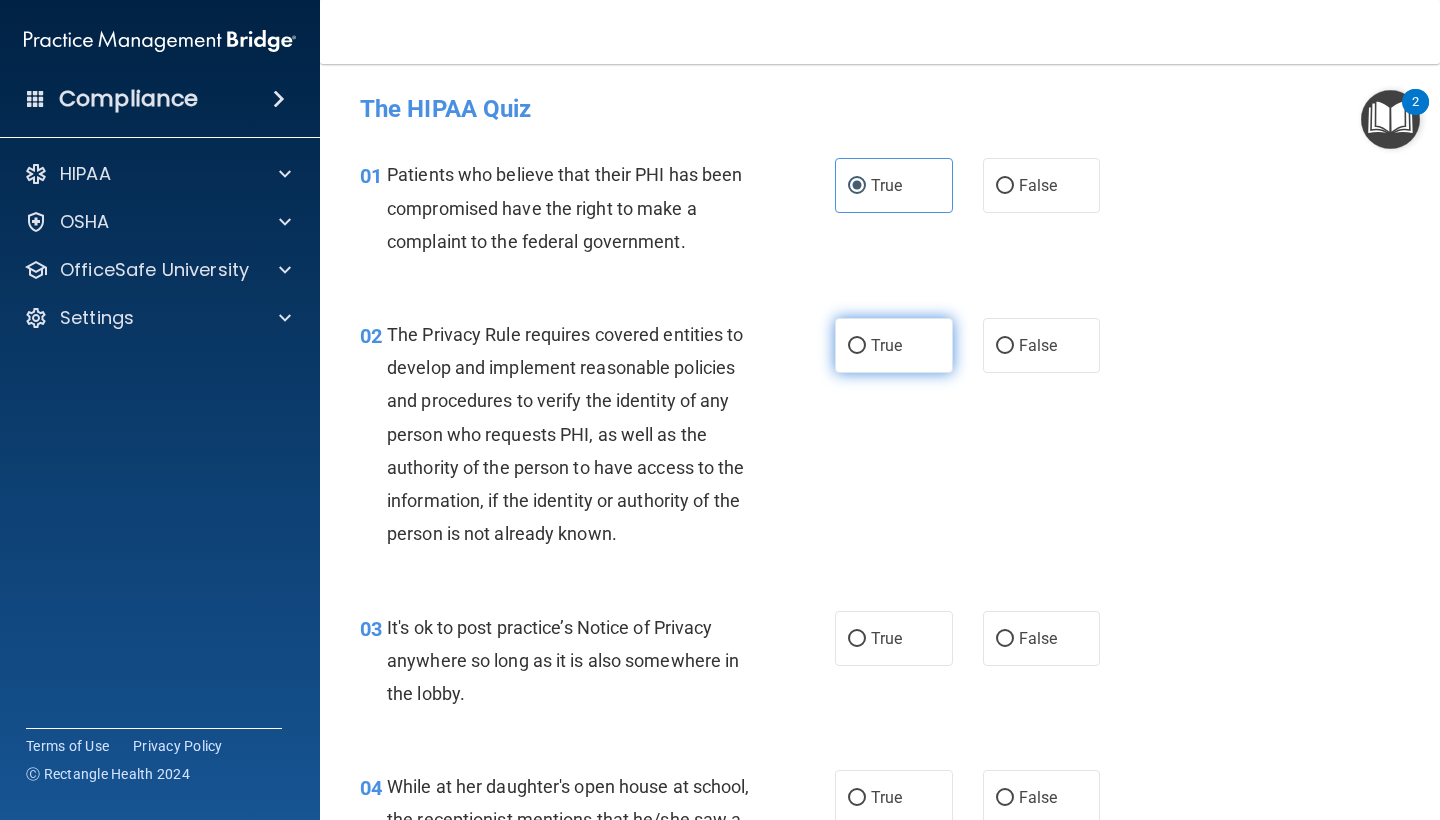 click on "True" at bounding box center (894, 345) 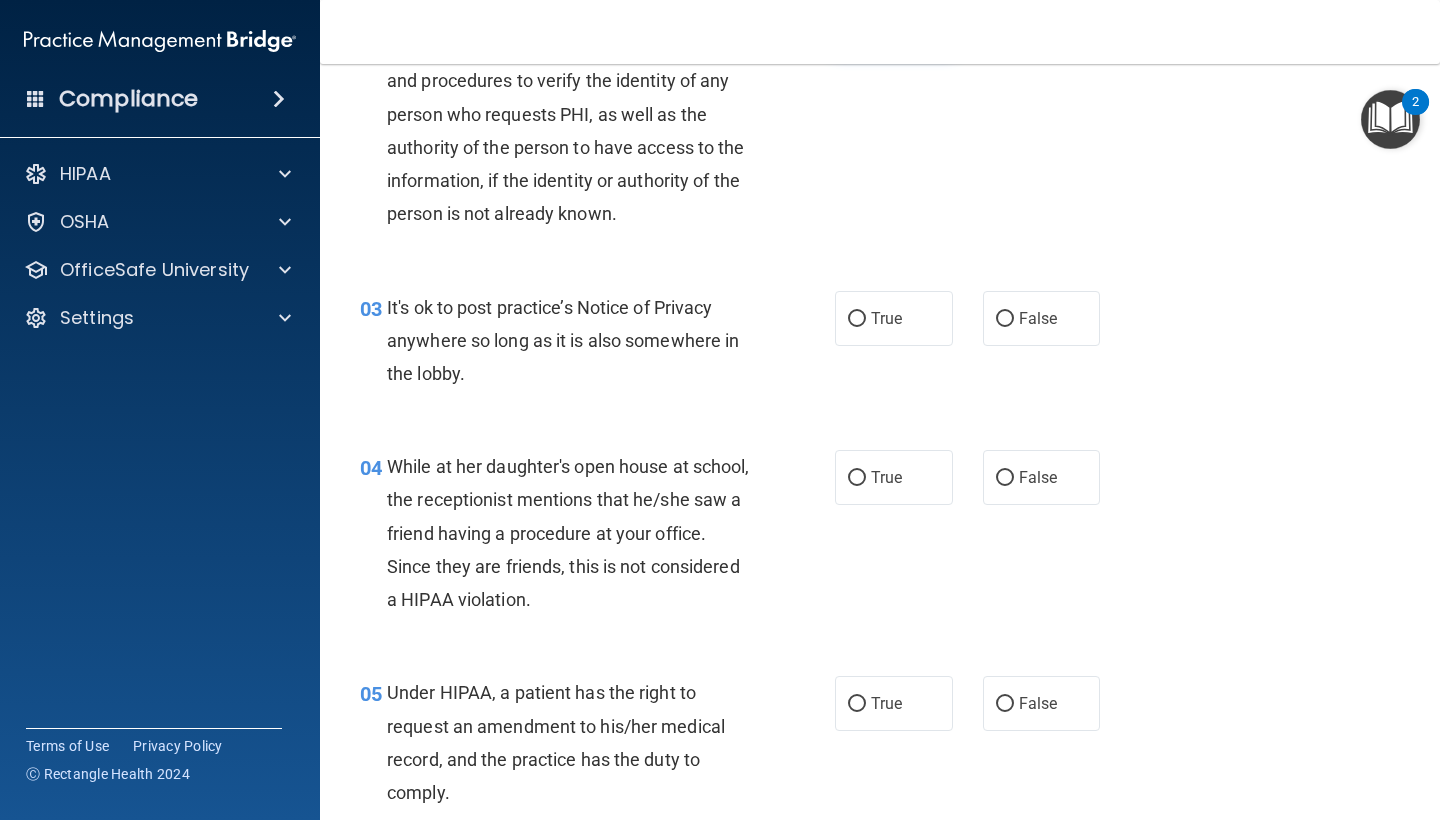 scroll, scrollTop: 319, scrollLeft: 0, axis: vertical 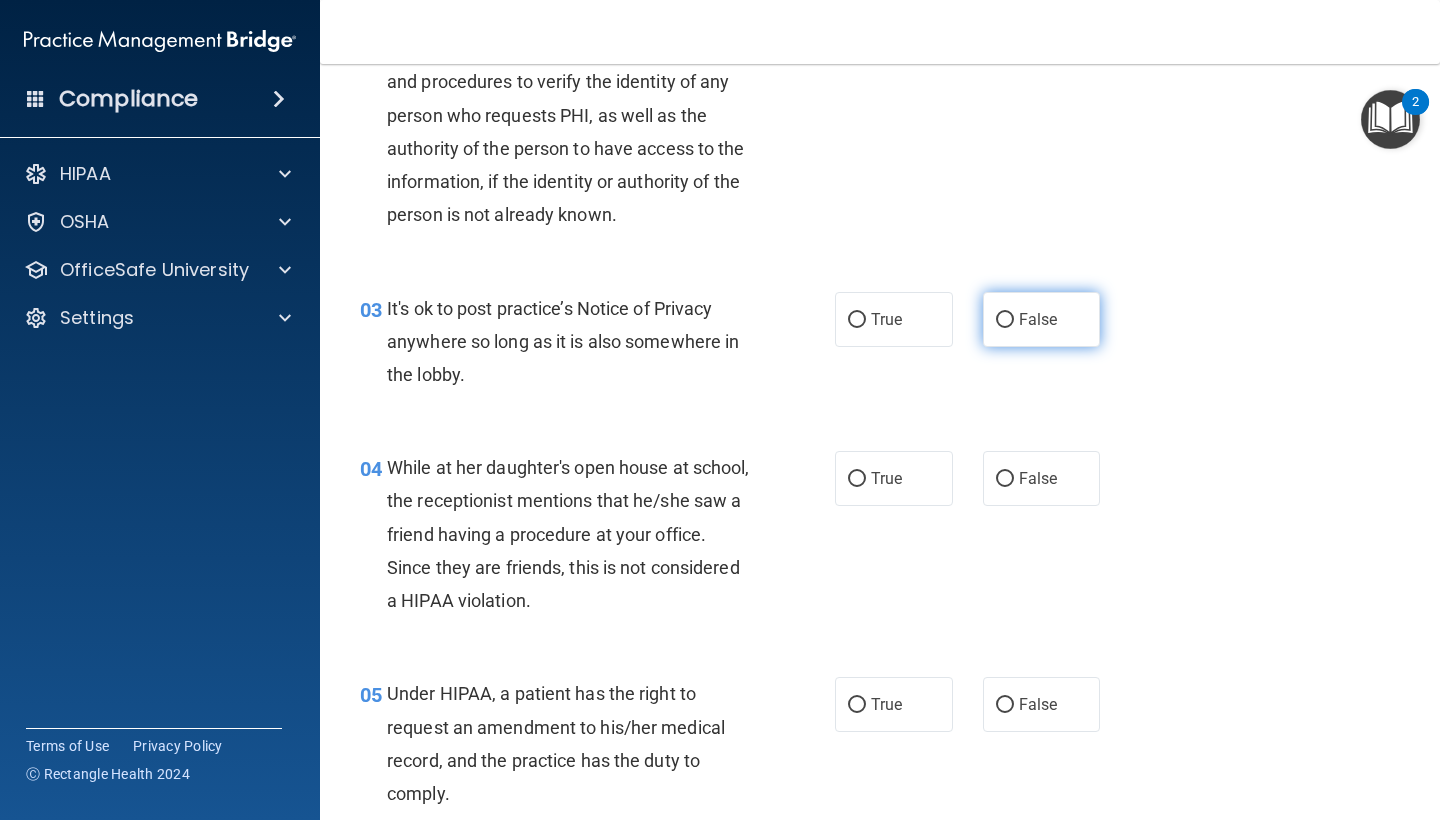 click on "False" at bounding box center (1005, 320) 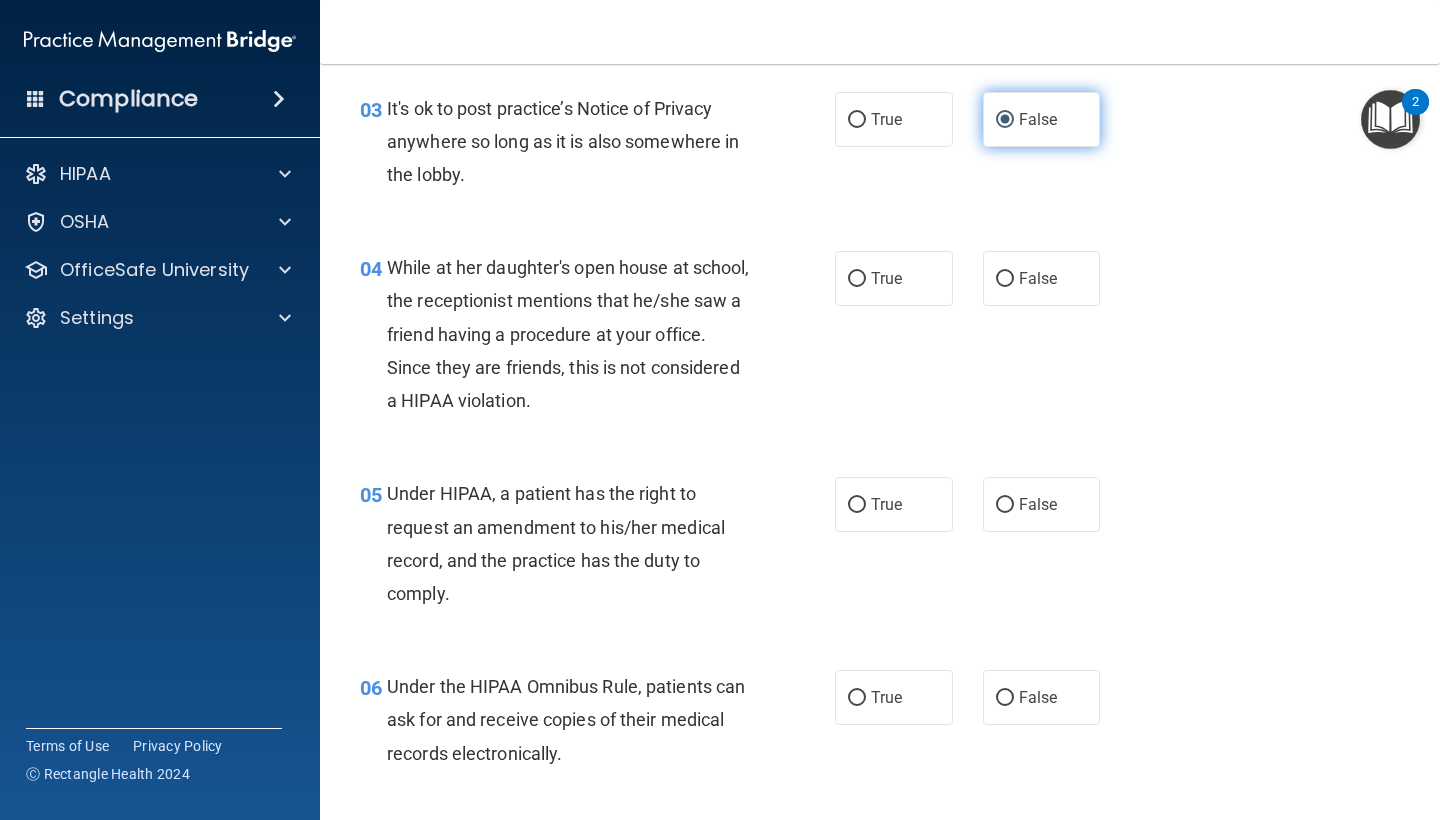 scroll, scrollTop: 521, scrollLeft: 0, axis: vertical 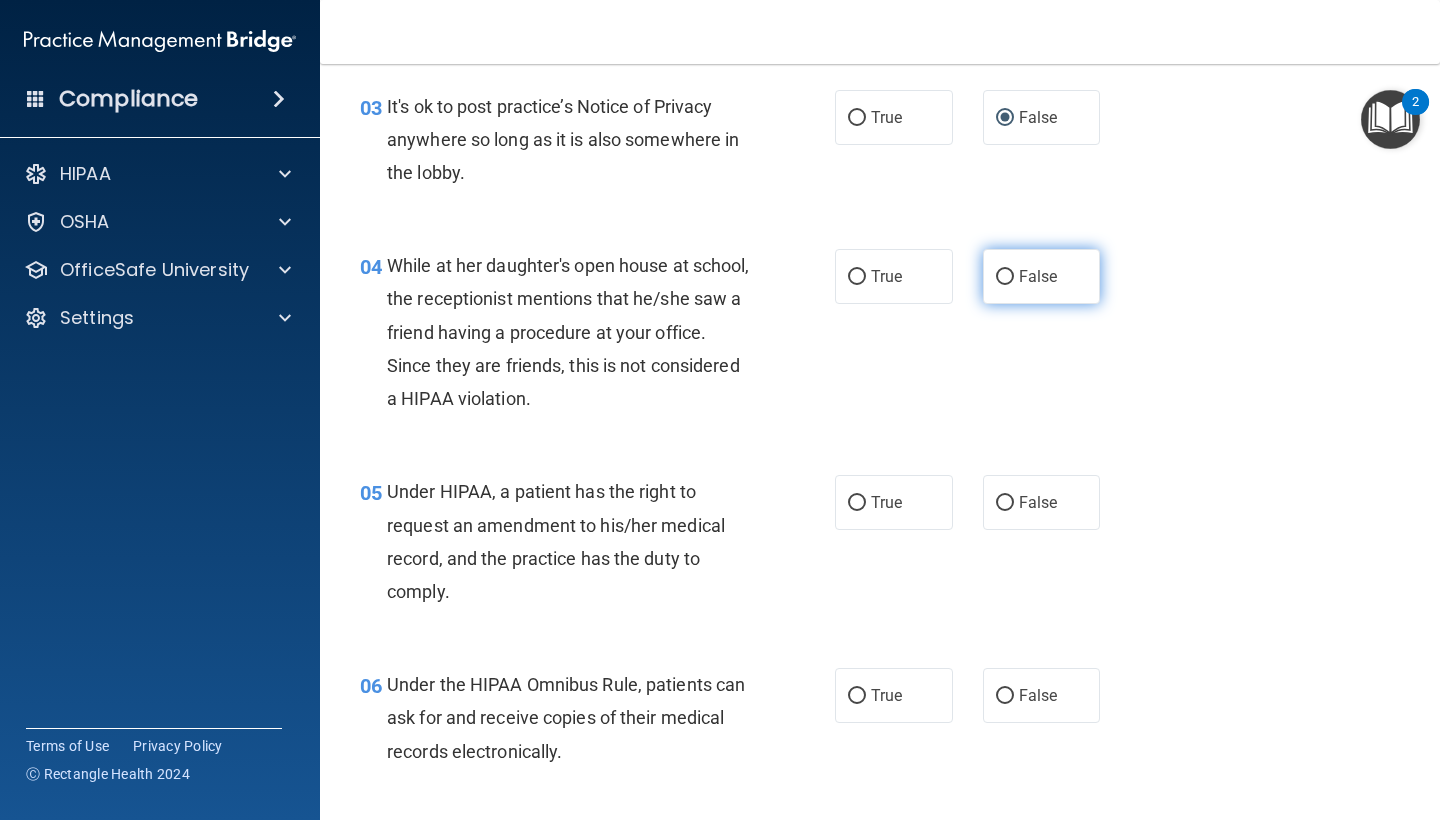 click on "False" at bounding box center (1042, 276) 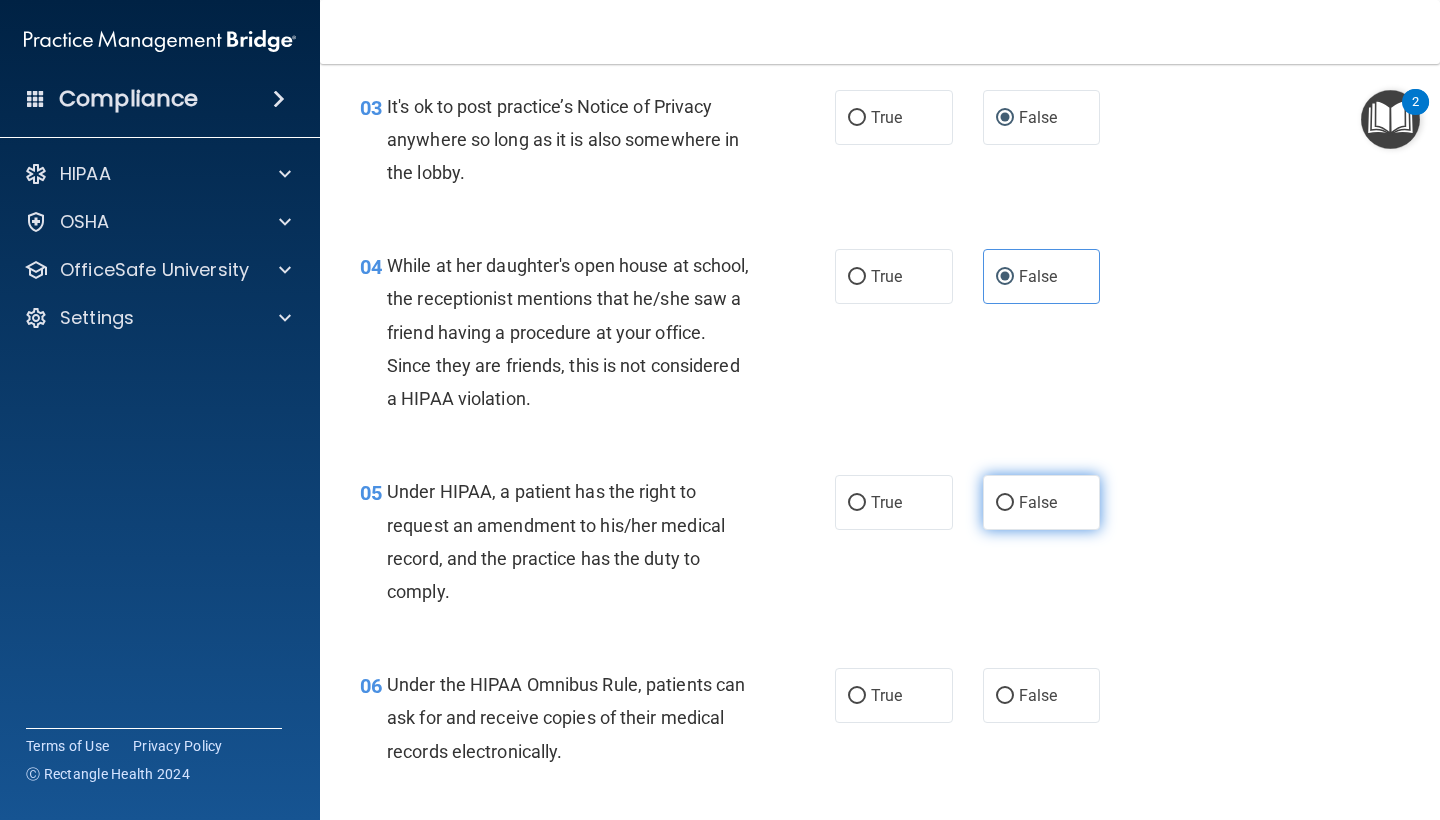 click on "False" at bounding box center (1042, 502) 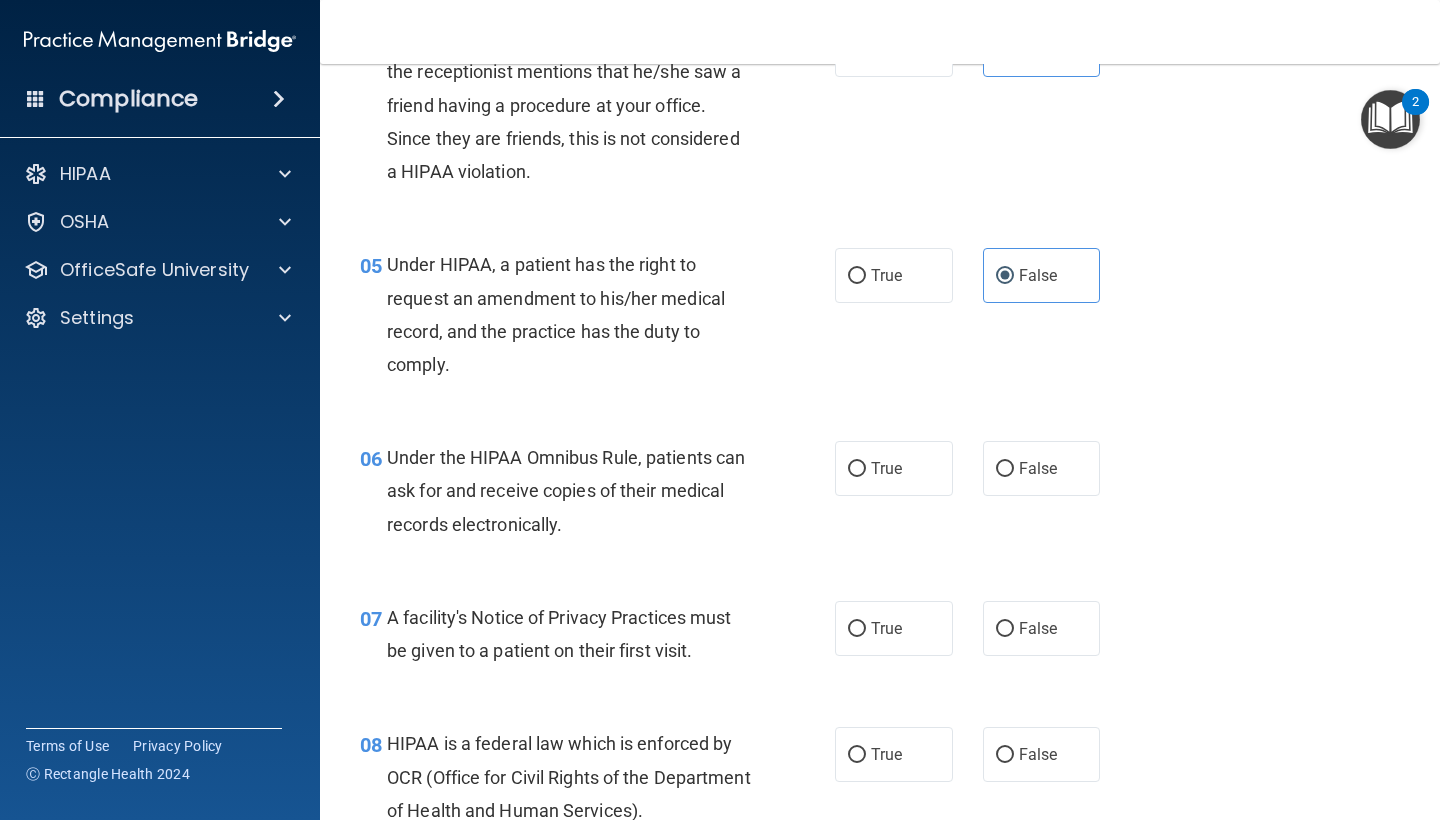 scroll, scrollTop: 774, scrollLeft: 0, axis: vertical 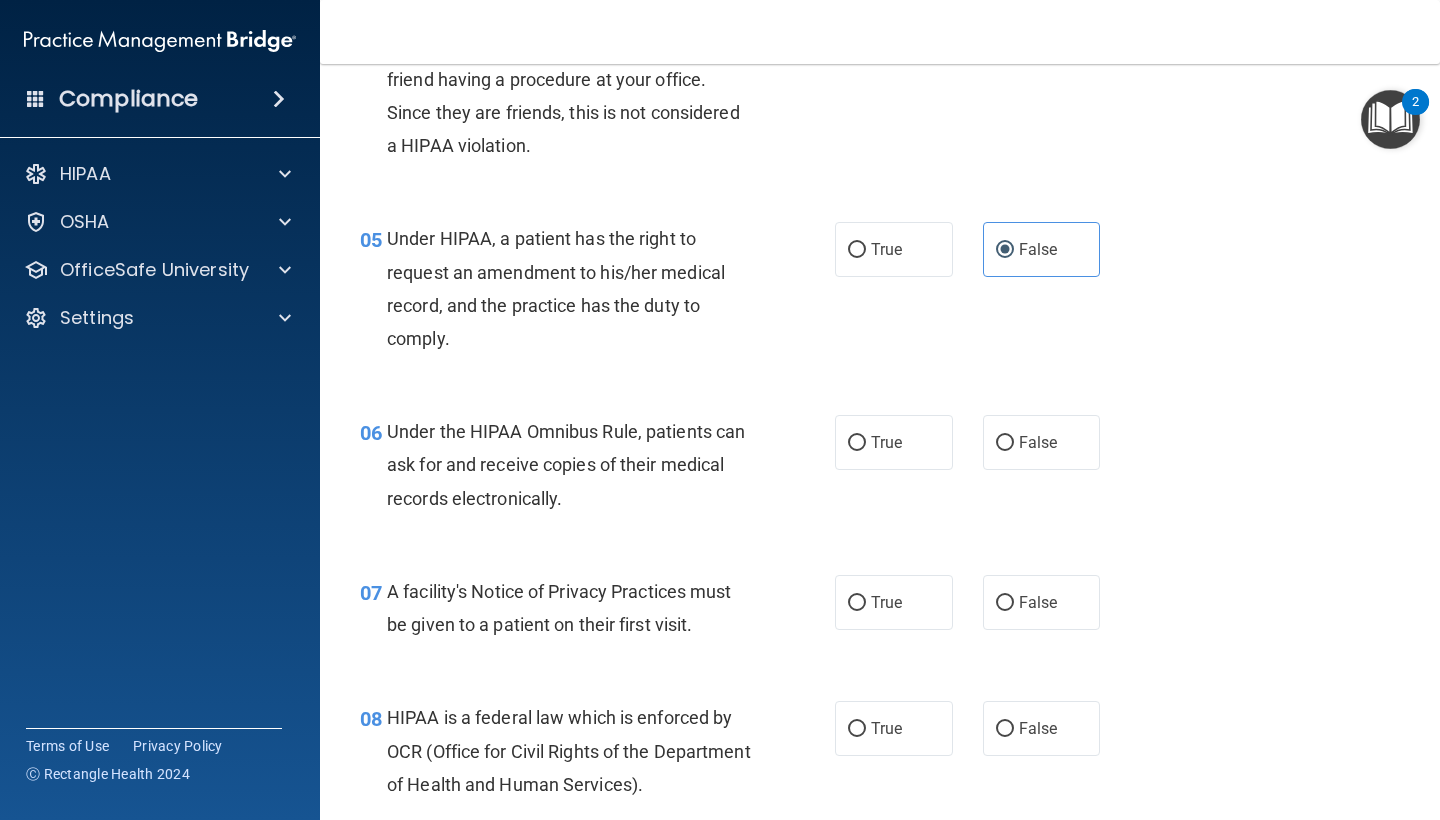 click on "06       Under the HIPAA Omnibus Rule, patients can ask for and receive copies of their medical records electronically.                 True           False" at bounding box center [880, 470] 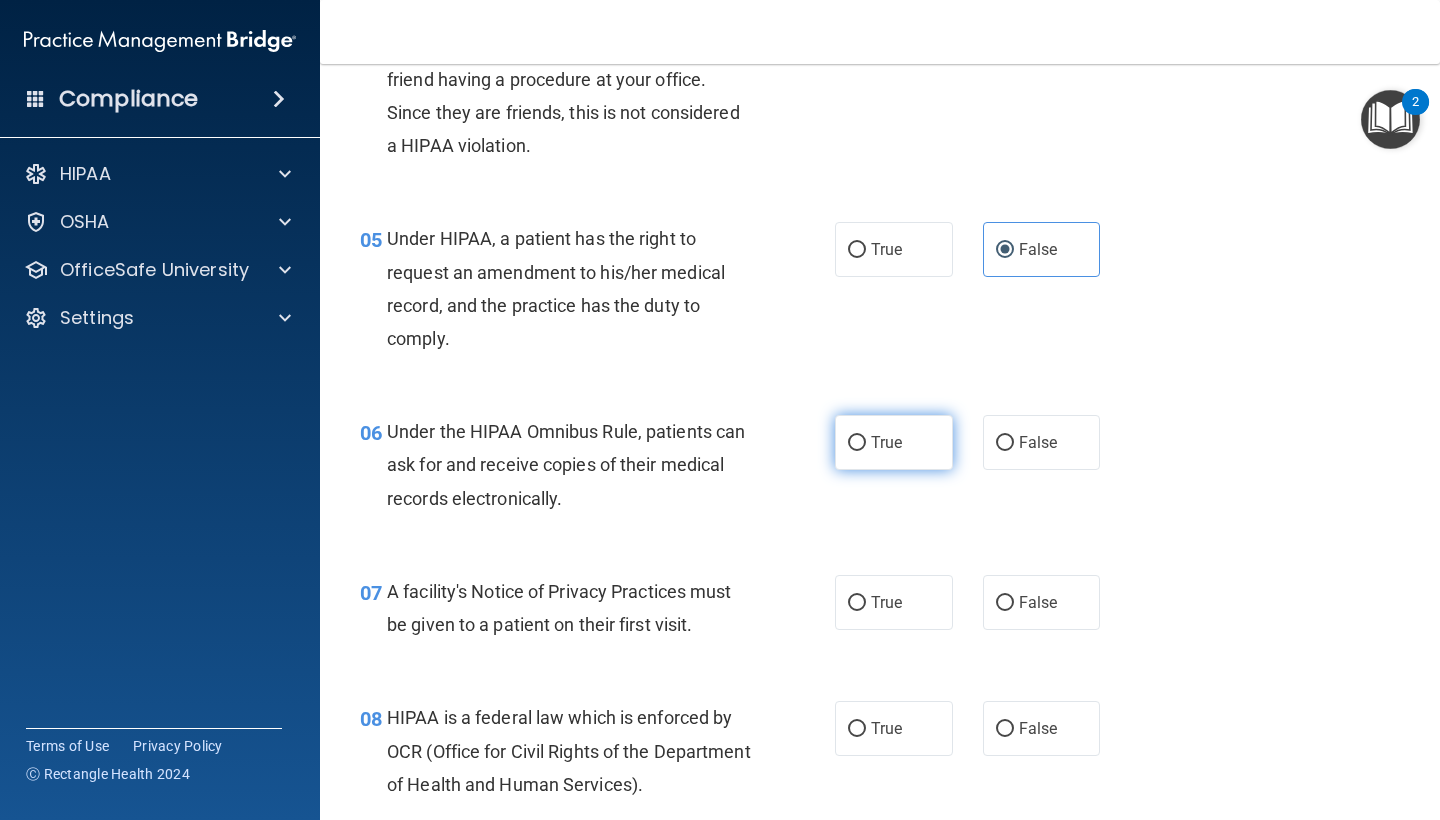 click on "True" at bounding box center (886, 442) 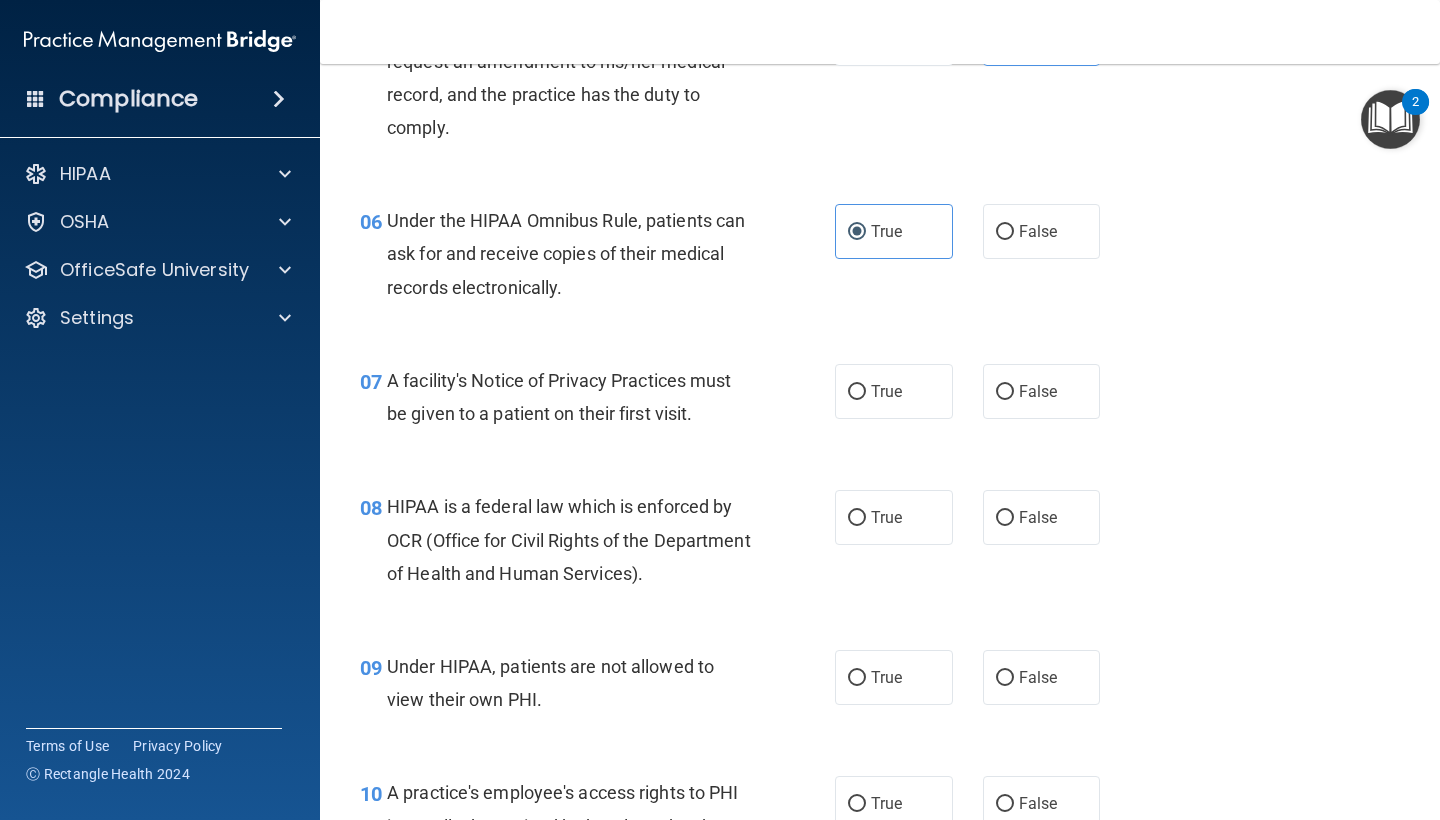 scroll, scrollTop: 983, scrollLeft: 0, axis: vertical 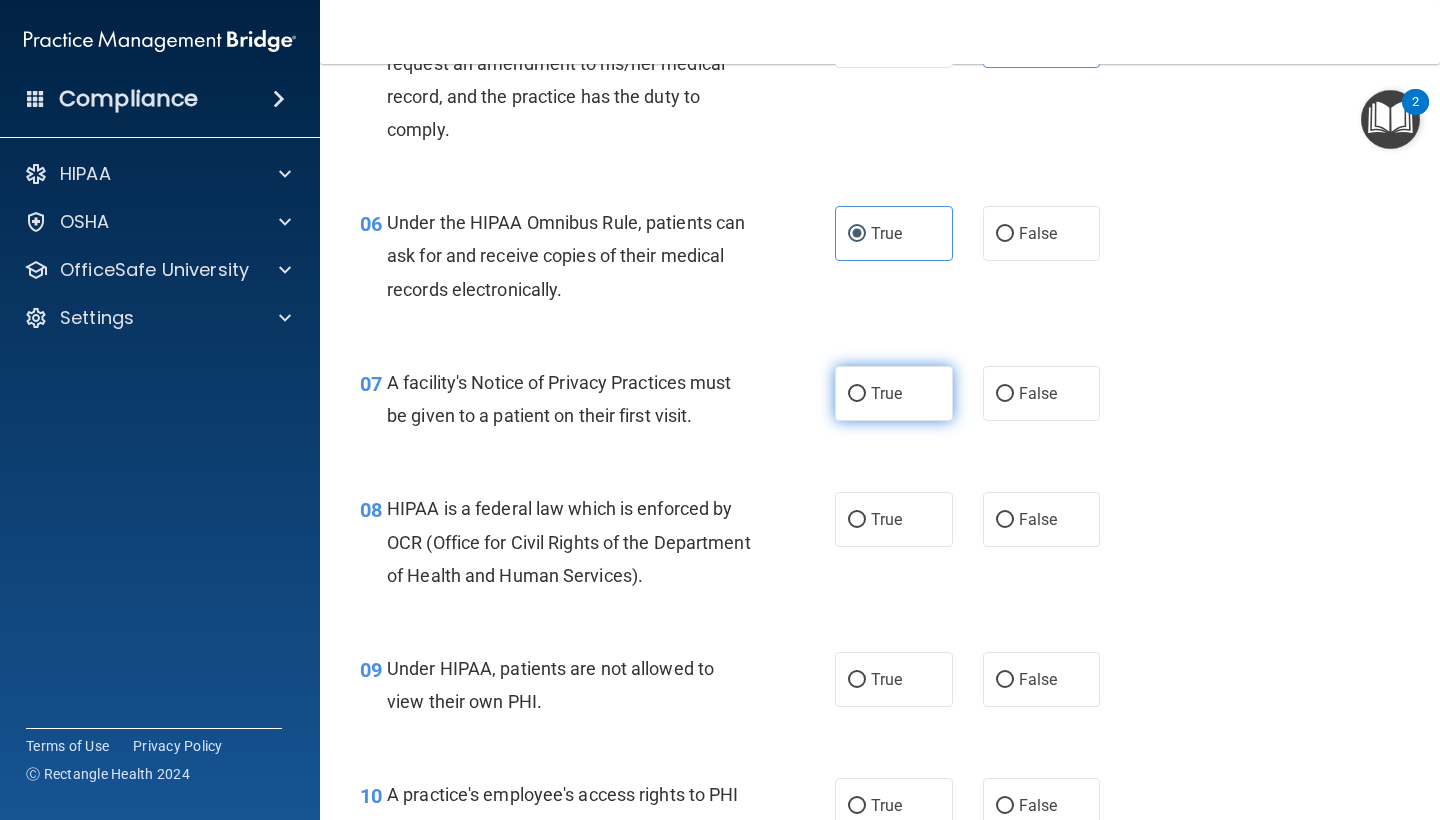 click on "True" at bounding box center (894, 393) 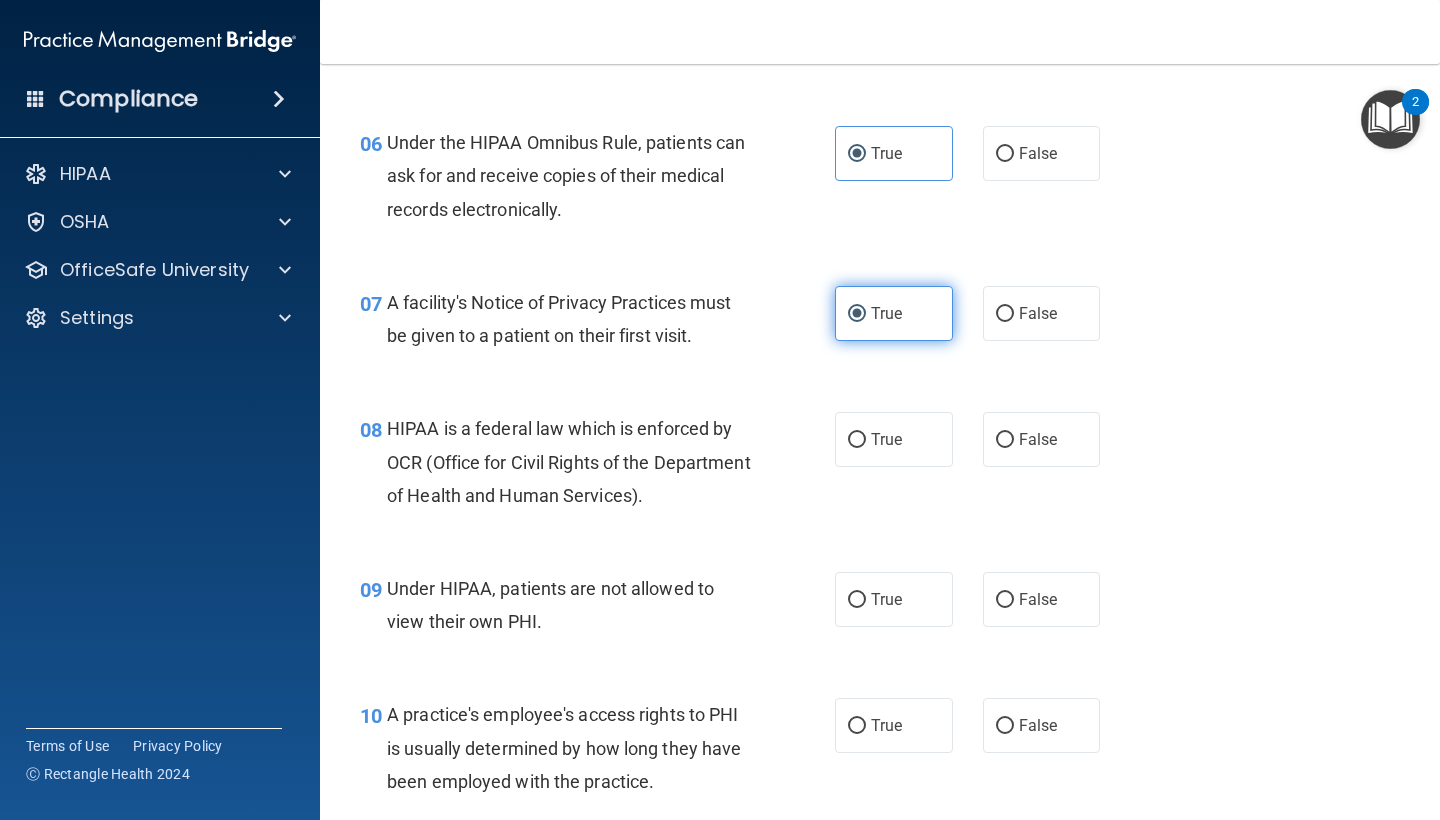 scroll, scrollTop: 1068, scrollLeft: 0, axis: vertical 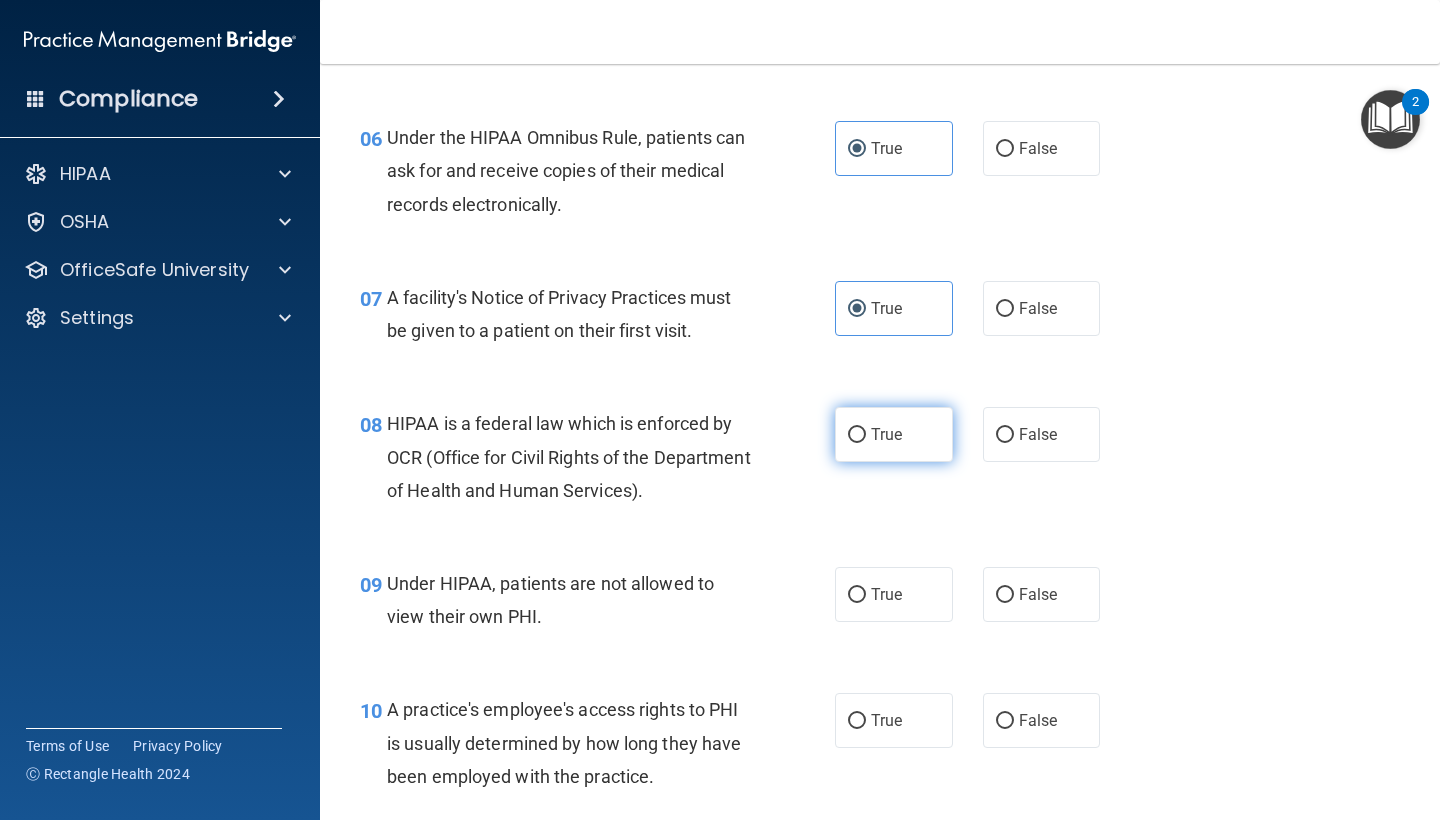 click on "True" at bounding box center [894, 434] 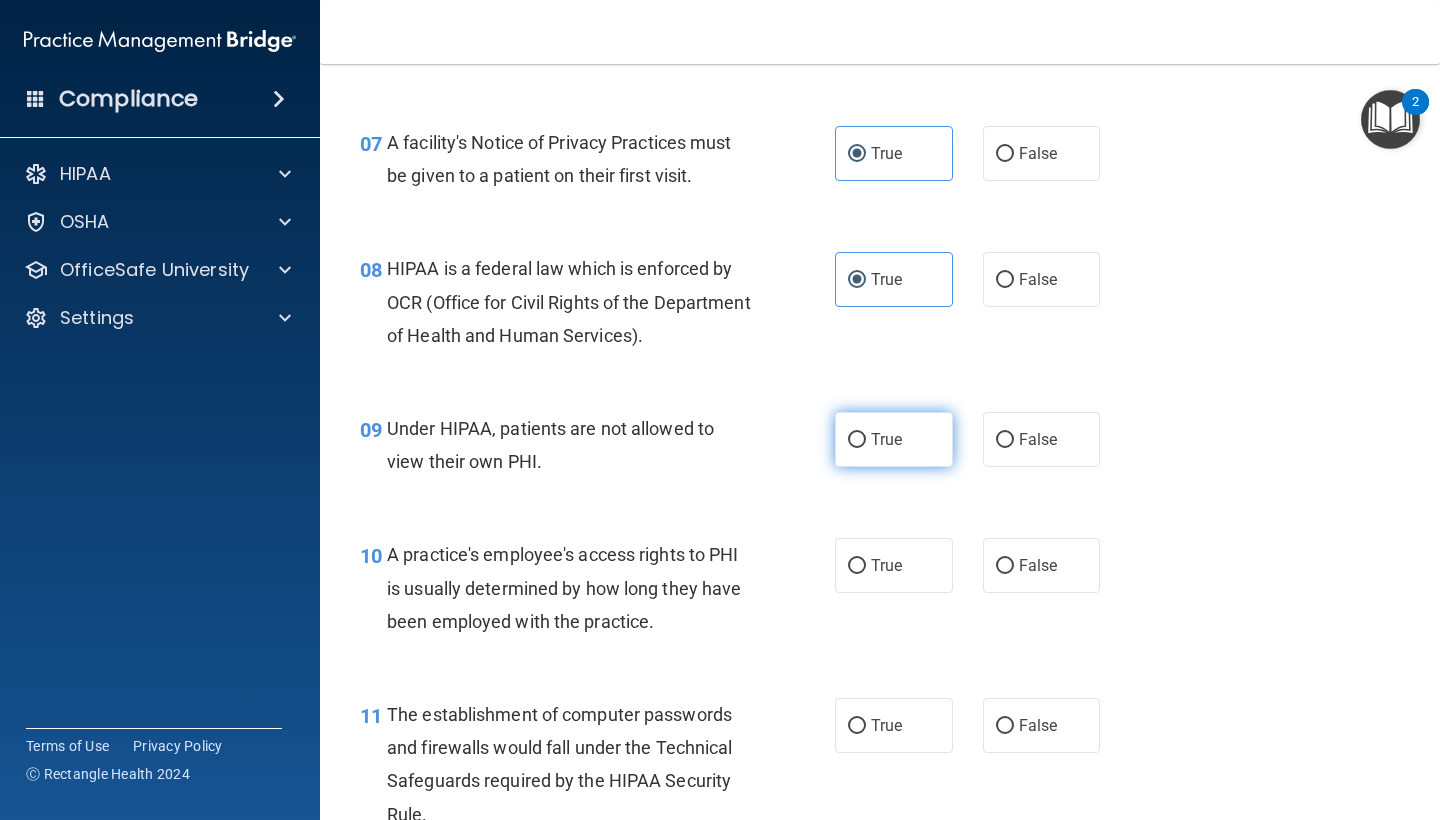 scroll, scrollTop: 1220, scrollLeft: 0, axis: vertical 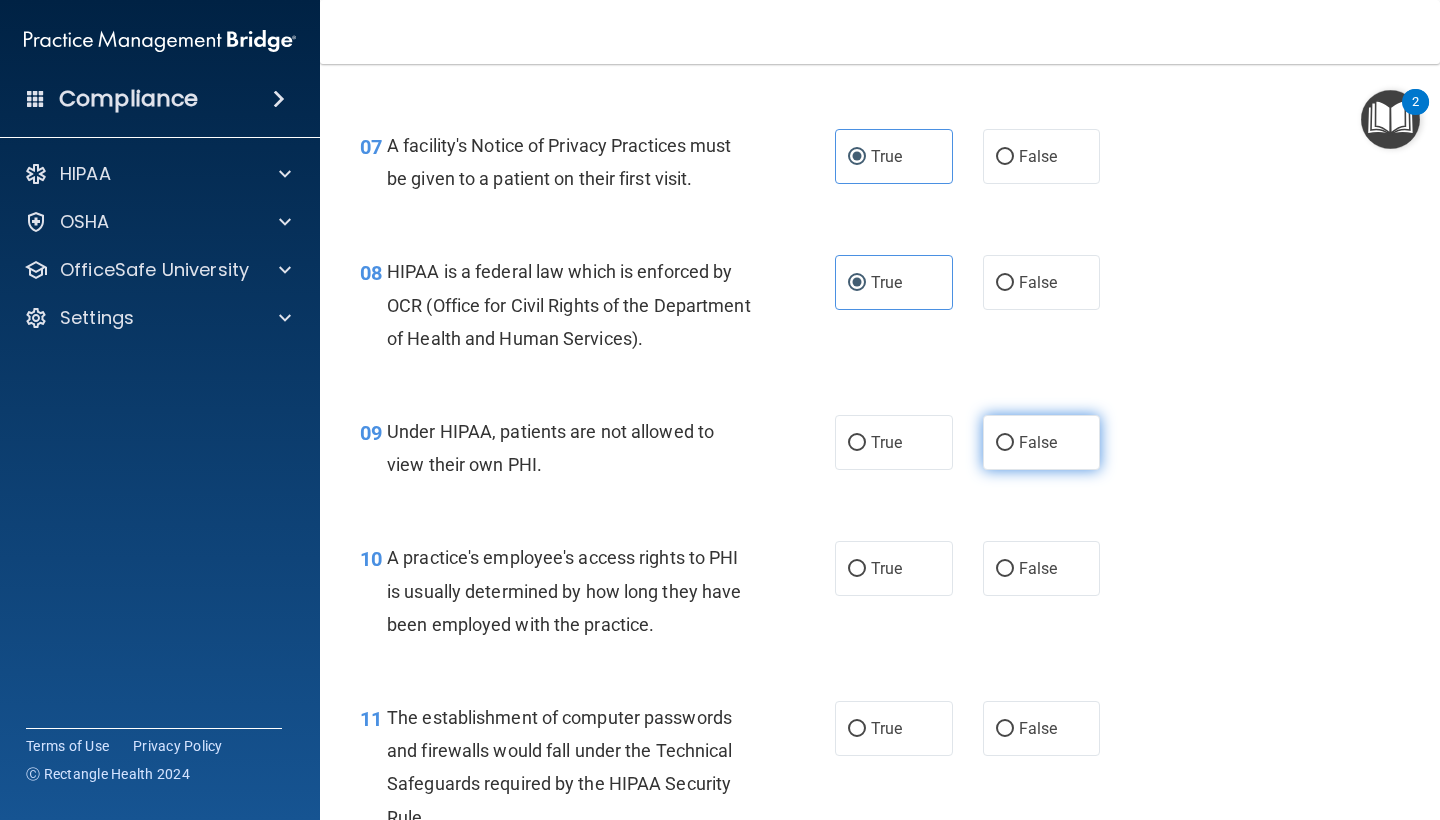 click on "False" at bounding box center [1005, 443] 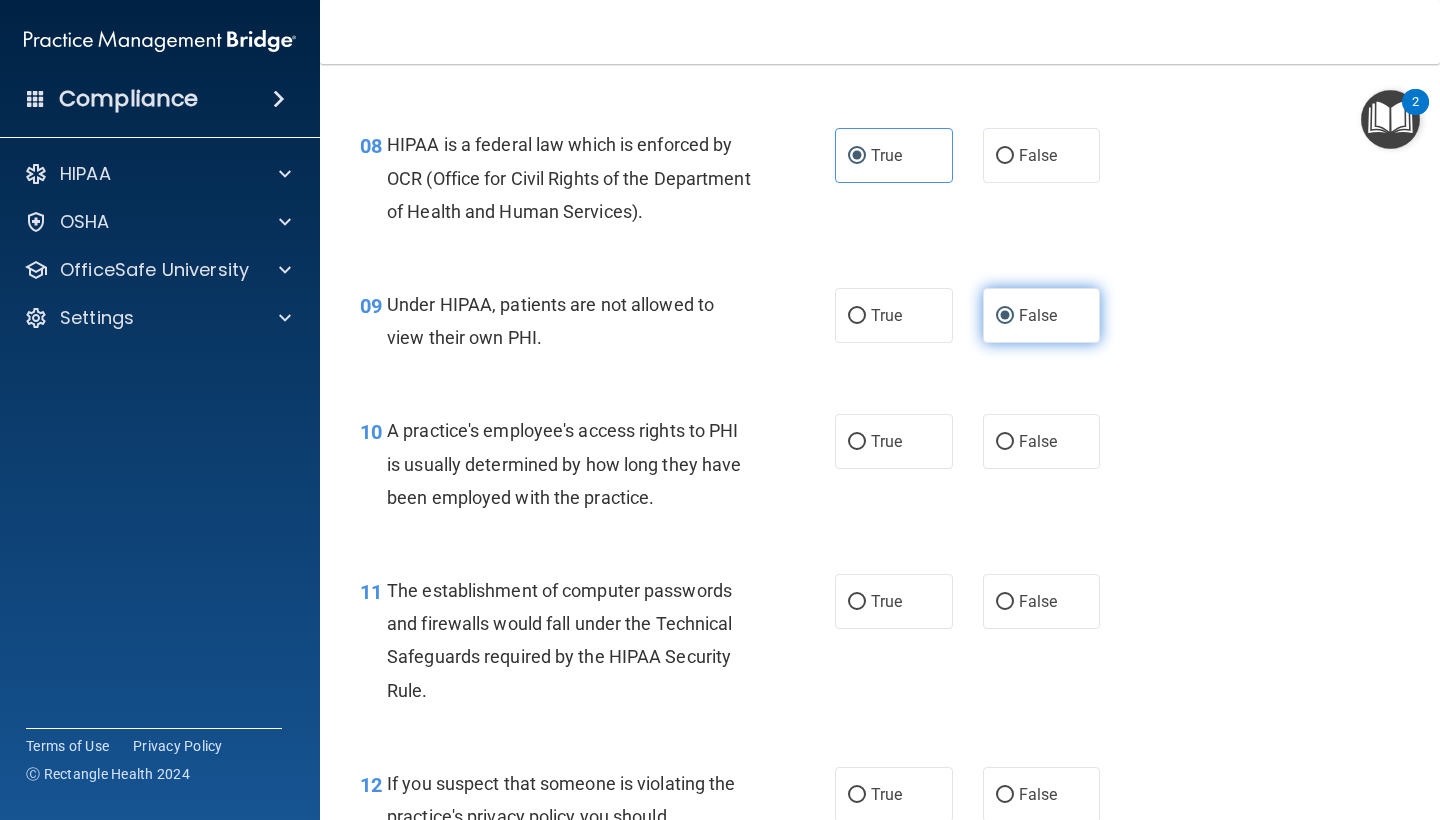 scroll, scrollTop: 1345, scrollLeft: 0, axis: vertical 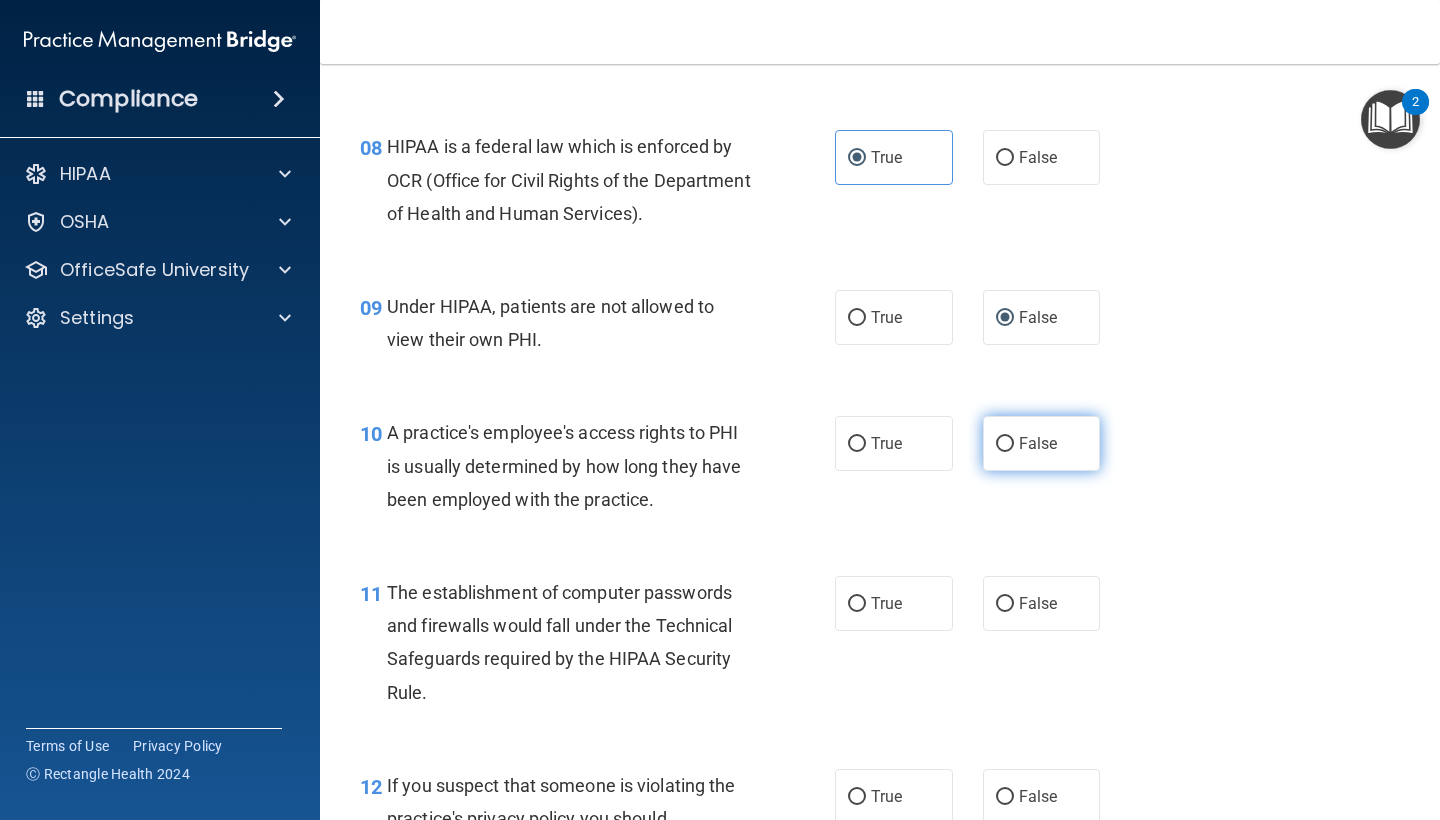 click on "False" at bounding box center (1042, 443) 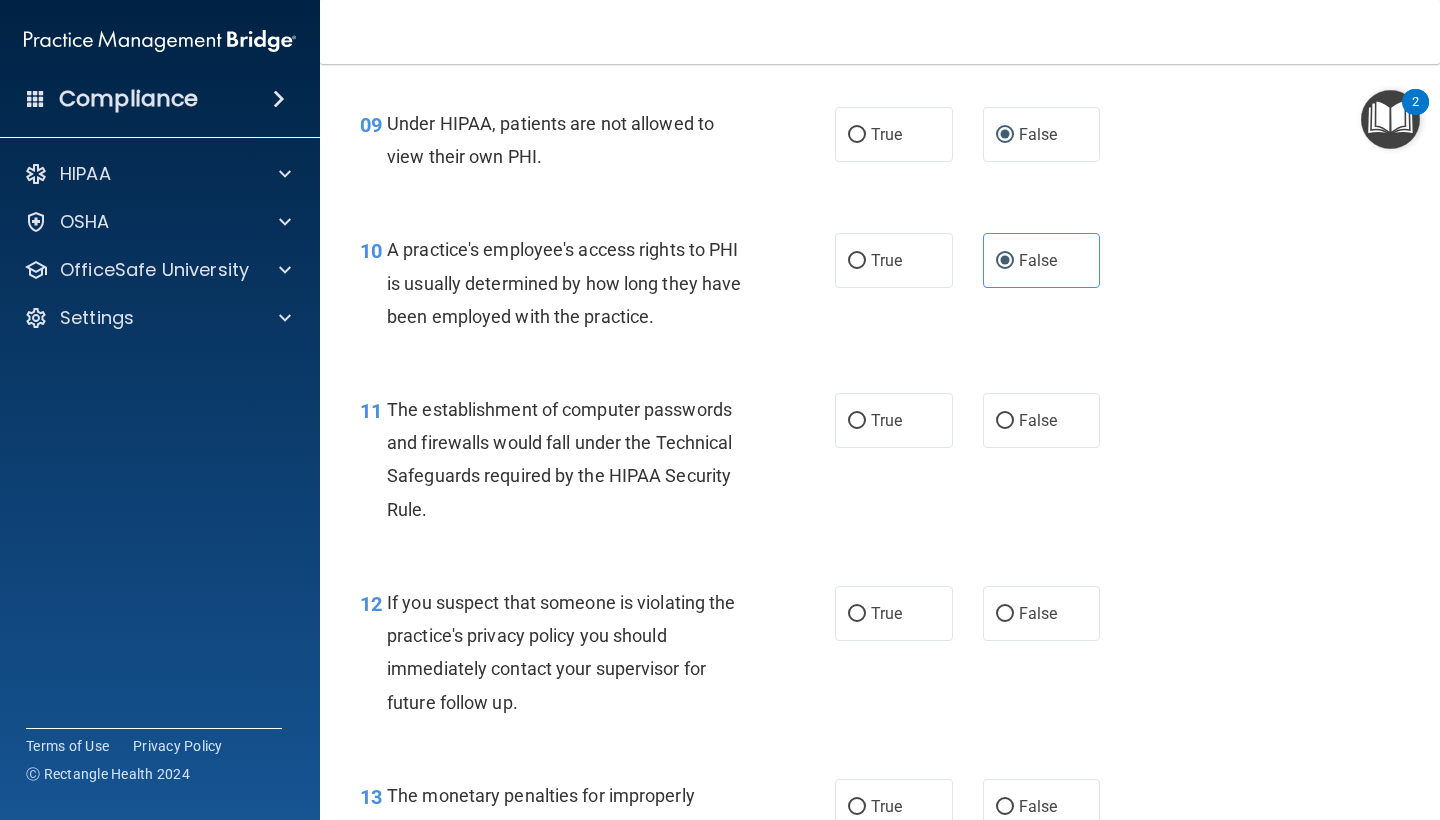 scroll, scrollTop: 1527, scrollLeft: 0, axis: vertical 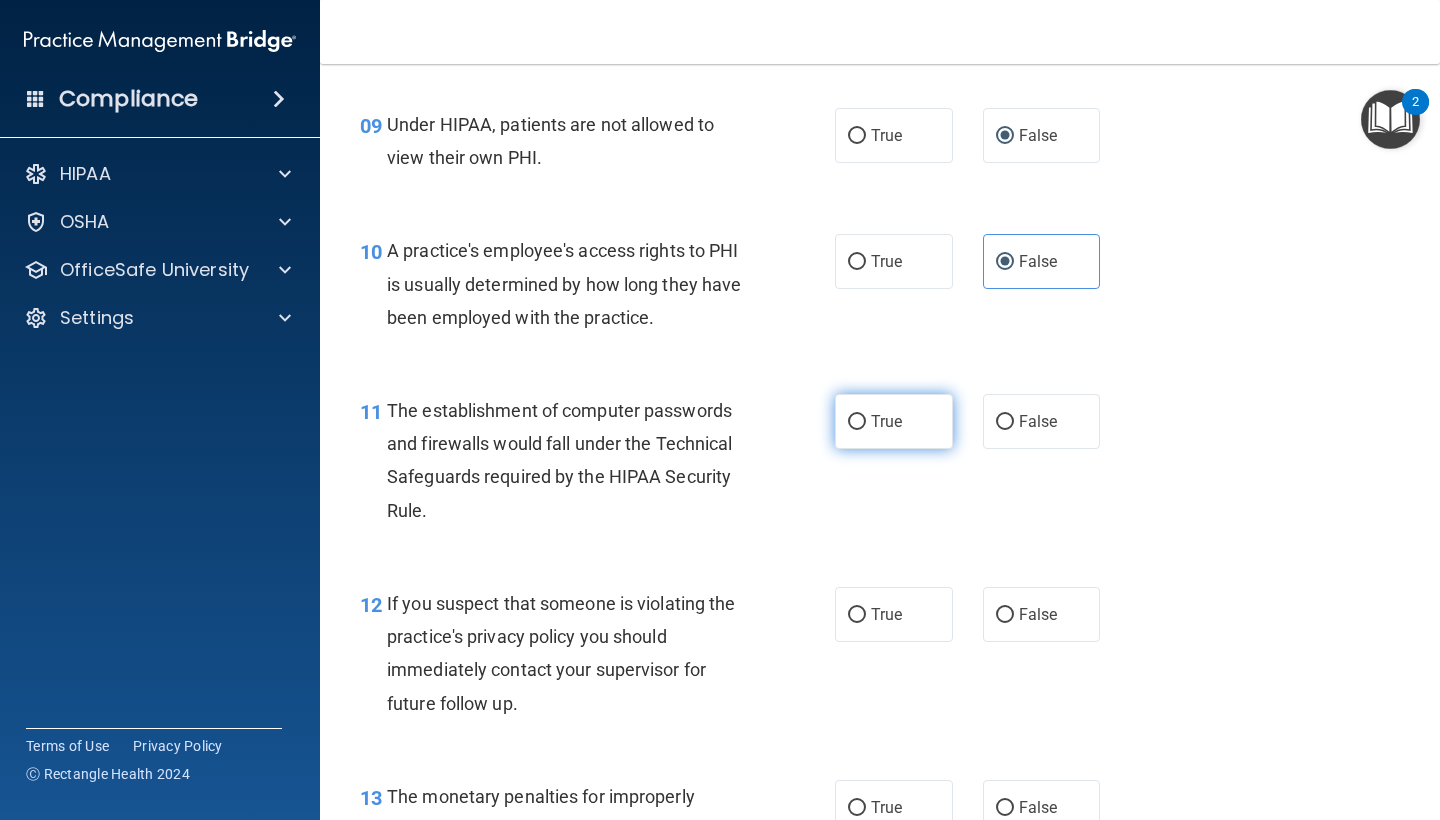 click on "True" at bounding box center [894, 421] 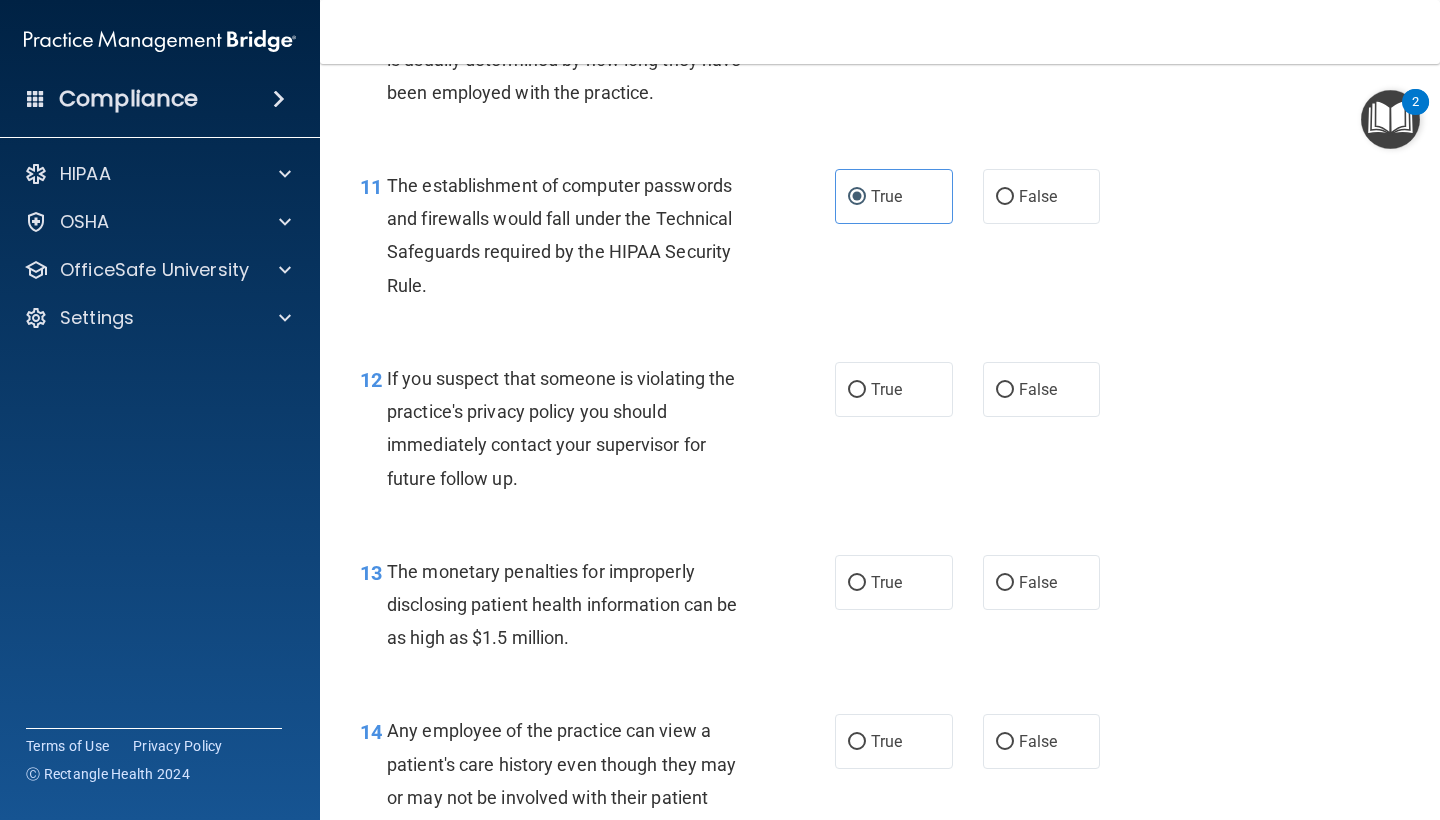 scroll, scrollTop: 1757, scrollLeft: 0, axis: vertical 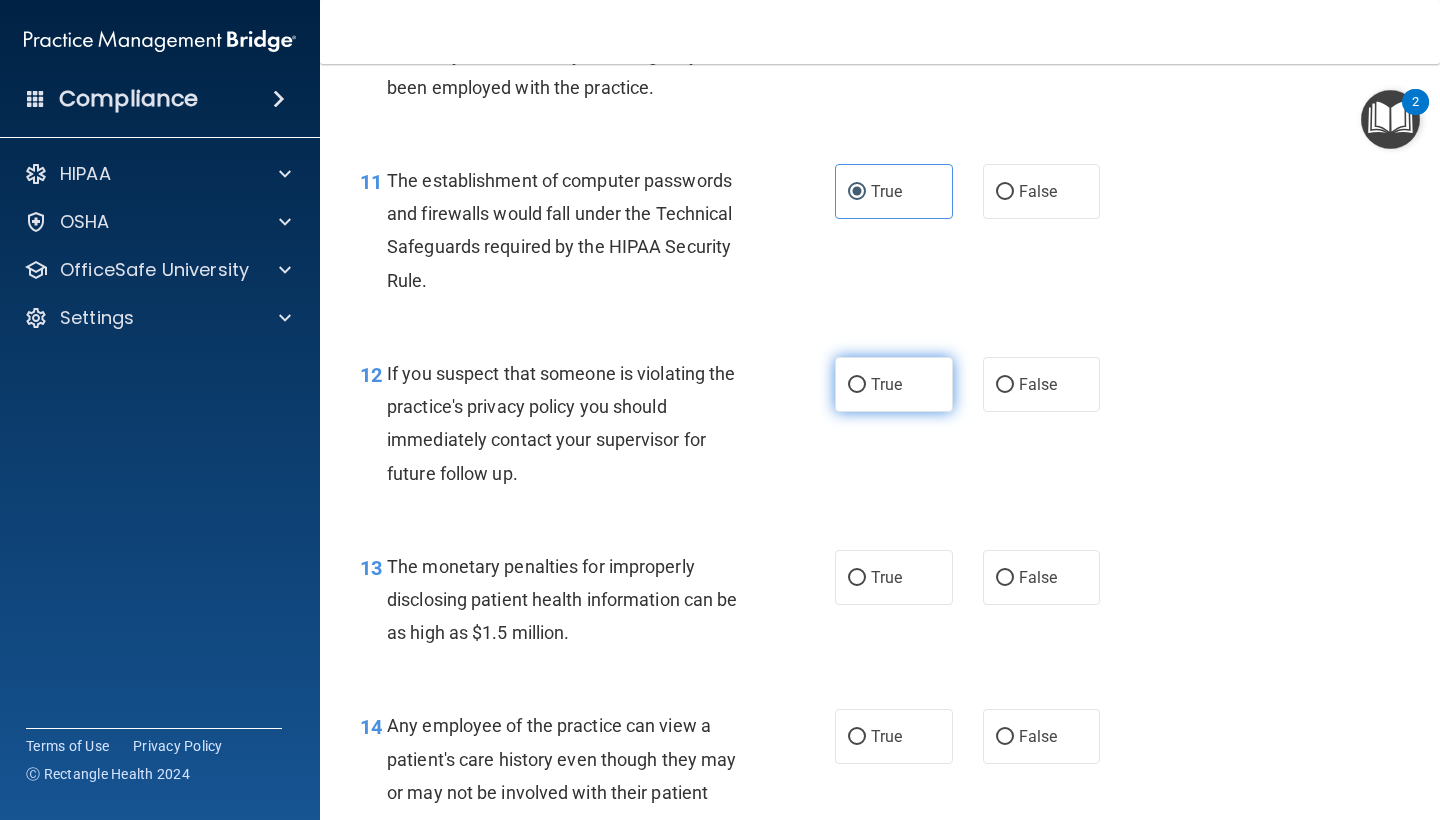click on "True" at bounding box center [894, 384] 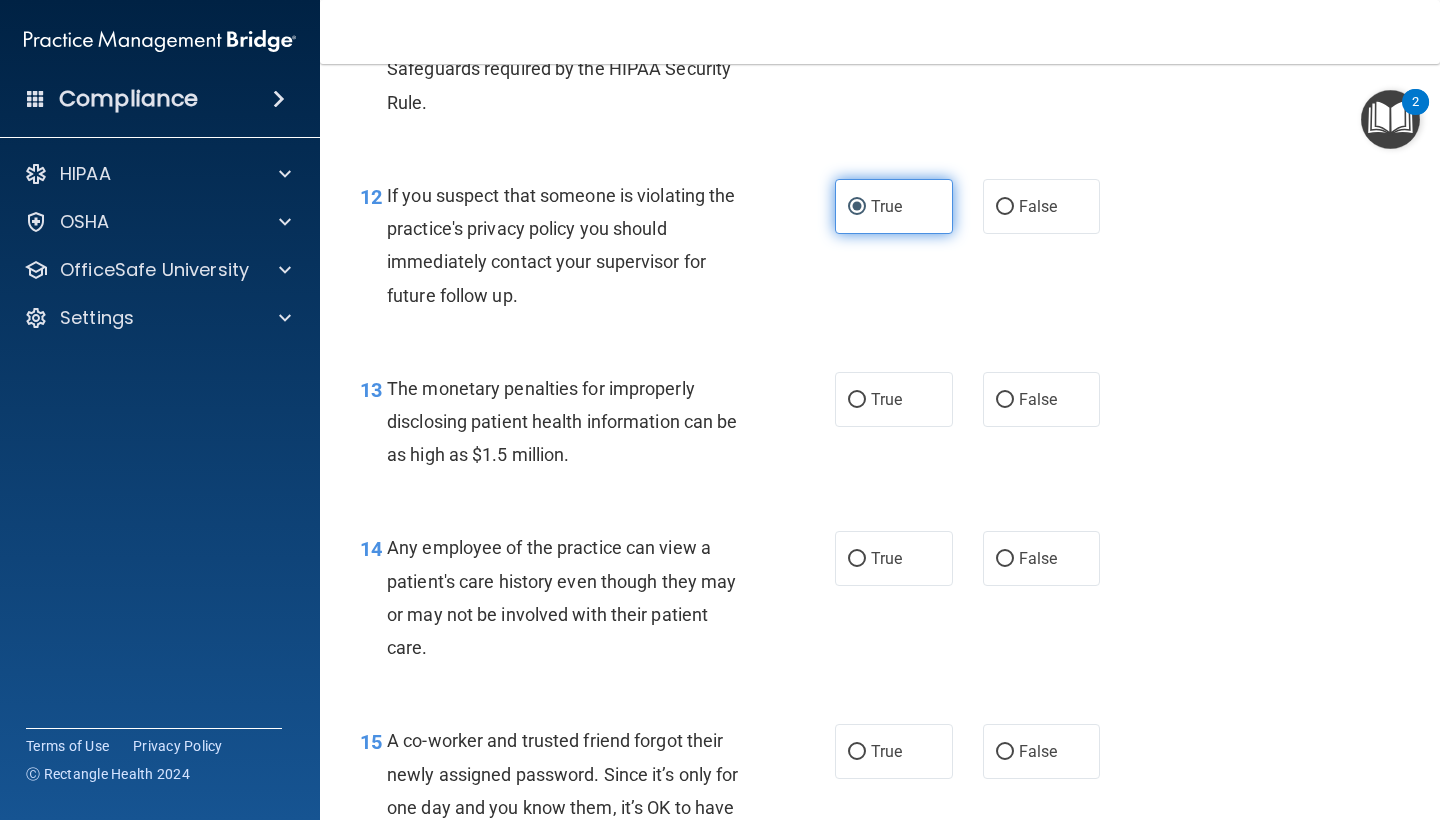 scroll, scrollTop: 1936, scrollLeft: 0, axis: vertical 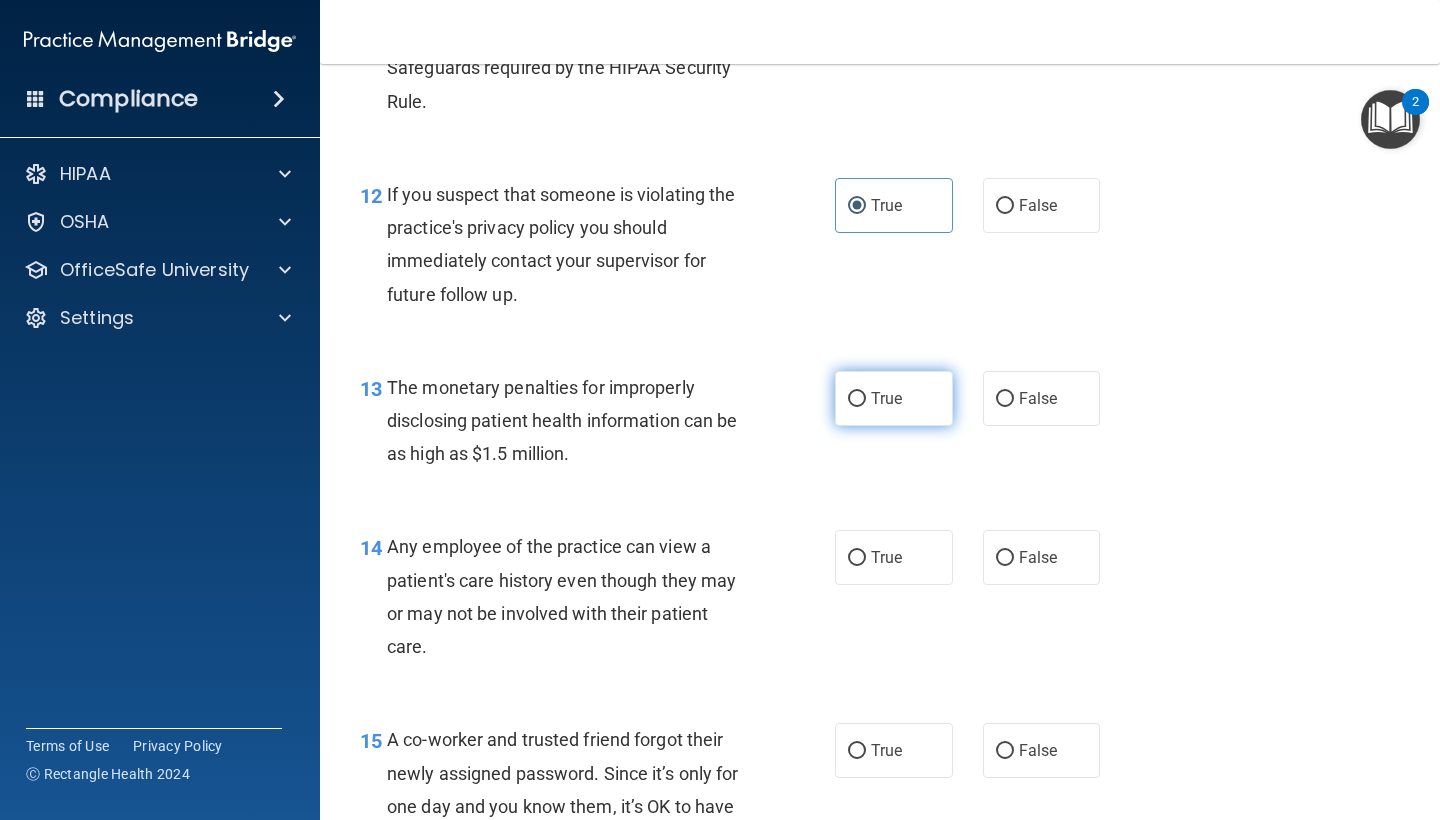click on "True" at bounding box center [894, 398] 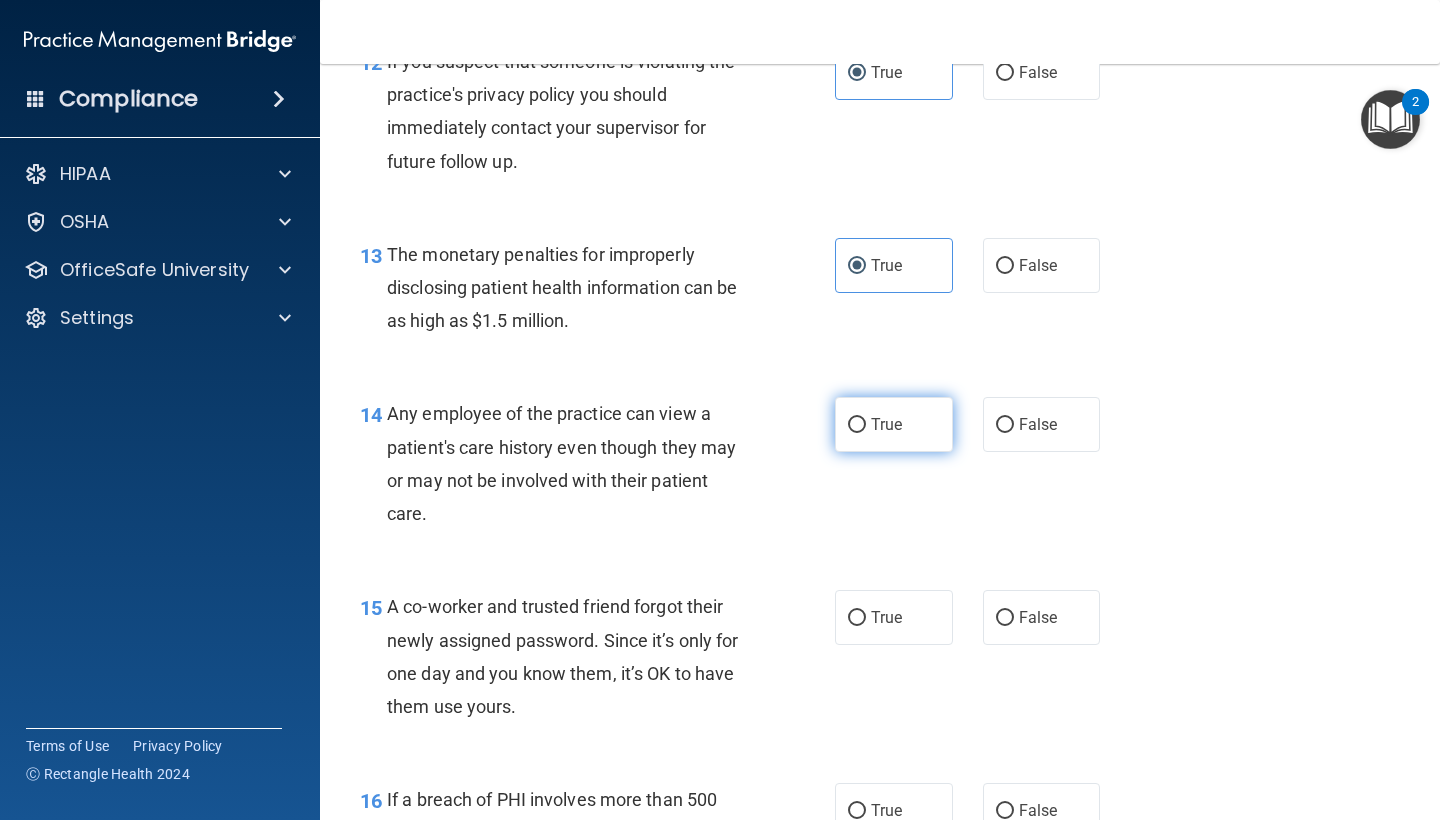 scroll, scrollTop: 2069, scrollLeft: 0, axis: vertical 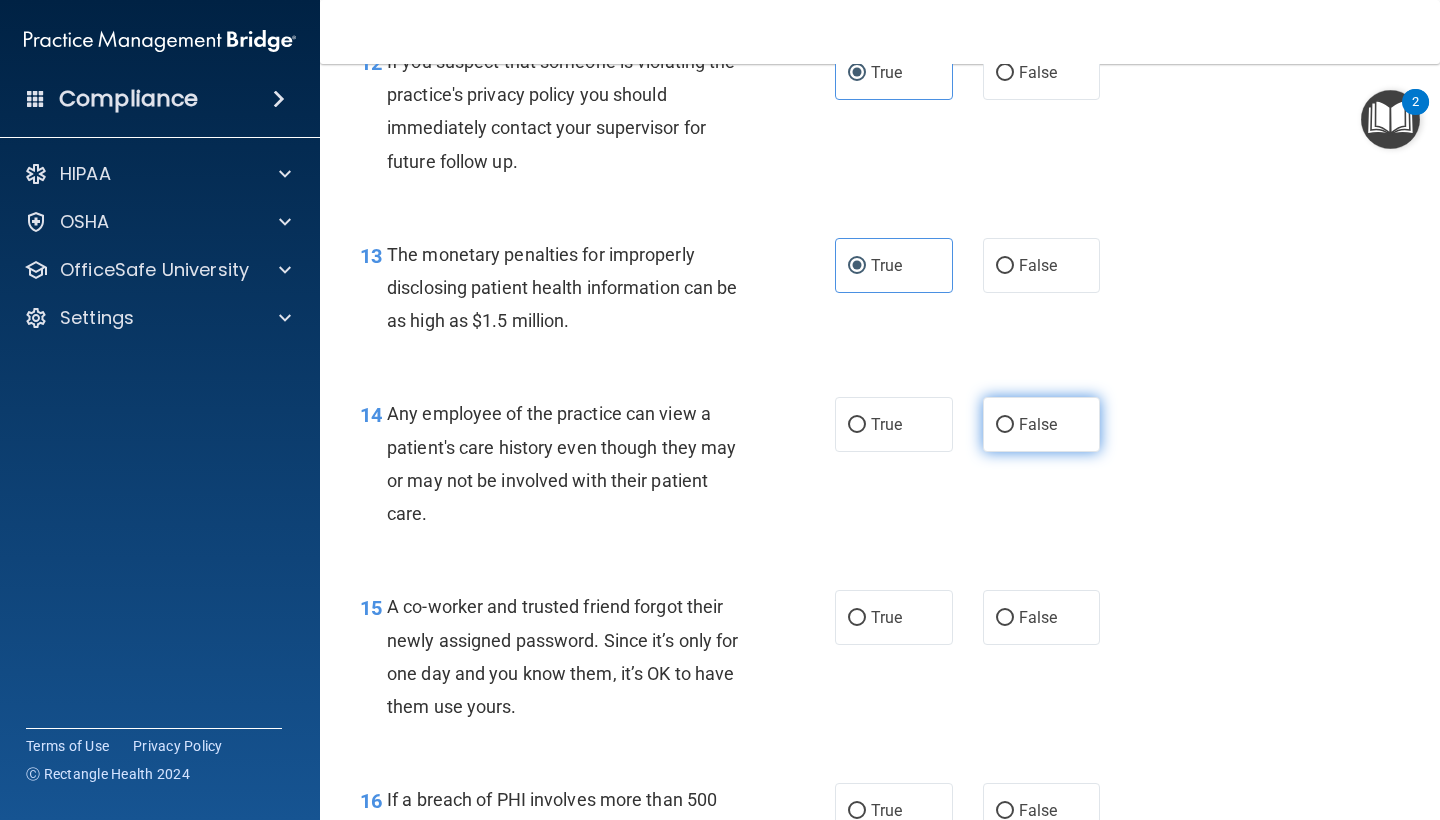 click on "False" at bounding box center [1042, 424] 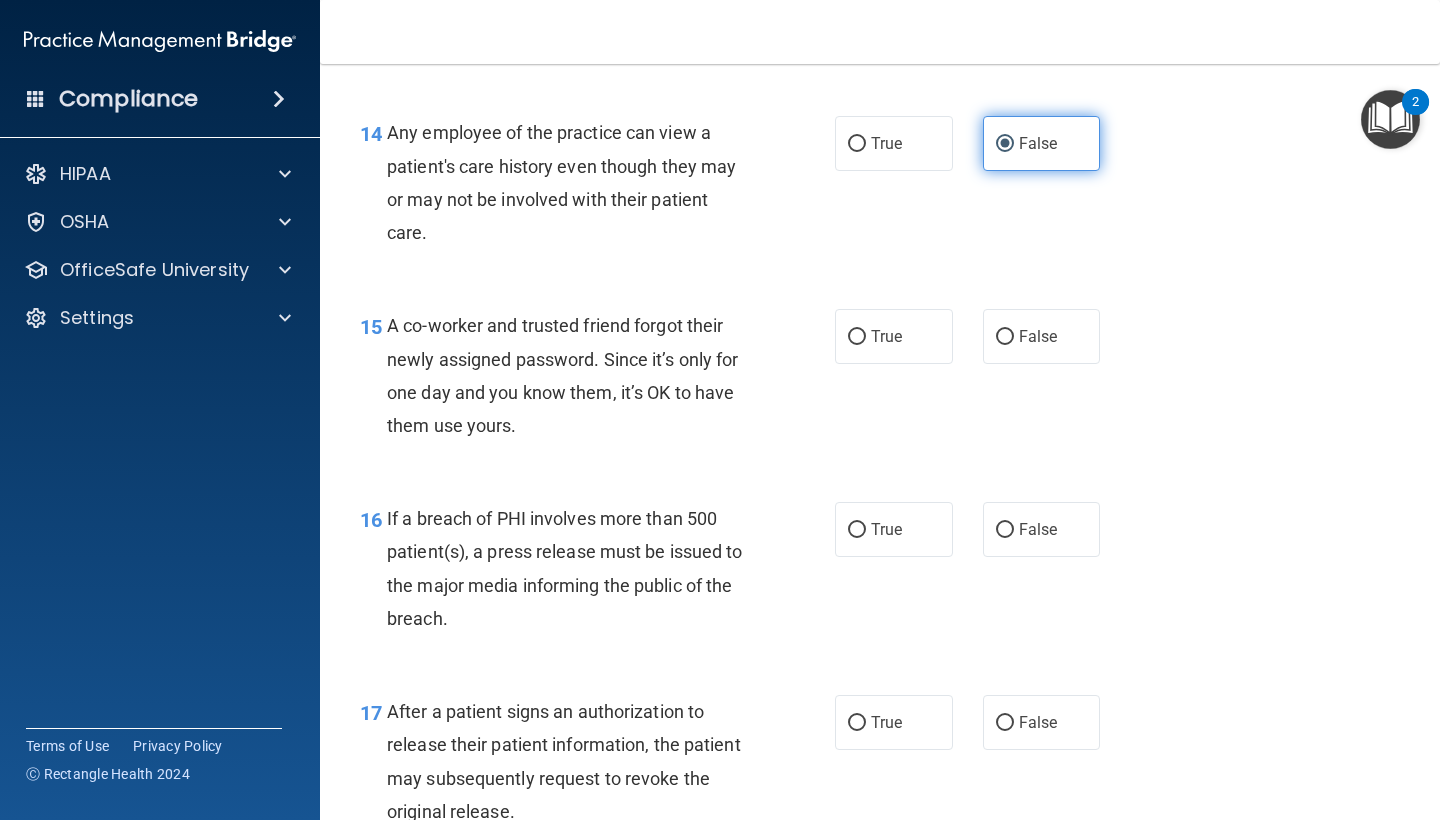 scroll, scrollTop: 2344, scrollLeft: 0, axis: vertical 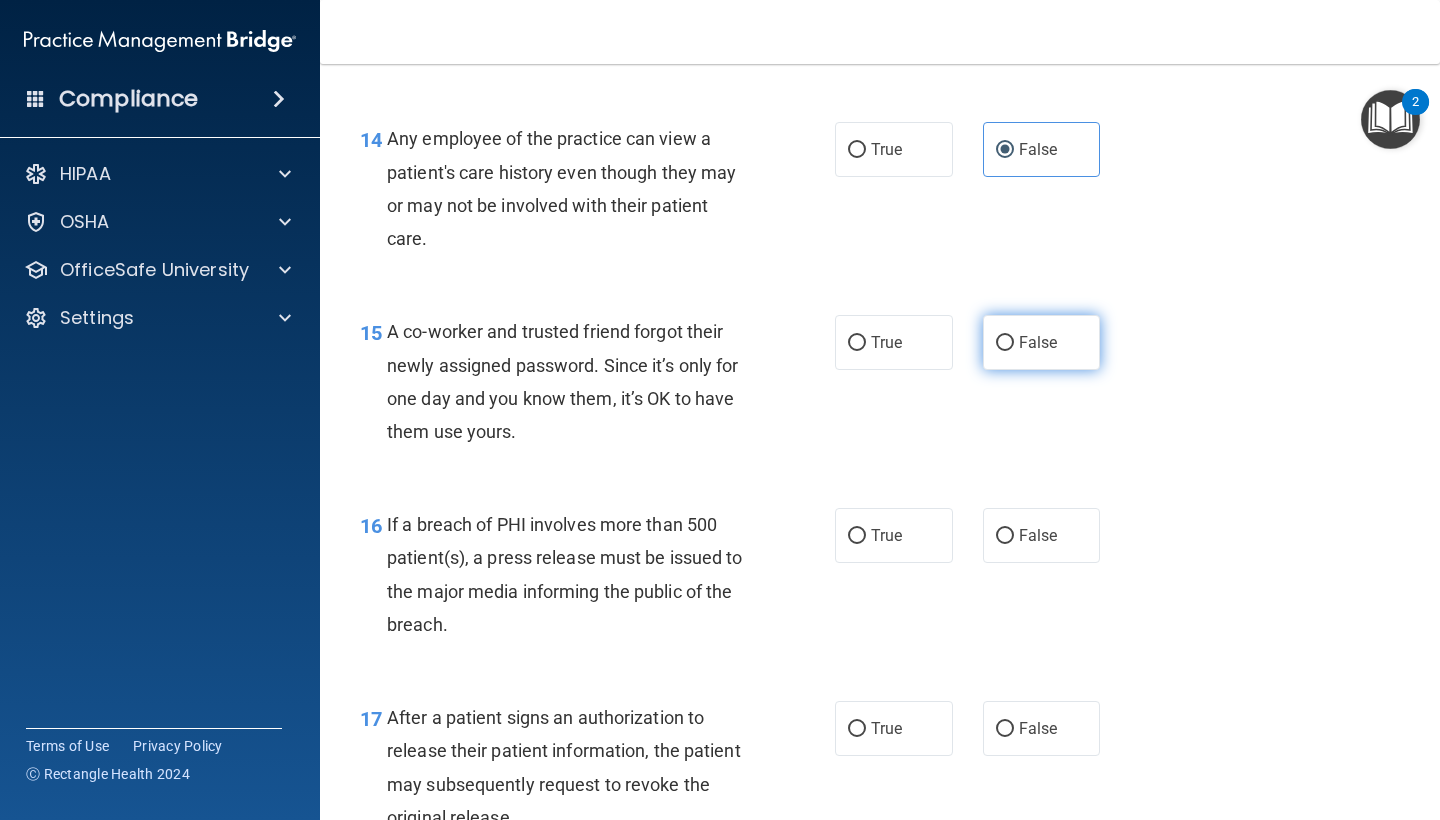 click on "False" at bounding box center (1038, 342) 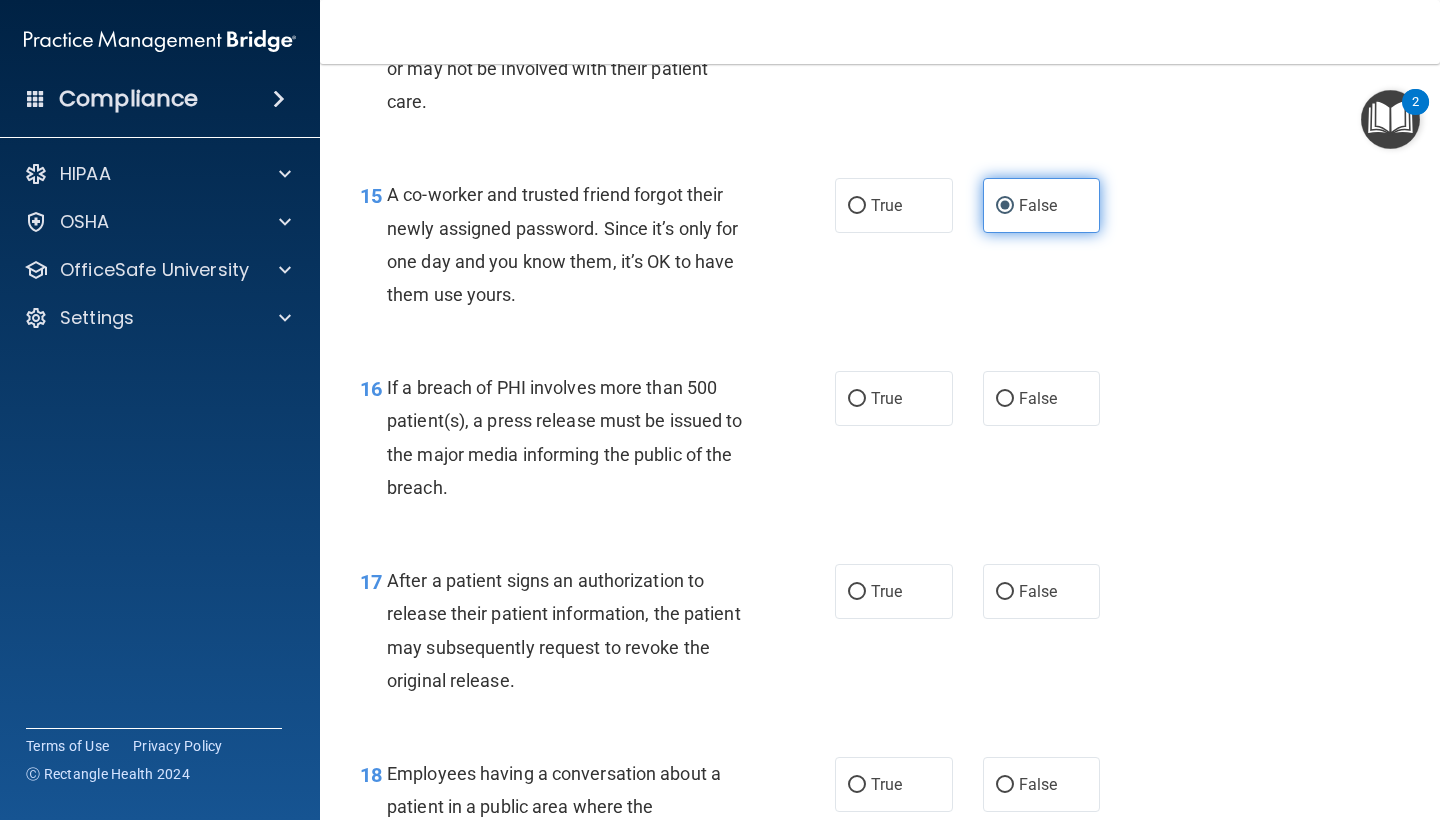 scroll, scrollTop: 2486, scrollLeft: 0, axis: vertical 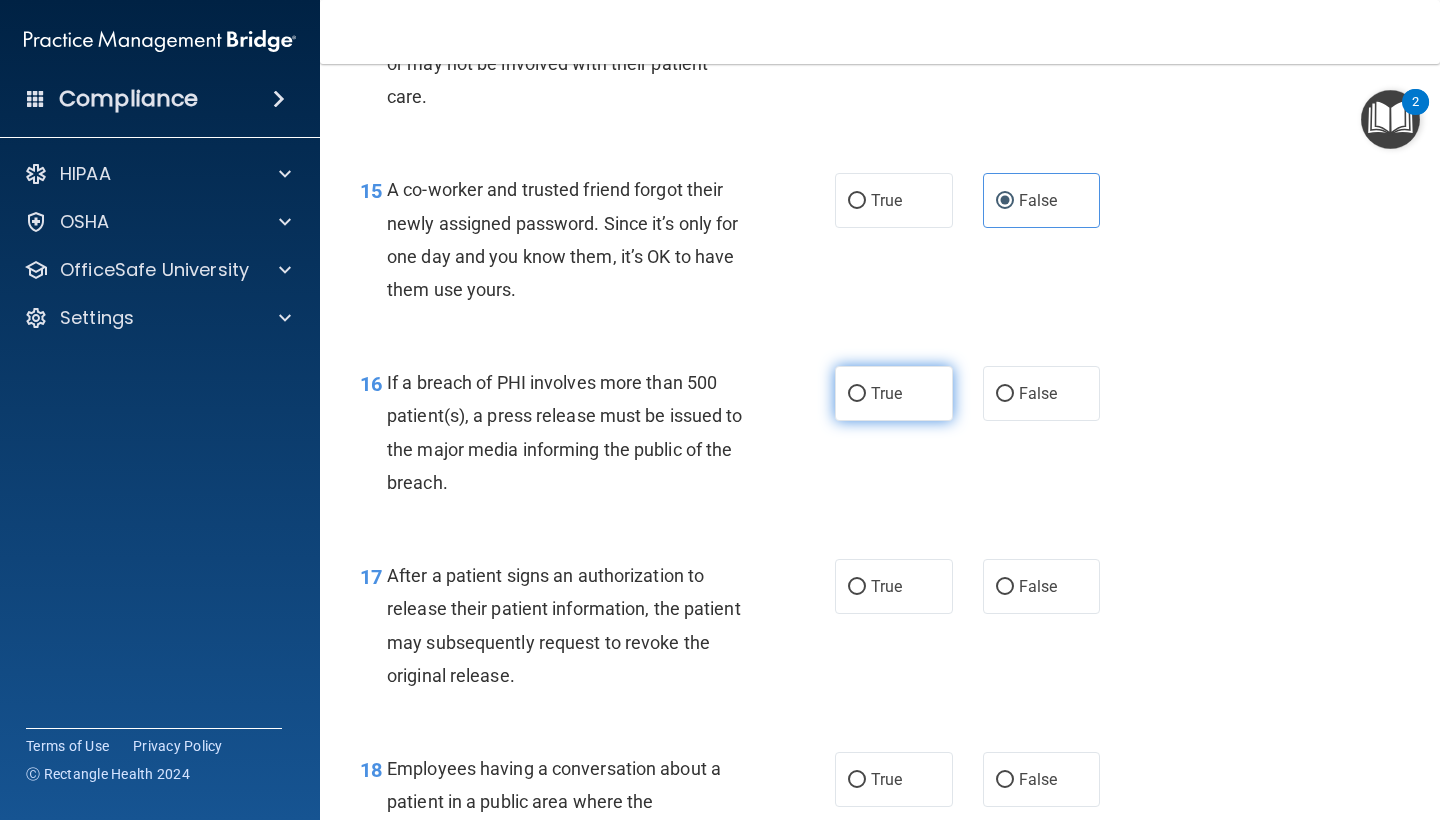 click on "True" at bounding box center (894, 393) 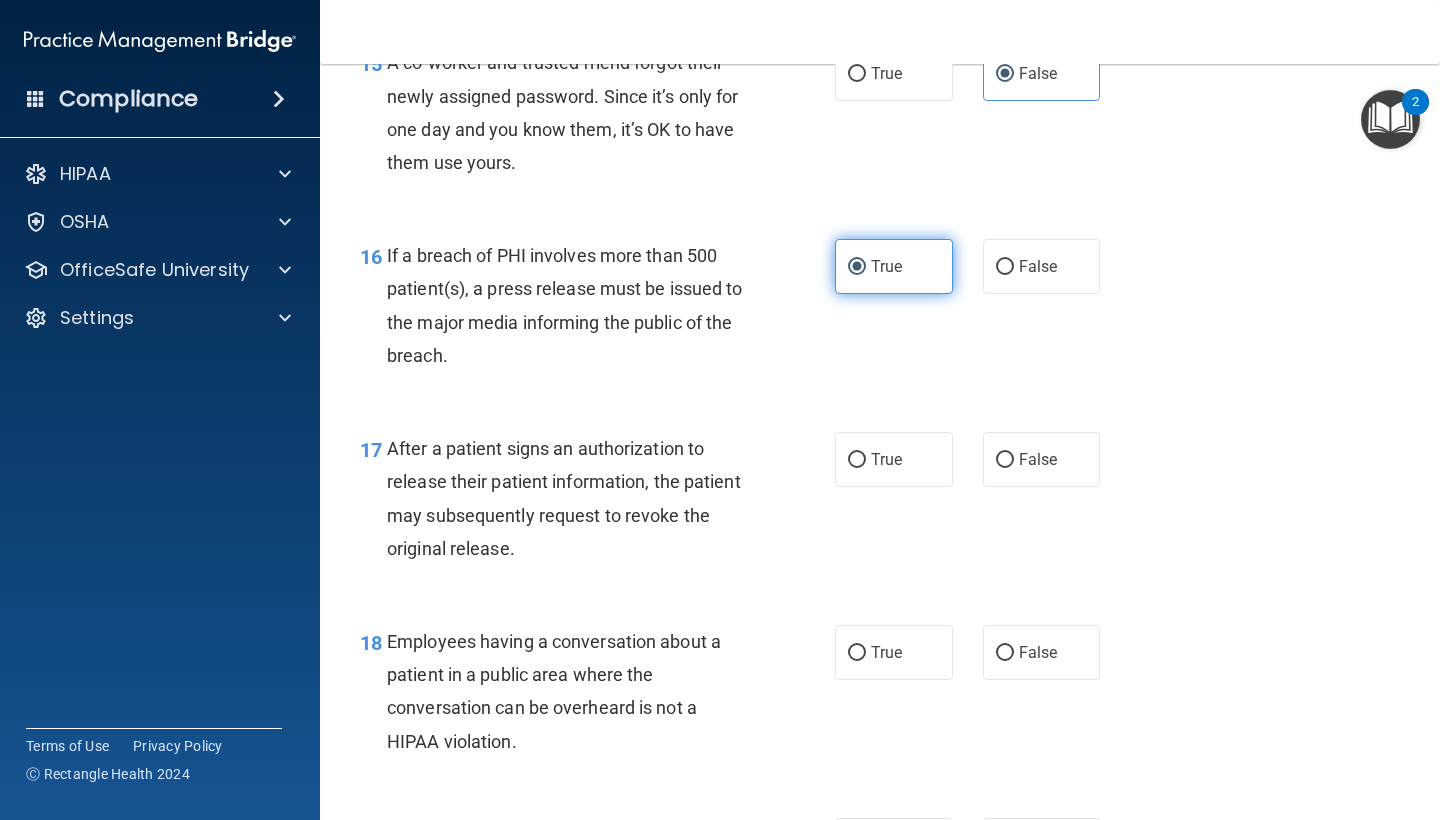 scroll, scrollTop: 2619, scrollLeft: 0, axis: vertical 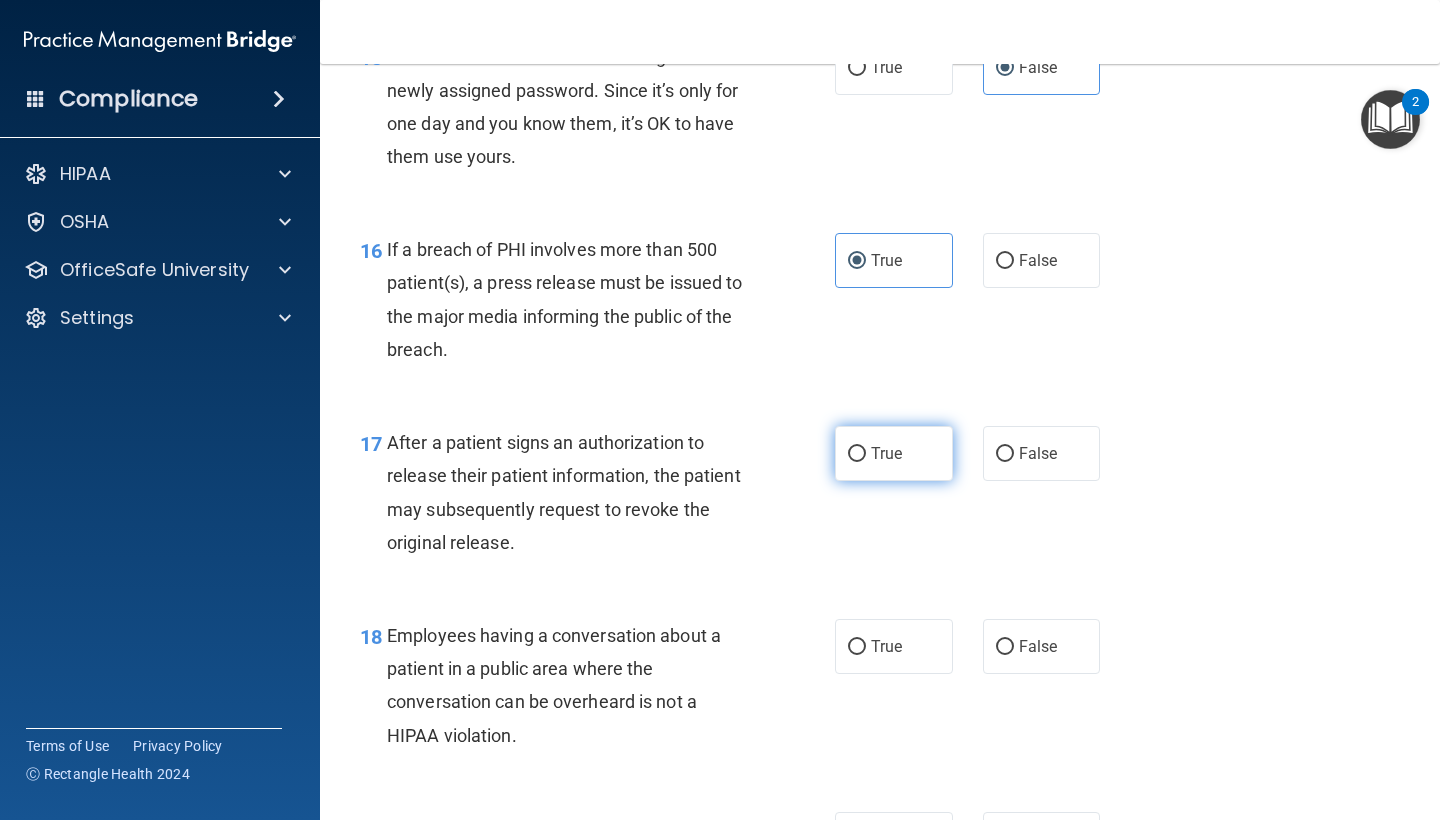click on "True" at bounding box center (894, 453) 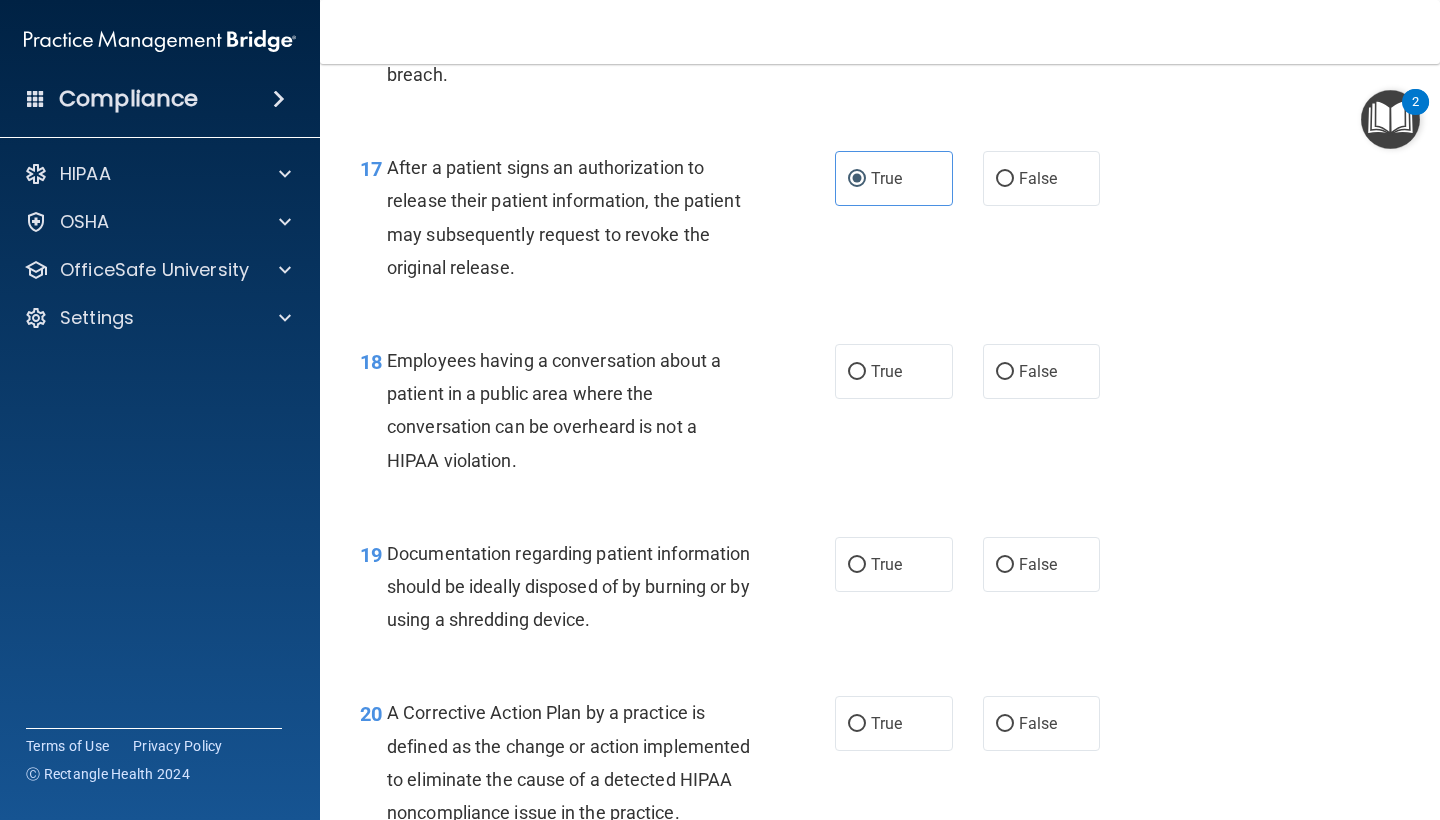 scroll, scrollTop: 2929, scrollLeft: 0, axis: vertical 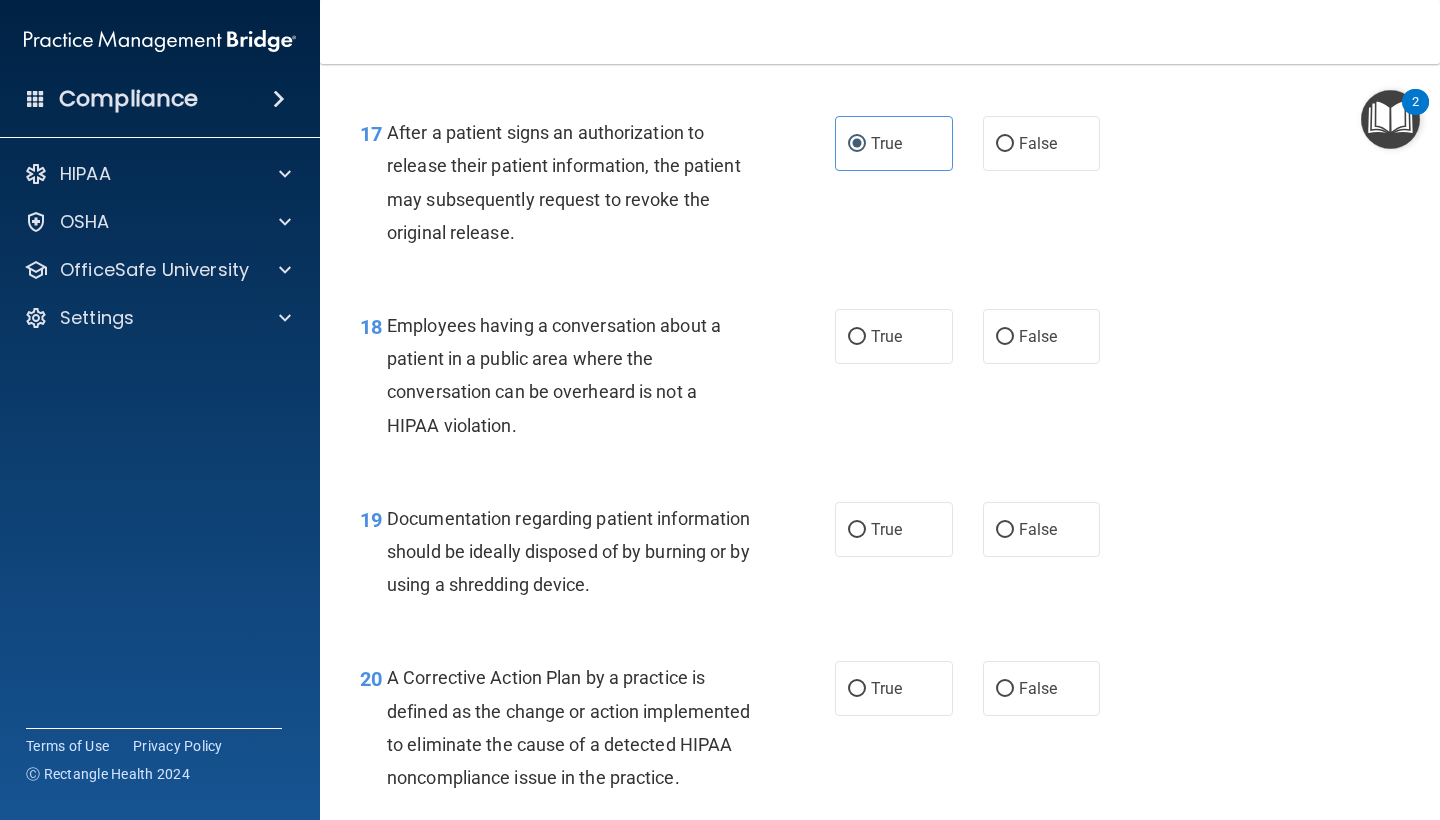 drag, startPoint x: 882, startPoint y: 410, endPoint x: 993, endPoint y: 364, distance: 120.15407 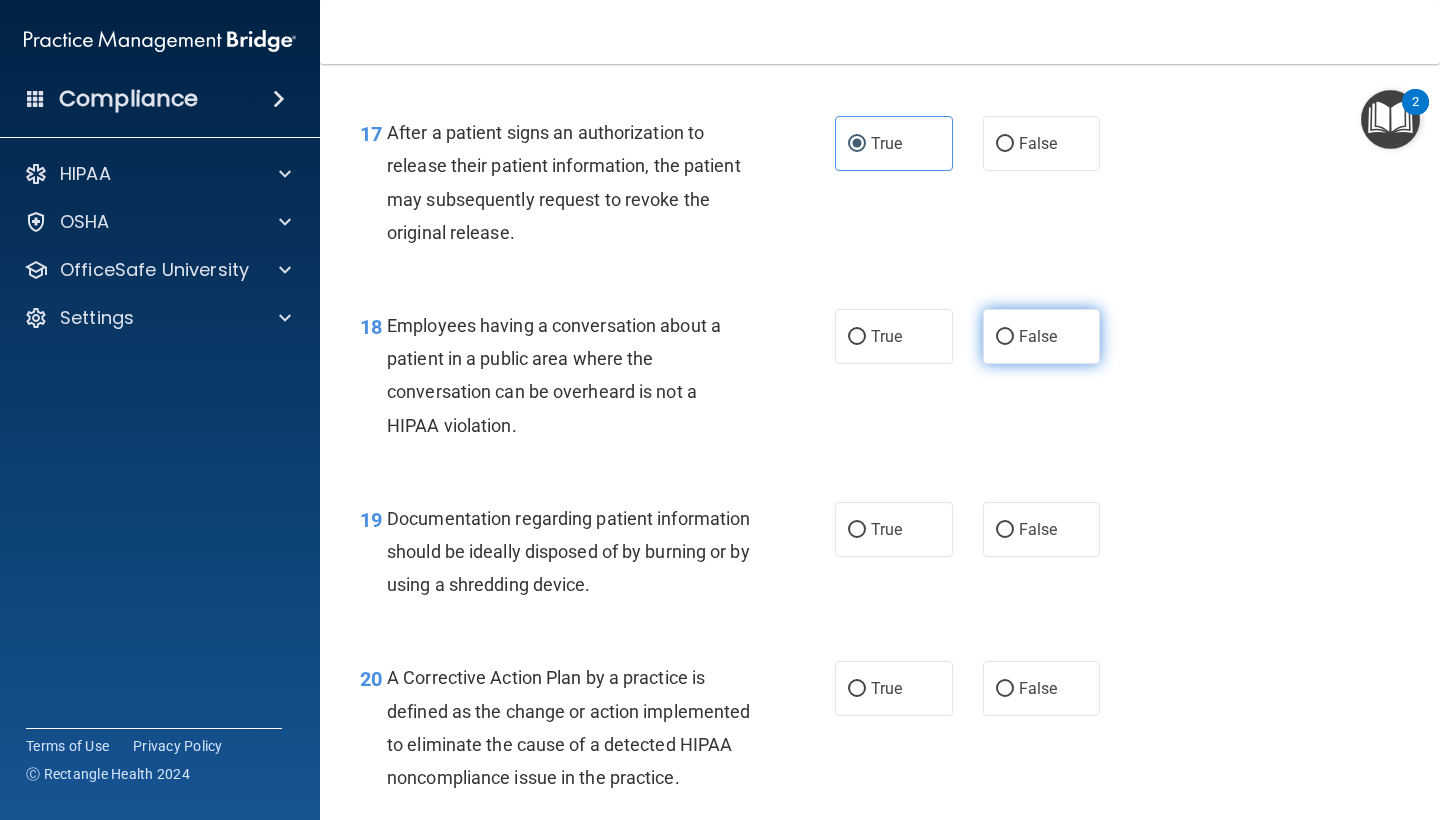 click on "False" at bounding box center (1042, 336) 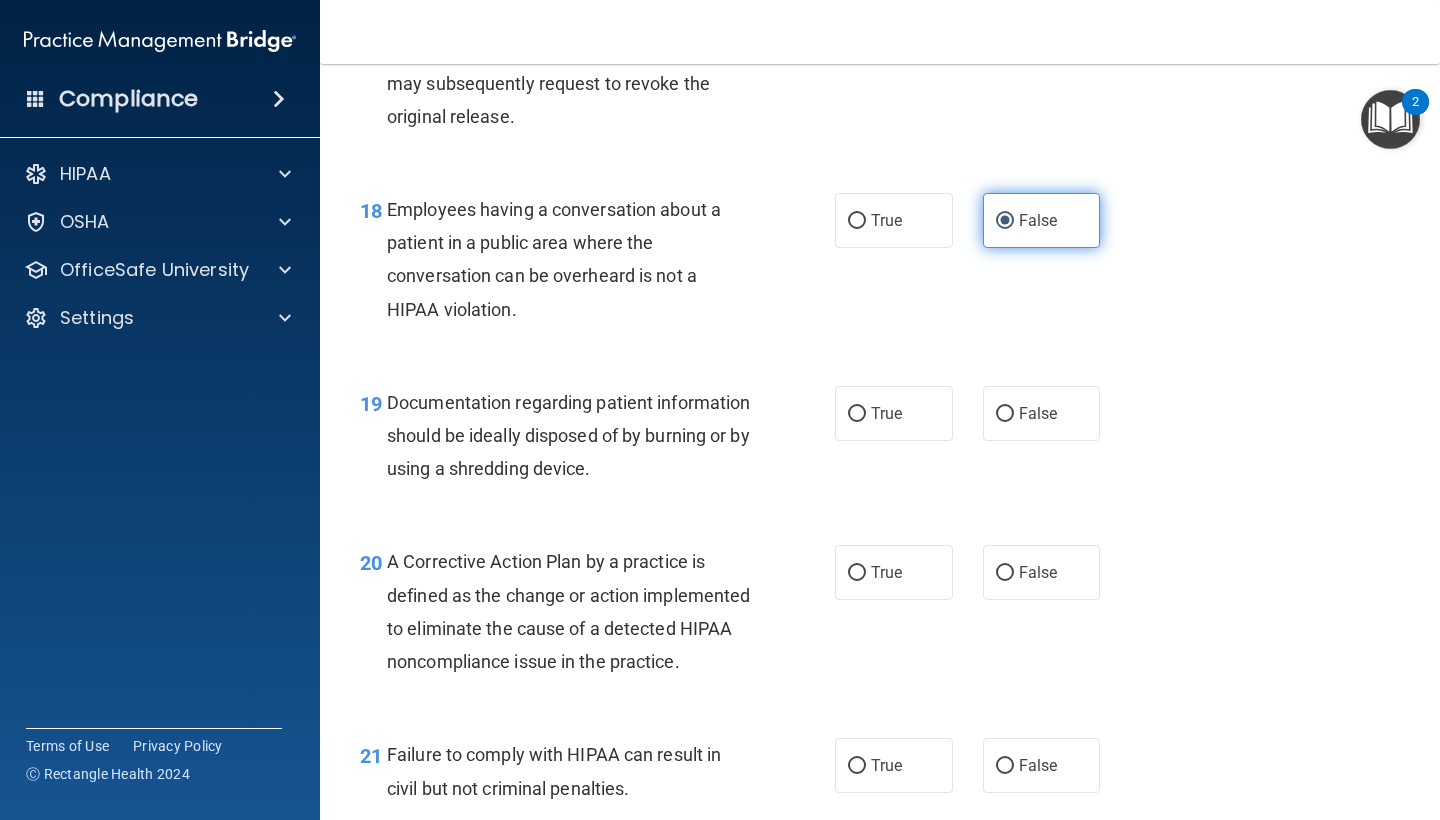 scroll, scrollTop: 3064, scrollLeft: 0, axis: vertical 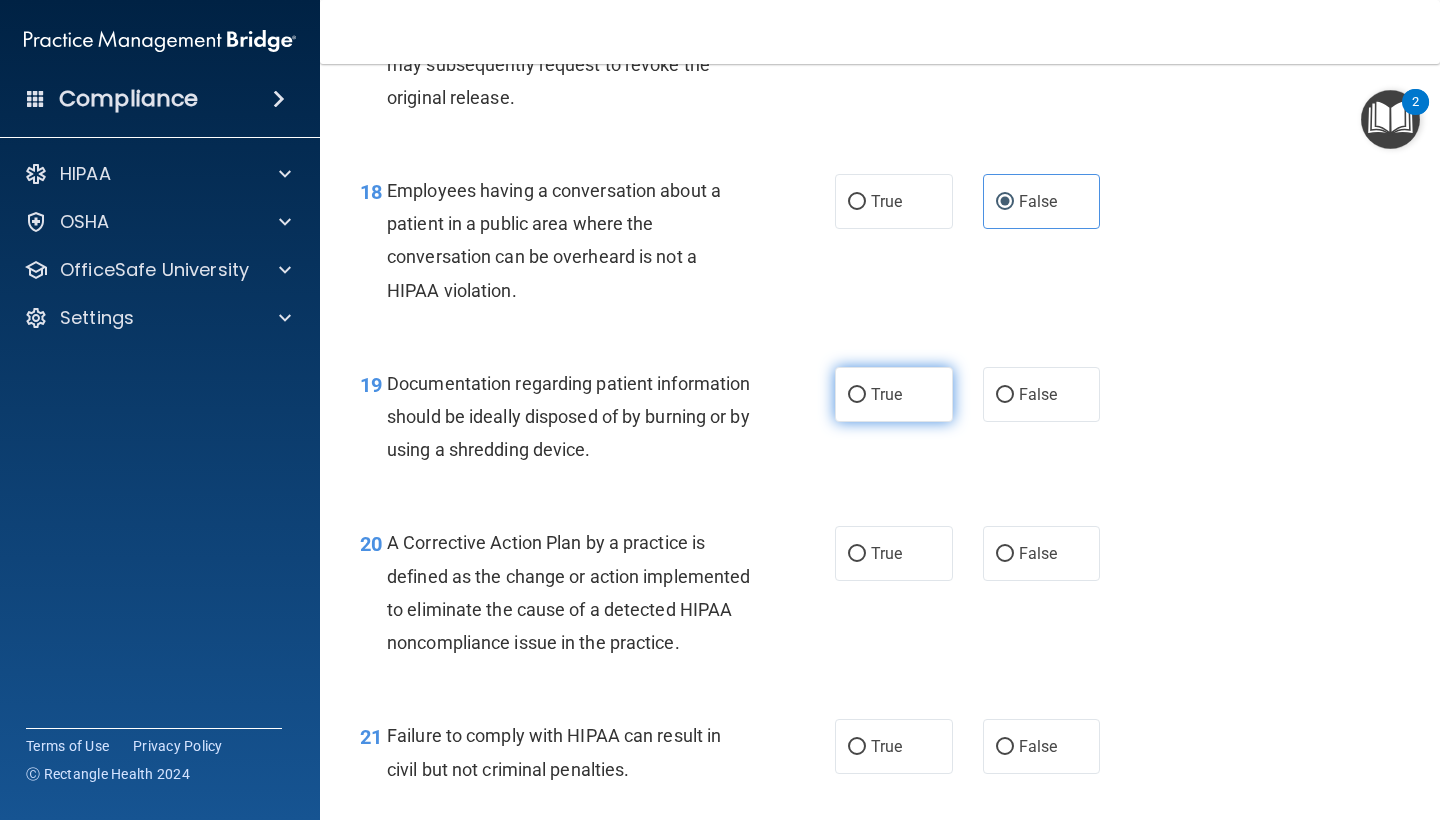 click on "True" at bounding box center (894, 394) 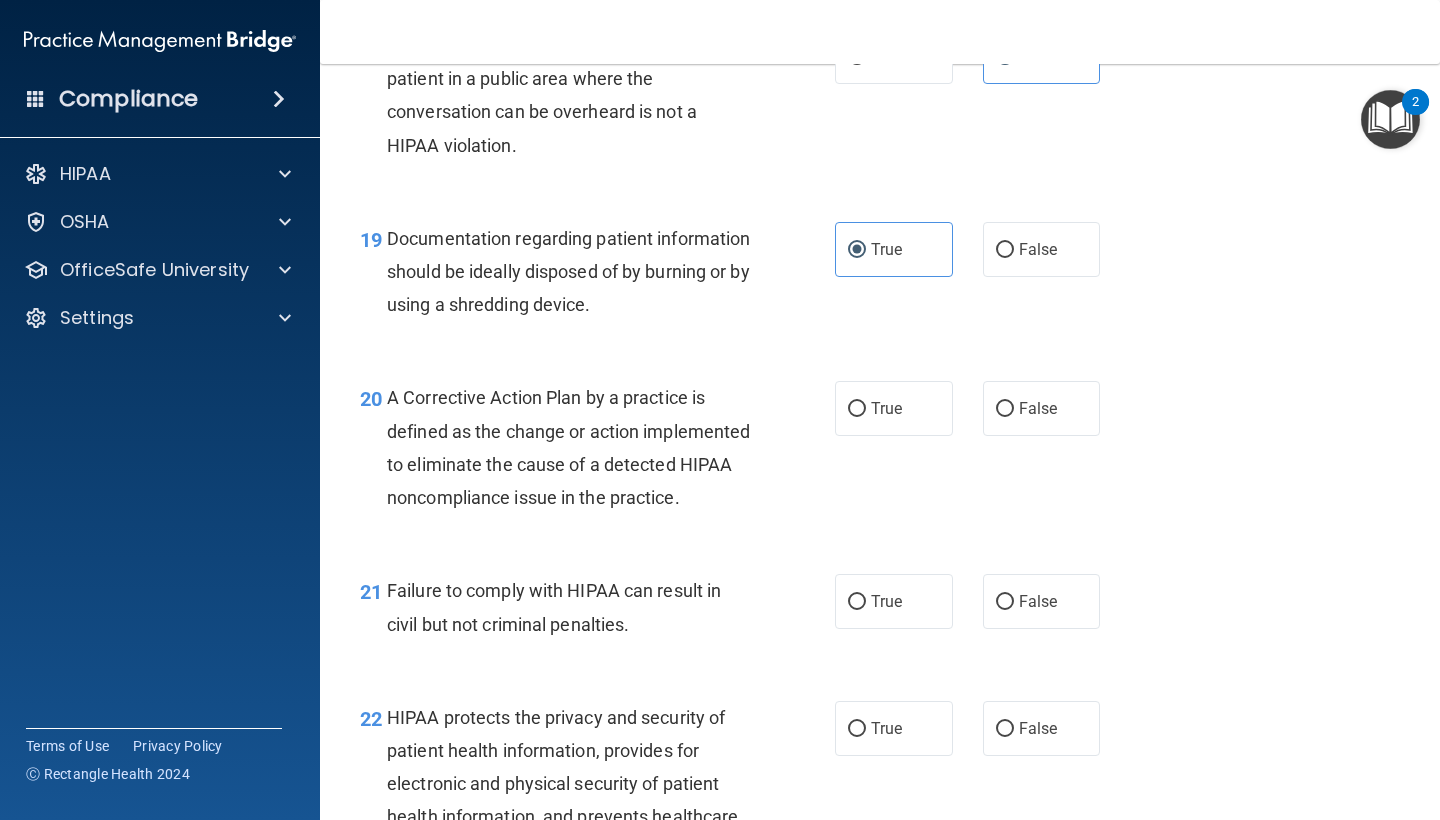 scroll, scrollTop: 3215, scrollLeft: 0, axis: vertical 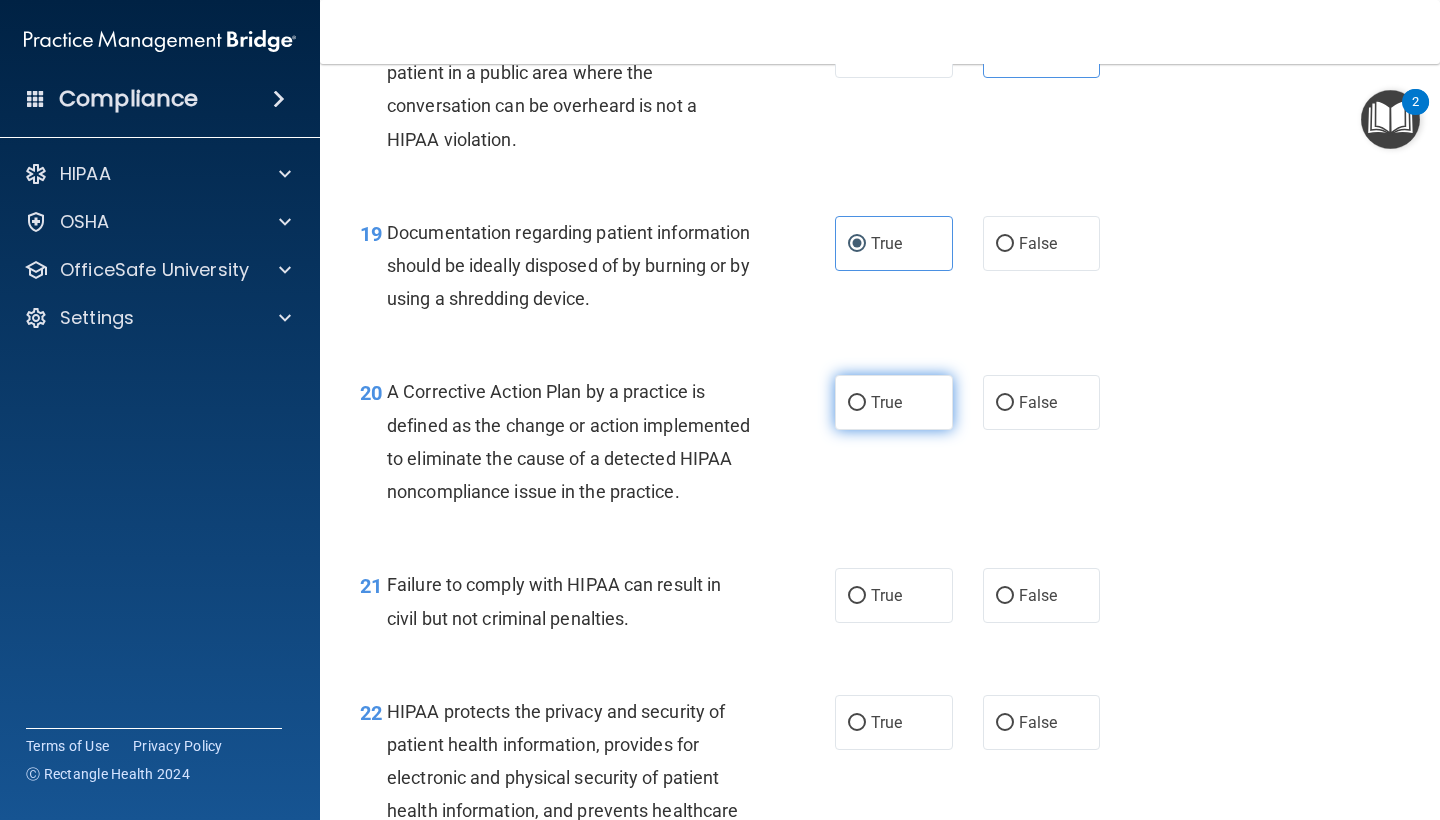 click on "True" at bounding box center (894, 402) 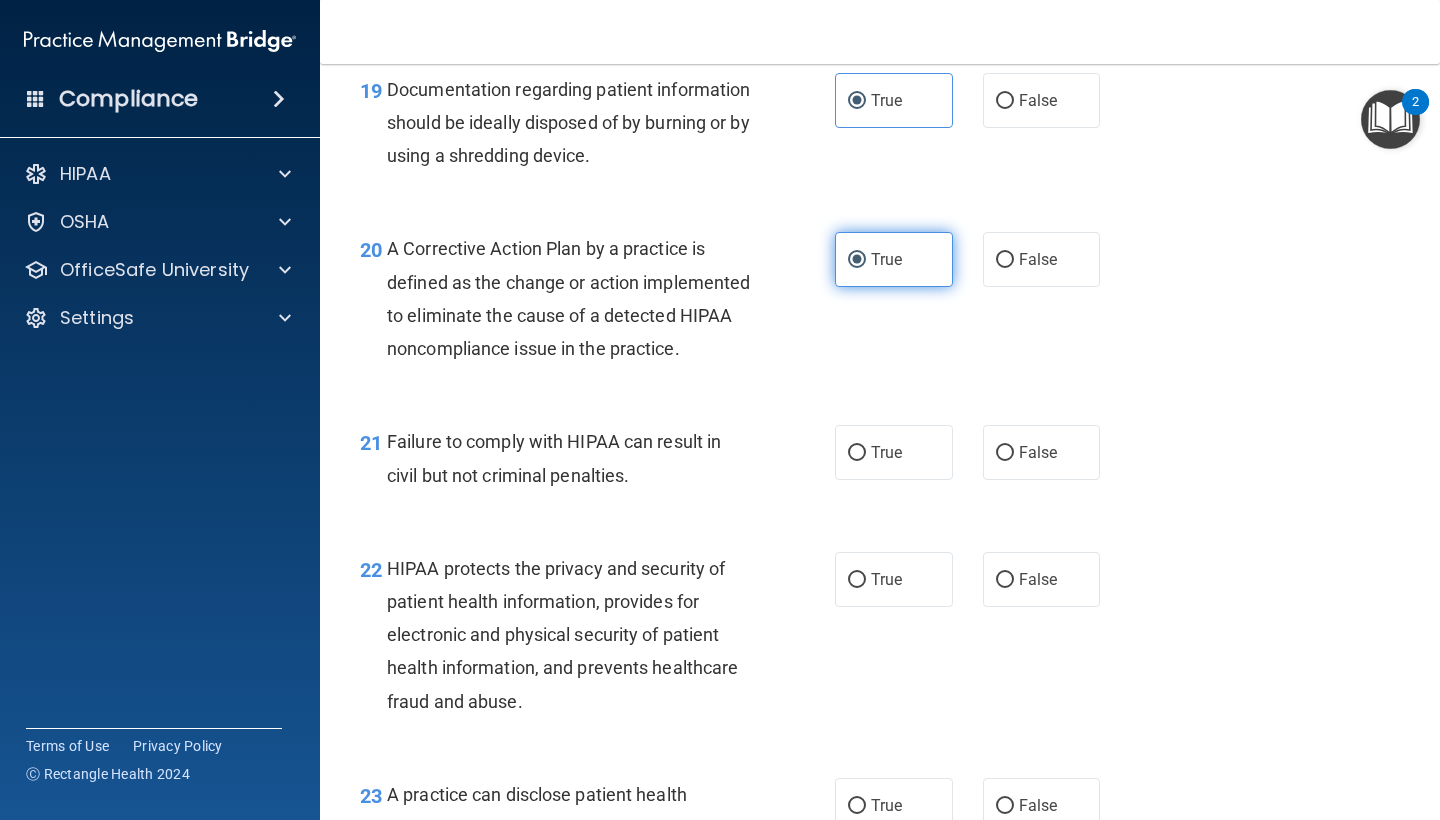 scroll, scrollTop: 3356, scrollLeft: 0, axis: vertical 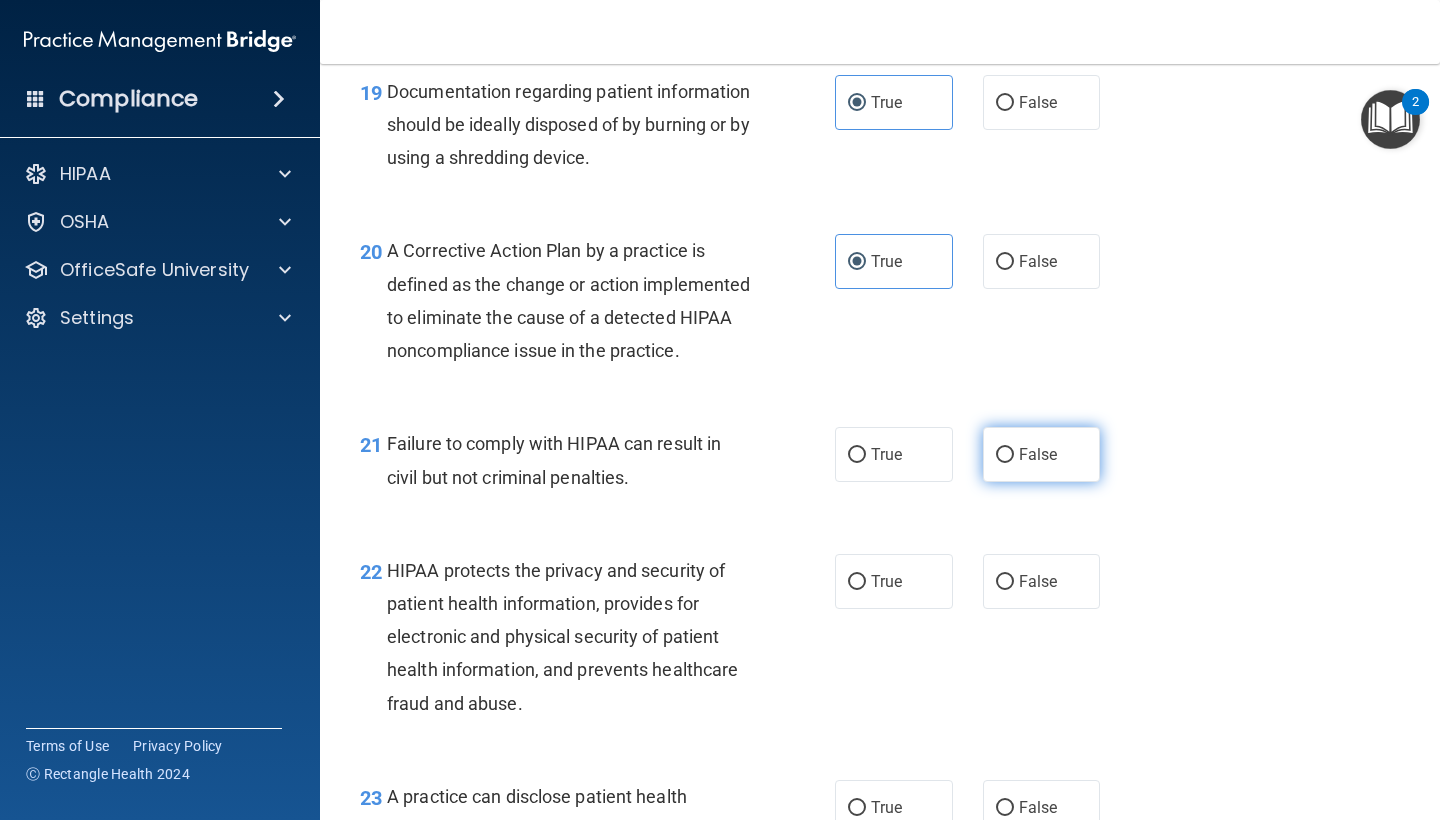 click on "False" at bounding box center (1042, 454) 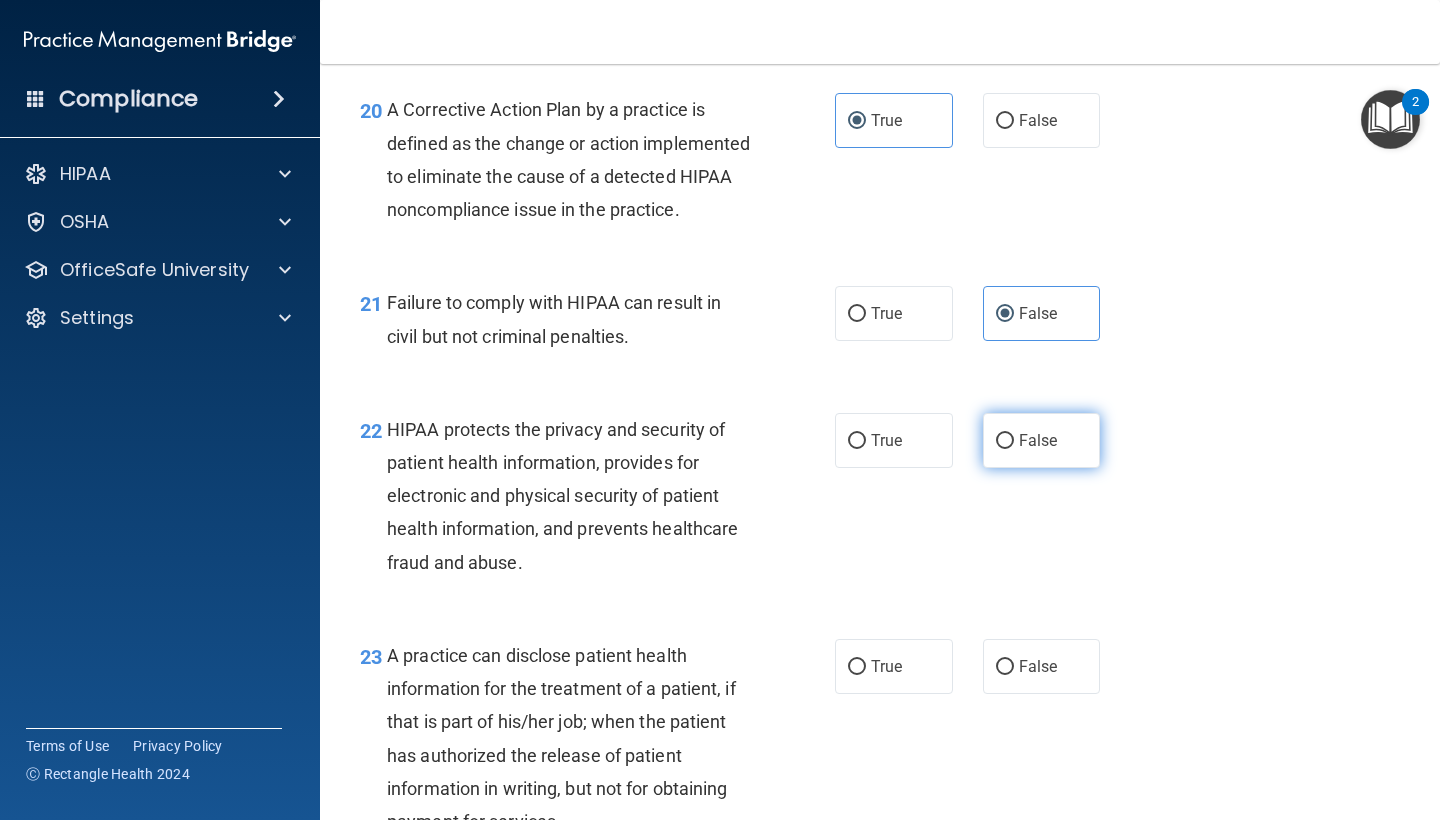 scroll, scrollTop: 3499, scrollLeft: 0, axis: vertical 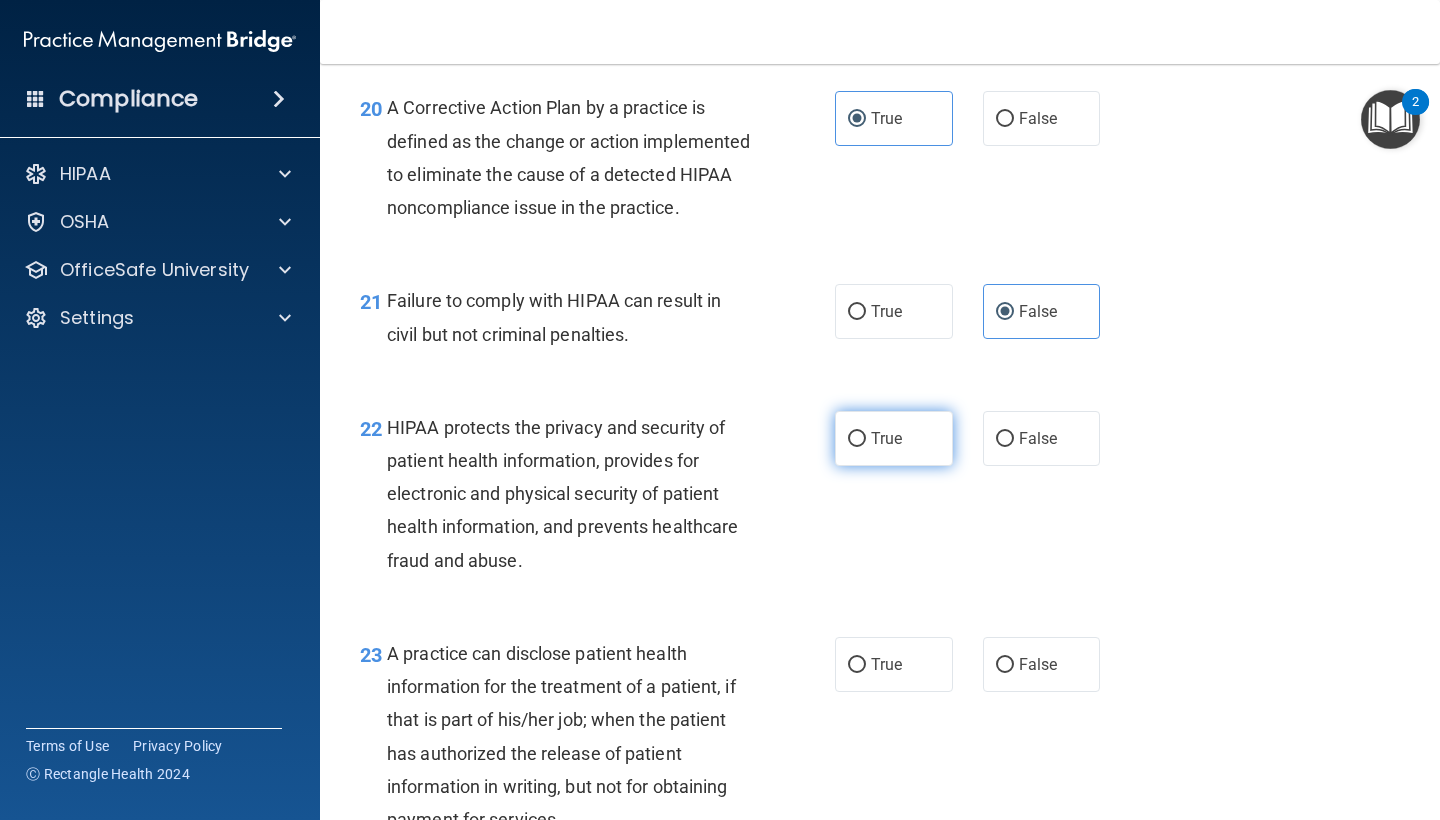 click on "True" at bounding box center [894, 438] 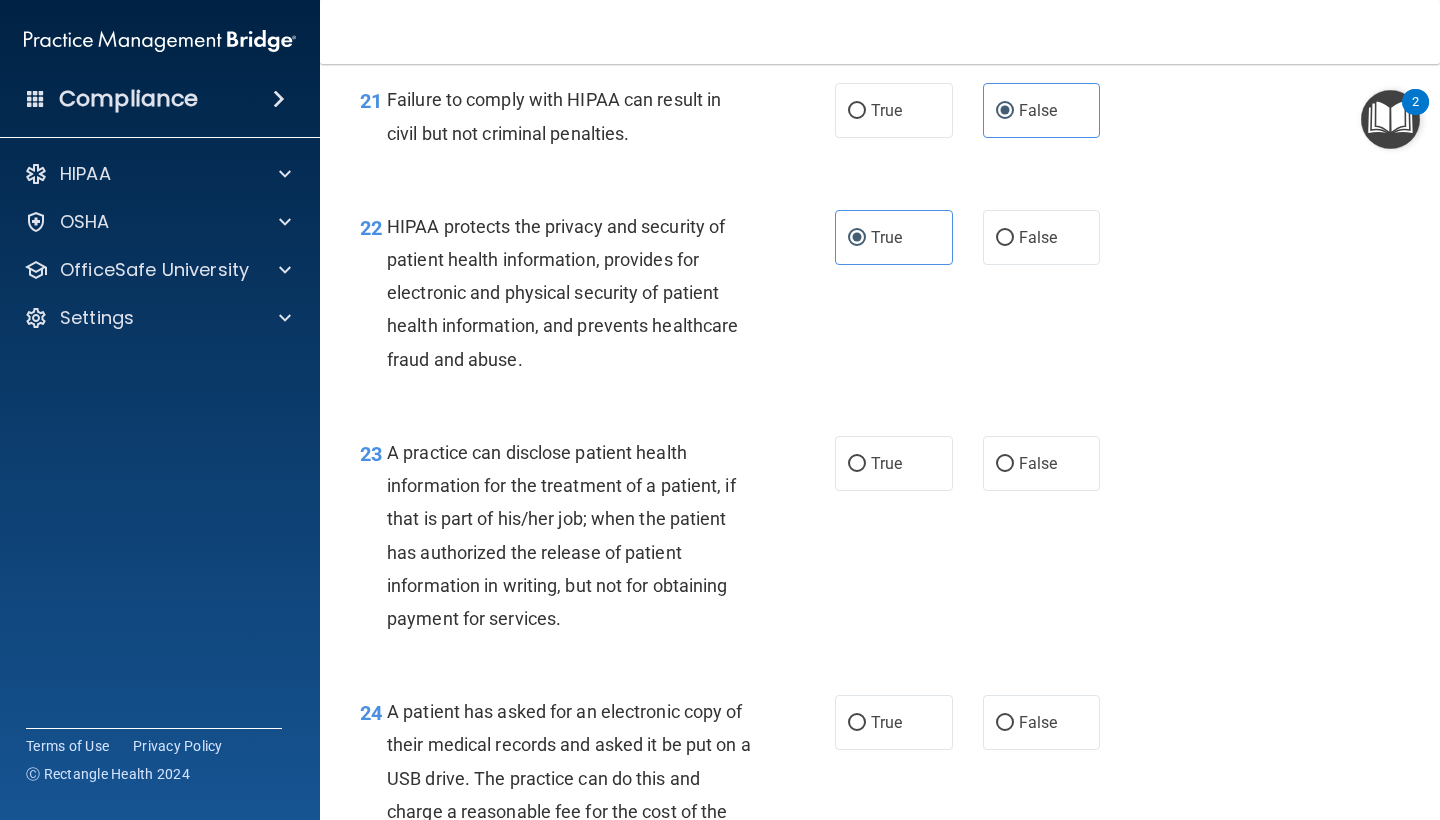 scroll, scrollTop: 3698, scrollLeft: 0, axis: vertical 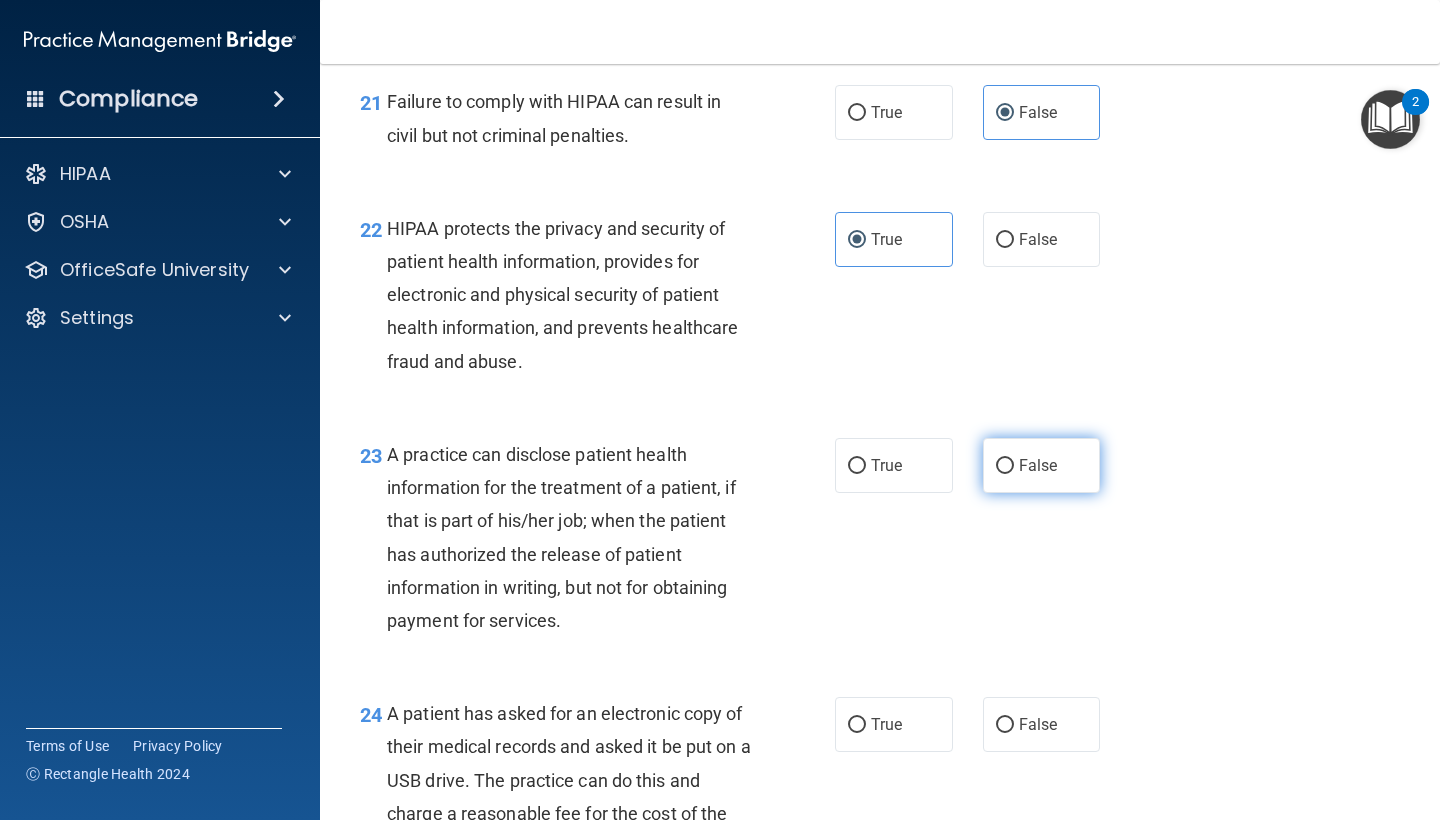 click on "False" at bounding box center (1042, 465) 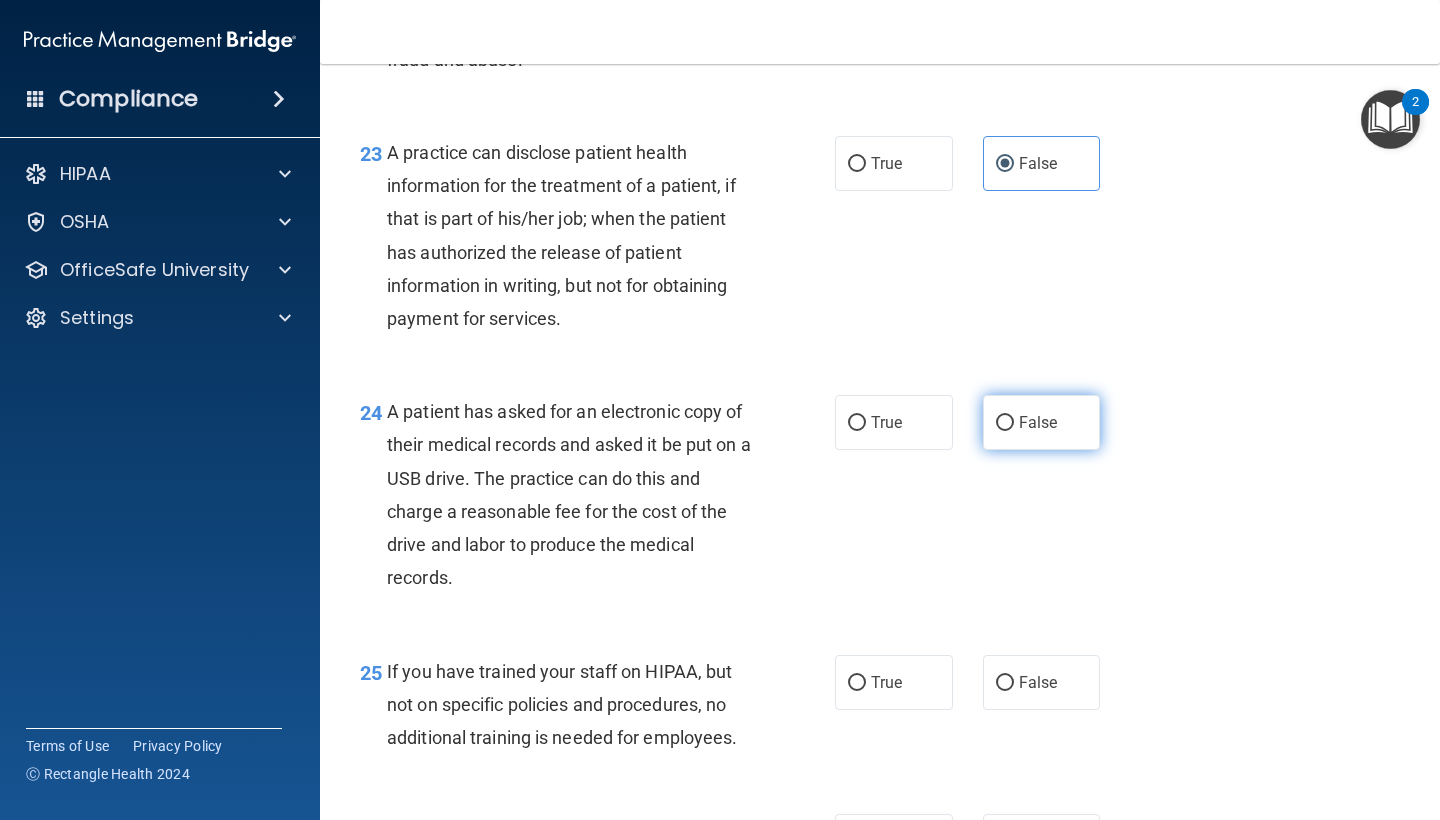 scroll, scrollTop: 4003, scrollLeft: 0, axis: vertical 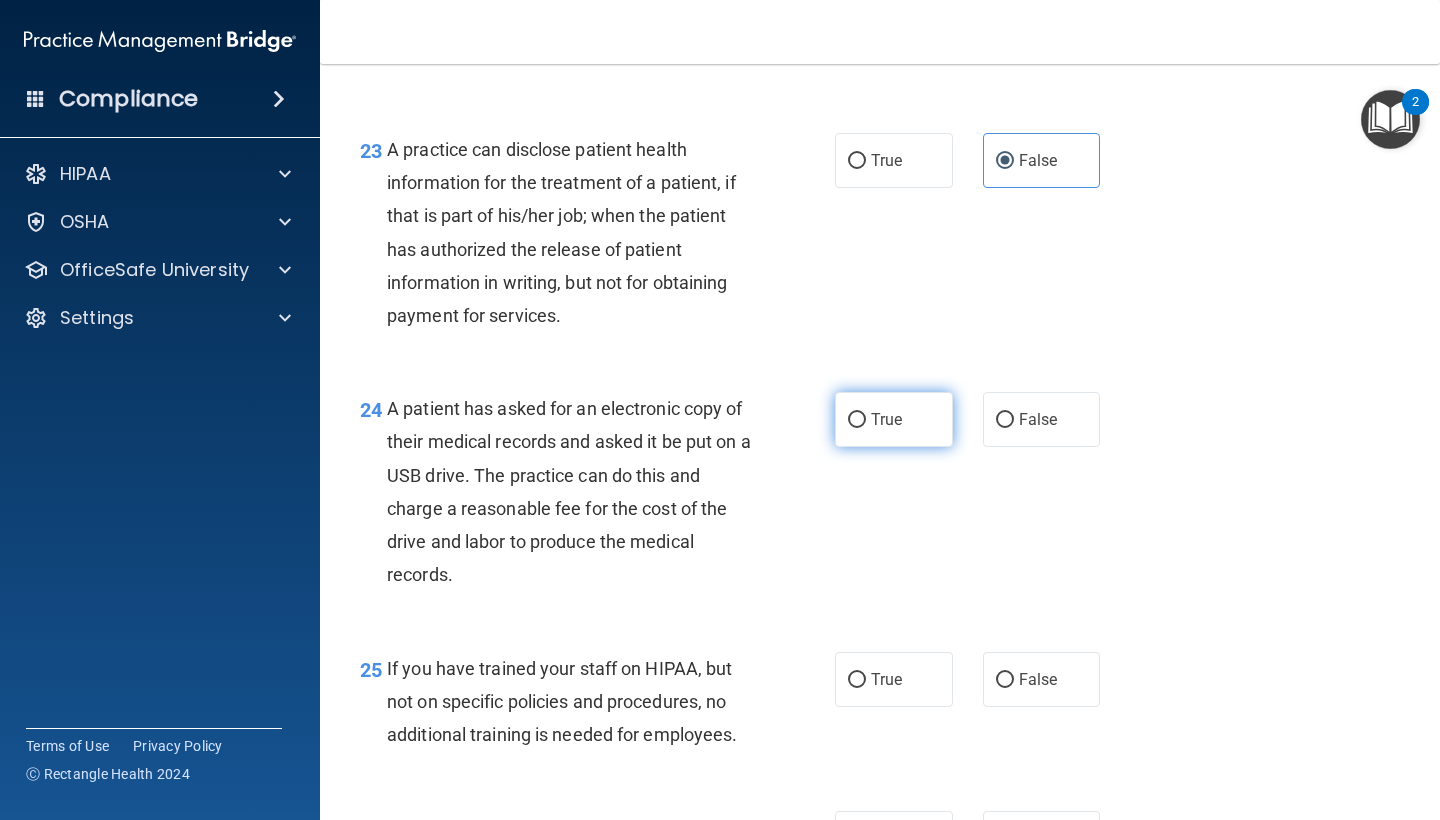 click on "True" at bounding box center [894, 419] 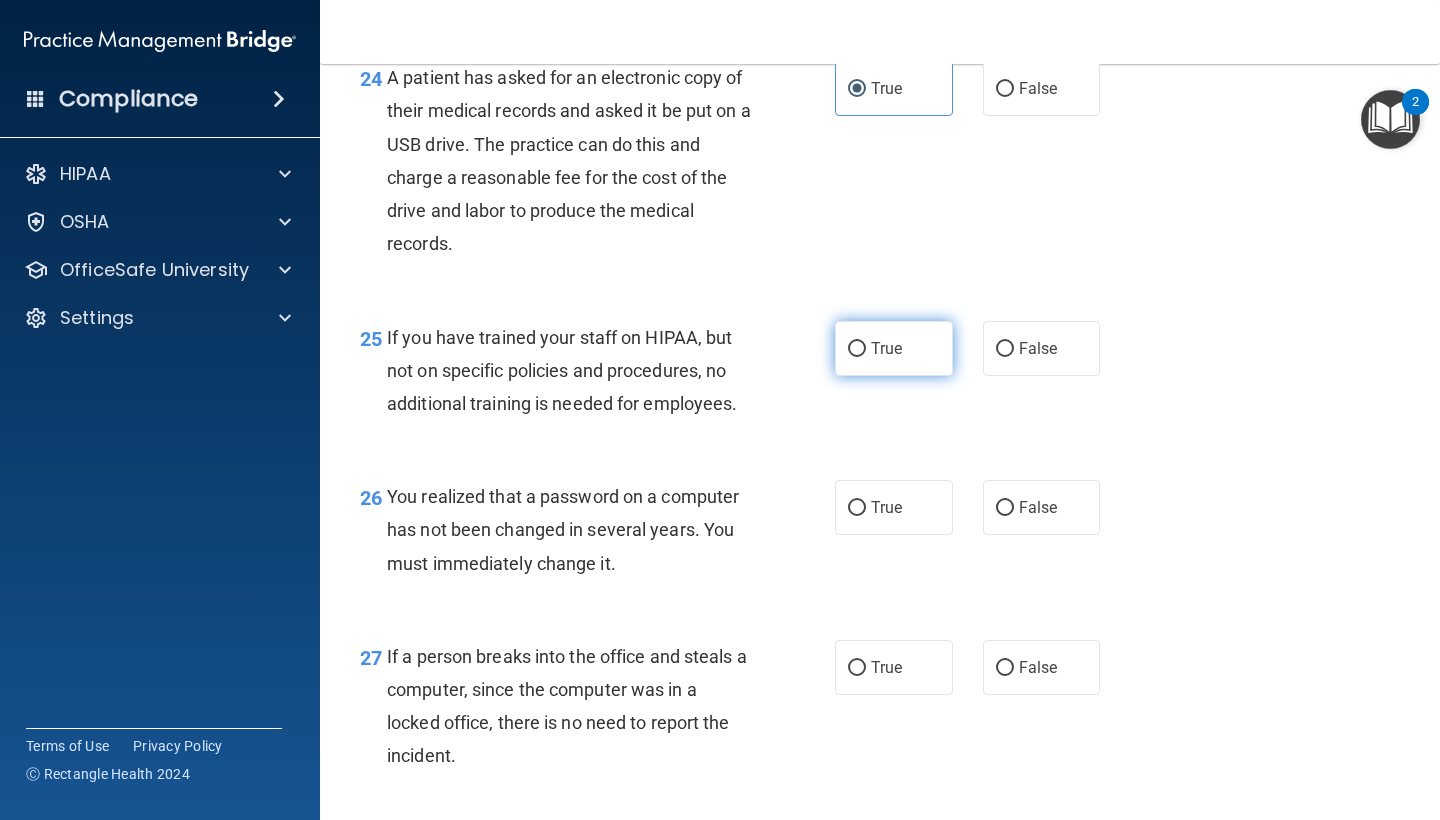 scroll, scrollTop: 4335, scrollLeft: 0, axis: vertical 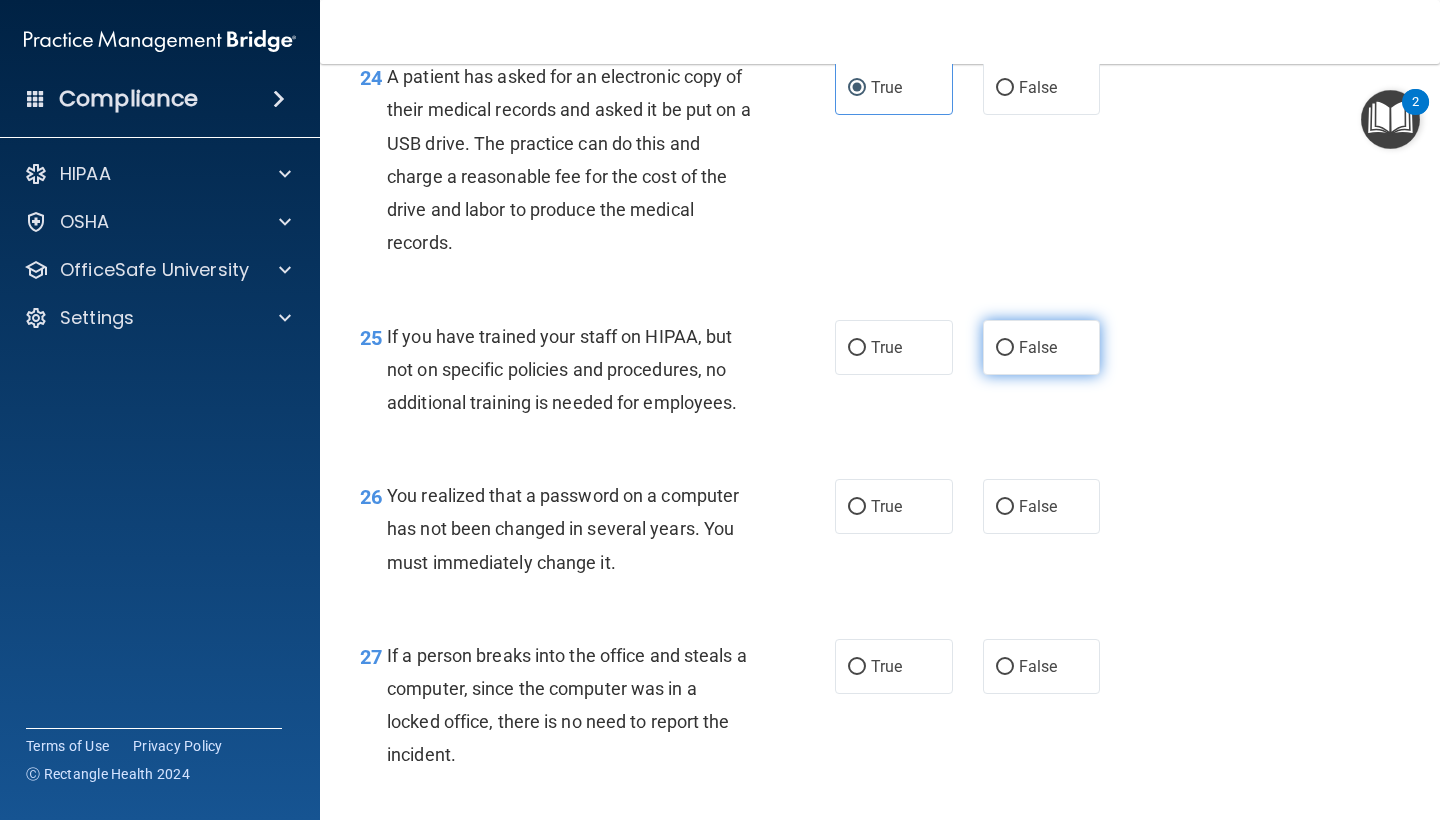 click on "False" at bounding box center [1042, 347] 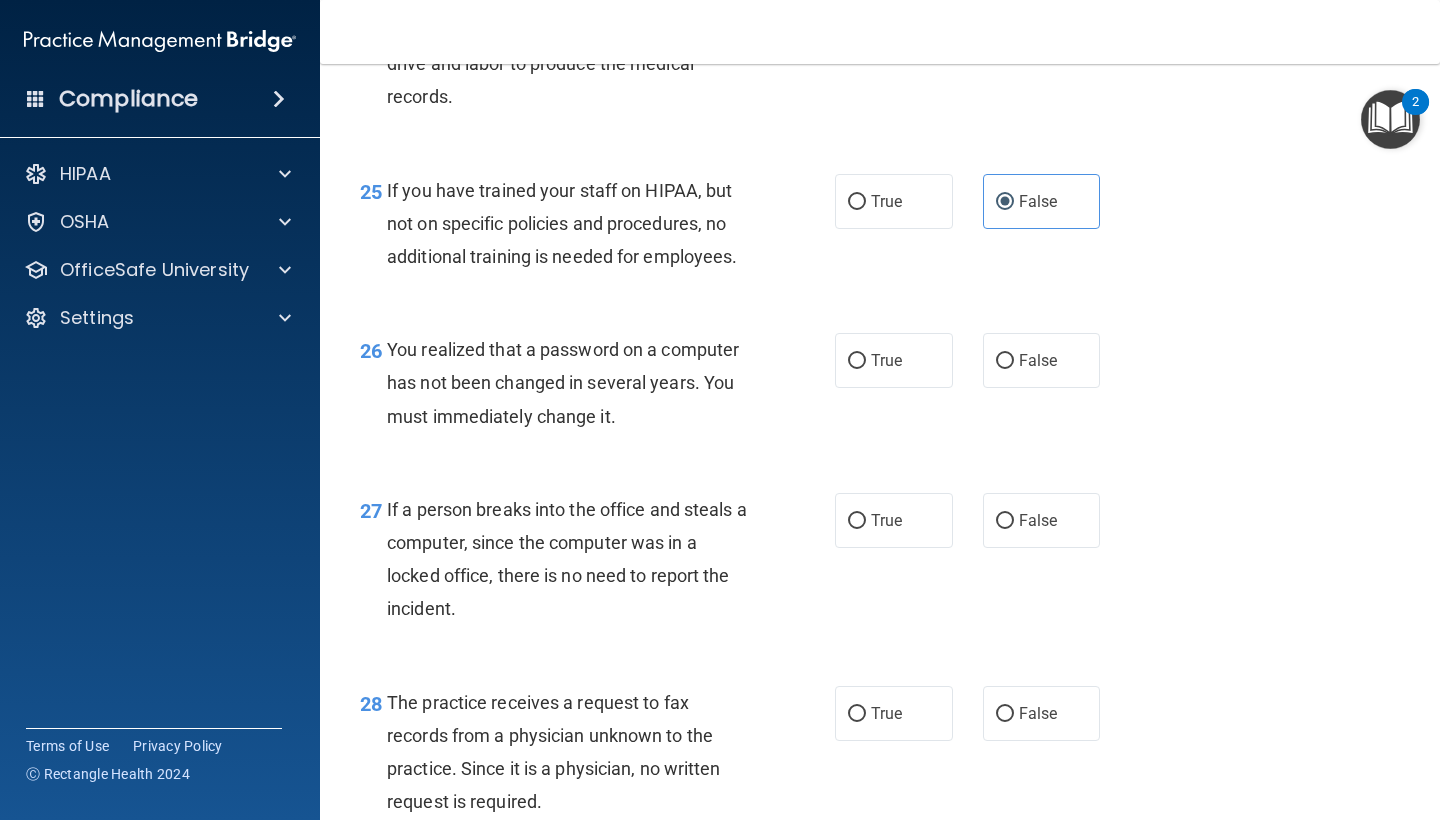 scroll, scrollTop: 4477, scrollLeft: 0, axis: vertical 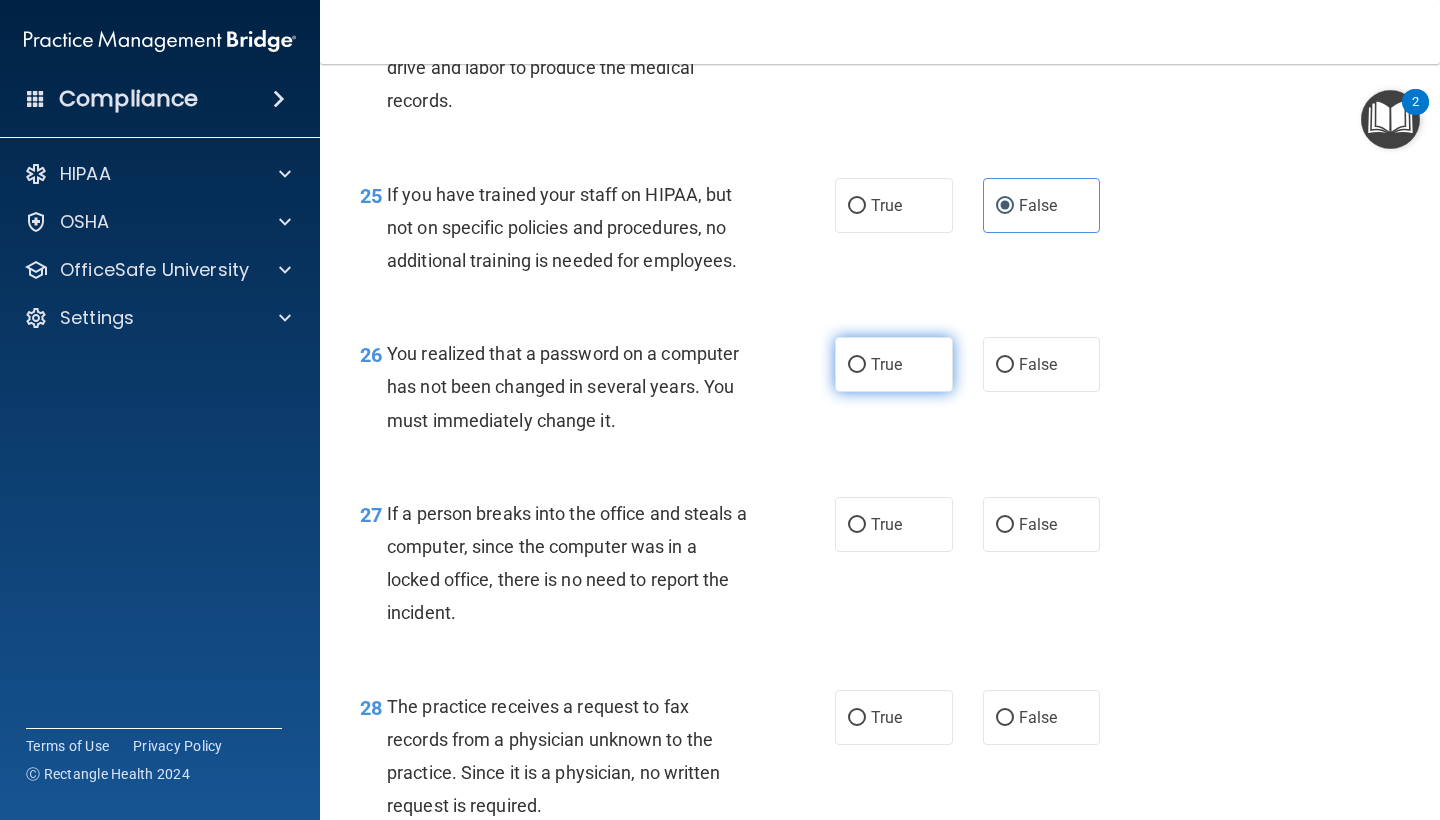click on "True" at bounding box center [894, 364] 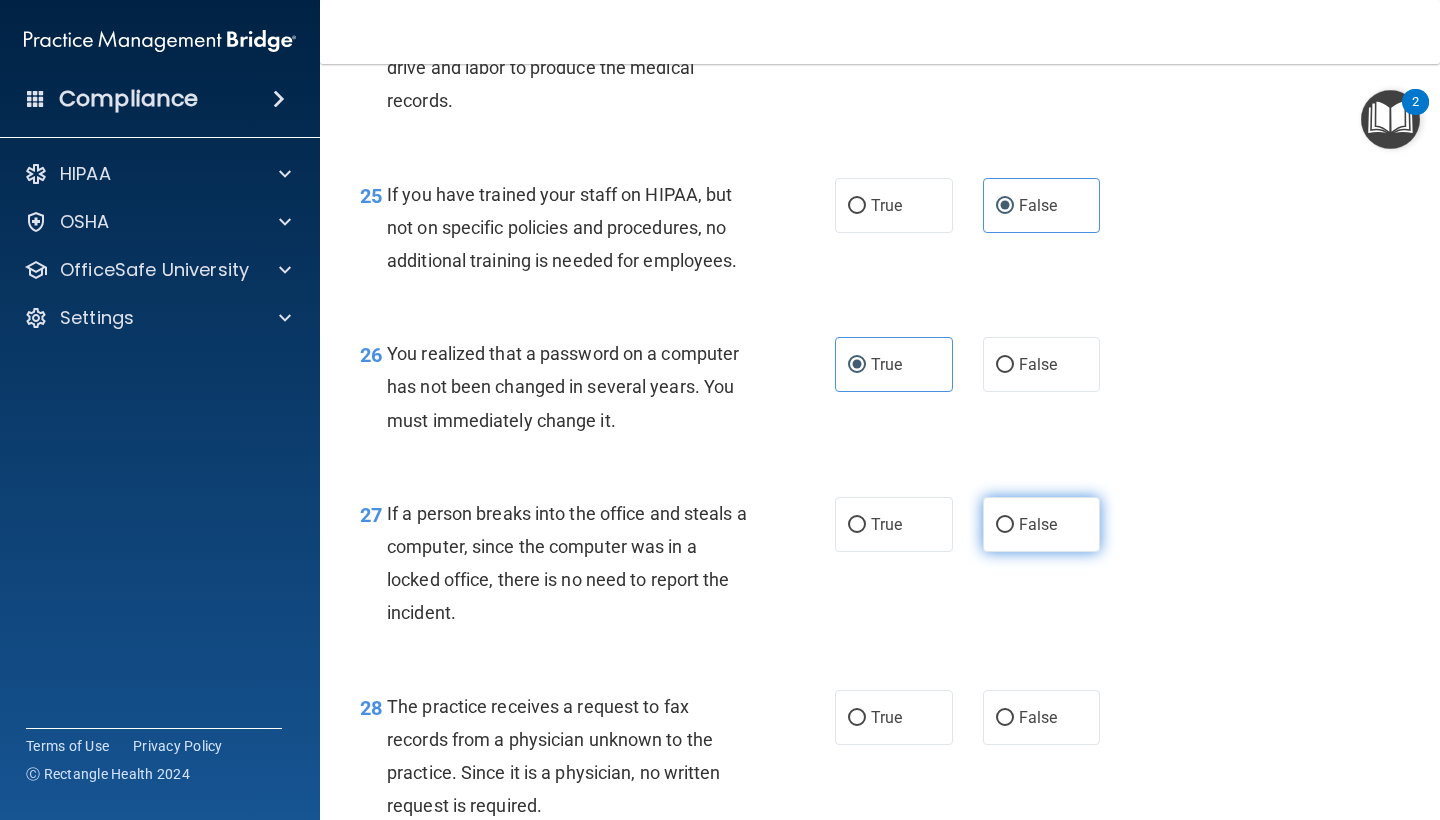 click on "False" at bounding box center (1042, 524) 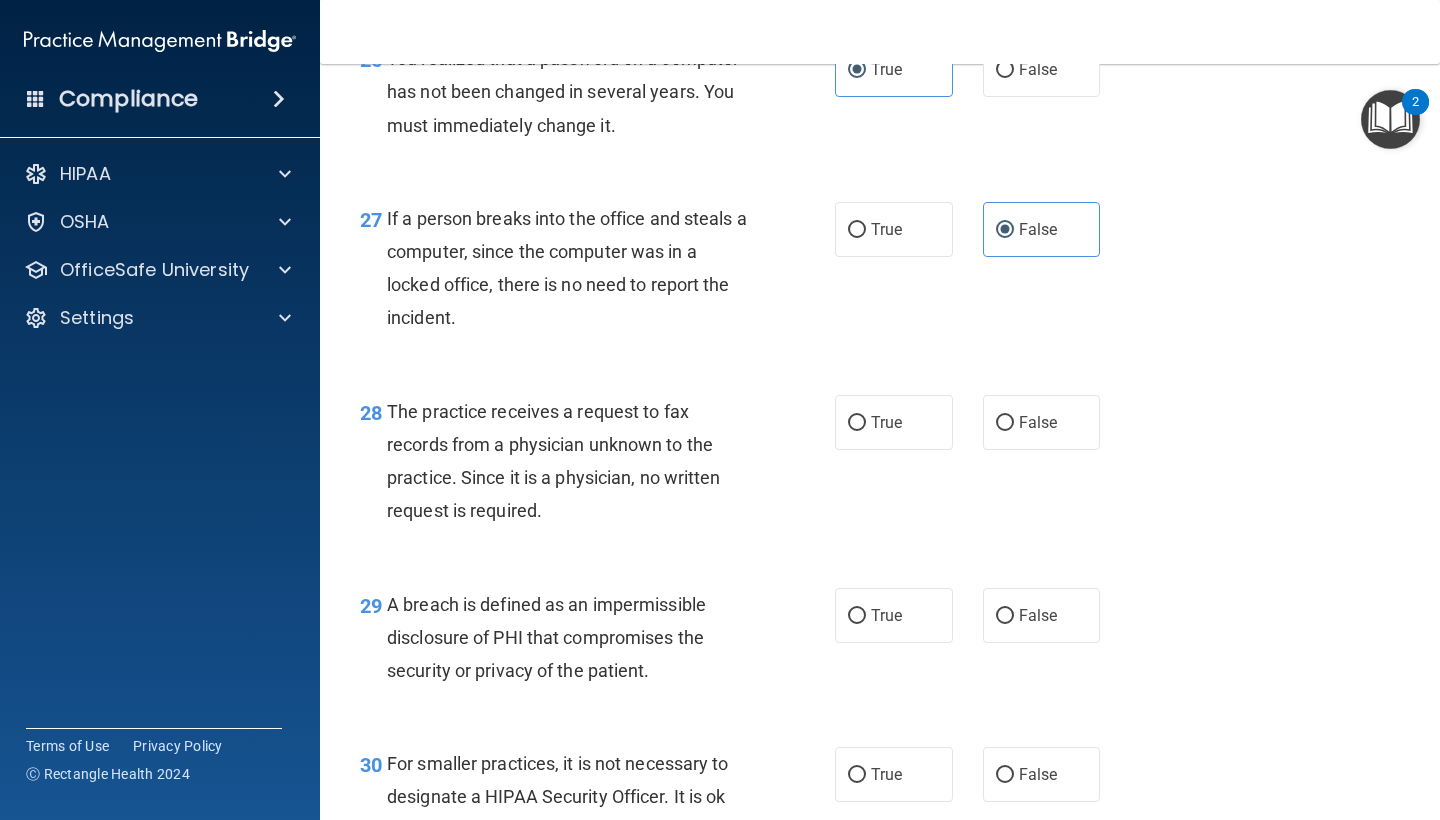 scroll, scrollTop: 4768, scrollLeft: 0, axis: vertical 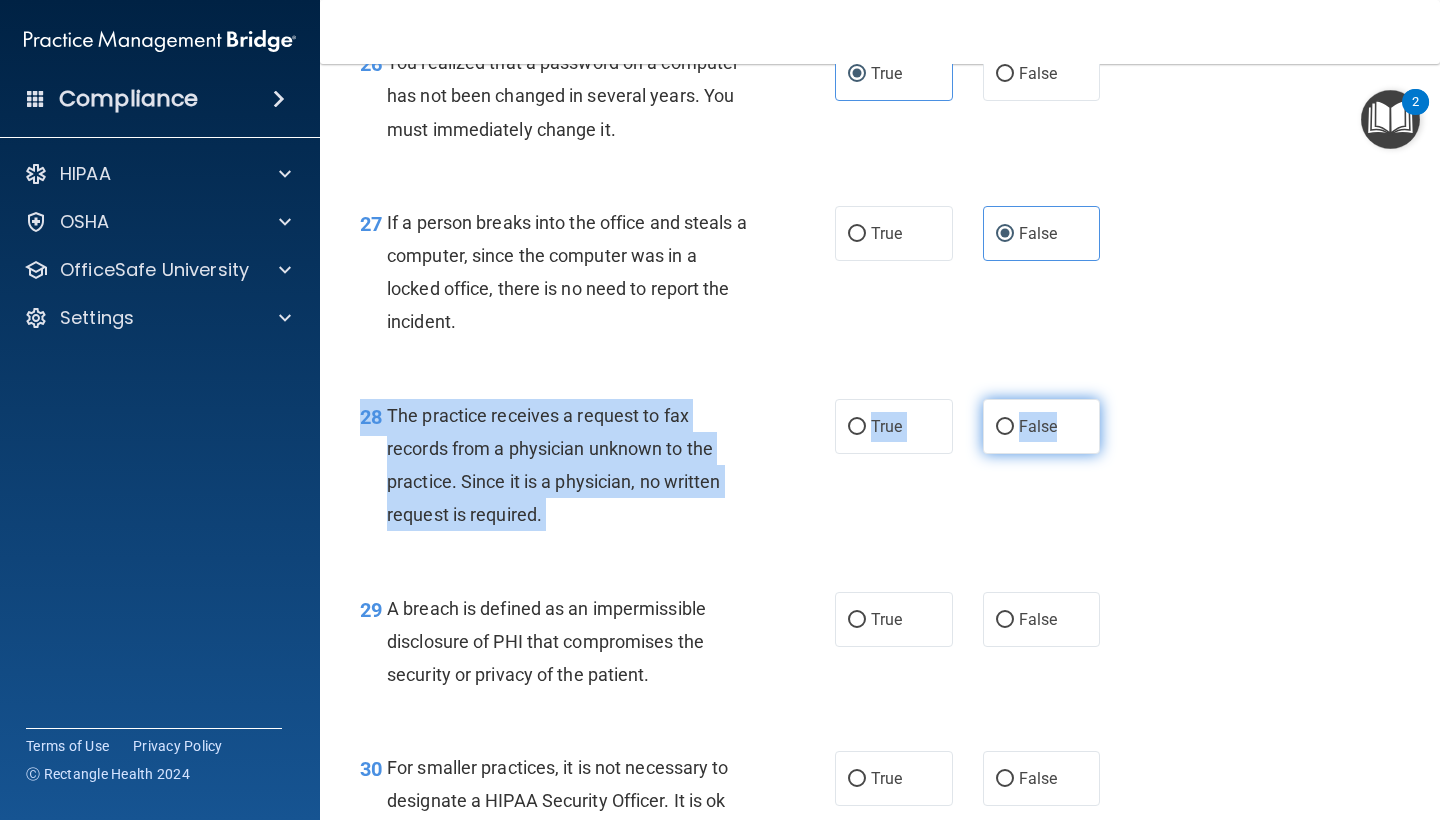 drag, startPoint x: 1052, startPoint y: 470, endPoint x: 1040, endPoint y: 458, distance: 16.970562 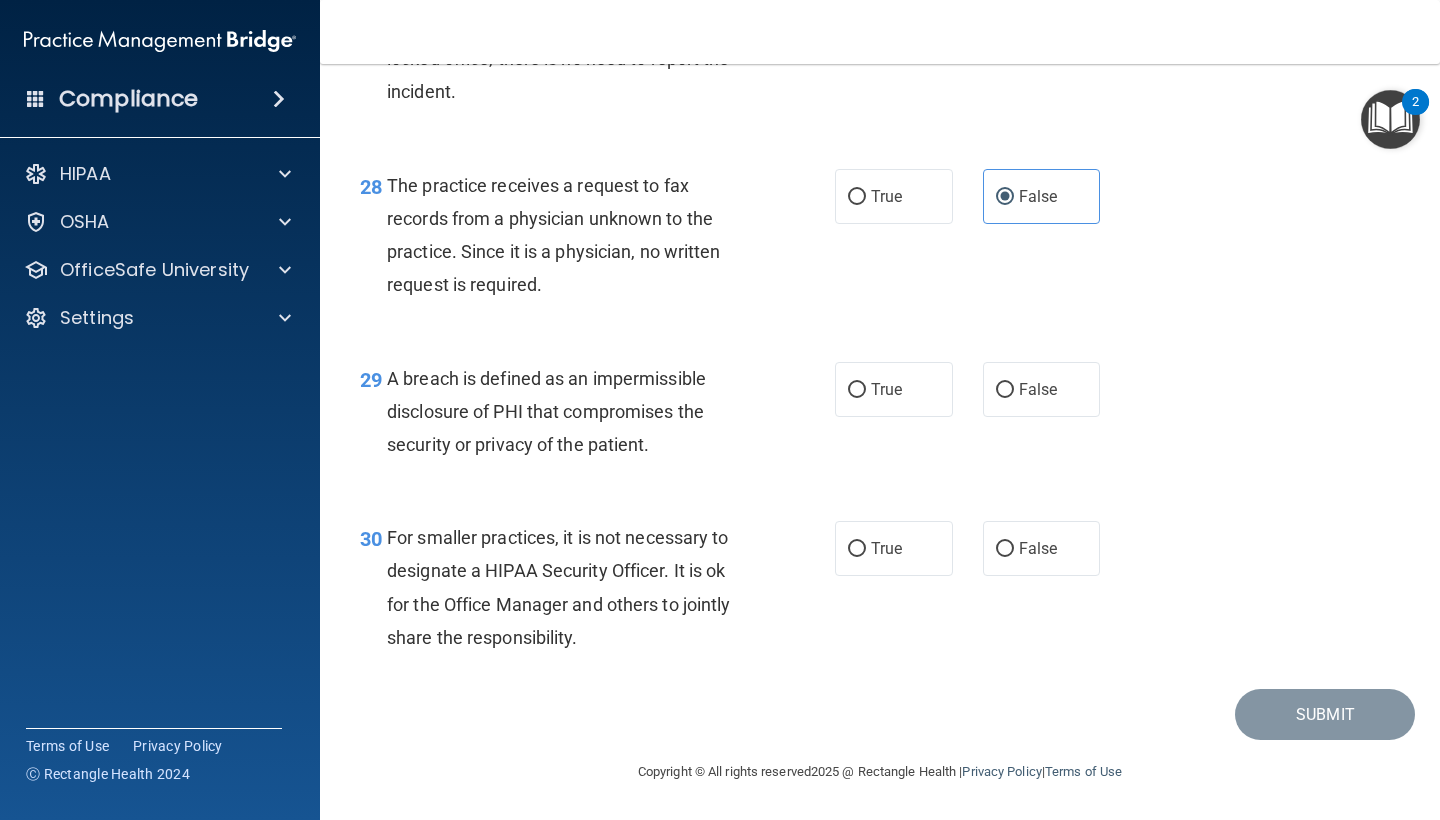 scroll, scrollTop: 5005, scrollLeft: 0, axis: vertical 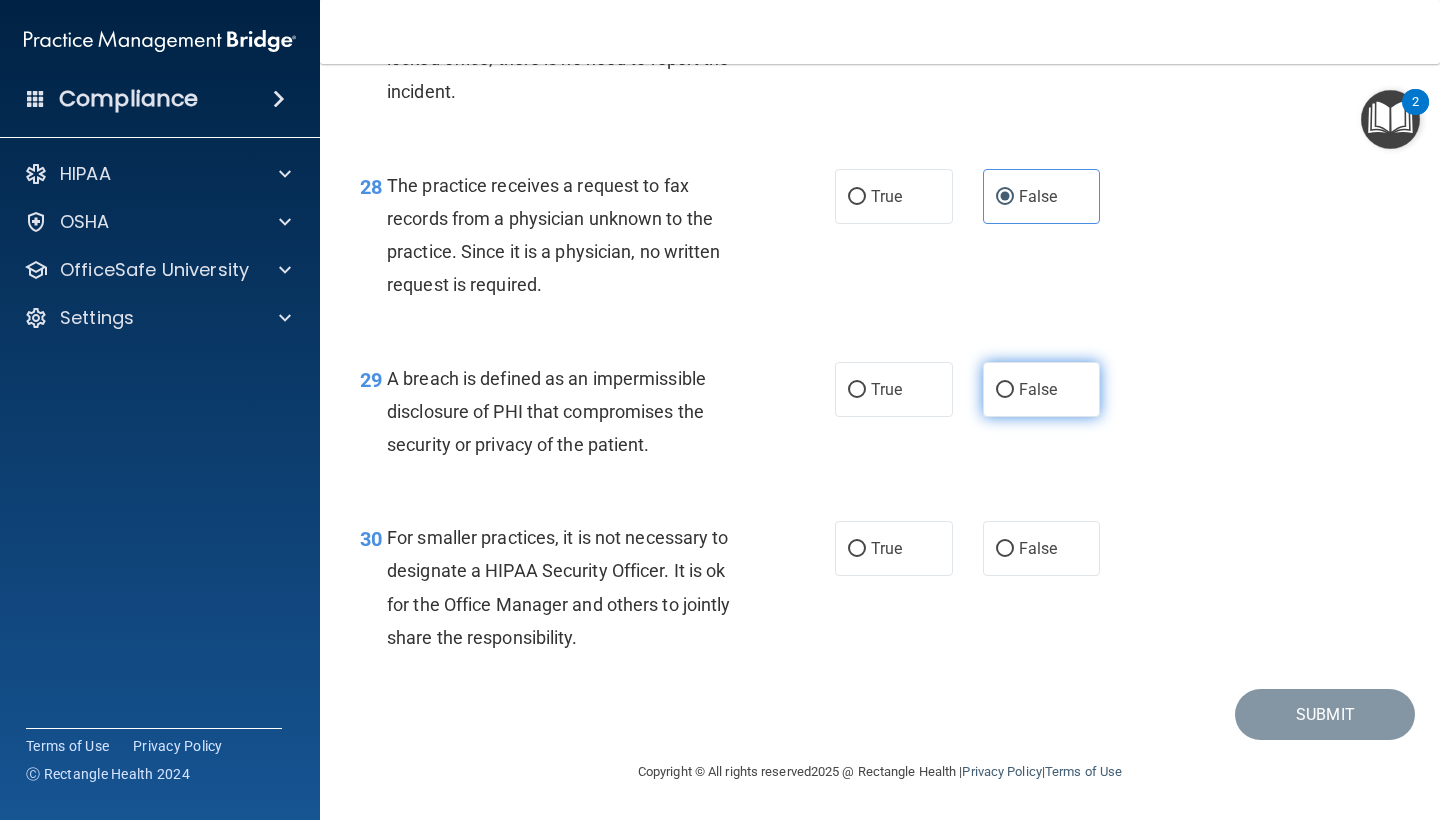 click on "False" at bounding box center (1038, 389) 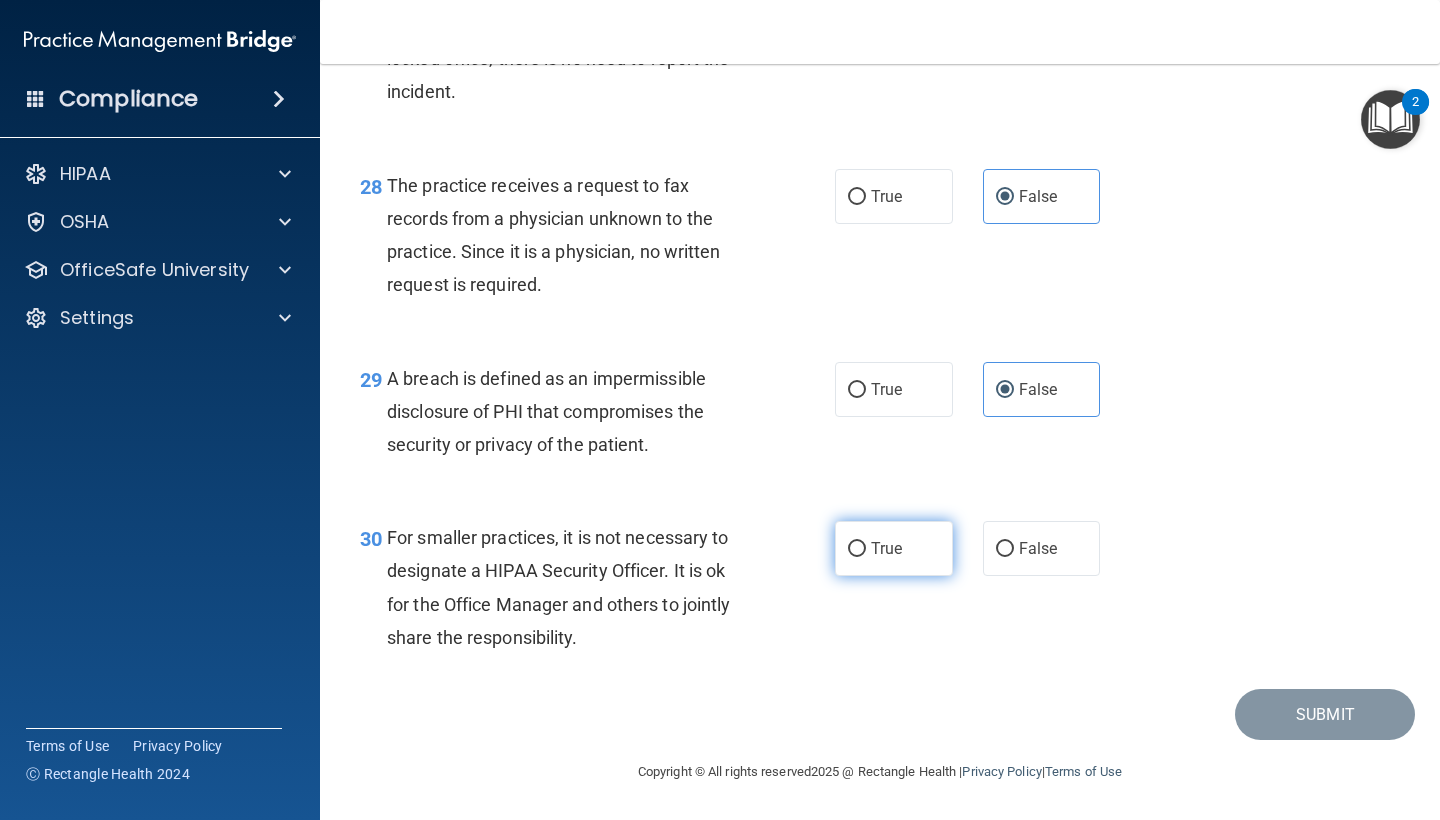 click on "True" at bounding box center (886, 548) 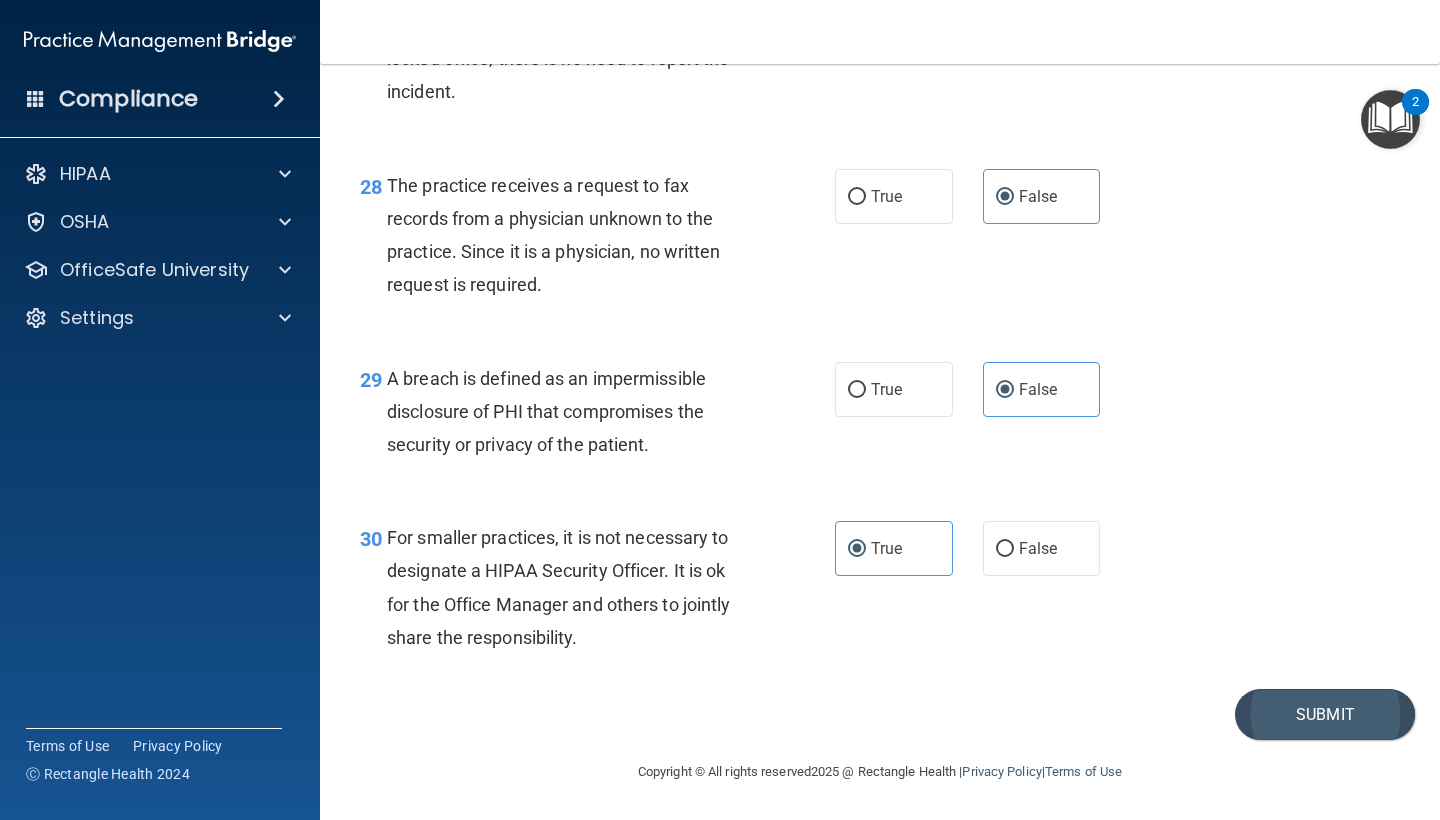 click on "Submit" at bounding box center [1325, 714] 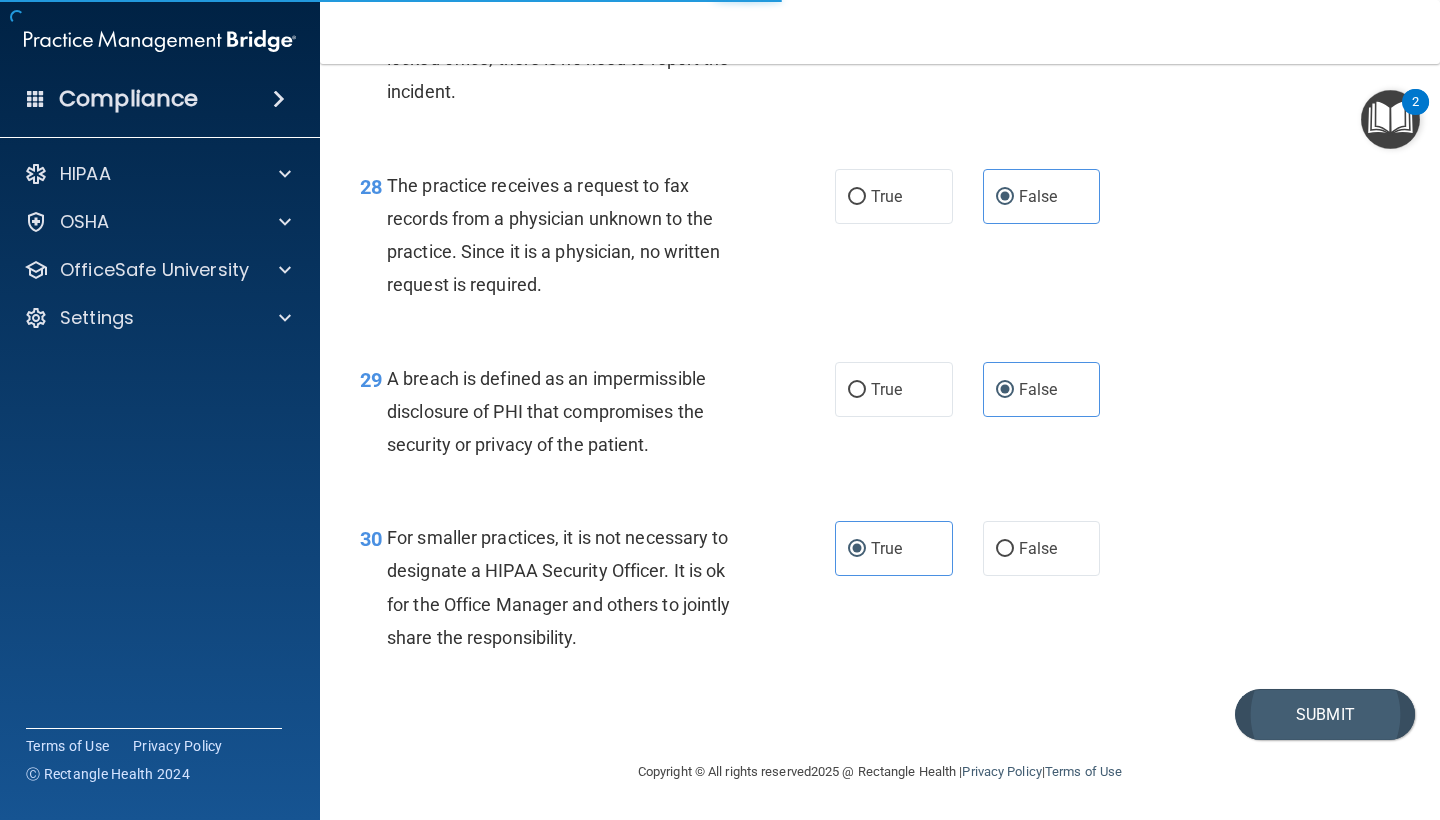 scroll, scrollTop: 0, scrollLeft: 0, axis: both 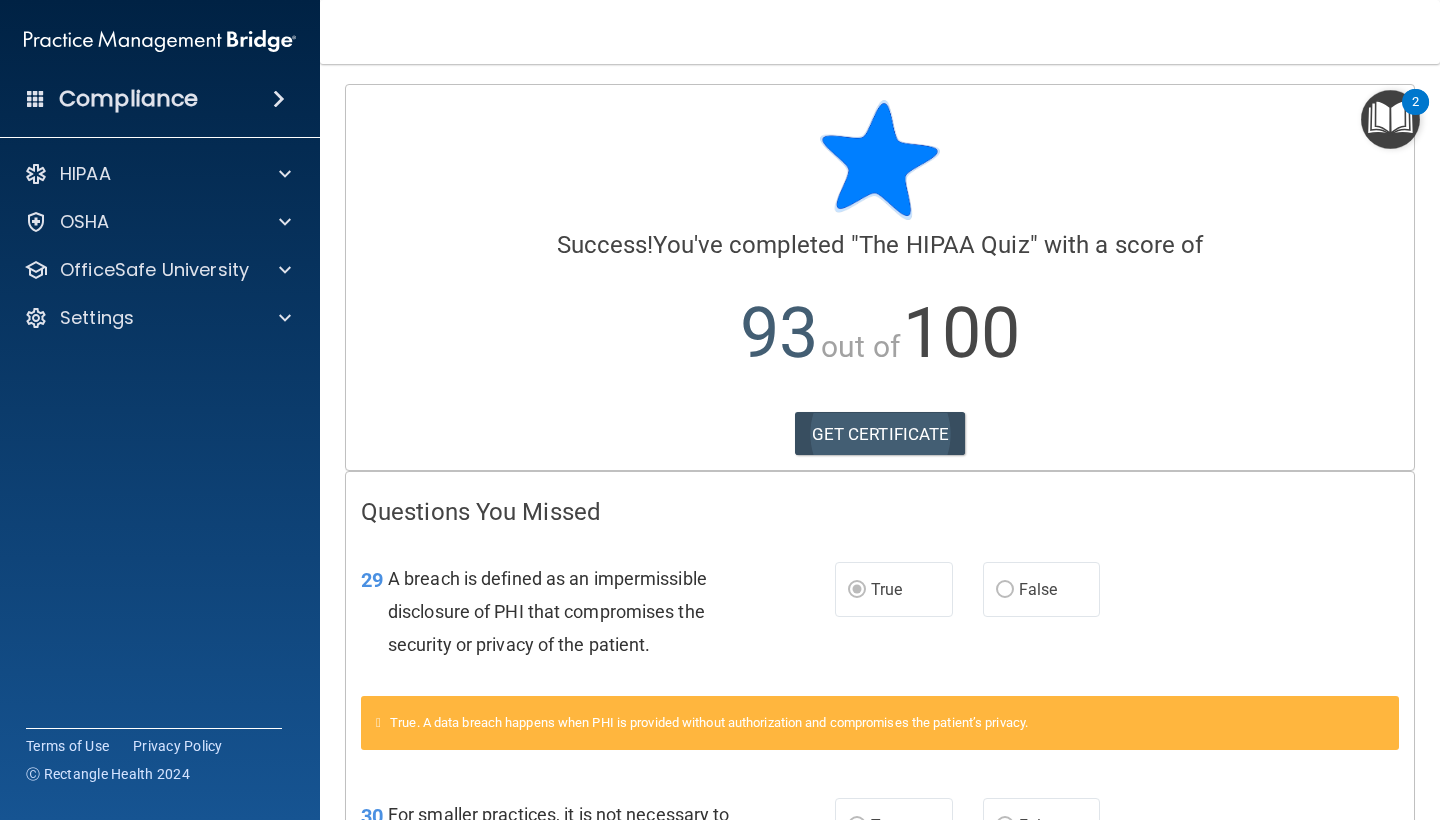 click on "GET CERTIFICATE" at bounding box center [880, 434] 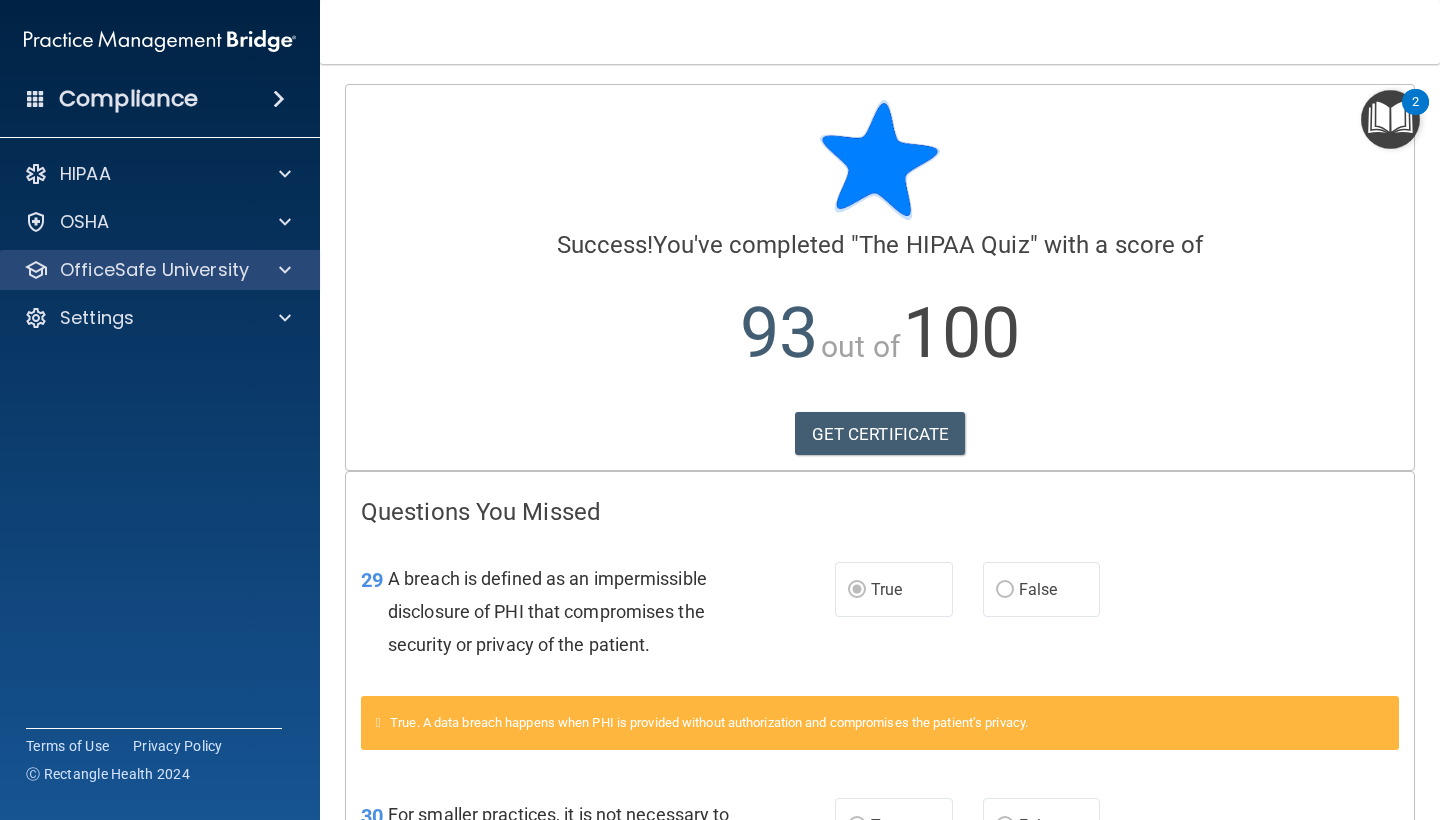 click on "OfficeSafe University" at bounding box center (133, 270) 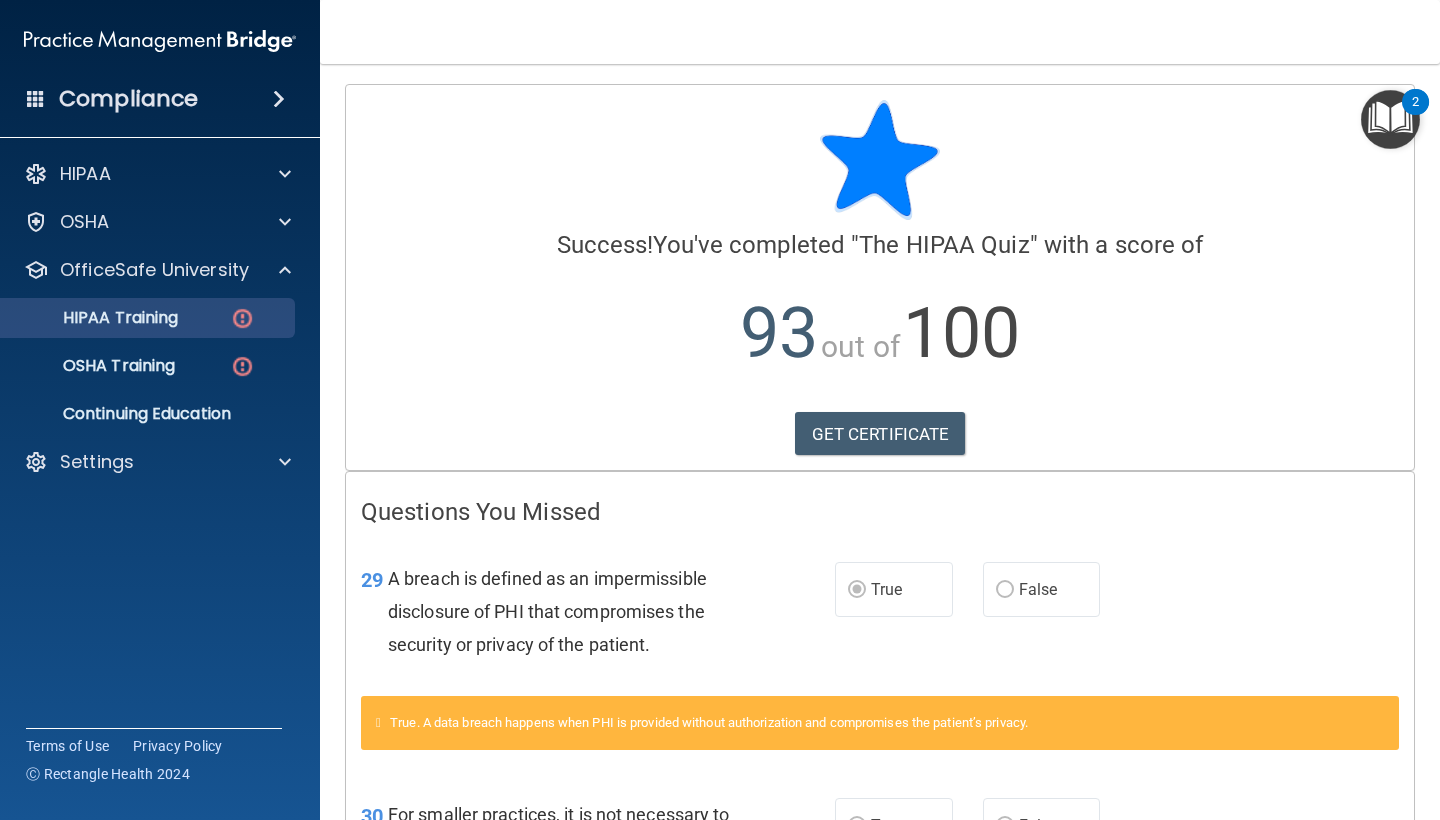 click at bounding box center [242, 318] 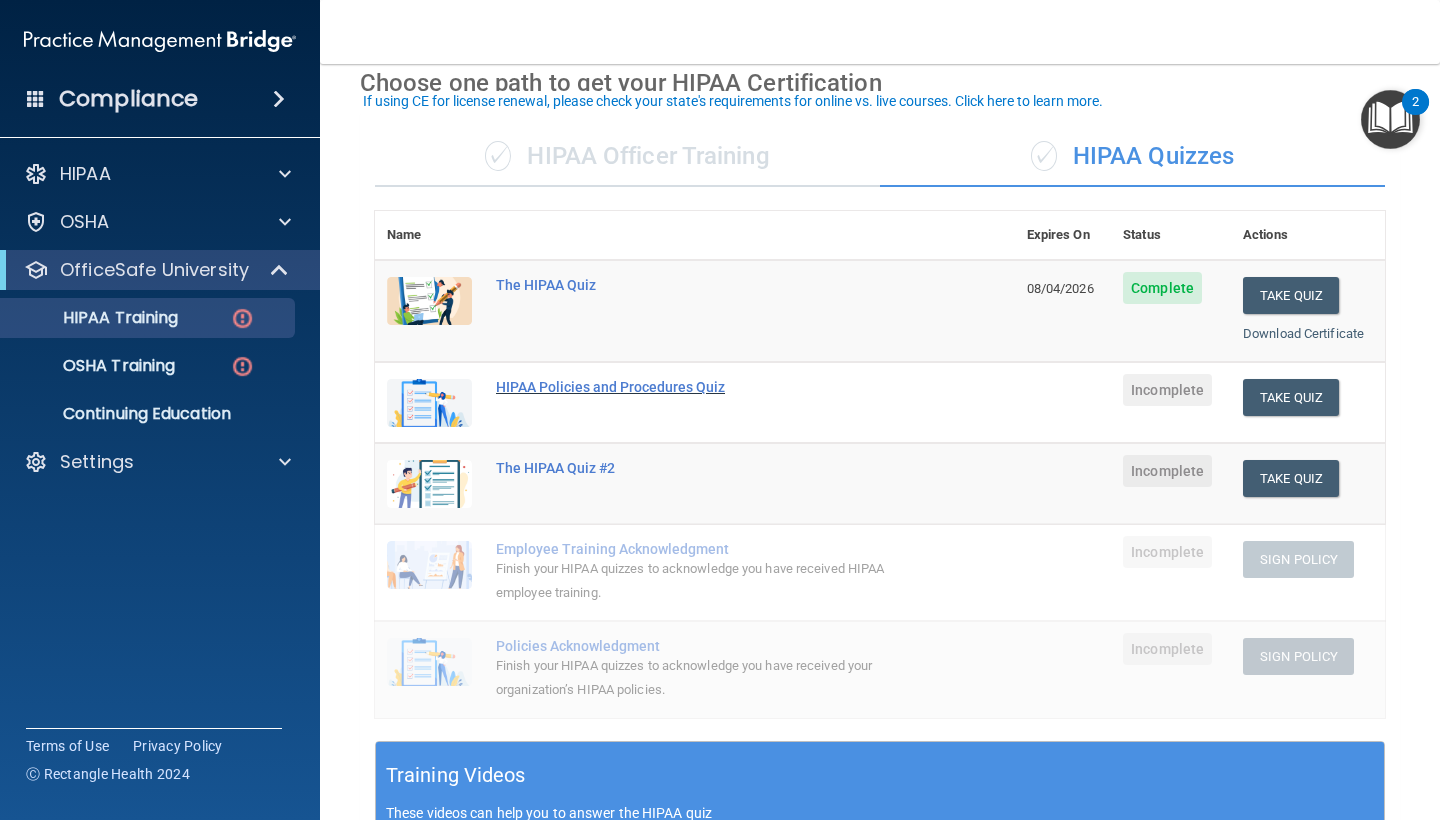 scroll, scrollTop: 109, scrollLeft: 0, axis: vertical 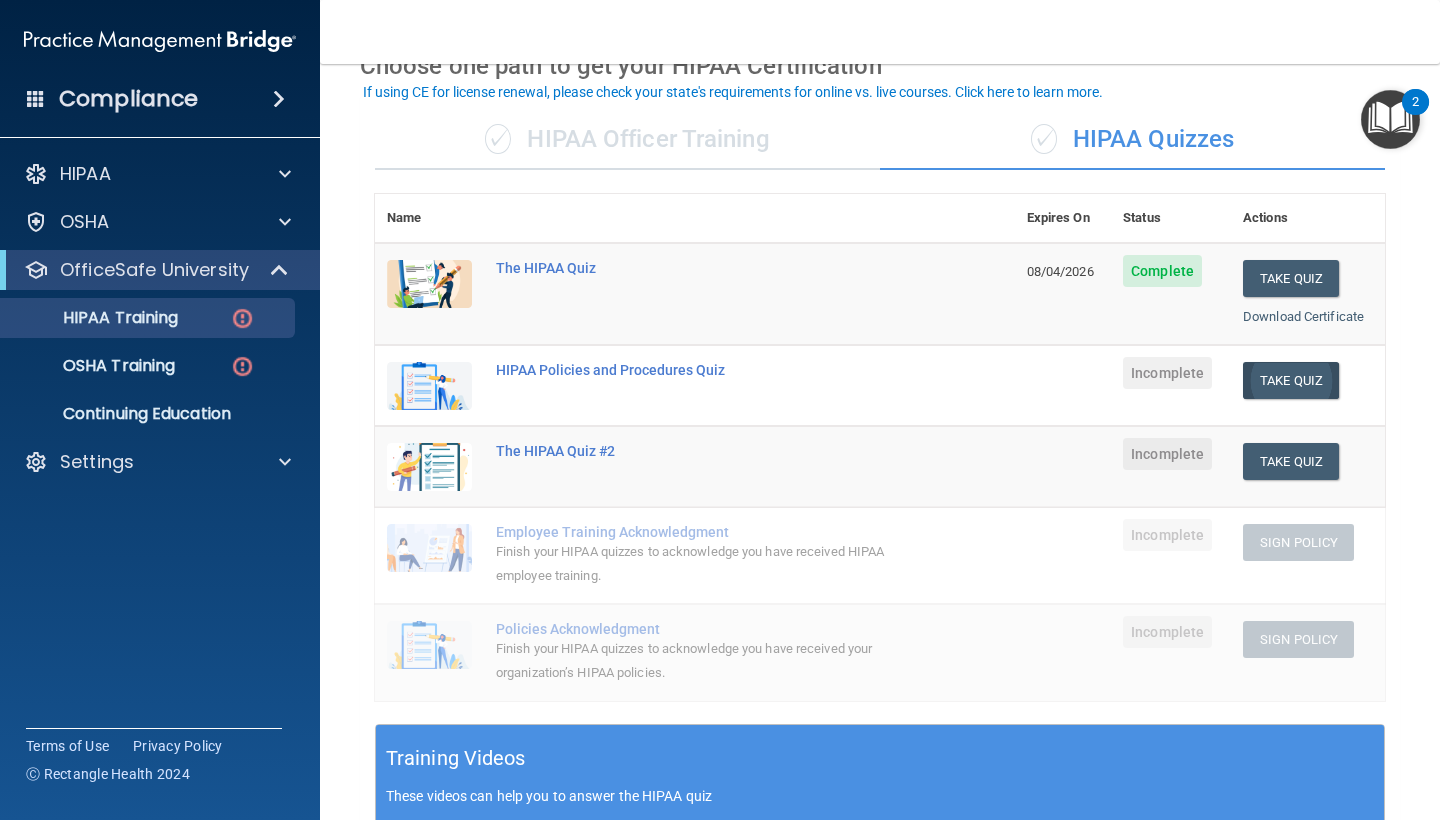 click on "Take Quiz" at bounding box center (1291, 380) 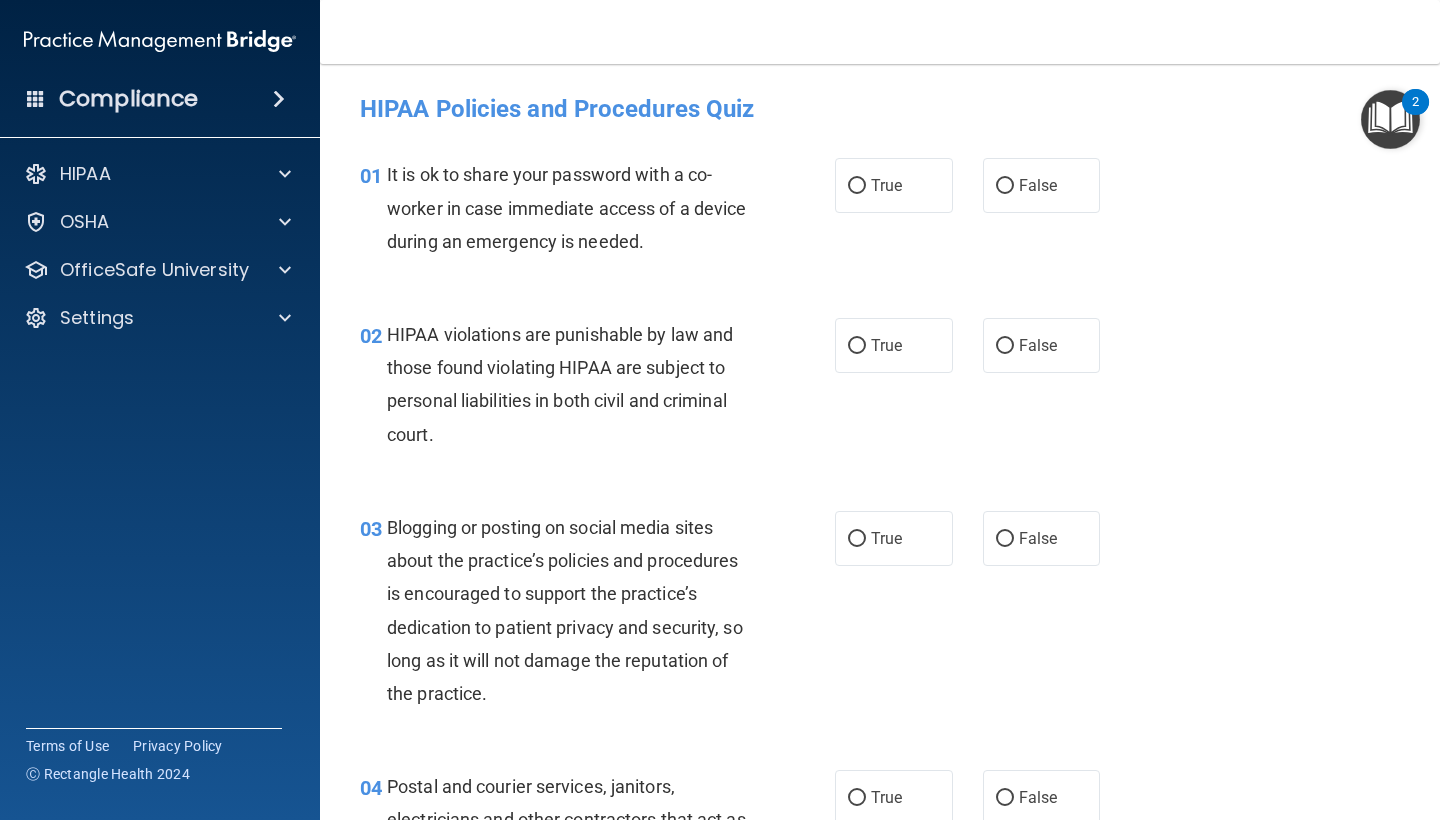 scroll, scrollTop: 0, scrollLeft: 0, axis: both 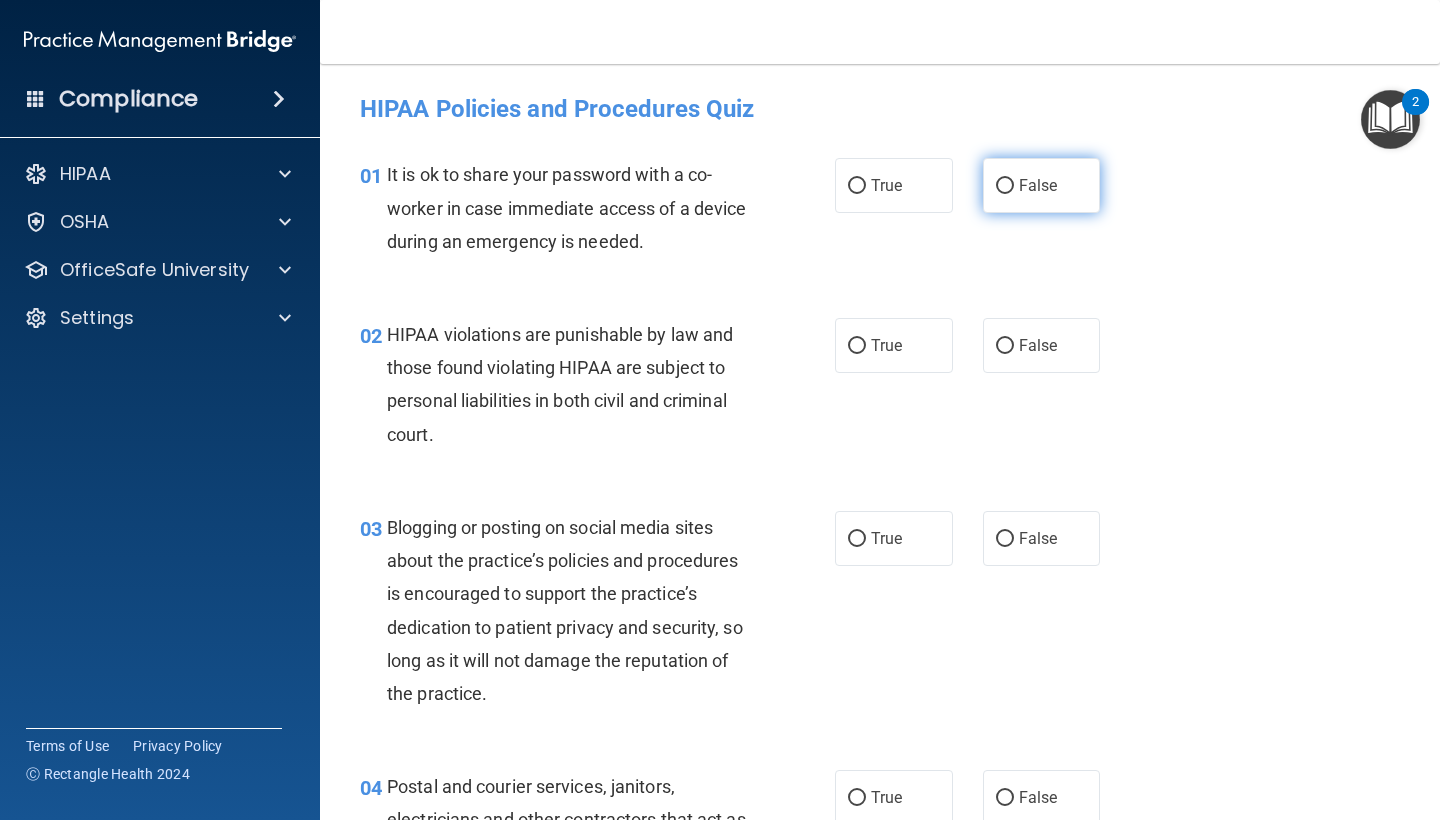 click on "False" at bounding box center (1042, 185) 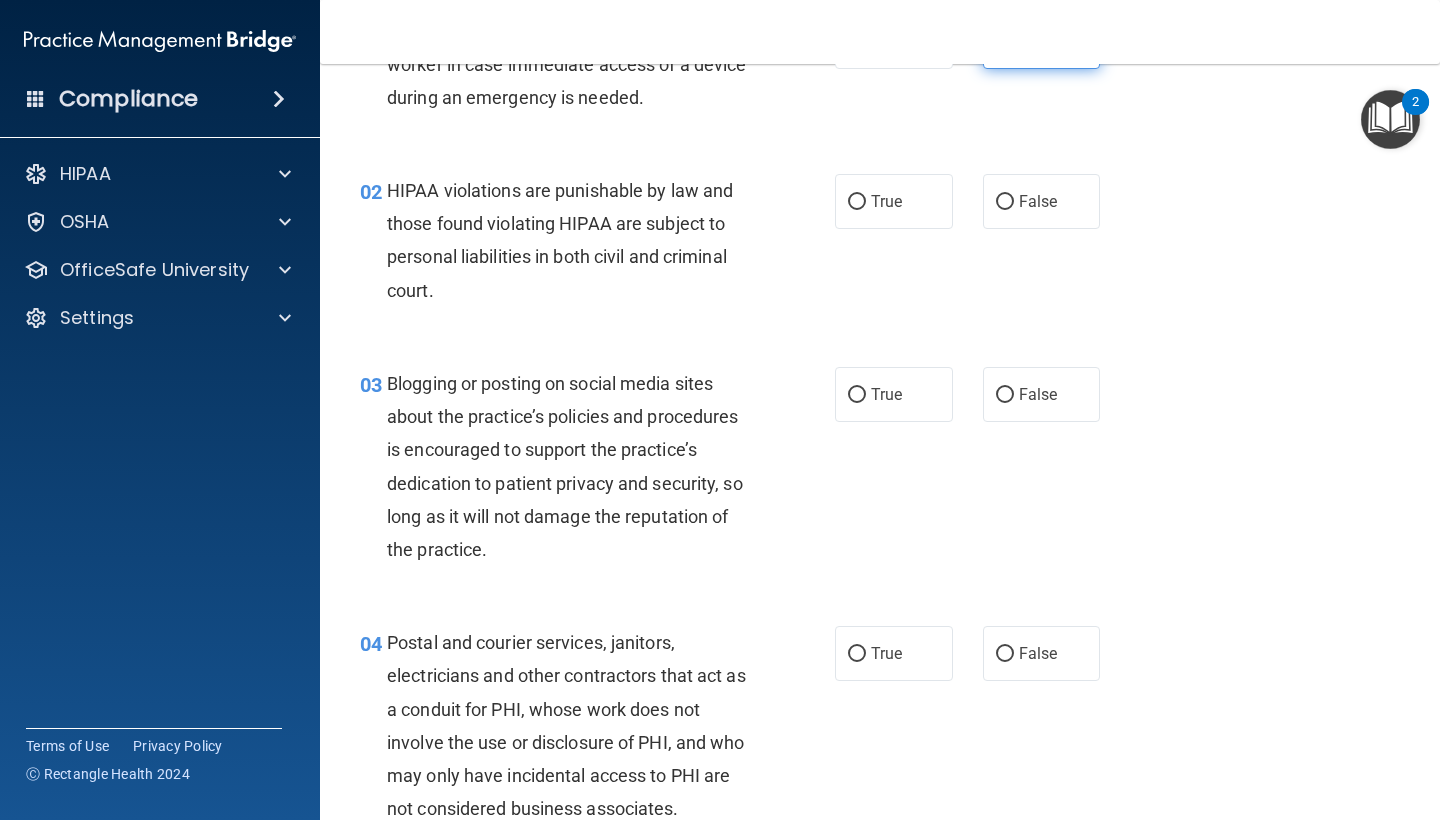 scroll, scrollTop: 142, scrollLeft: 0, axis: vertical 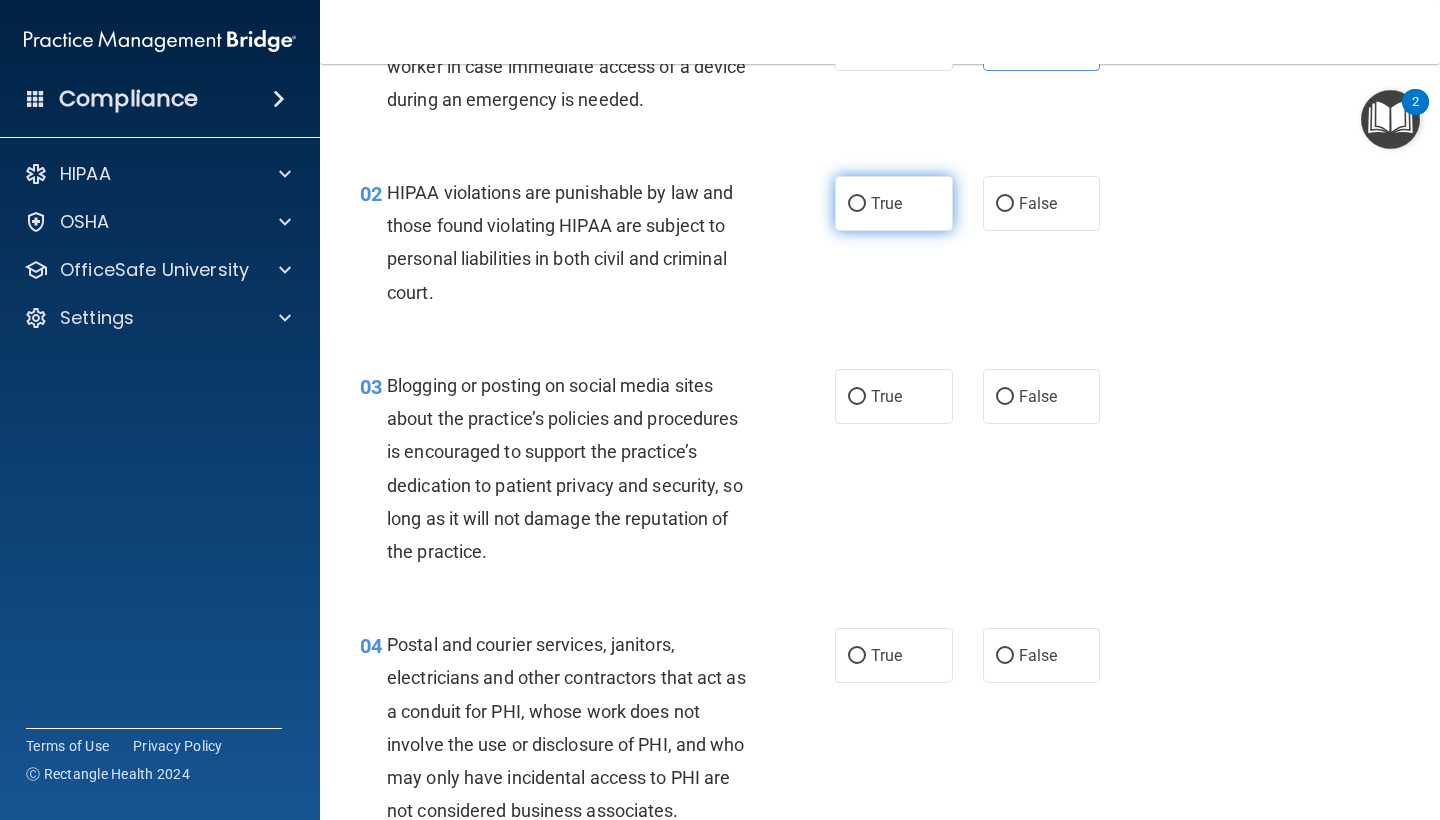 click on "True" at bounding box center (894, 203) 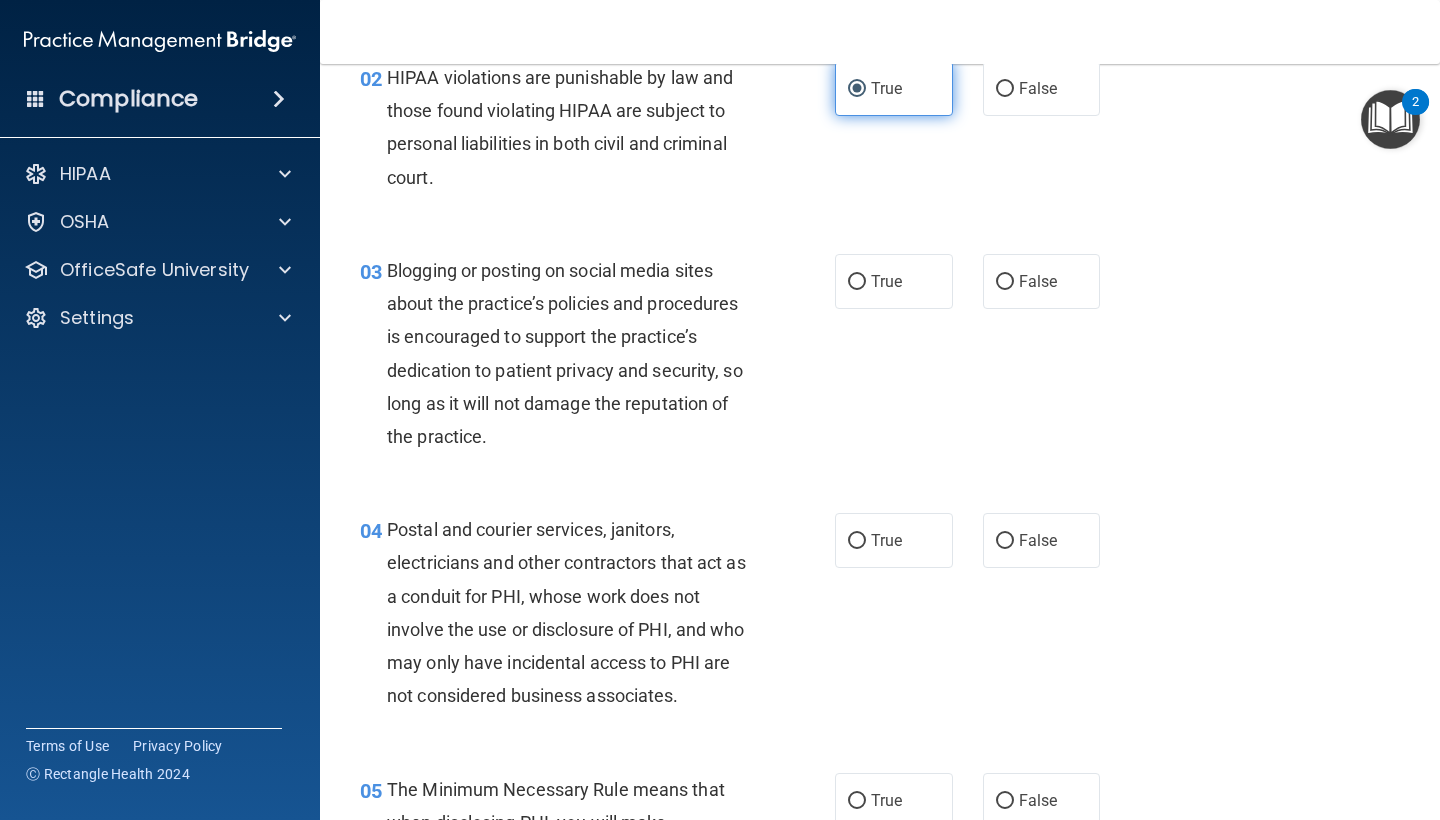 scroll, scrollTop: 256, scrollLeft: 0, axis: vertical 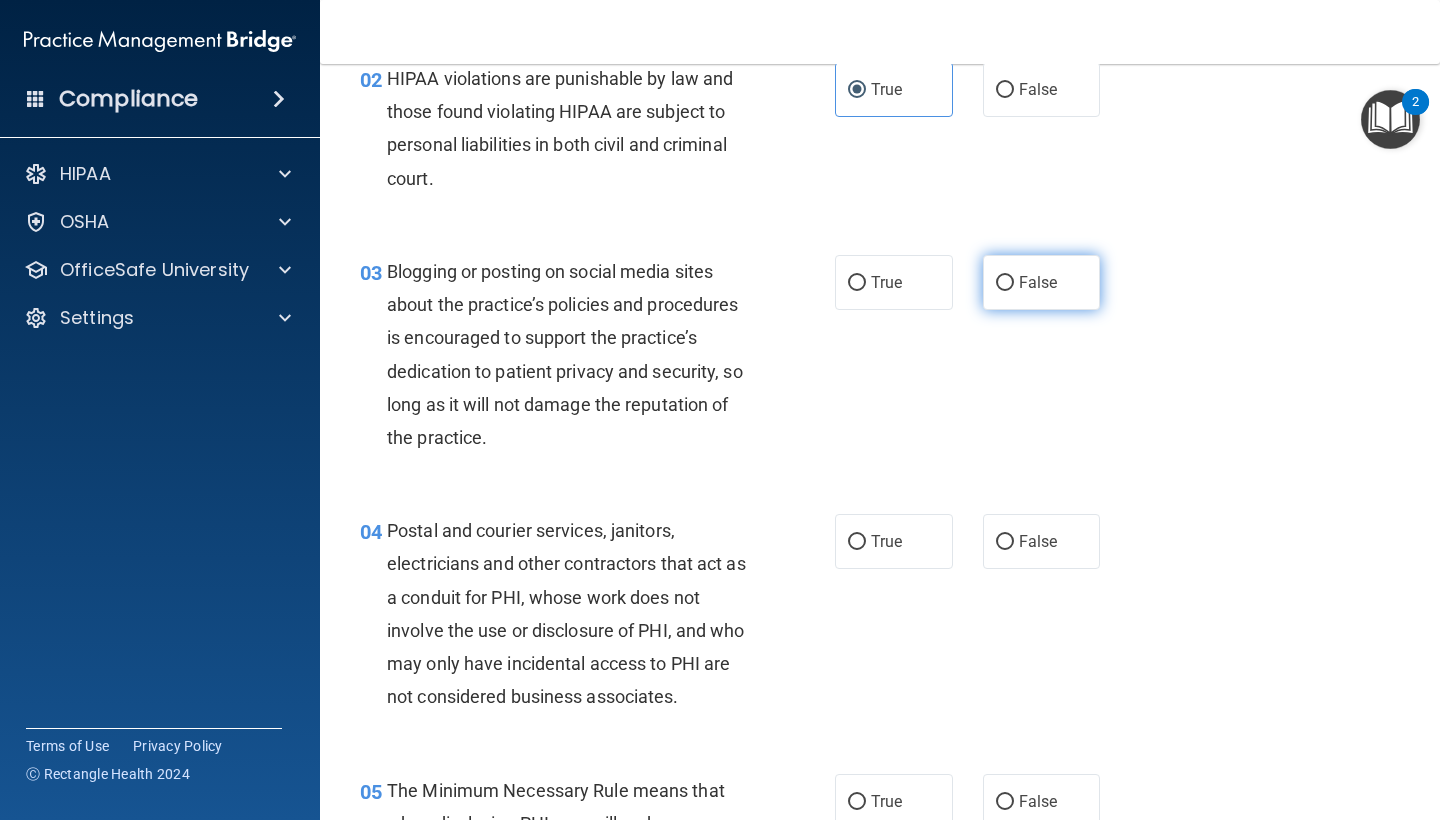 click on "False" at bounding box center [1042, 282] 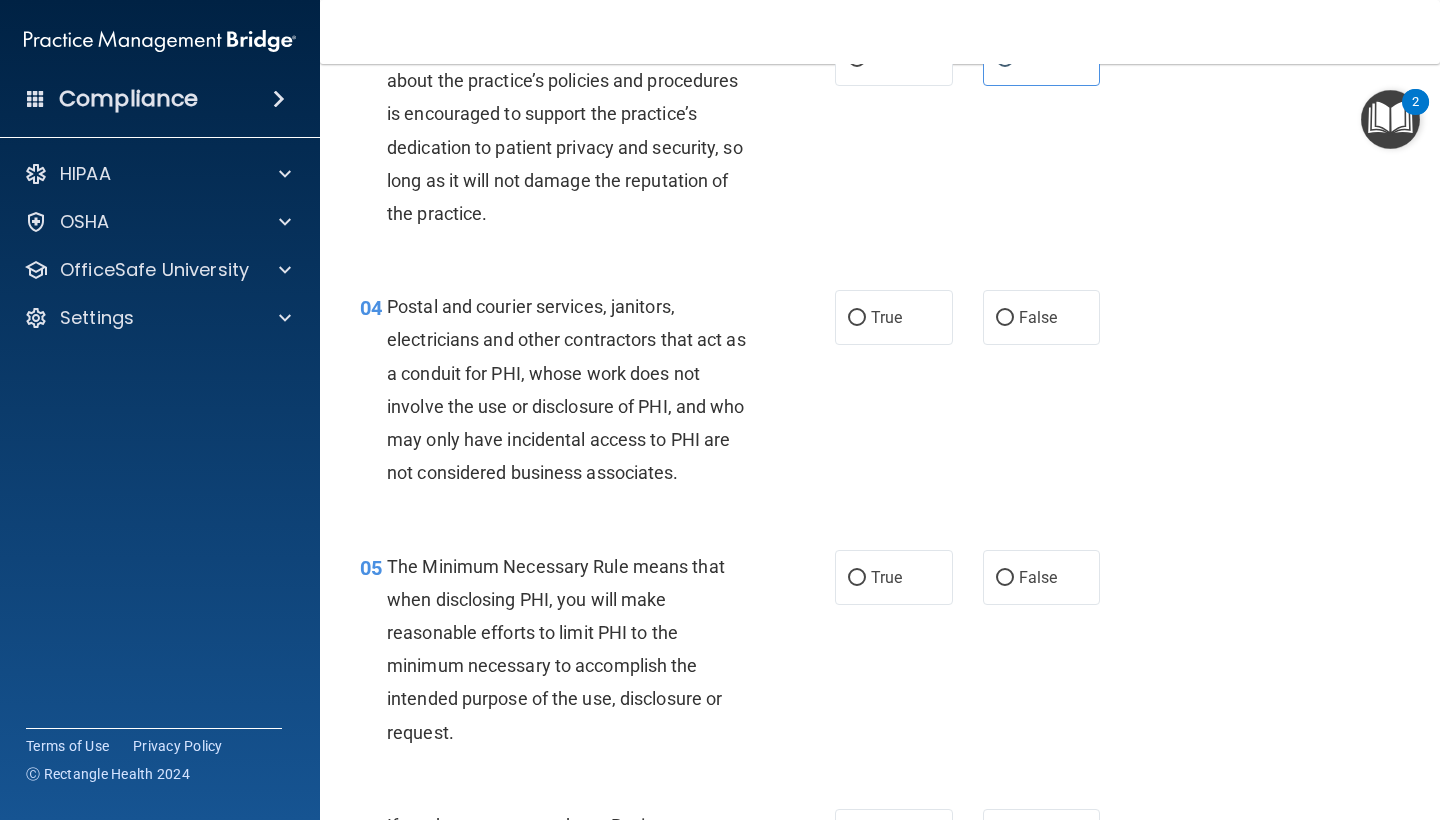 scroll, scrollTop: 483, scrollLeft: 0, axis: vertical 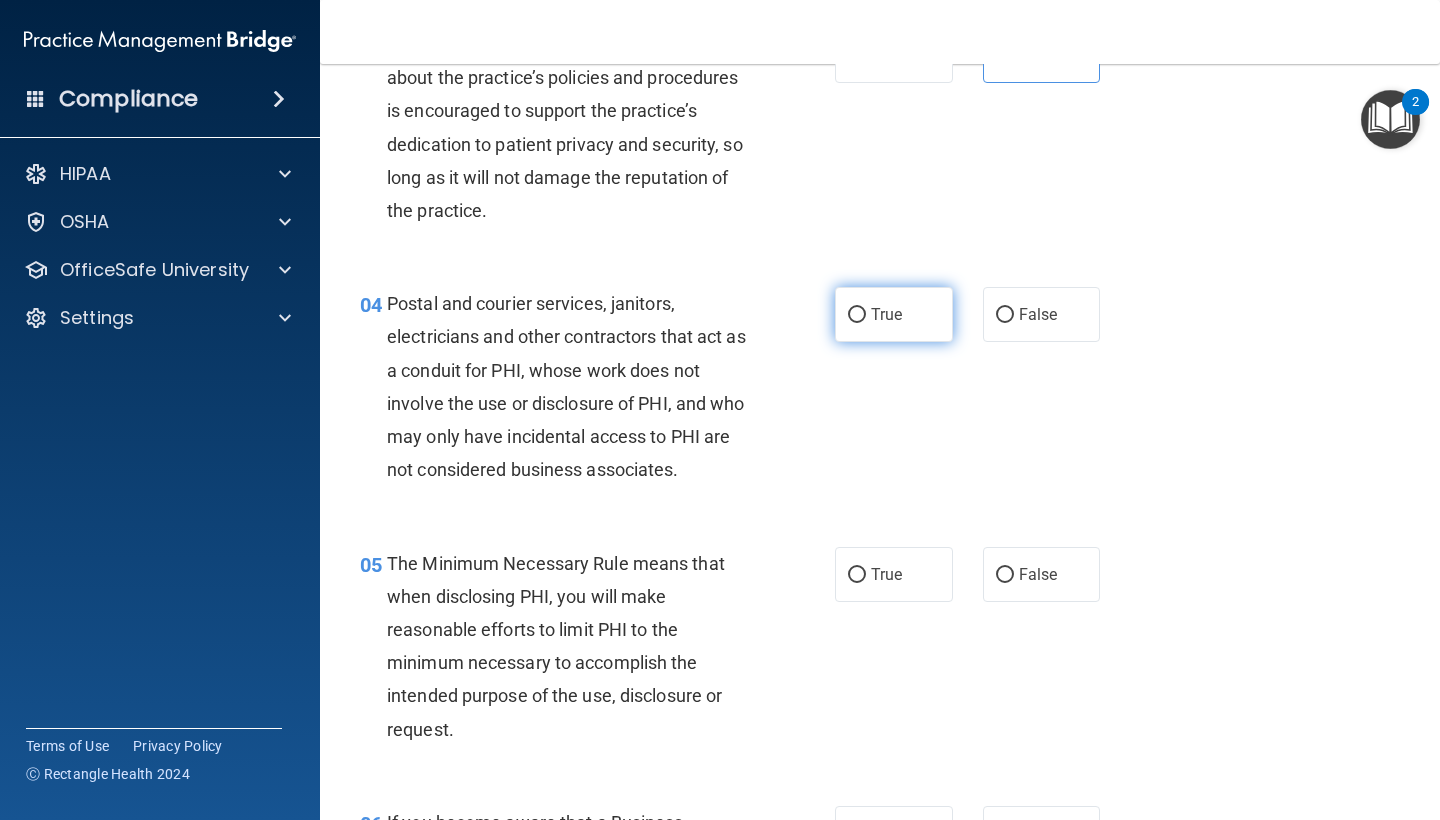 click on "True" at bounding box center [894, 314] 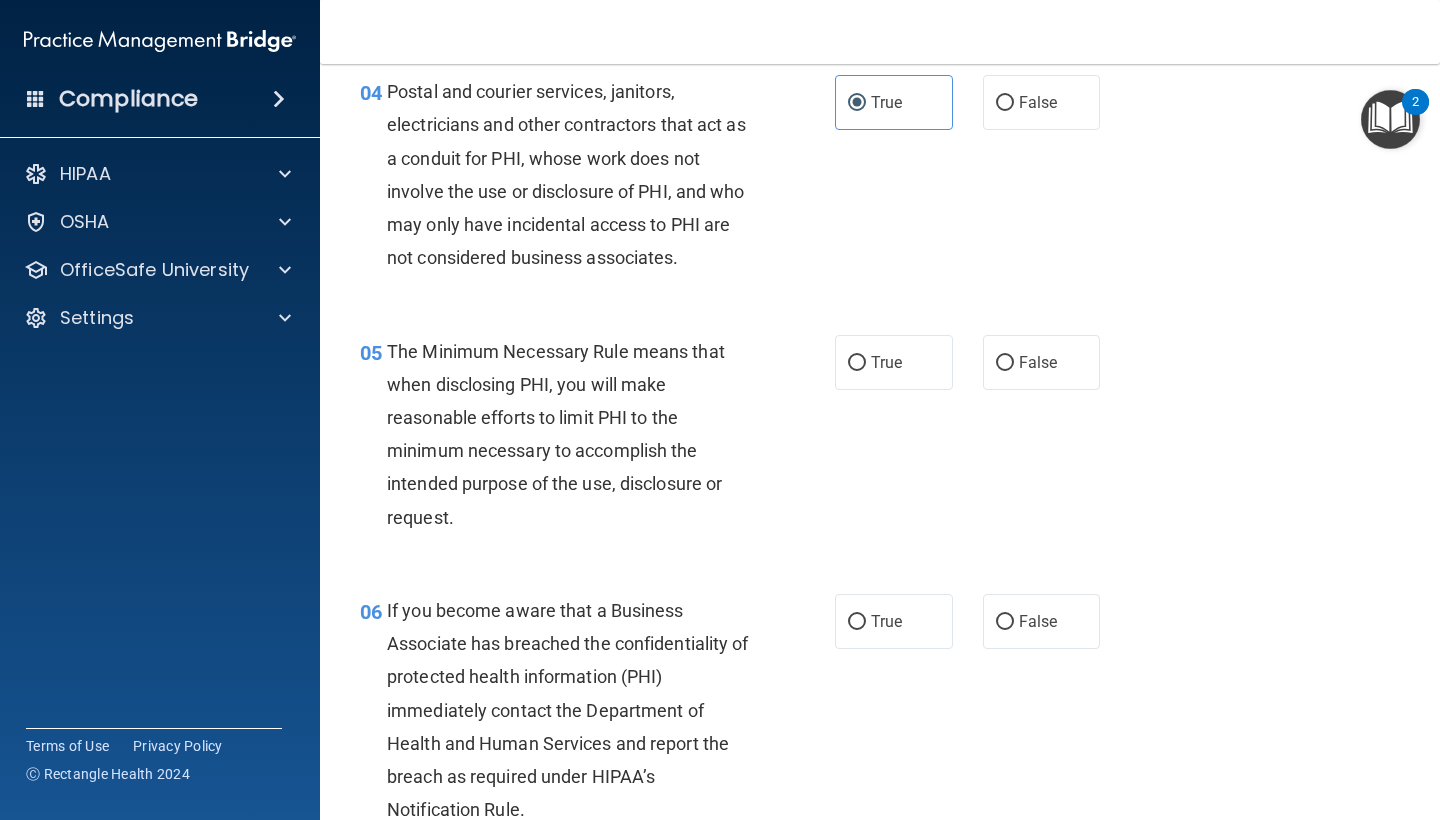 scroll, scrollTop: 693, scrollLeft: 0, axis: vertical 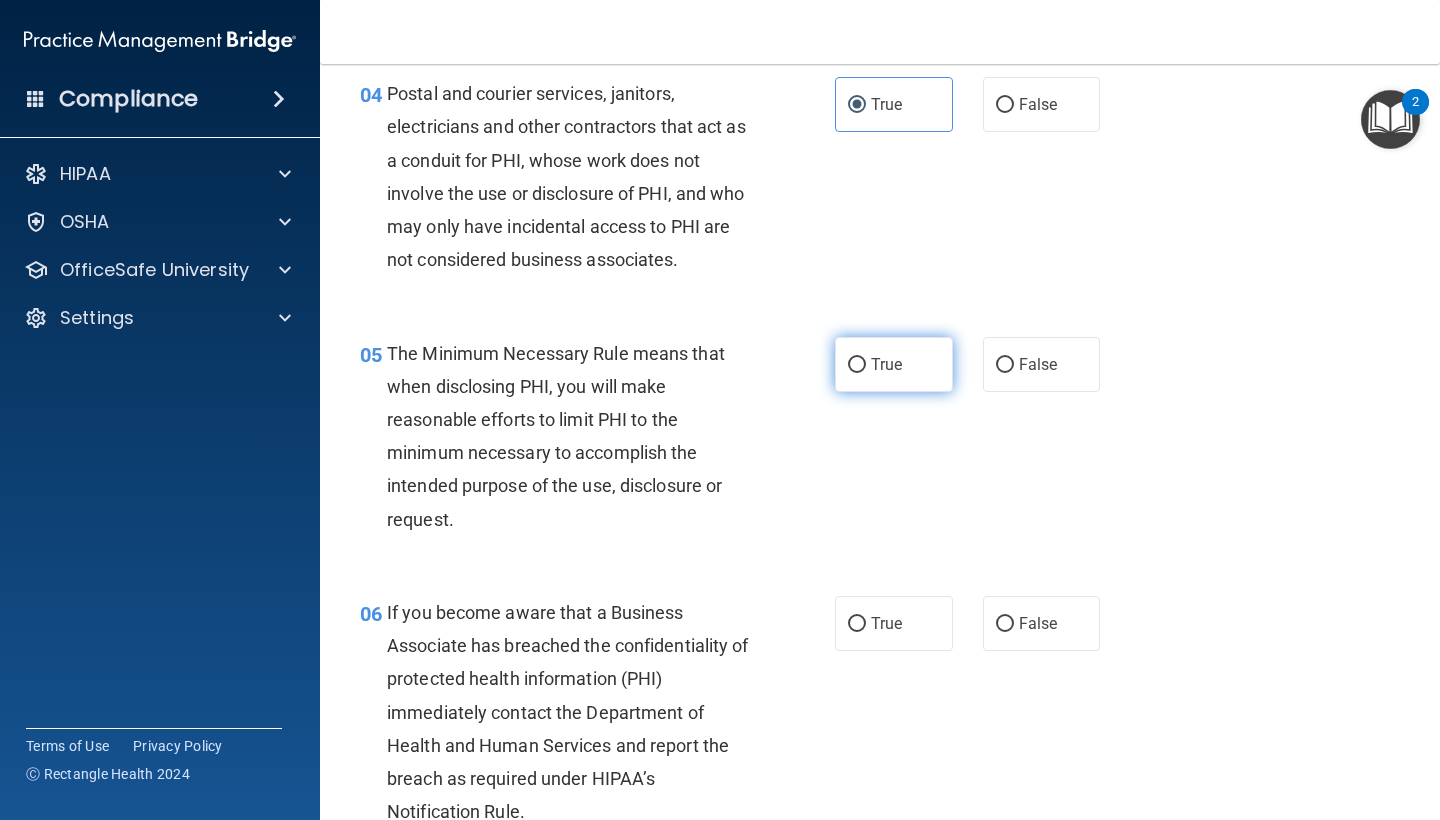 click on "True" at bounding box center [894, 364] 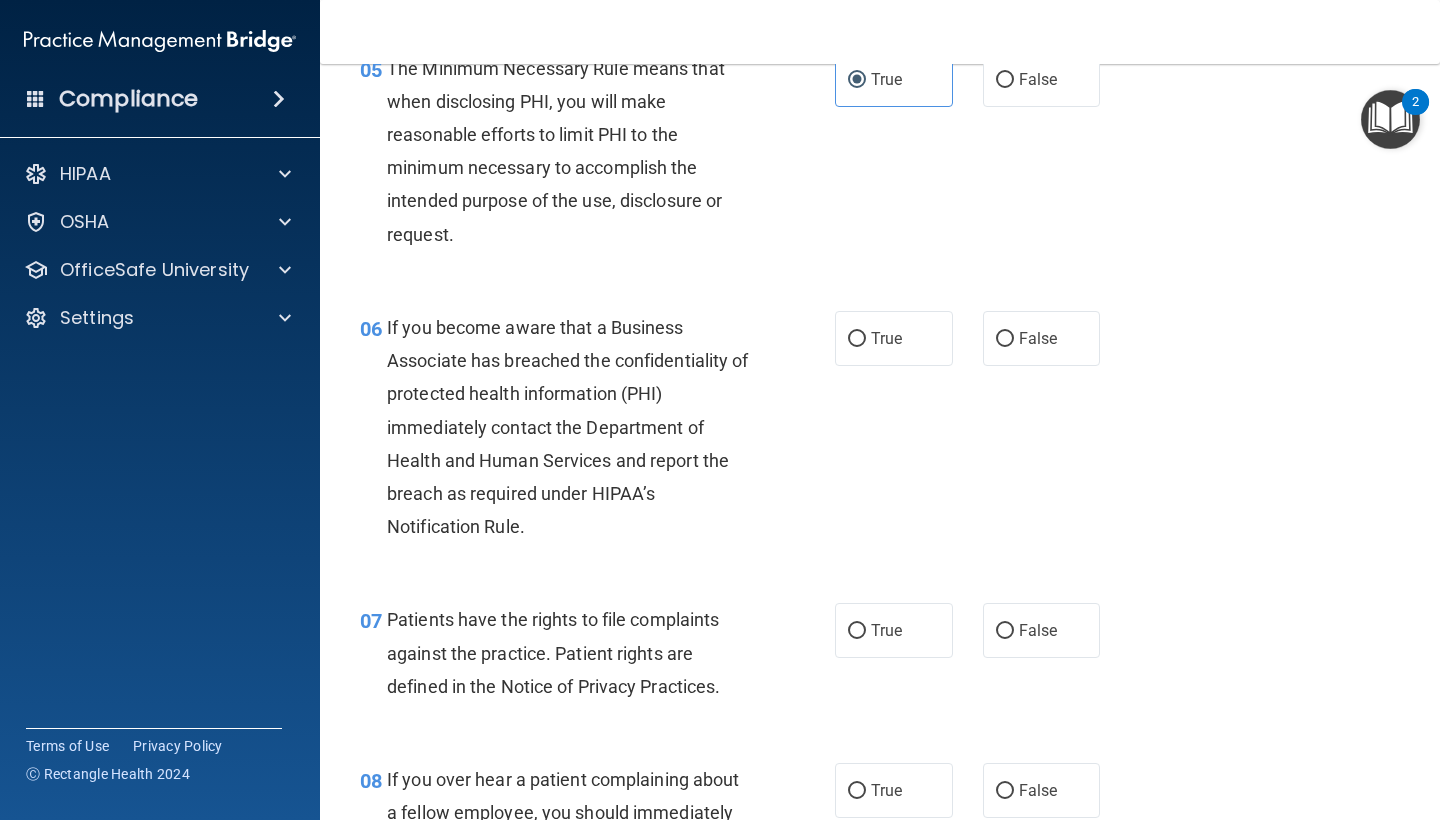 scroll, scrollTop: 980, scrollLeft: 0, axis: vertical 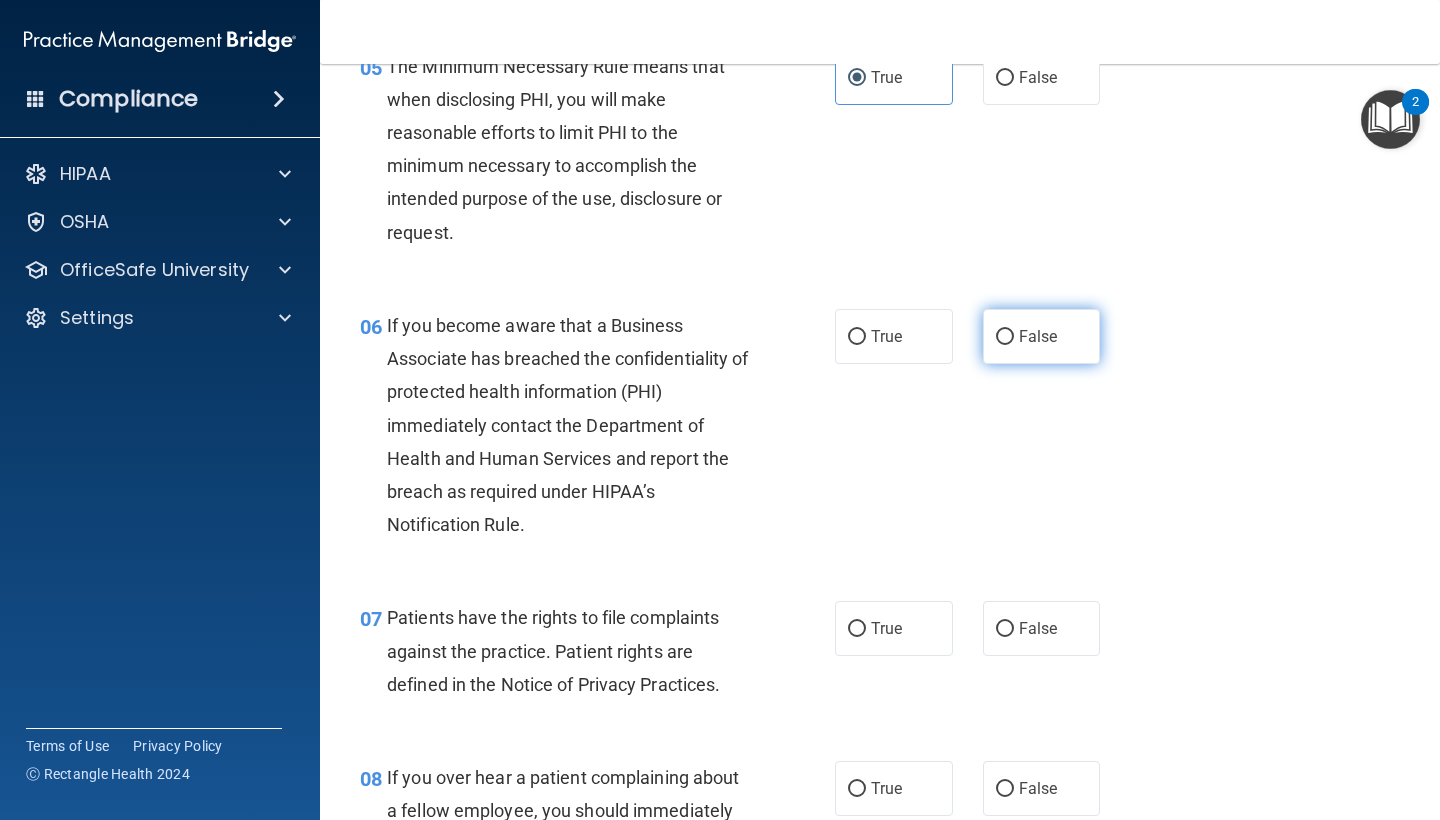 click on "False" at bounding box center (1042, 336) 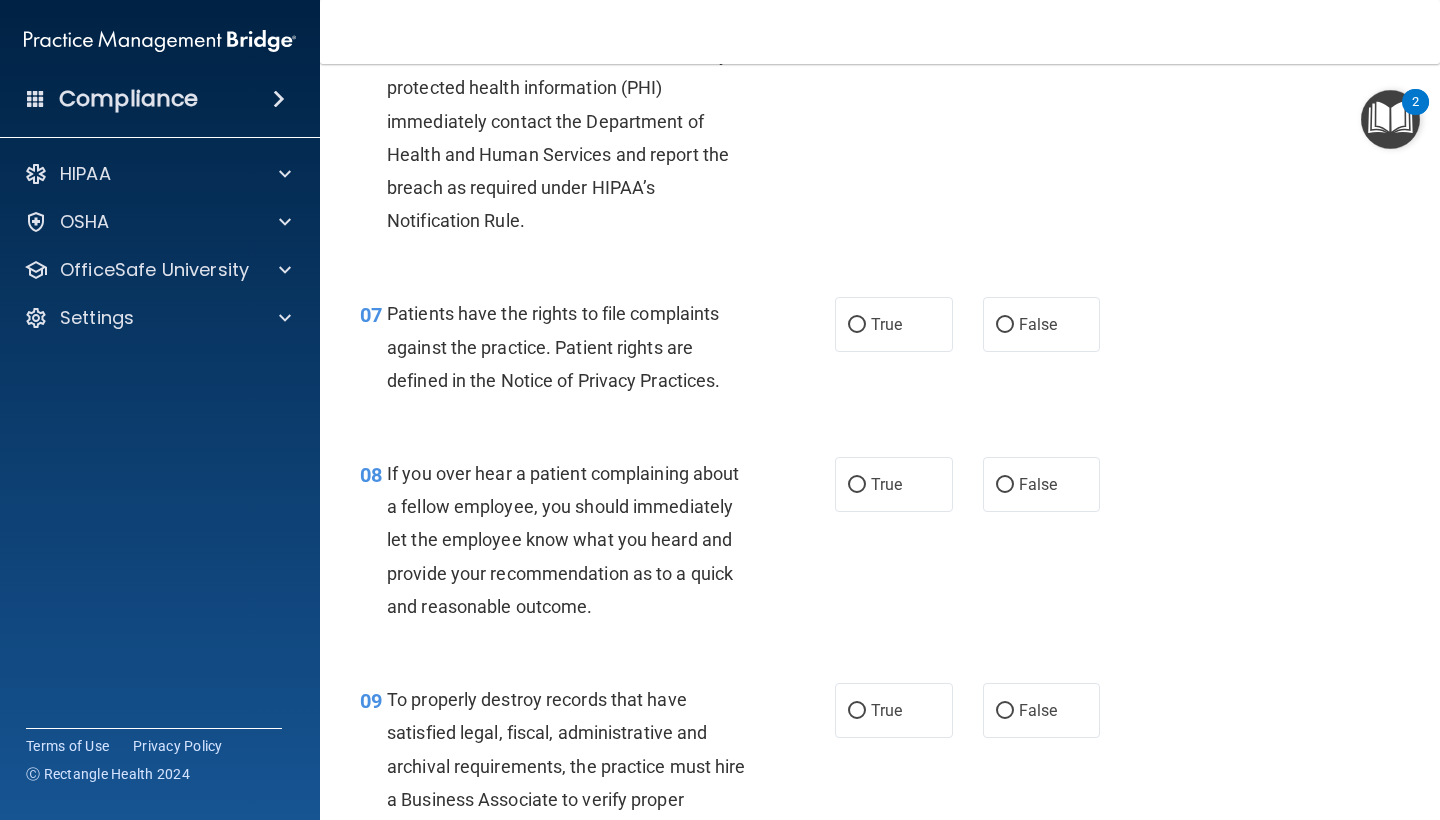 scroll, scrollTop: 1286, scrollLeft: 0, axis: vertical 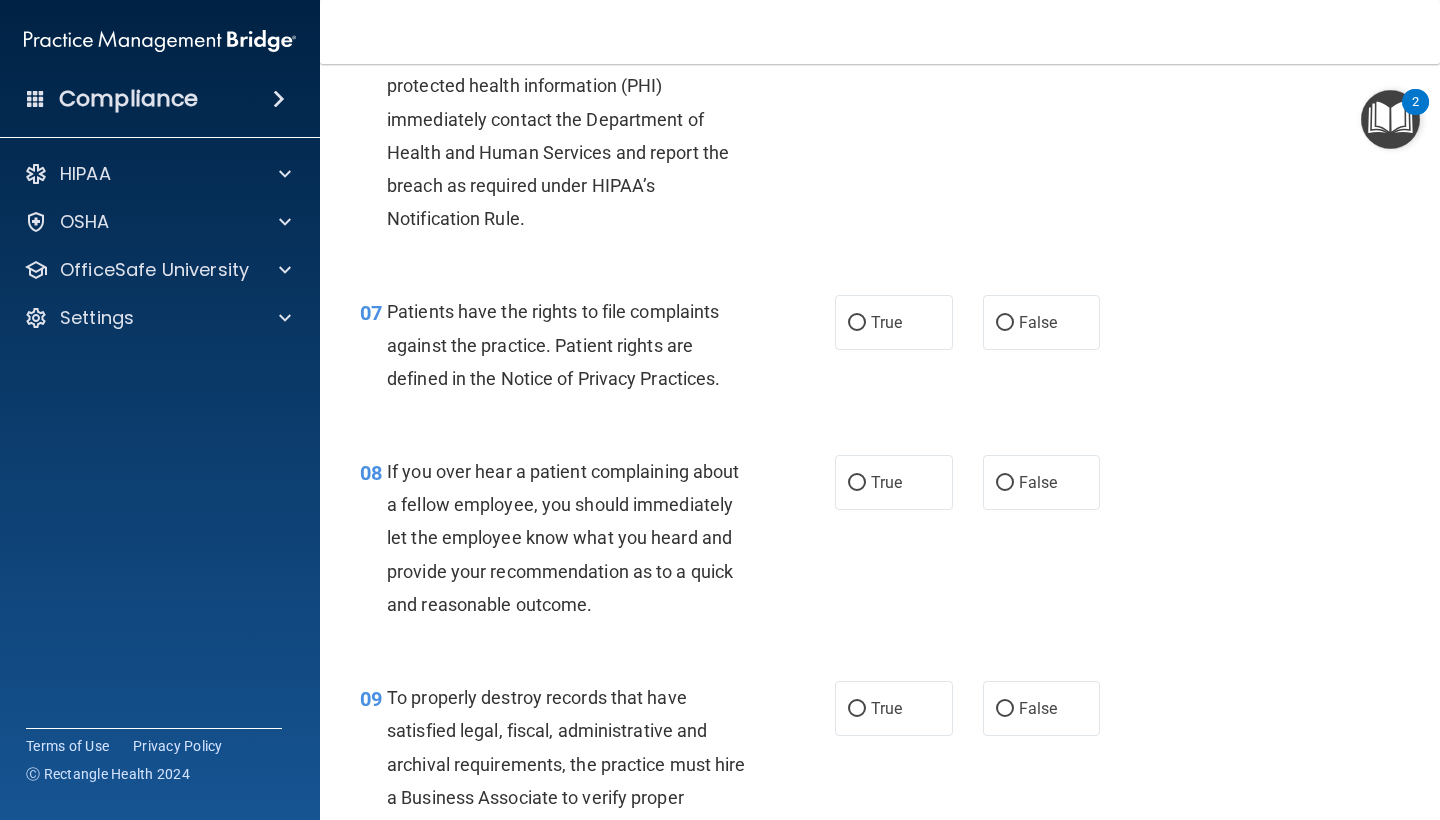 click on "07       Patients have the rights to file complaints against the practice.  Patient rights are defined in the Notice of Privacy Practices.                 True           False" at bounding box center (880, 350) 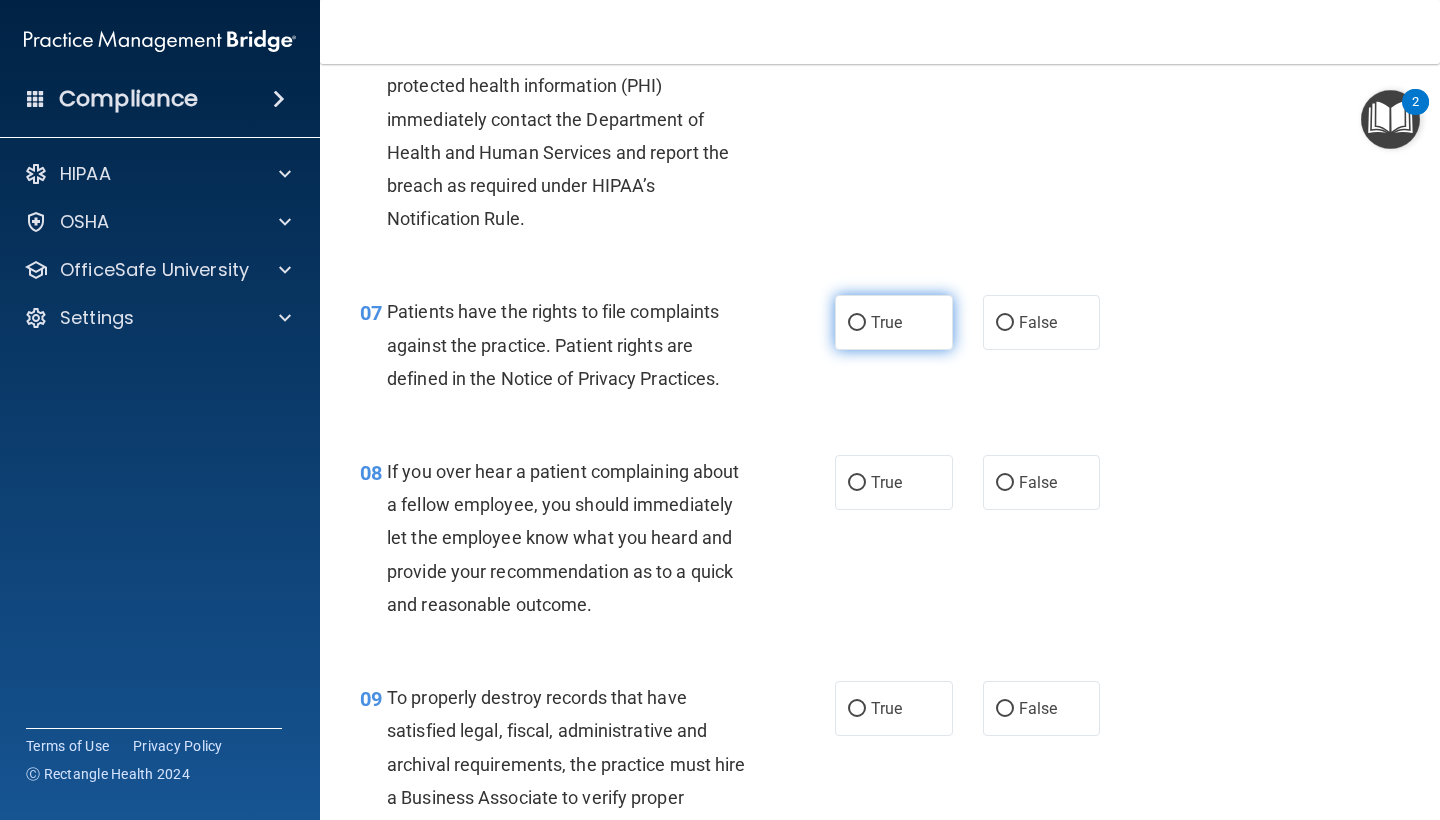 click on "True" at bounding box center [886, 322] 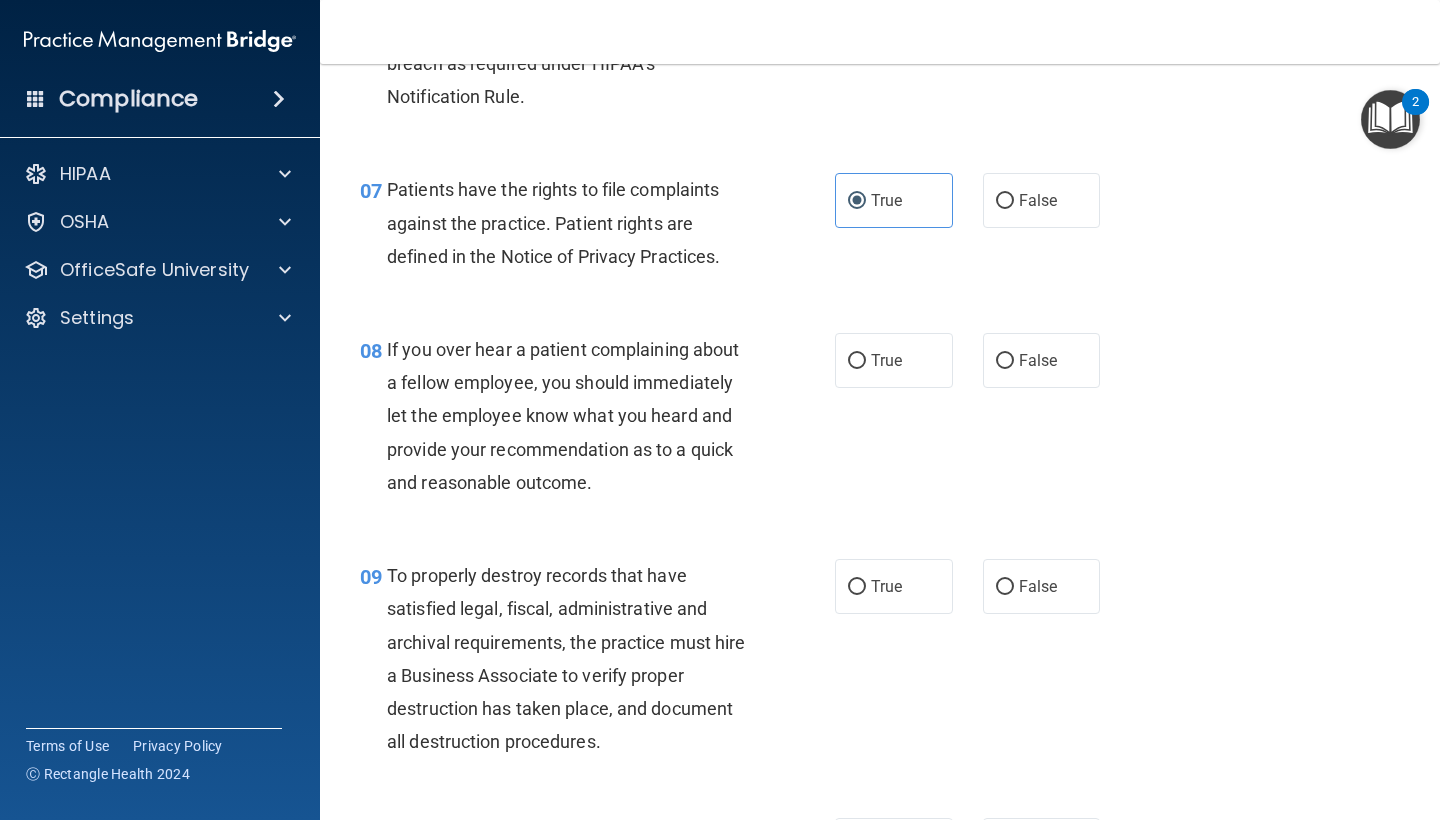 scroll, scrollTop: 1415, scrollLeft: 0, axis: vertical 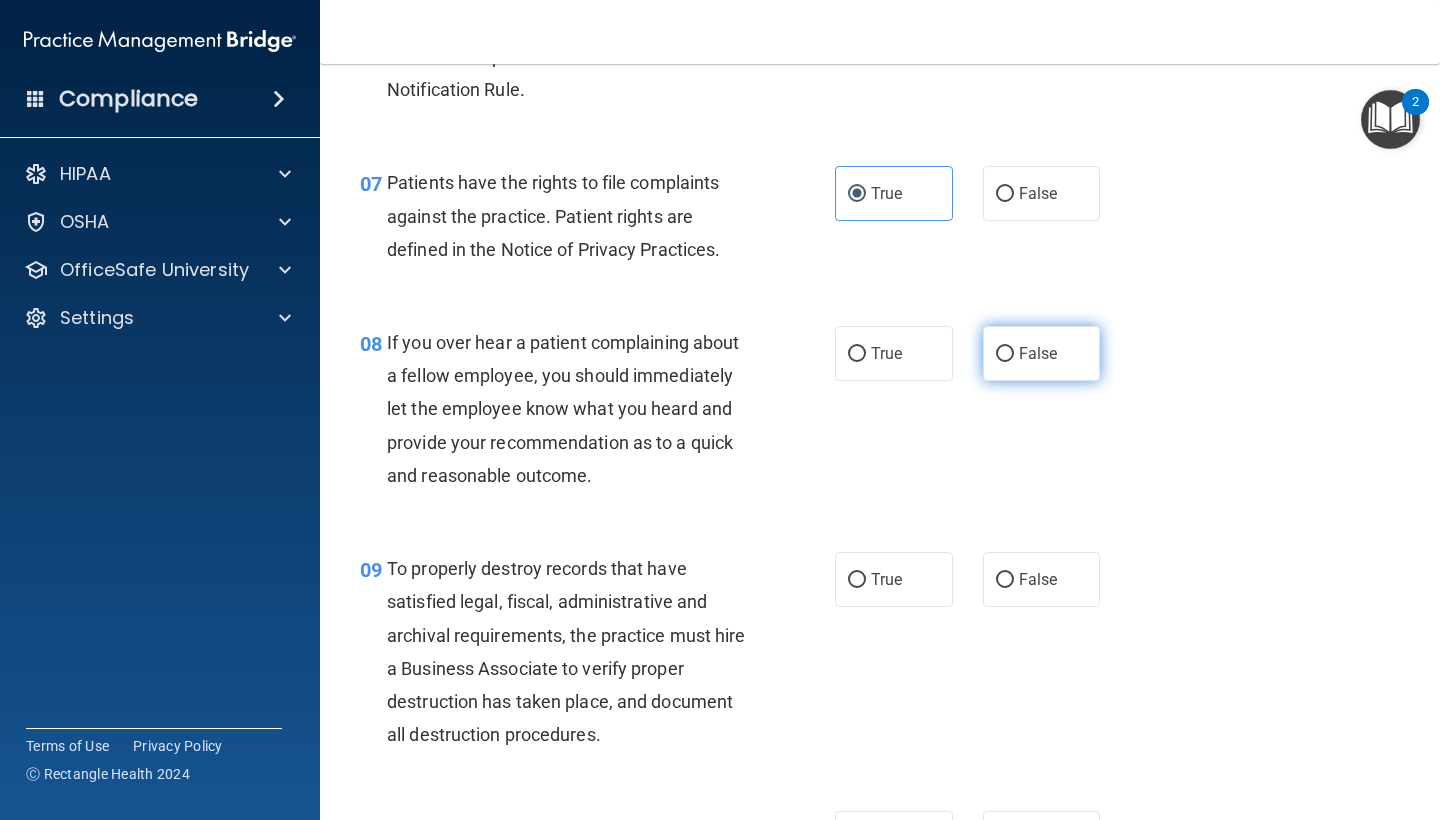 click on "False" at bounding box center [1042, 353] 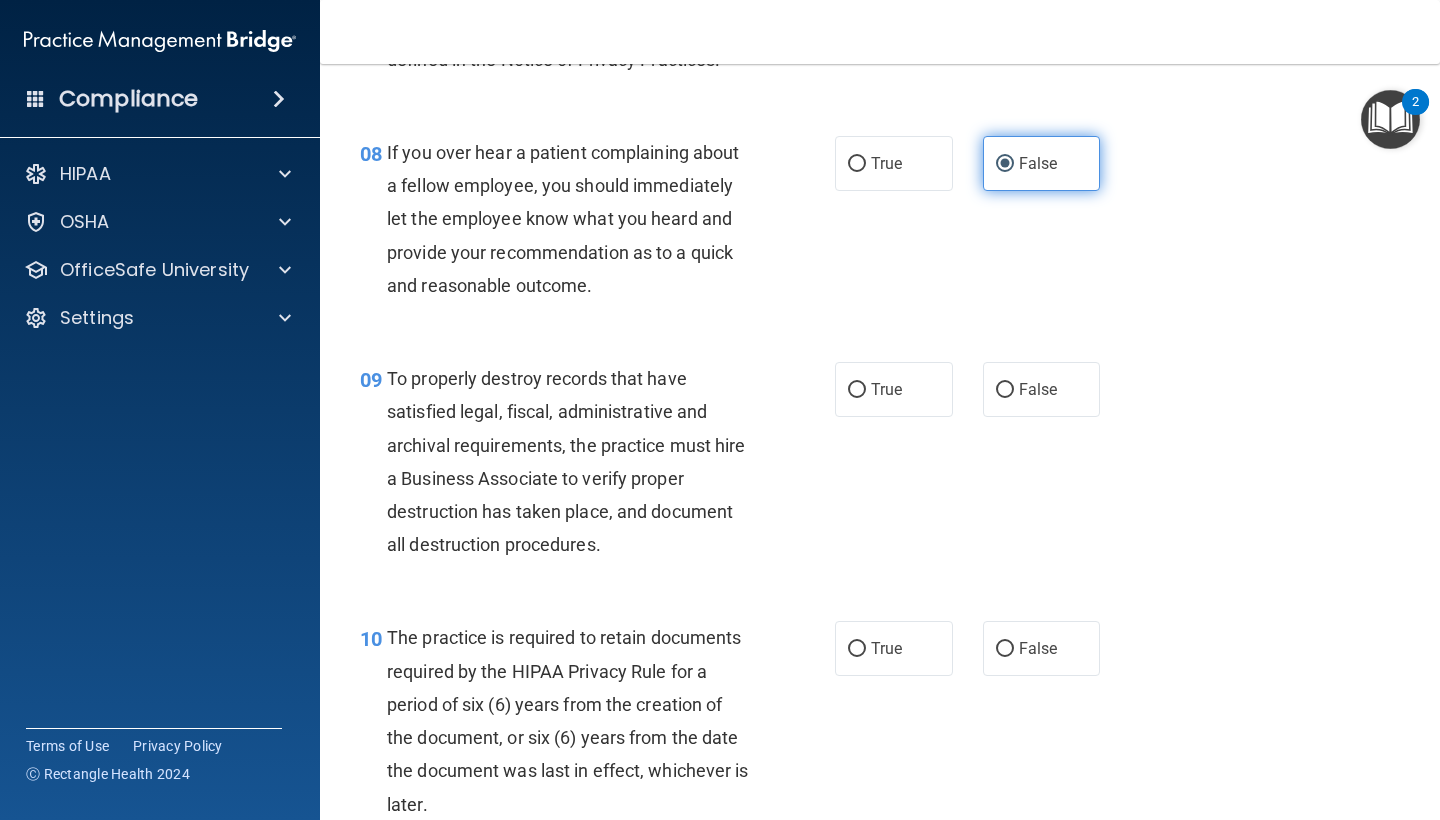 scroll, scrollTop: 1635, scrollLeft: 0, axis: vertical 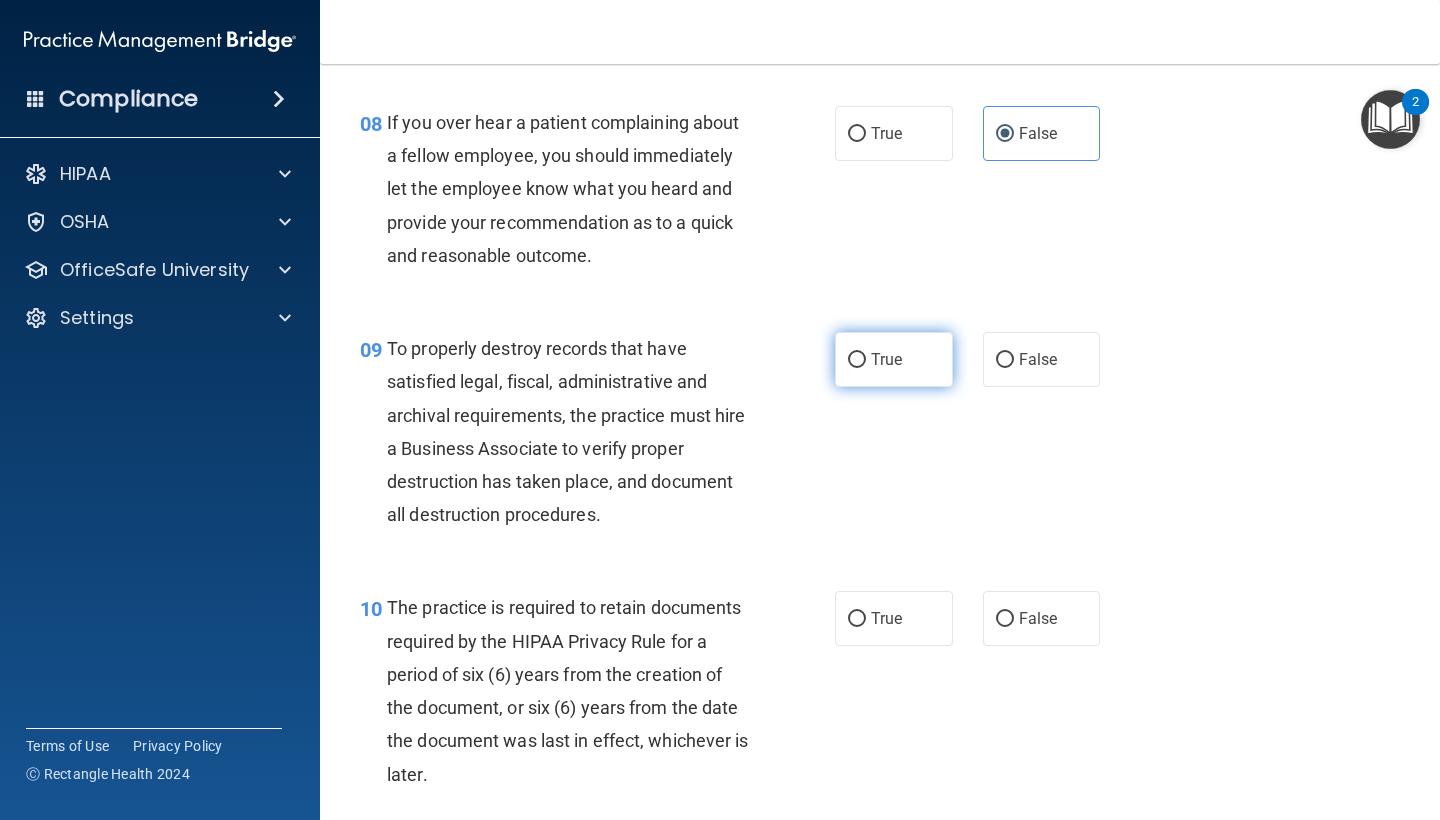 click on "True" at bounding box center [894, 359] 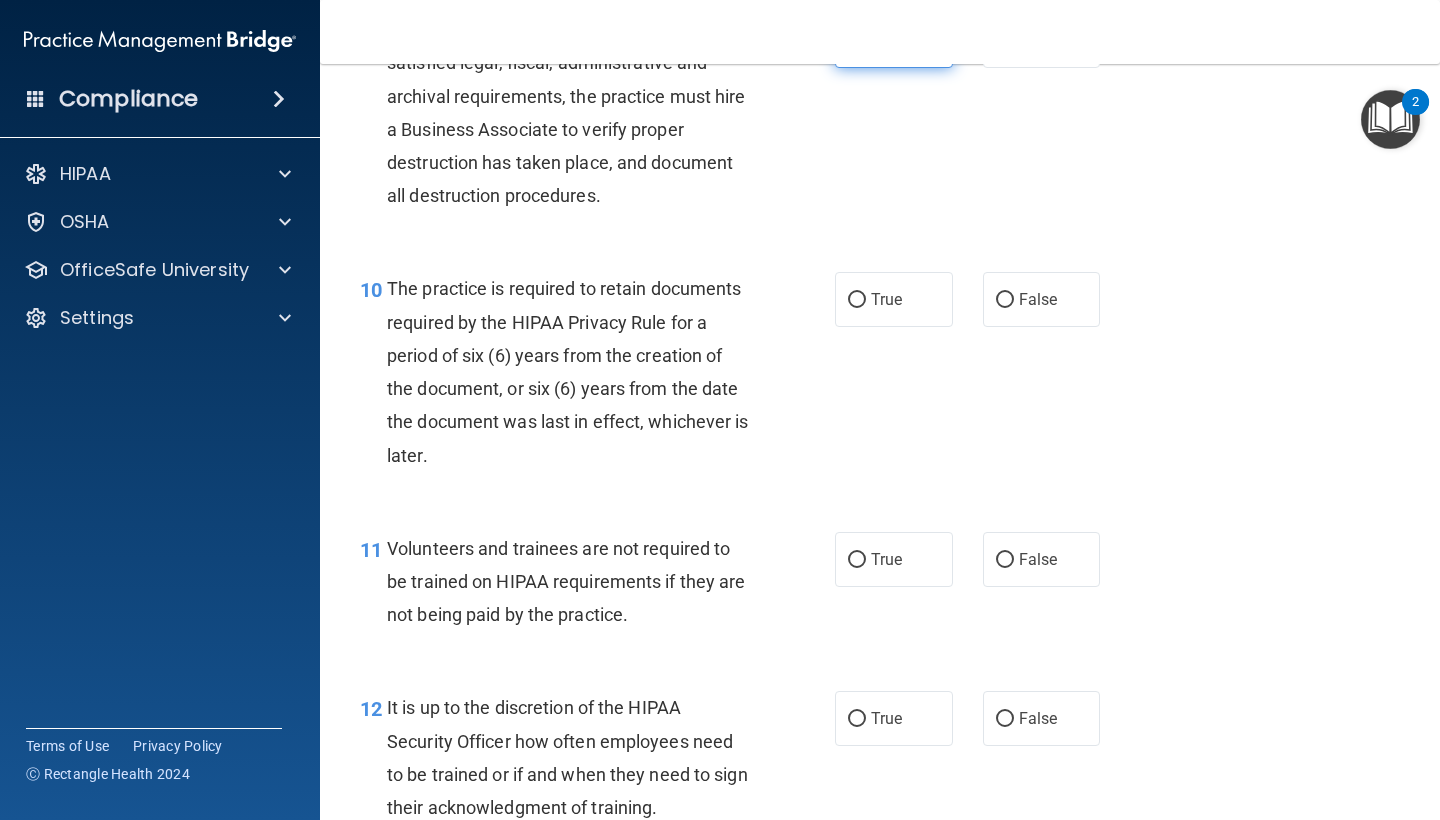 scroll, scrollTop: 1955, scrollLeft: 0, axis: vertical 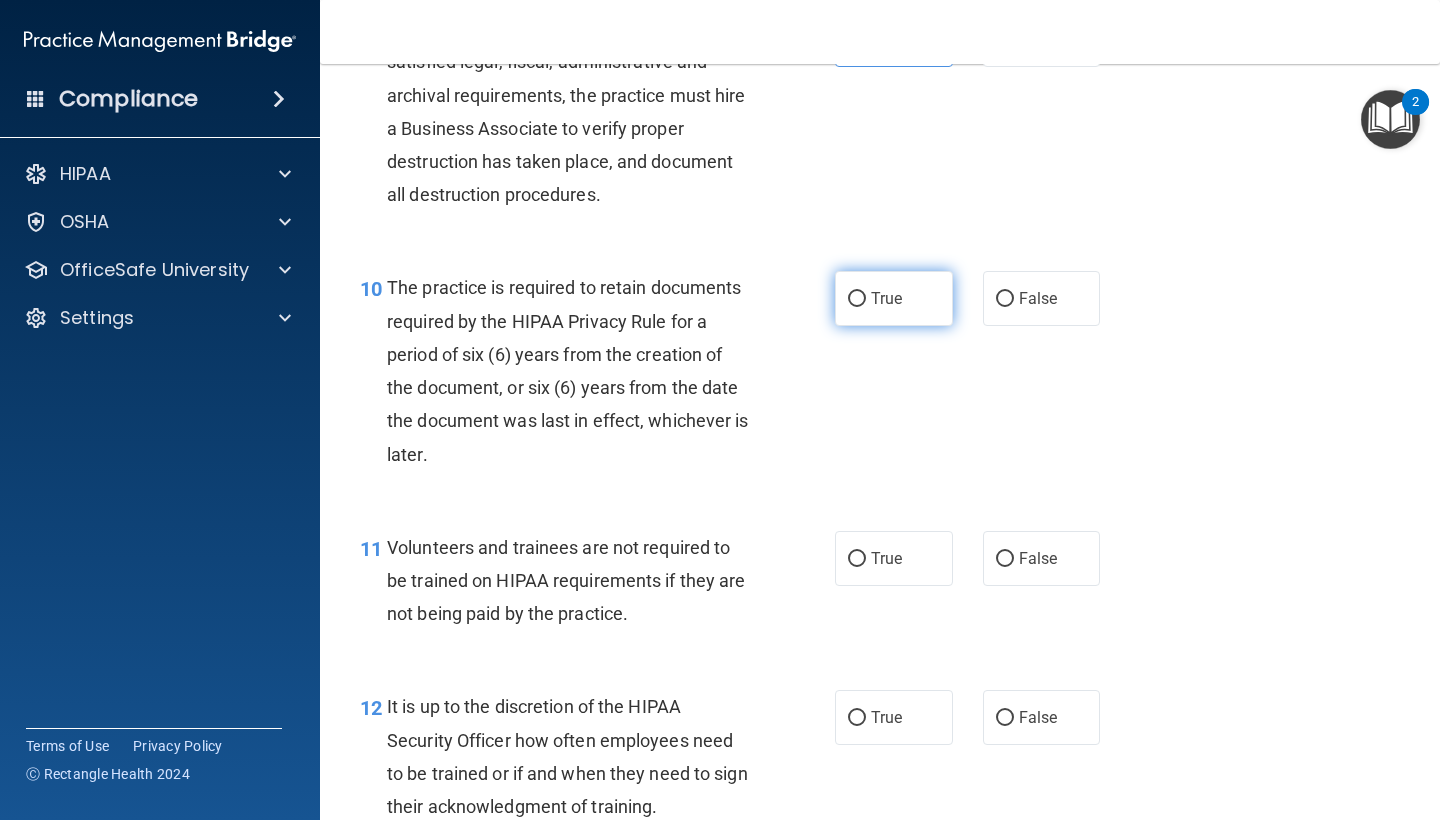 click on "True" at bounding box center [894, 298] 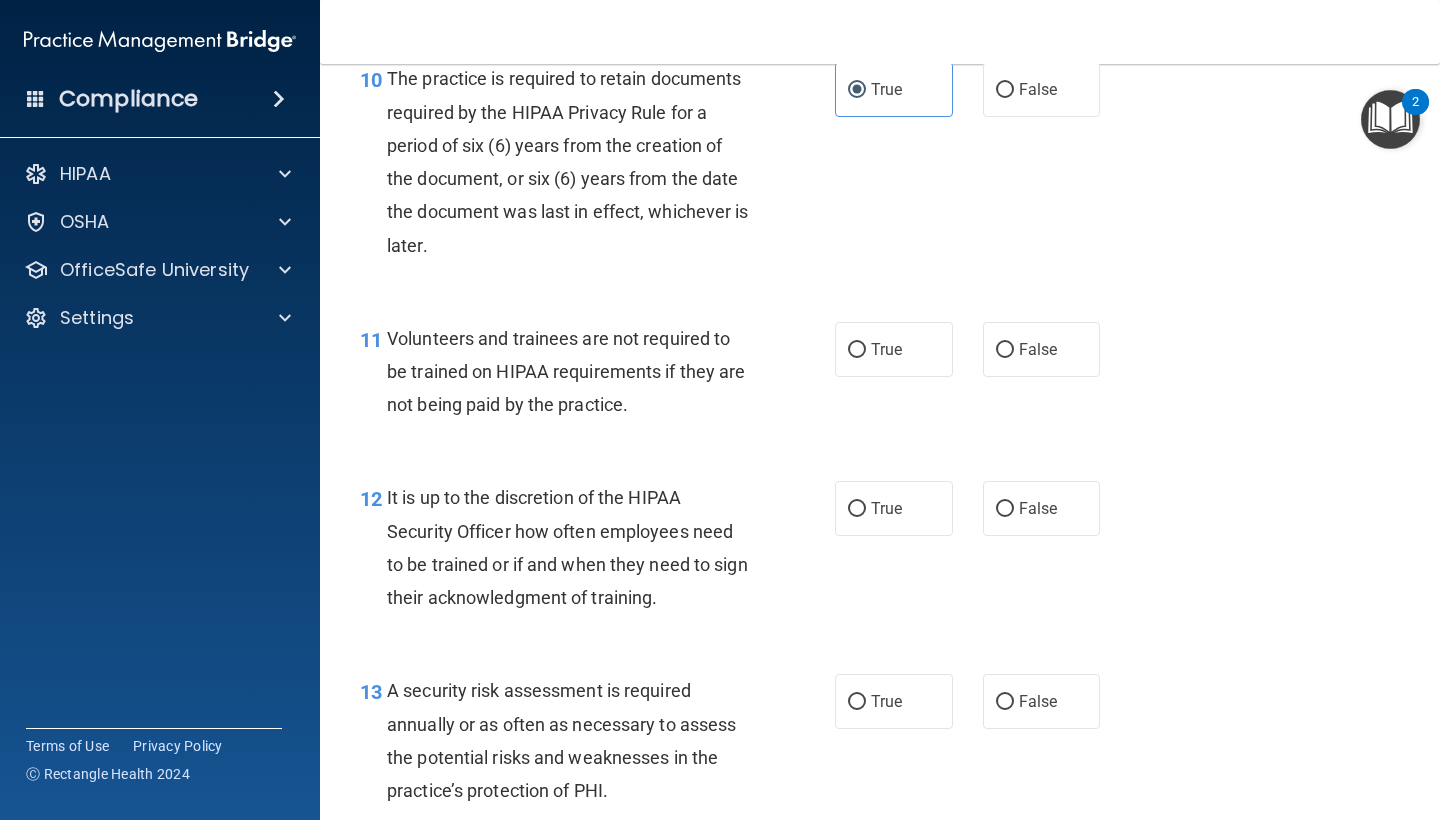 scroll, scrollTop: 2162, scrollLeft: 0, axis: vertical 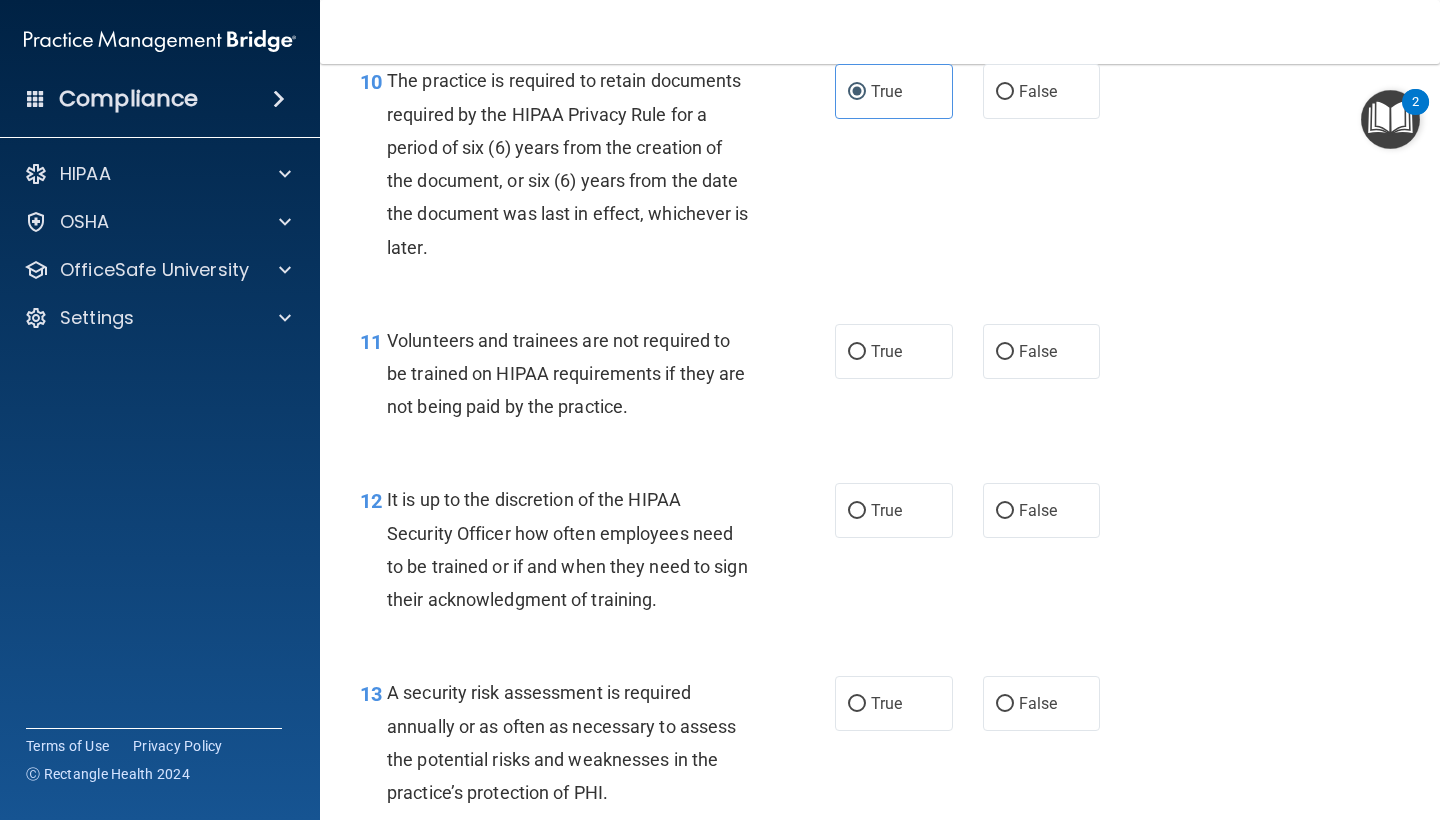 click on "11       Volunteers and trainees are not required to be trained on HIPAA requirements if they are not being paid by the practice.                 True           False" at bounding box center (880, 379) 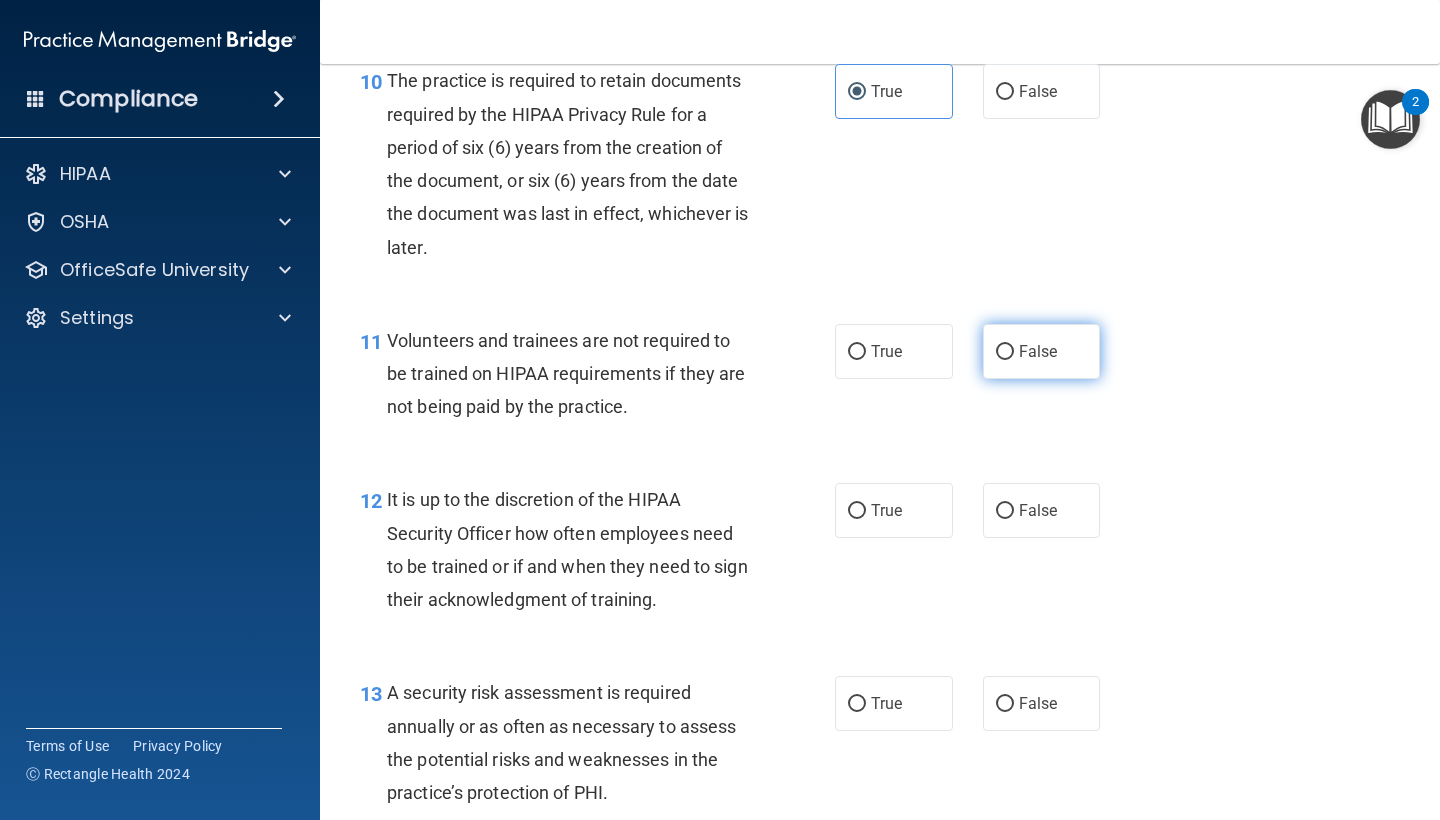 click on "False" at bounding box center [1005, 352] 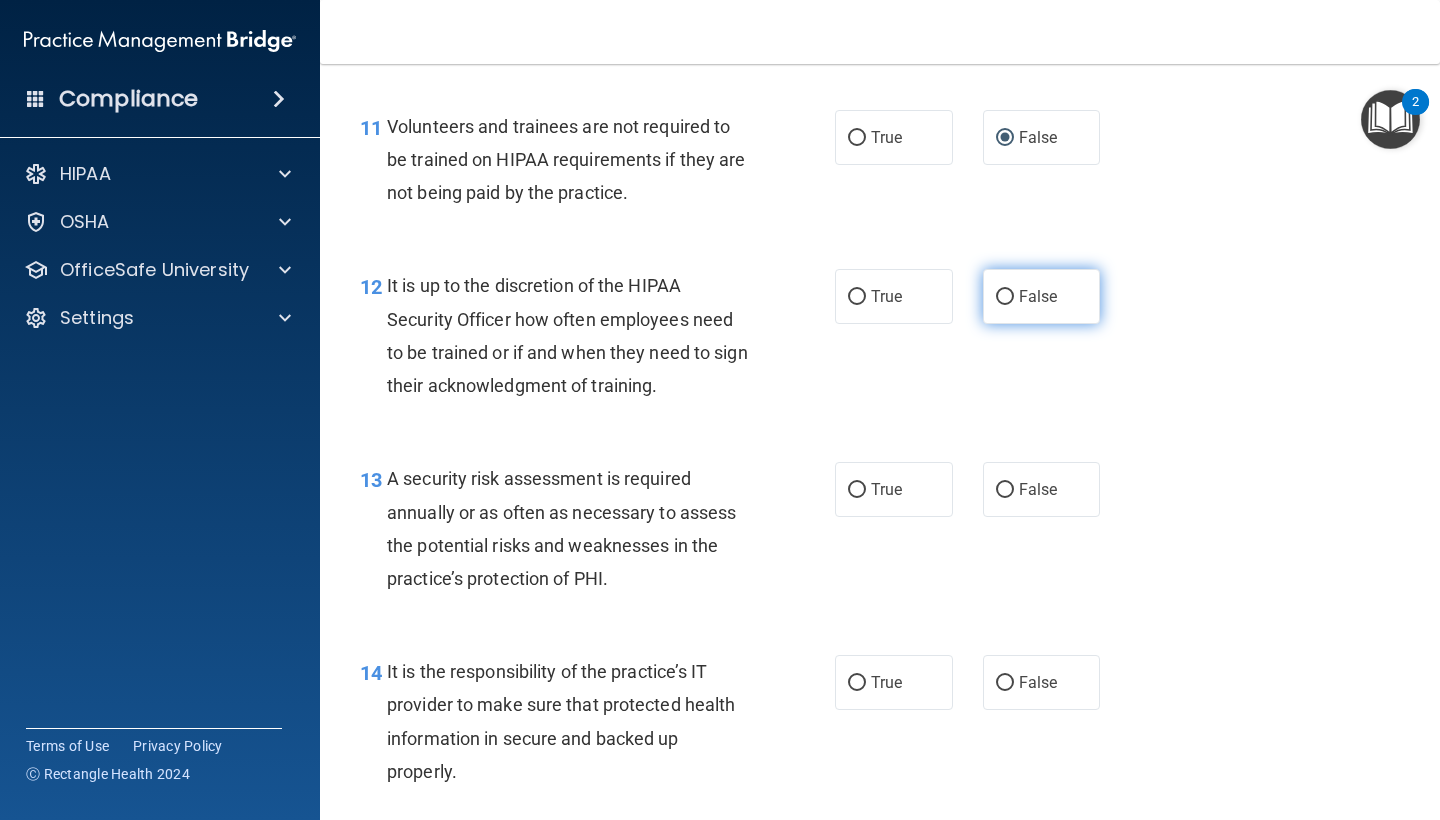 scroll, scrollTop: 2378, scrollLeft: 0, axis: vertical 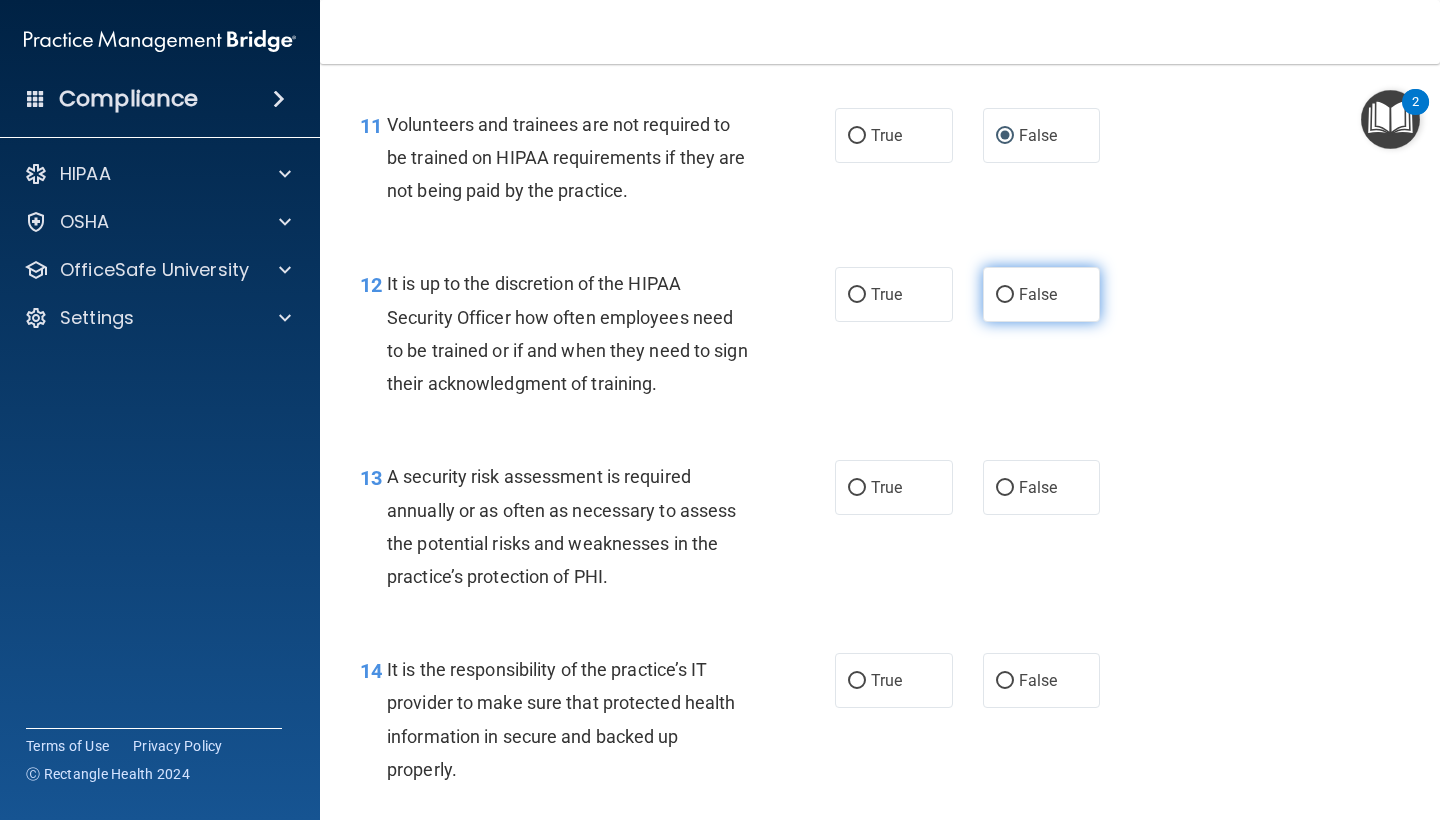 click on "False" at bounding box center (1042, 294) 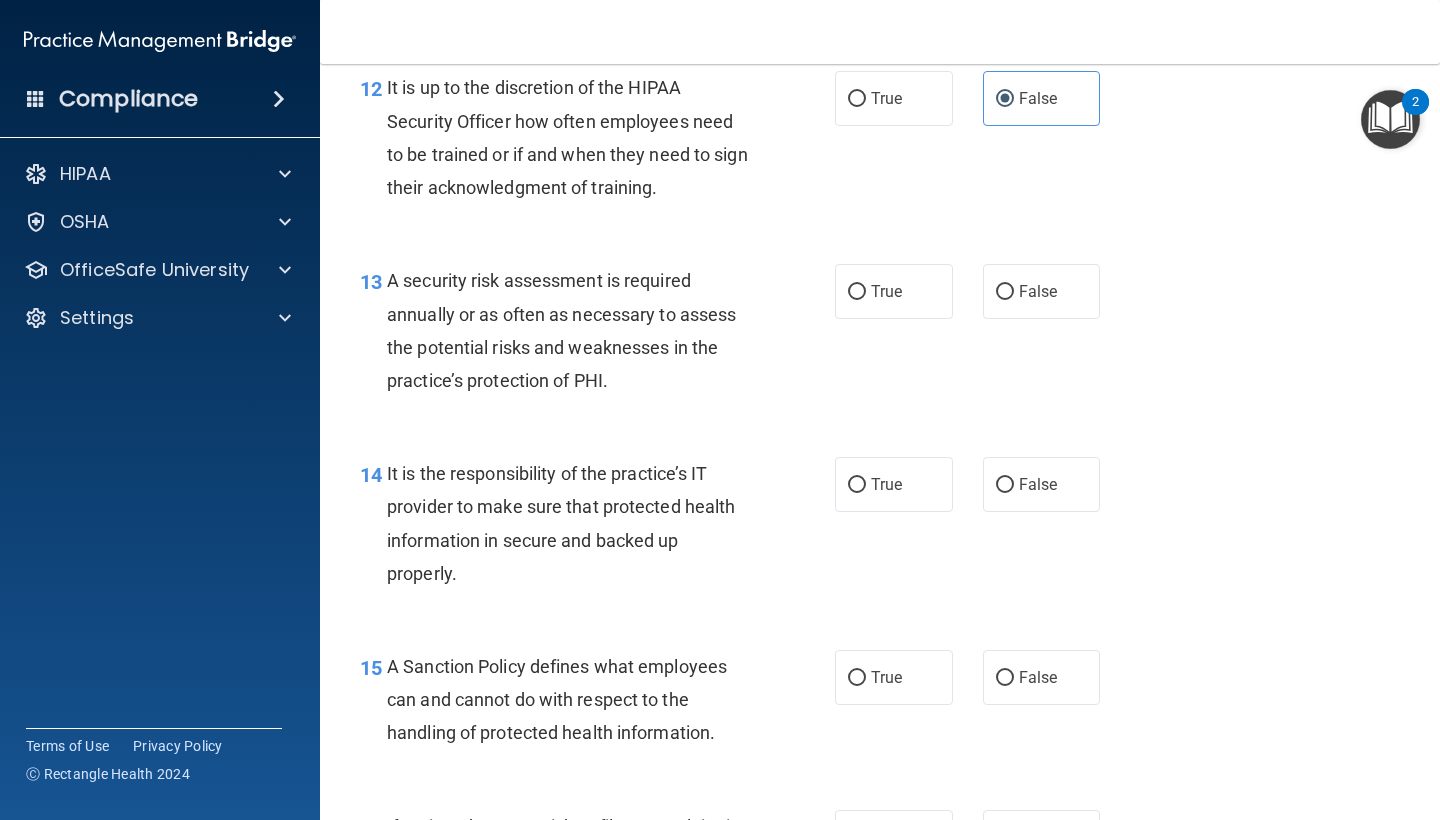 scroll, scrollTop: 2572, scrollLeft: 0, axis: vertical 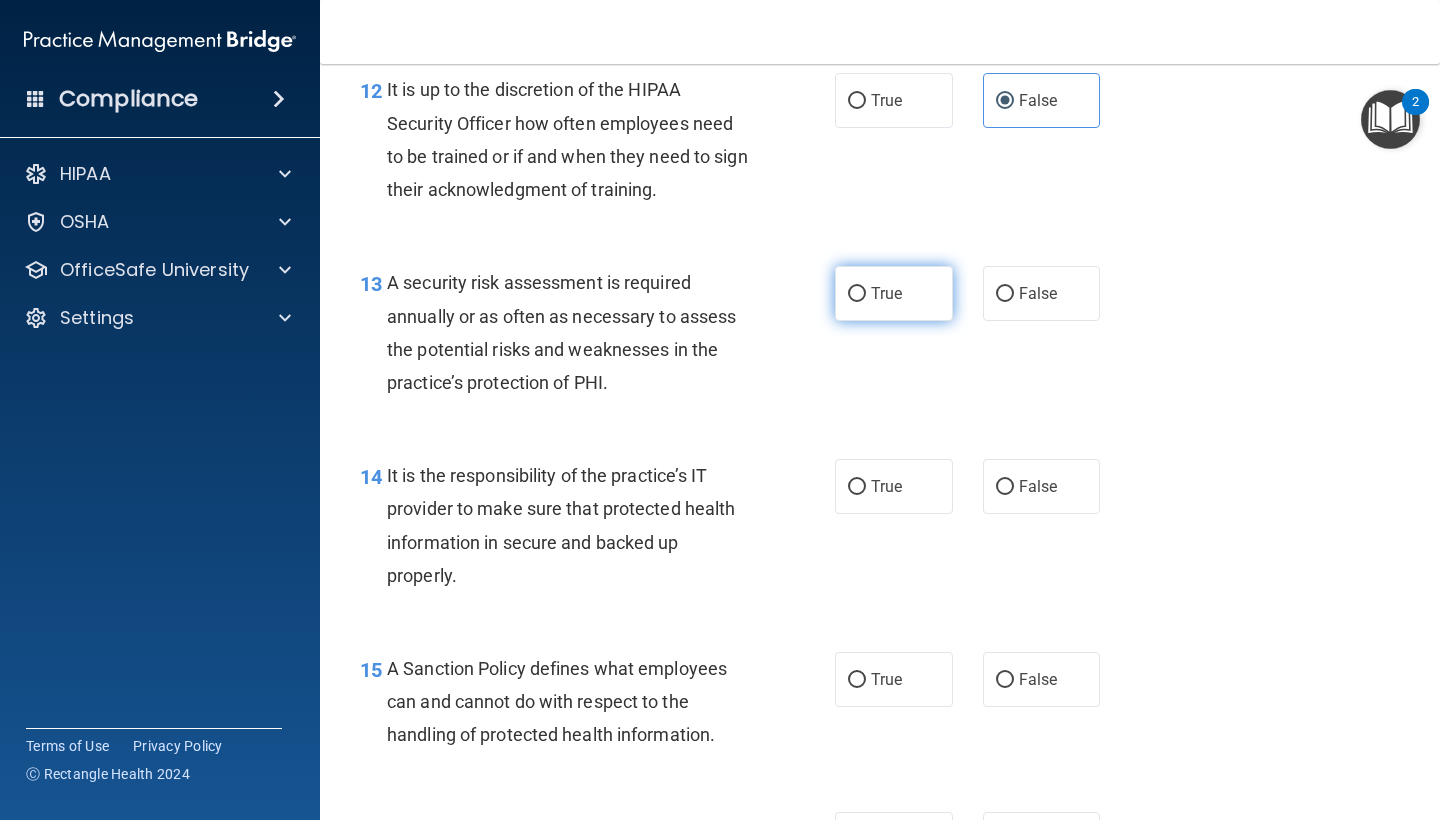 click on "True" at bounding box center (894, 293) 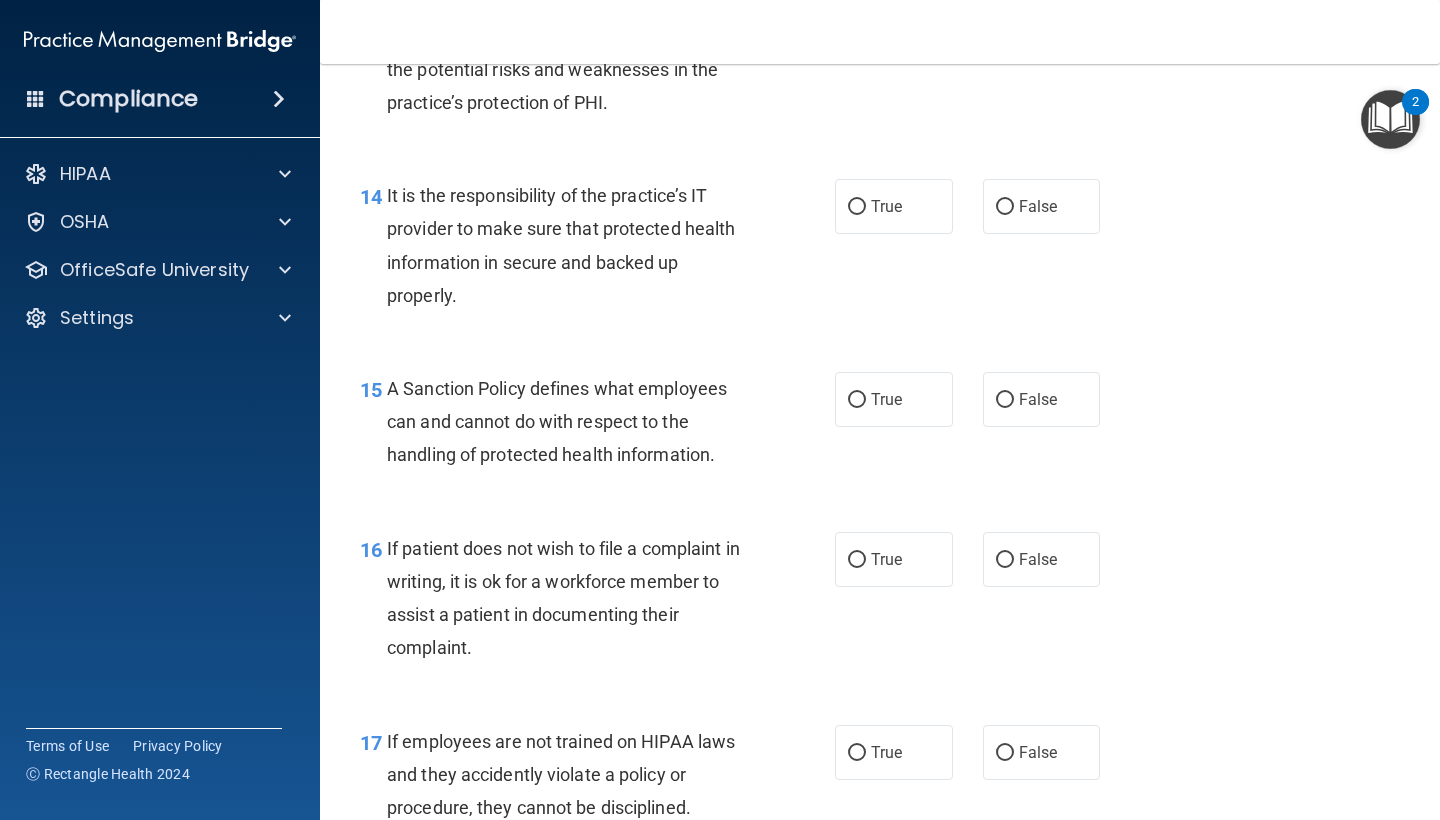 scroll, scrollTop: 2848, scrollLeft: 0, axis: vertical 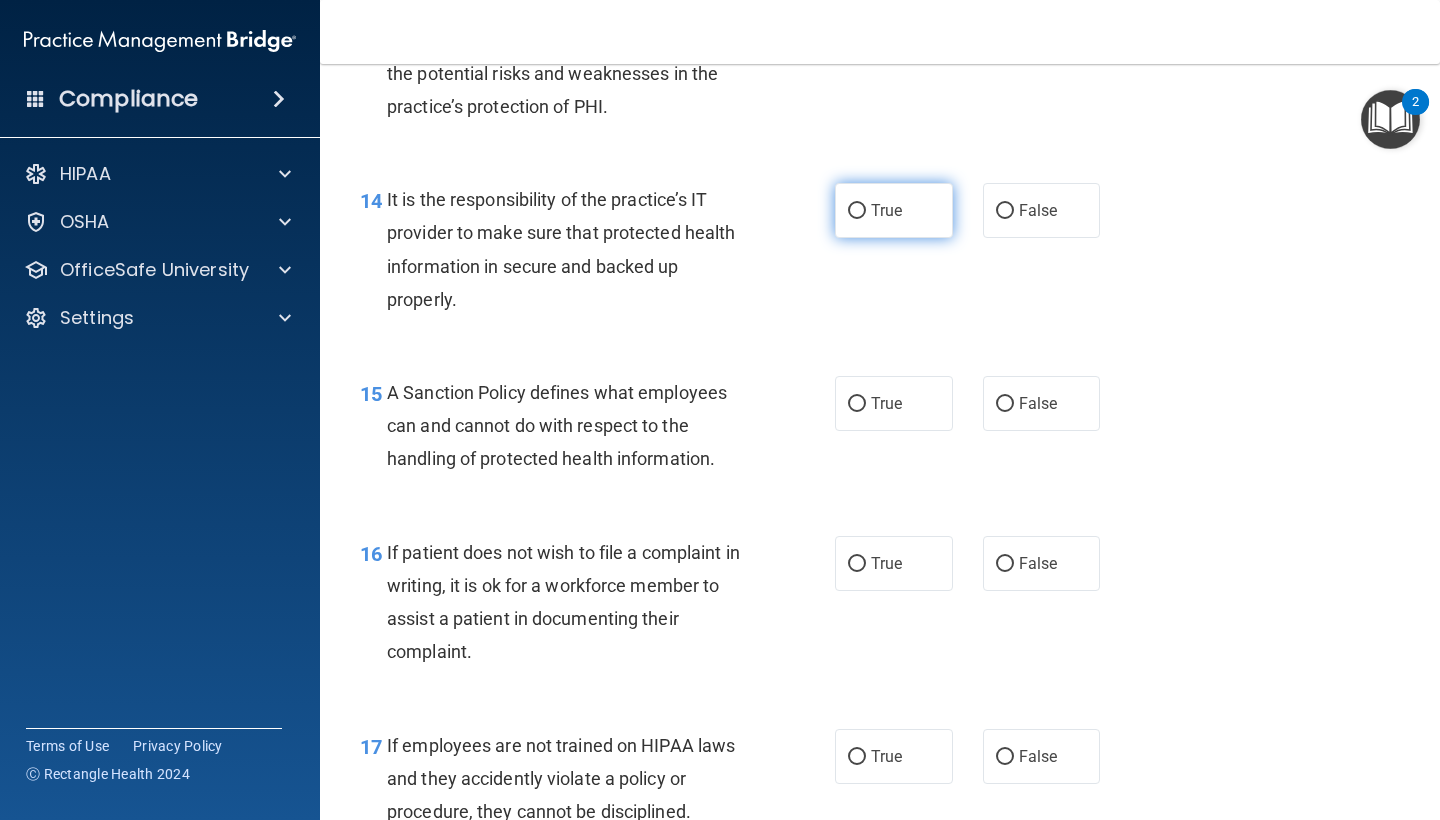 click on "True" at bounding box center [894, 210] 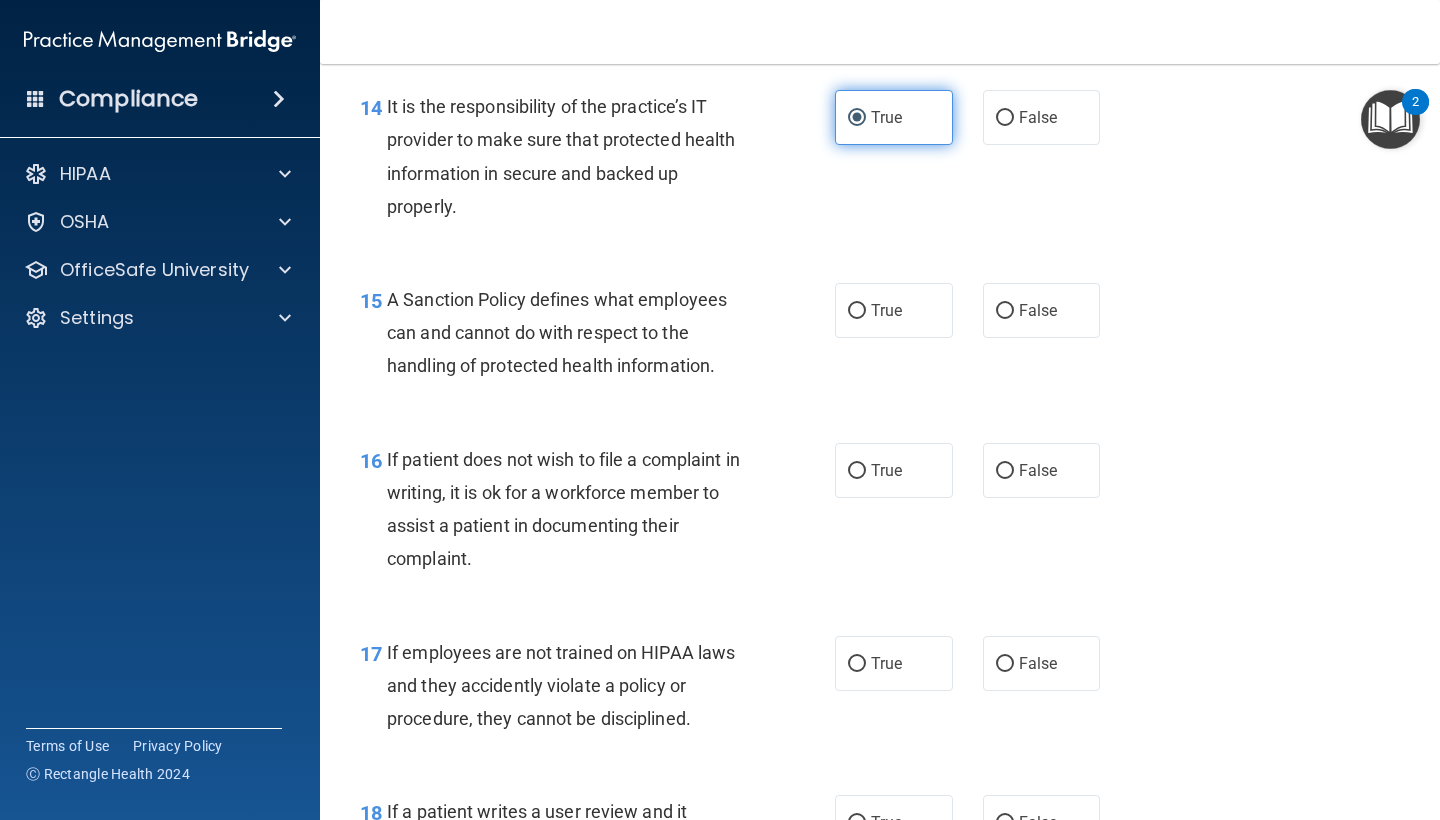 scroll, scrollTop: 2980, scrollLeft: 0, axis: vertical 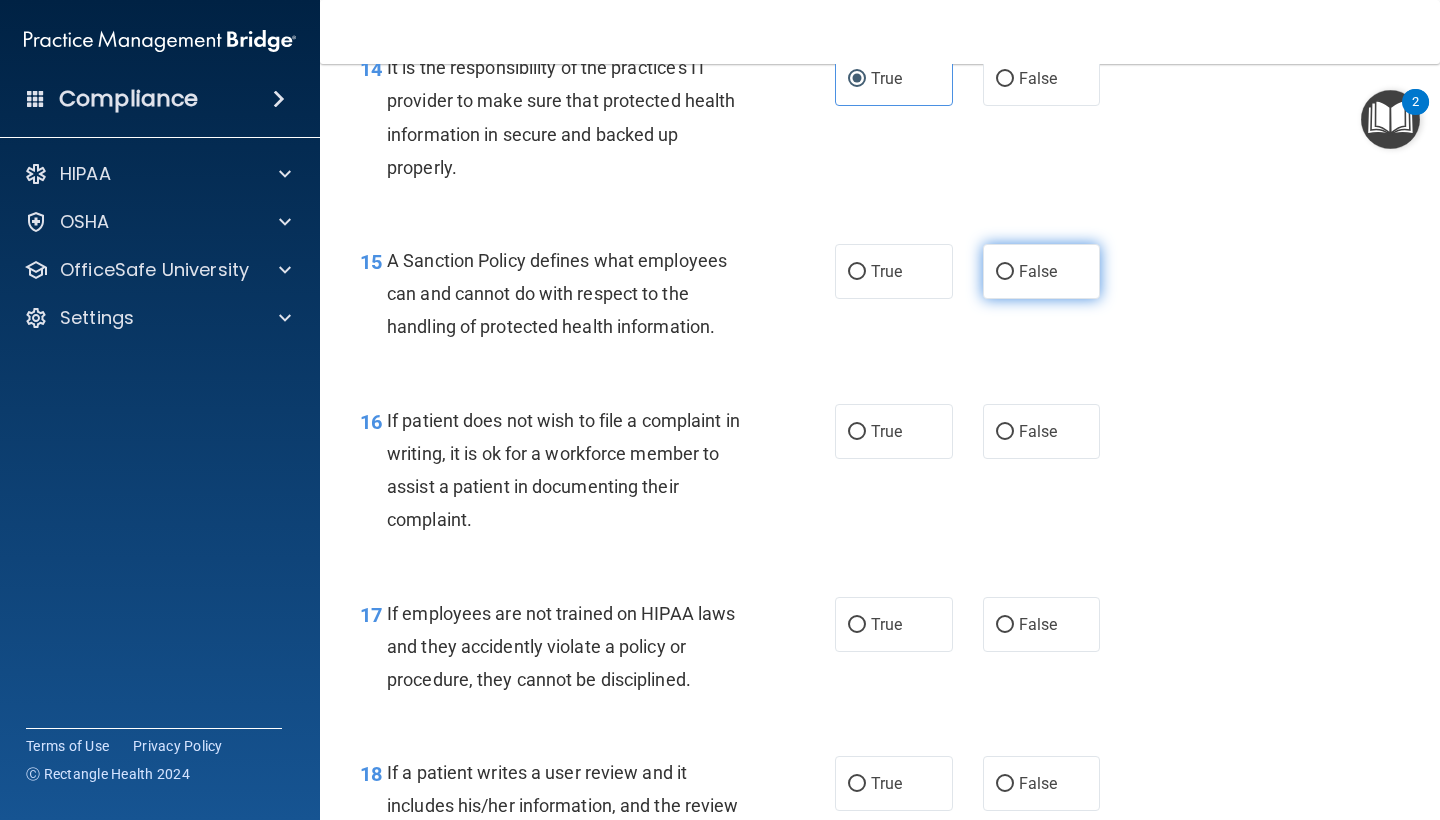 click on "False" at bounding box center (1042, 271) 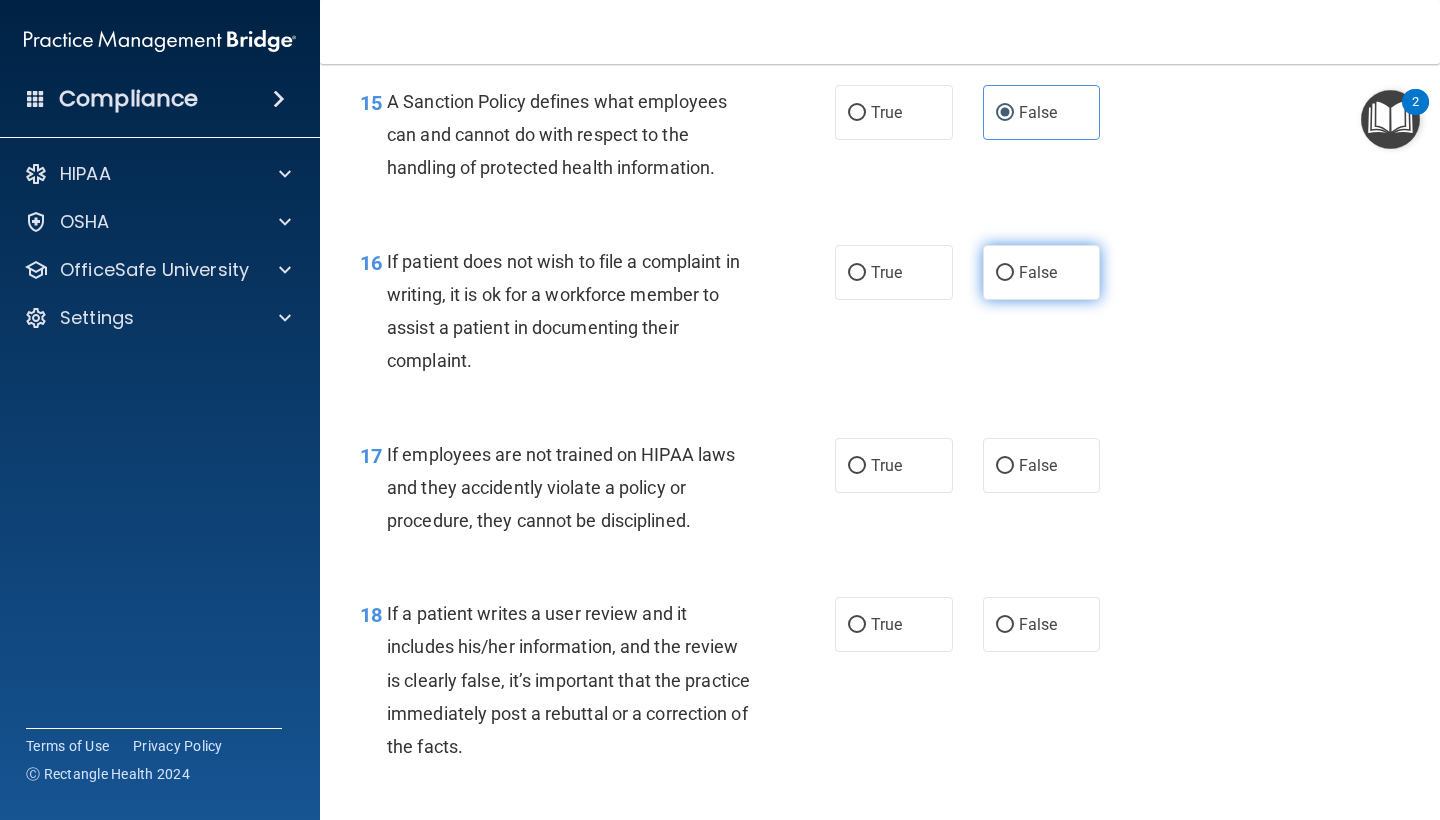 scroll, scrollTop: 3140, scrollLeft: 0, axis: vertical 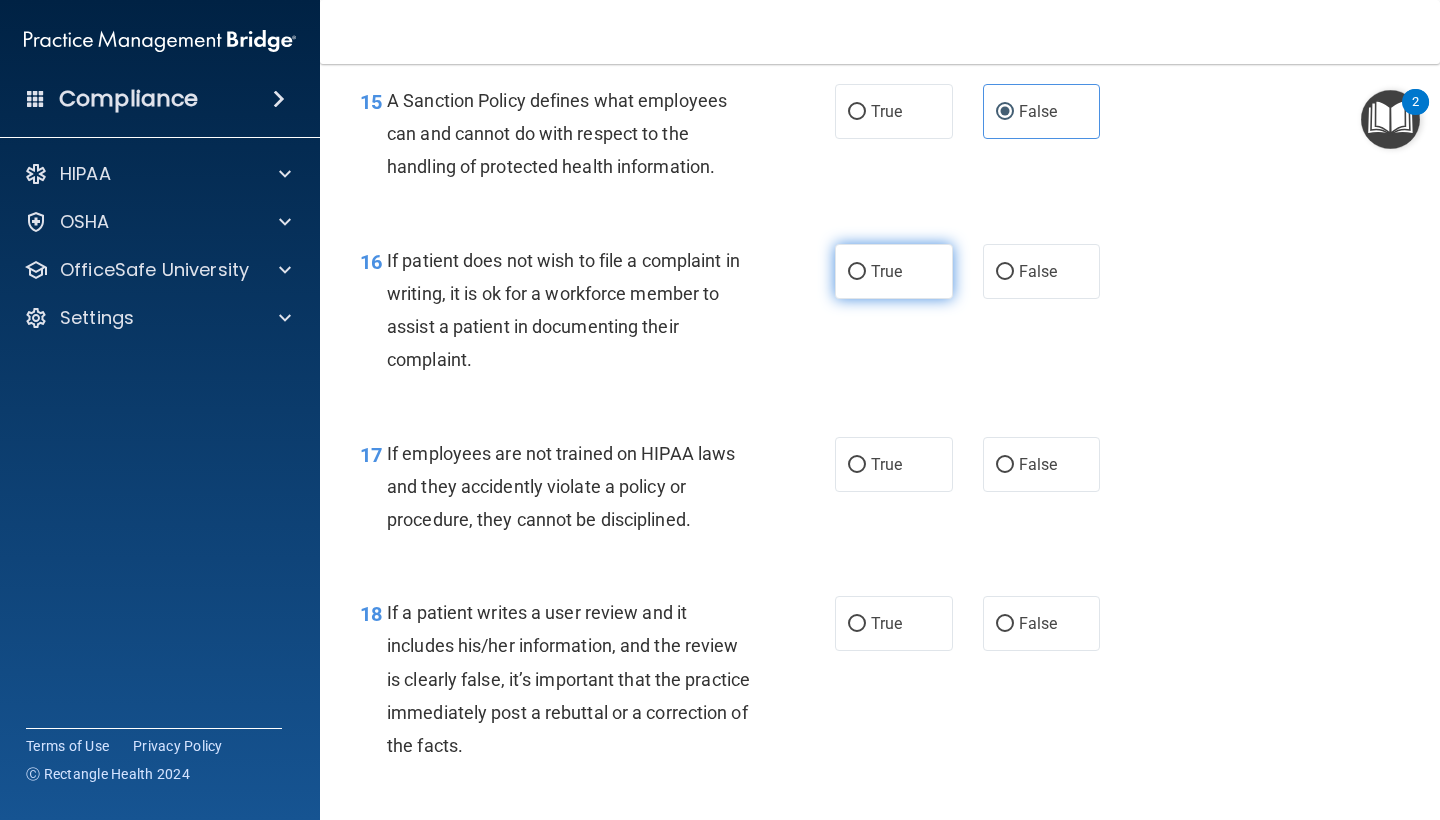 click on "True" at bounding box center (894, 271) 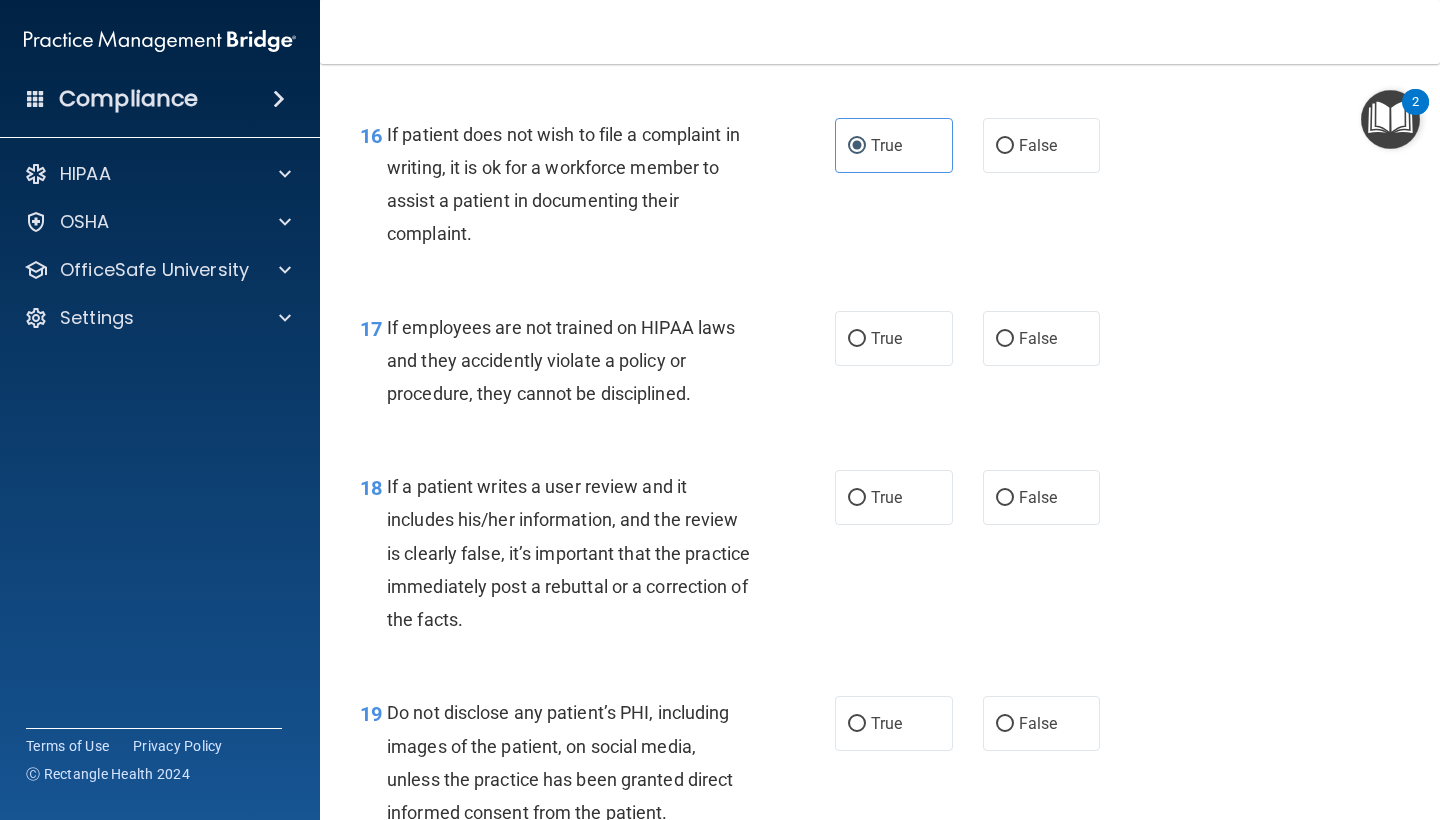 scroll, scrollTop: 3263, scrollLeft: 0, axis: vertical 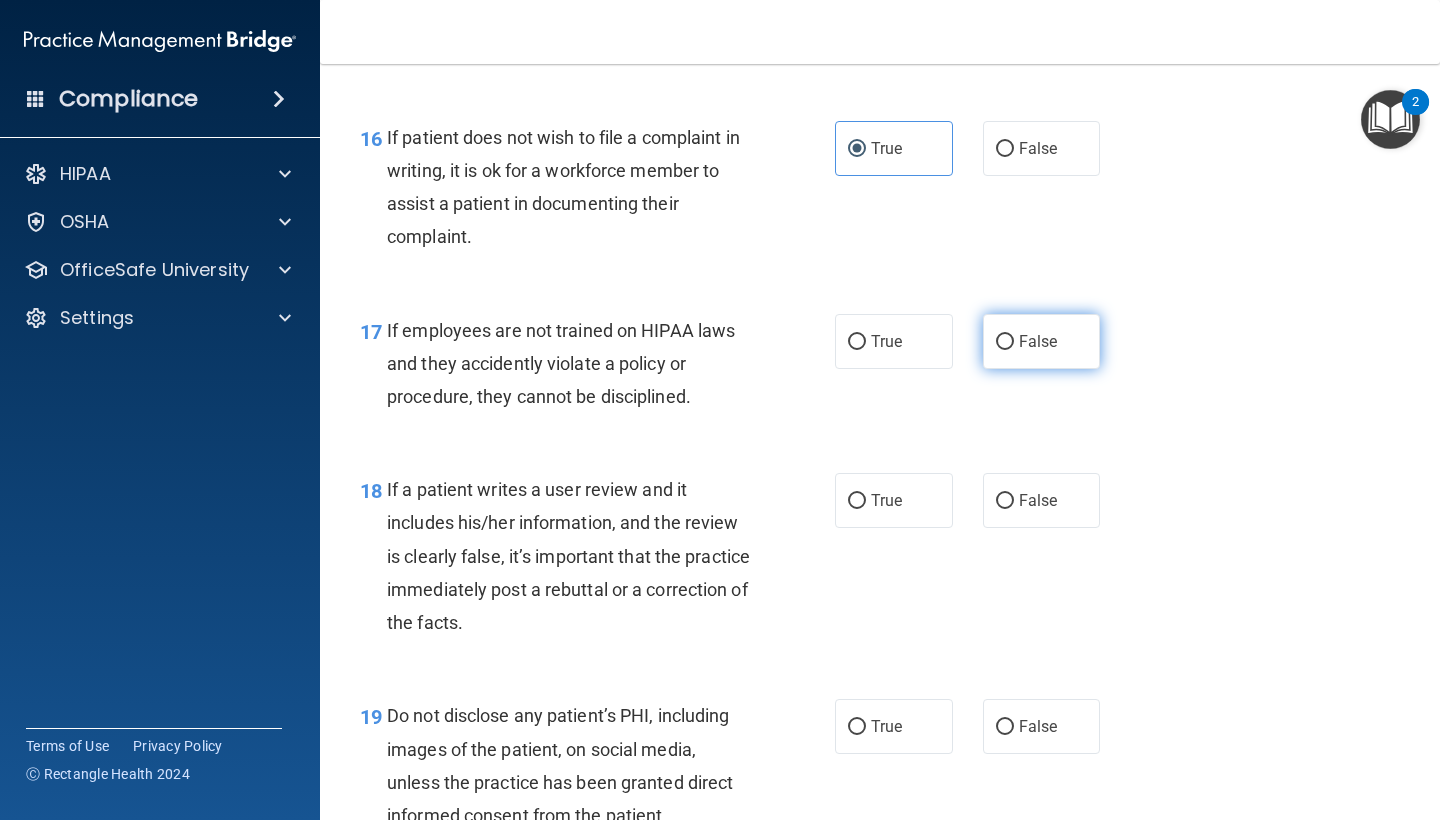 click on "False" at bounding box center (1042, 341) 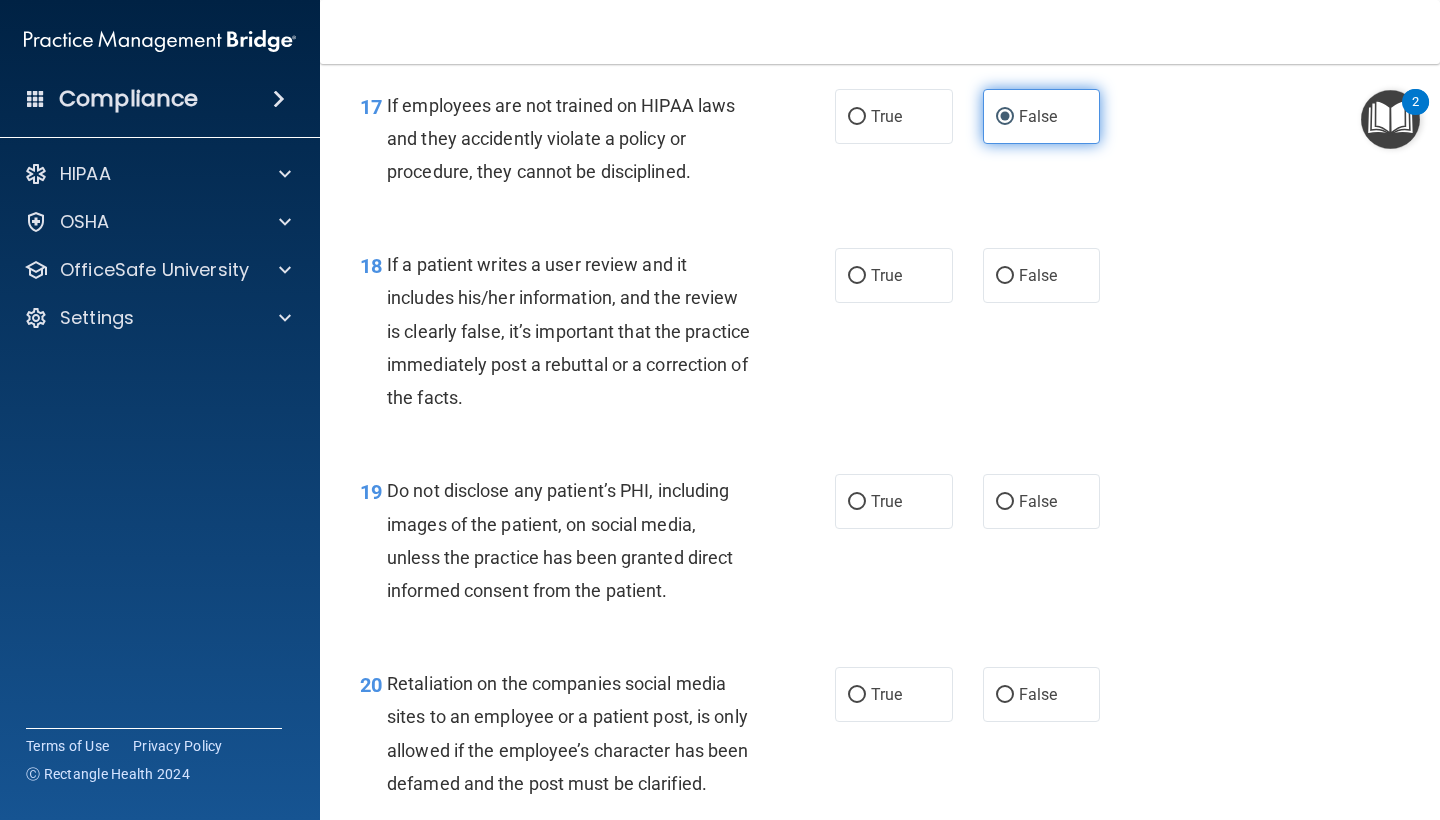 scroll, scrollTop: 3492, scrollLeft: 0, axis: vertical 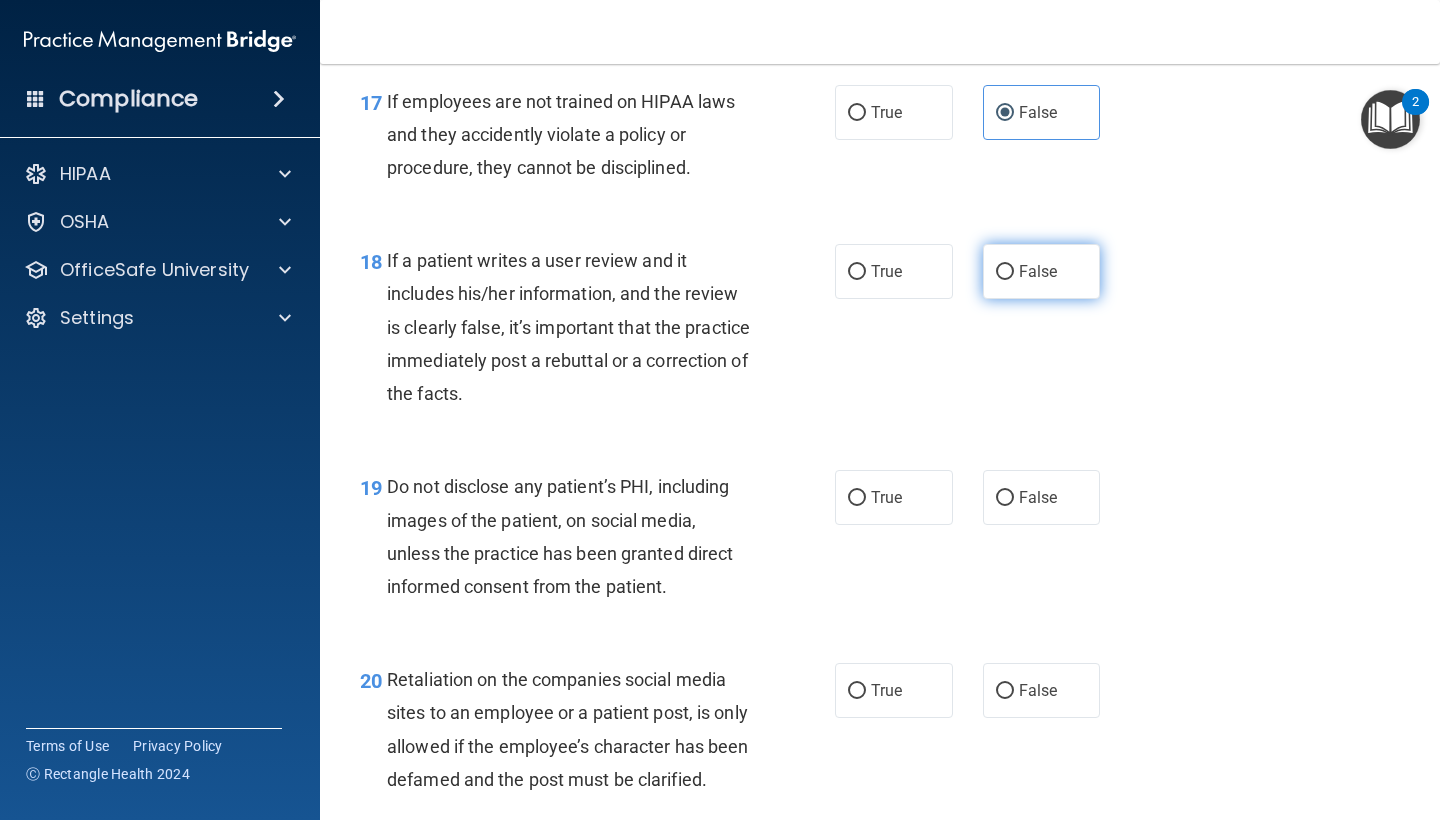click on "False" at bounding box center (1042, 271) 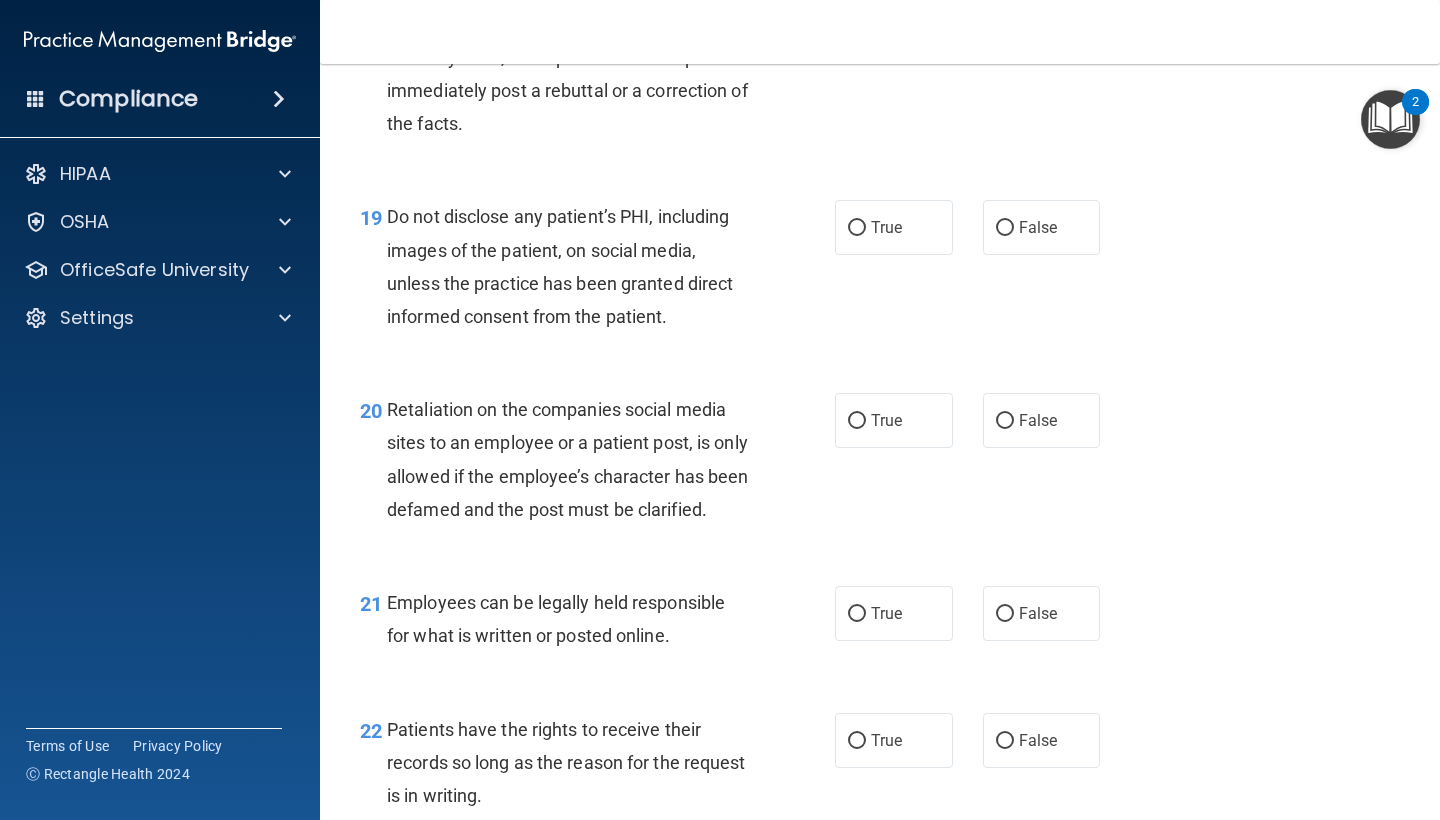 scroll, scrollTop: 3764, scrollLeft: 0, axis: vertical 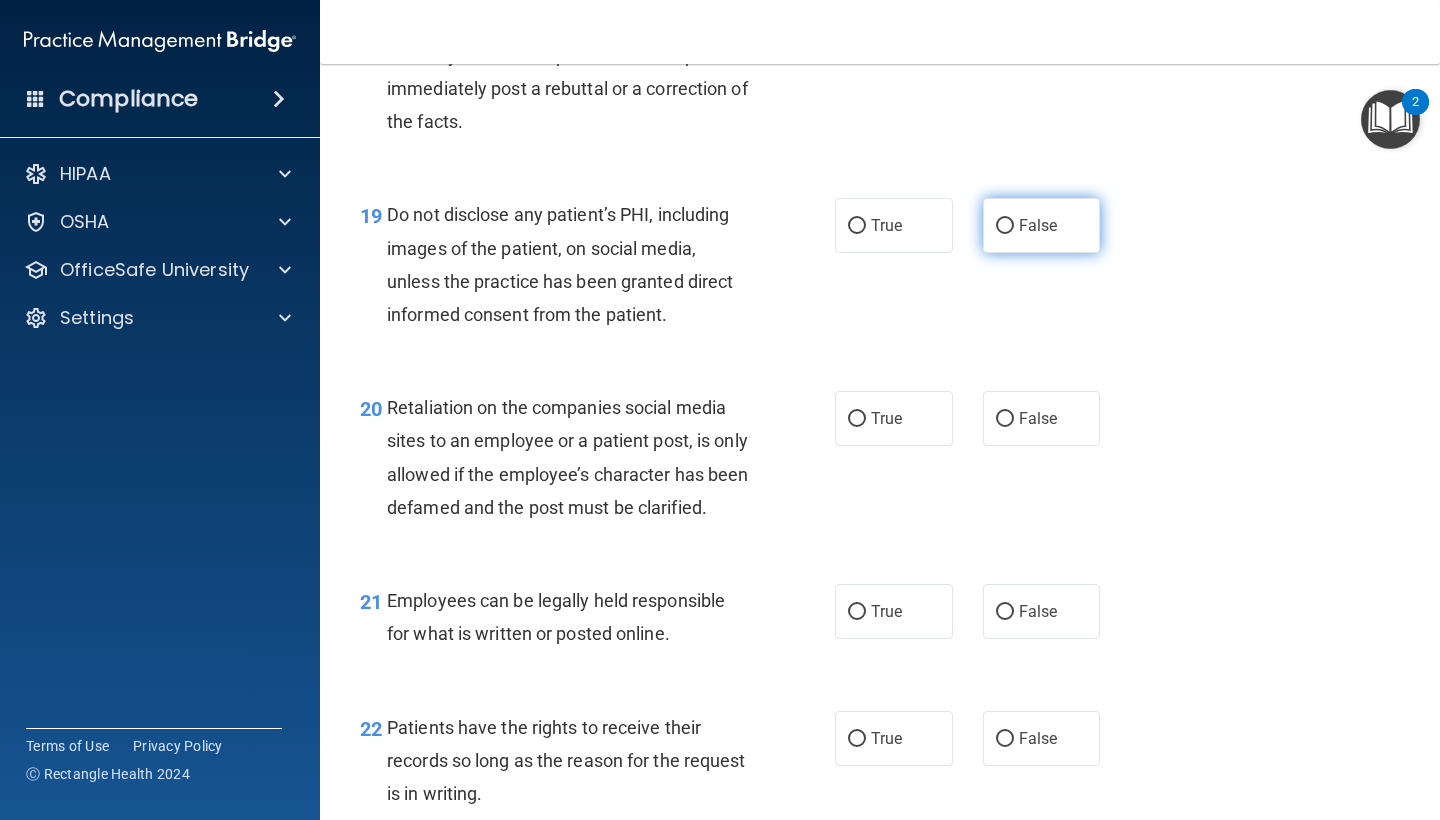click on "False" at bounding box center [1042, 225] 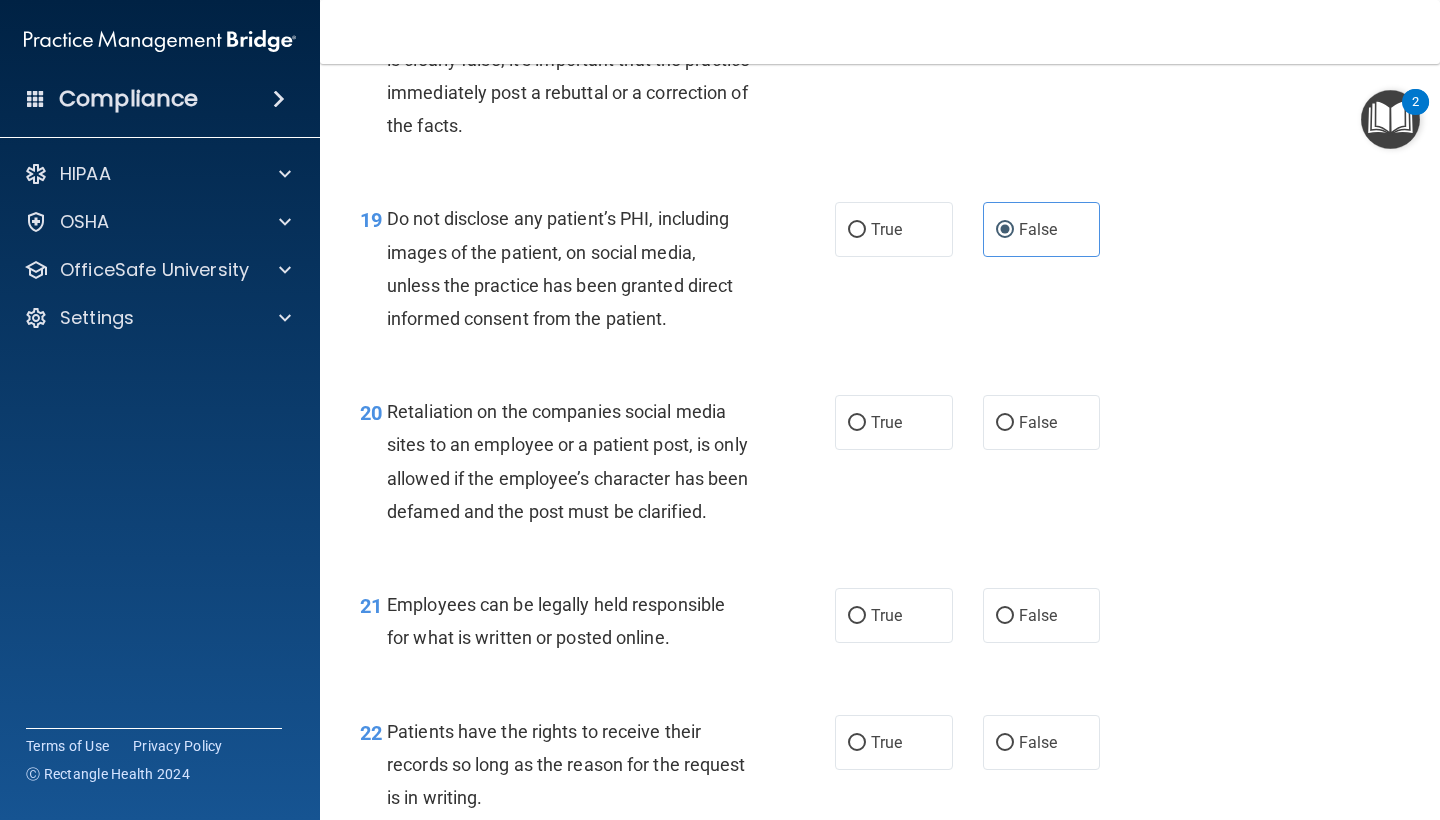 scroll, scrollTop: 3758, scrollLeft: 0, axis: vertical 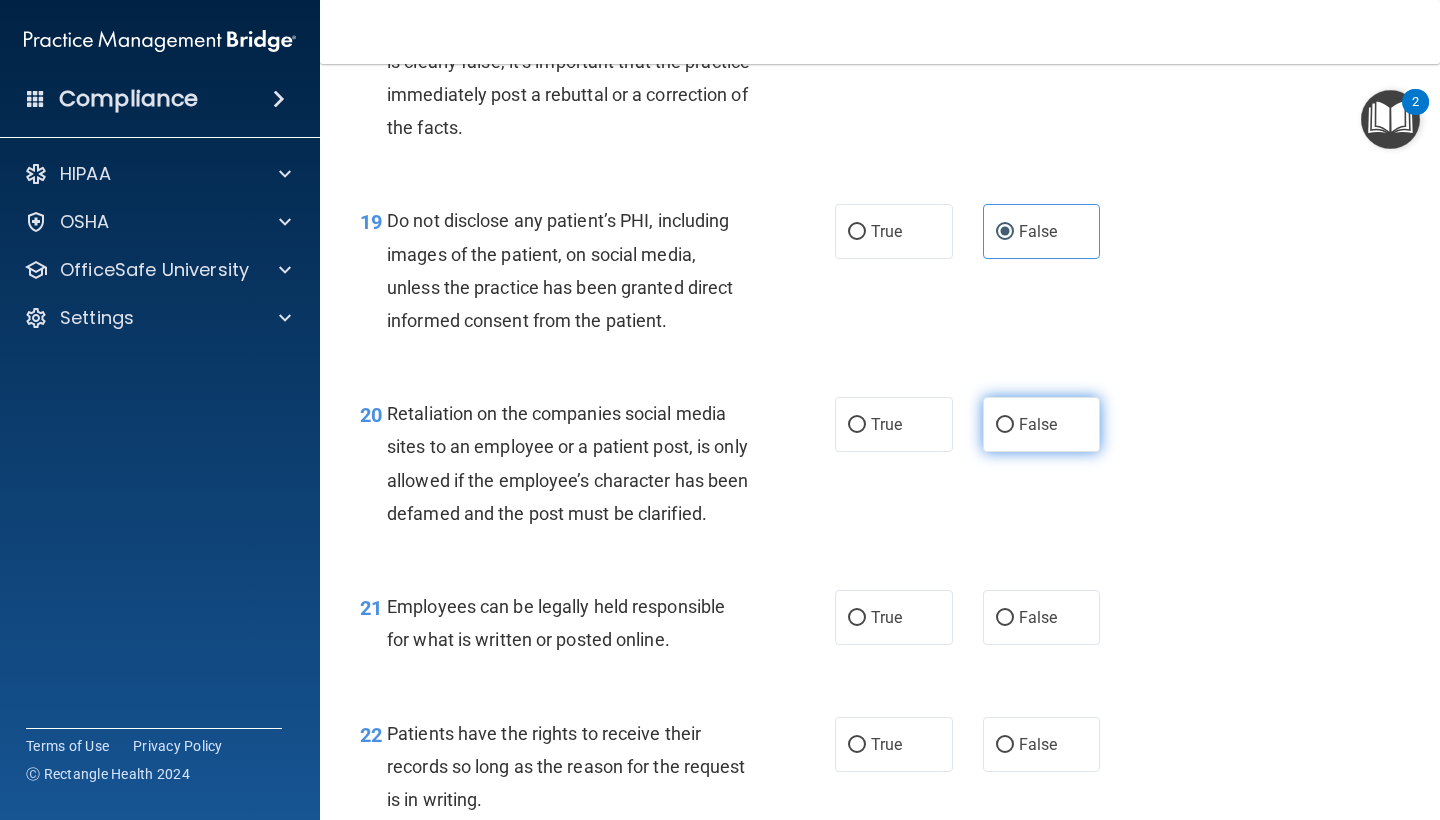 click on "False" at bounding box center [1005, 425] 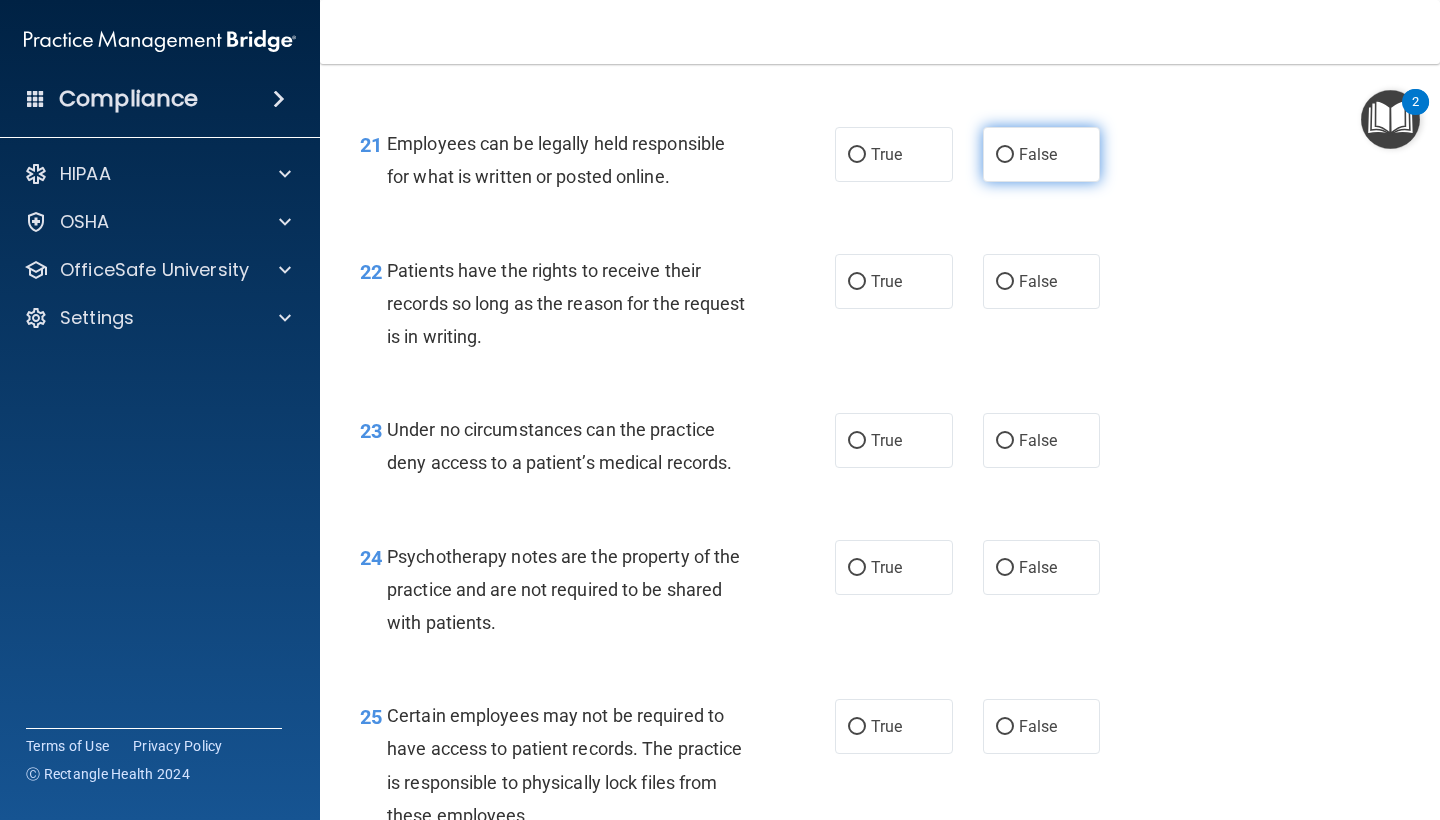 scroll, scrollTop: 4223, scrollLeft: 0, axis: vertical 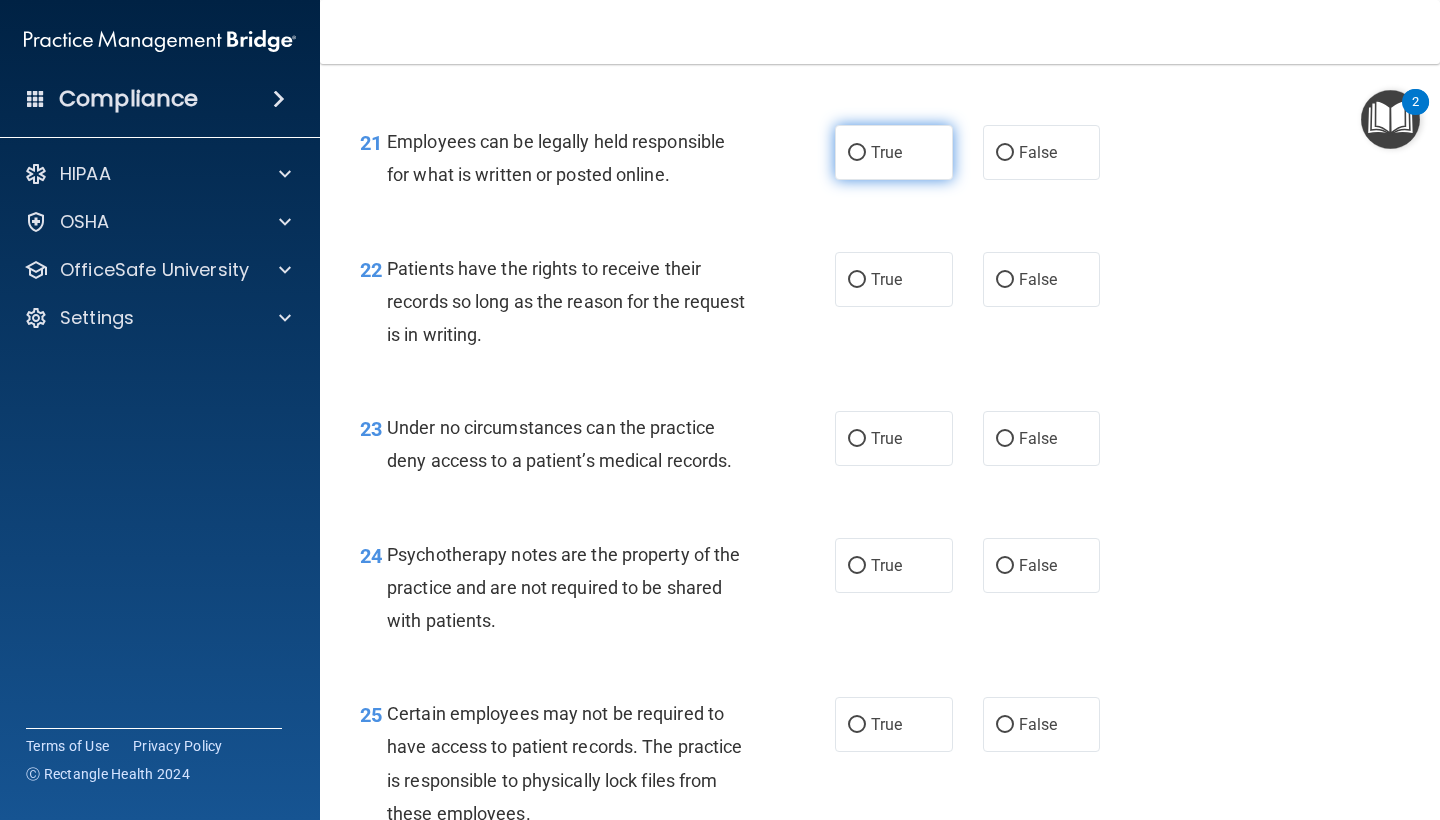 click on "True" at bounding box center [894, 152] 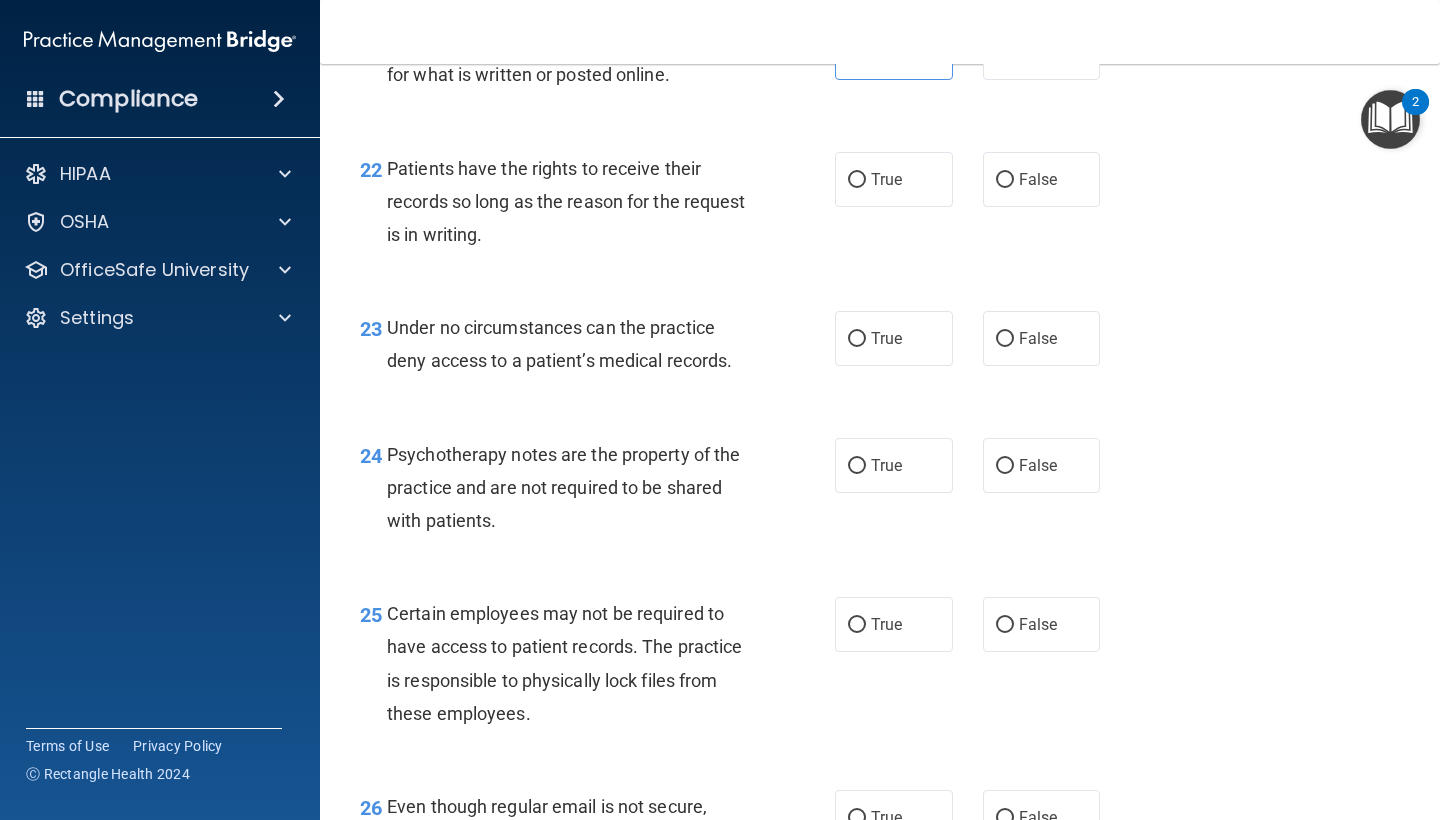 scroll, scrollTop: 4327, scrollLeft: 0, axis: vertical 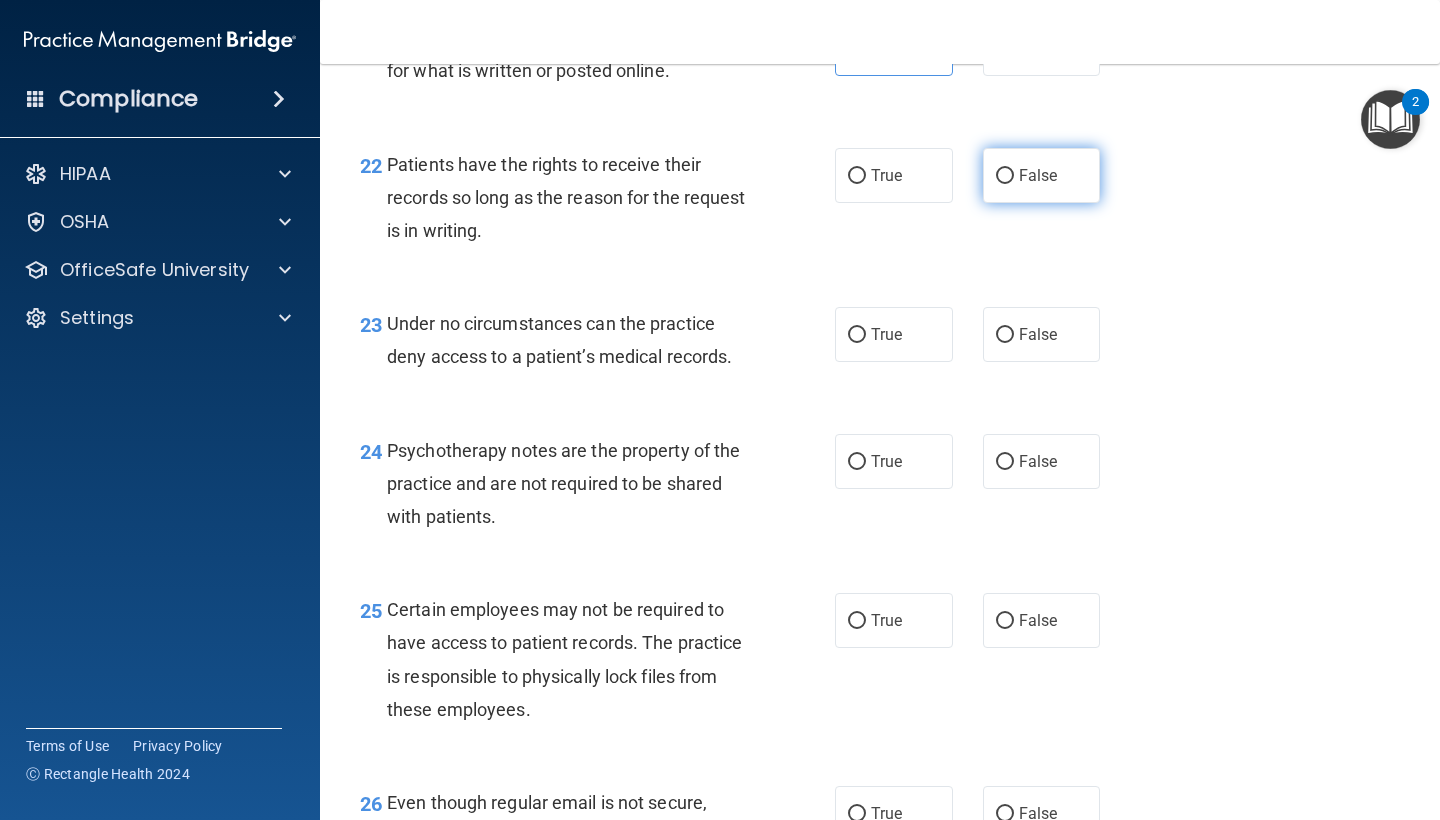click on "False" at bounding box center [1005, 176] 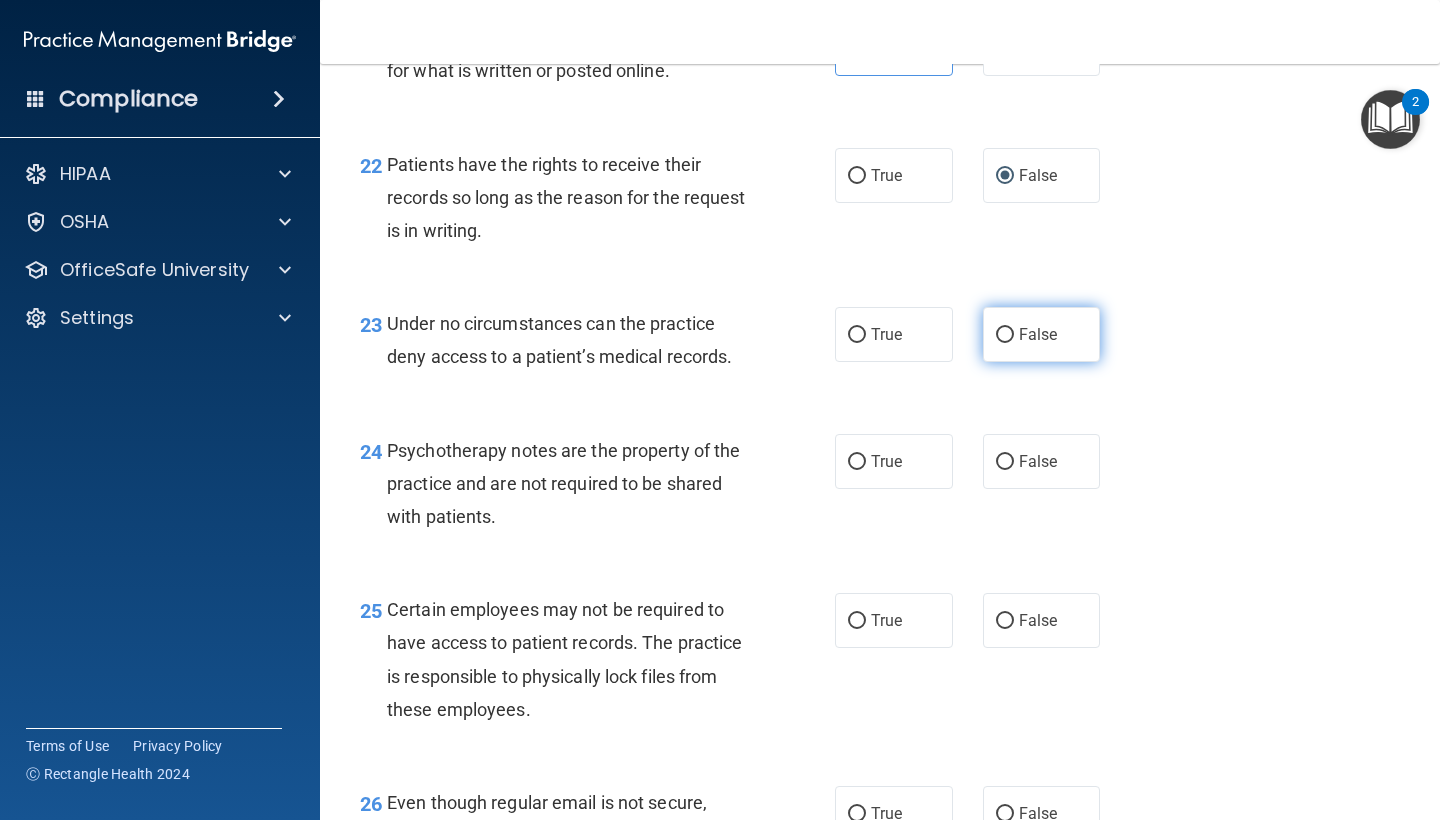 click on "False" at bounding box center (1005, 335) 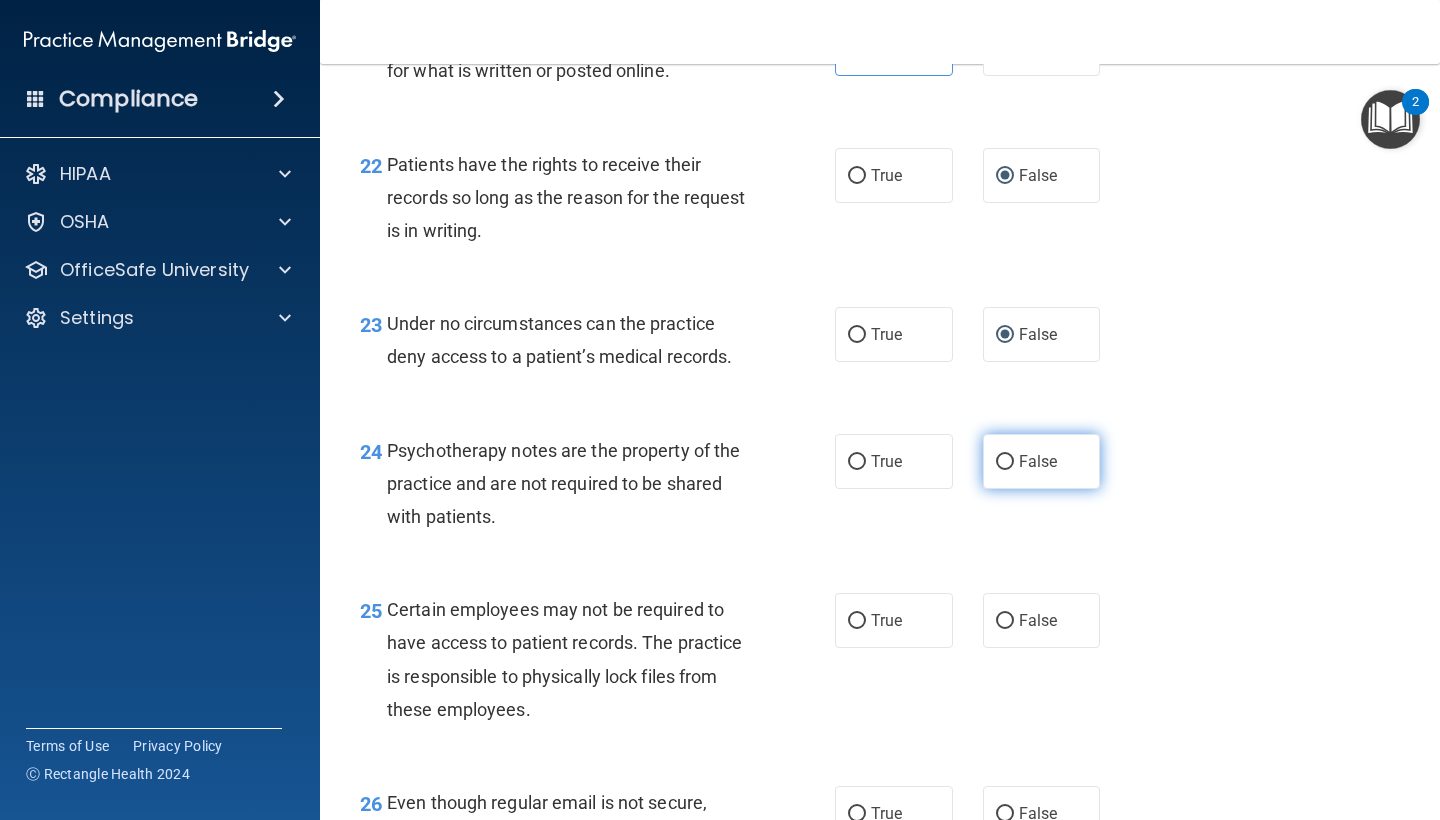 click on "False" at bounding box center (1005, 462) 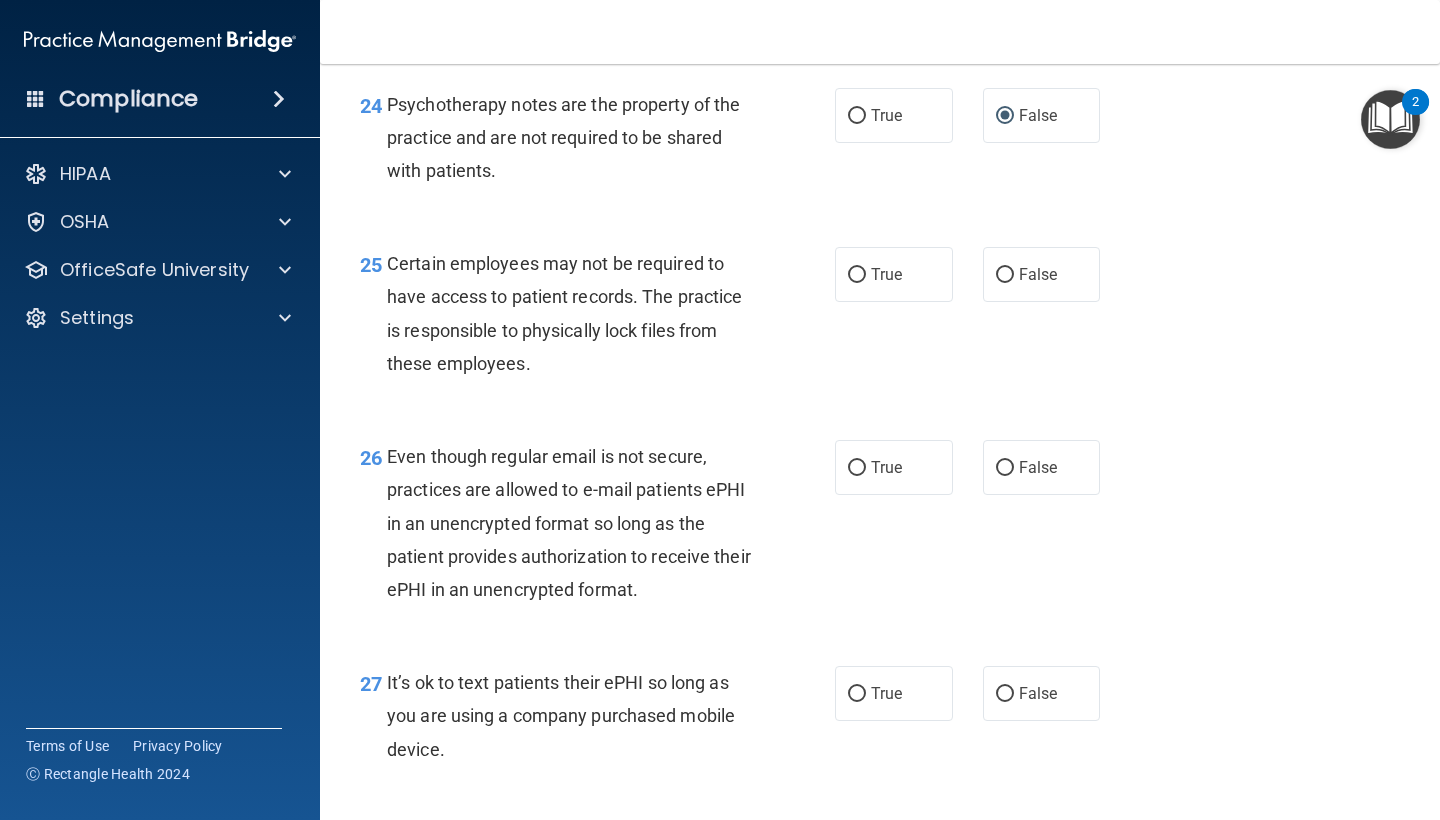 scroll, scrollTop: 4688, scrollLeft: 0, axis: vertical 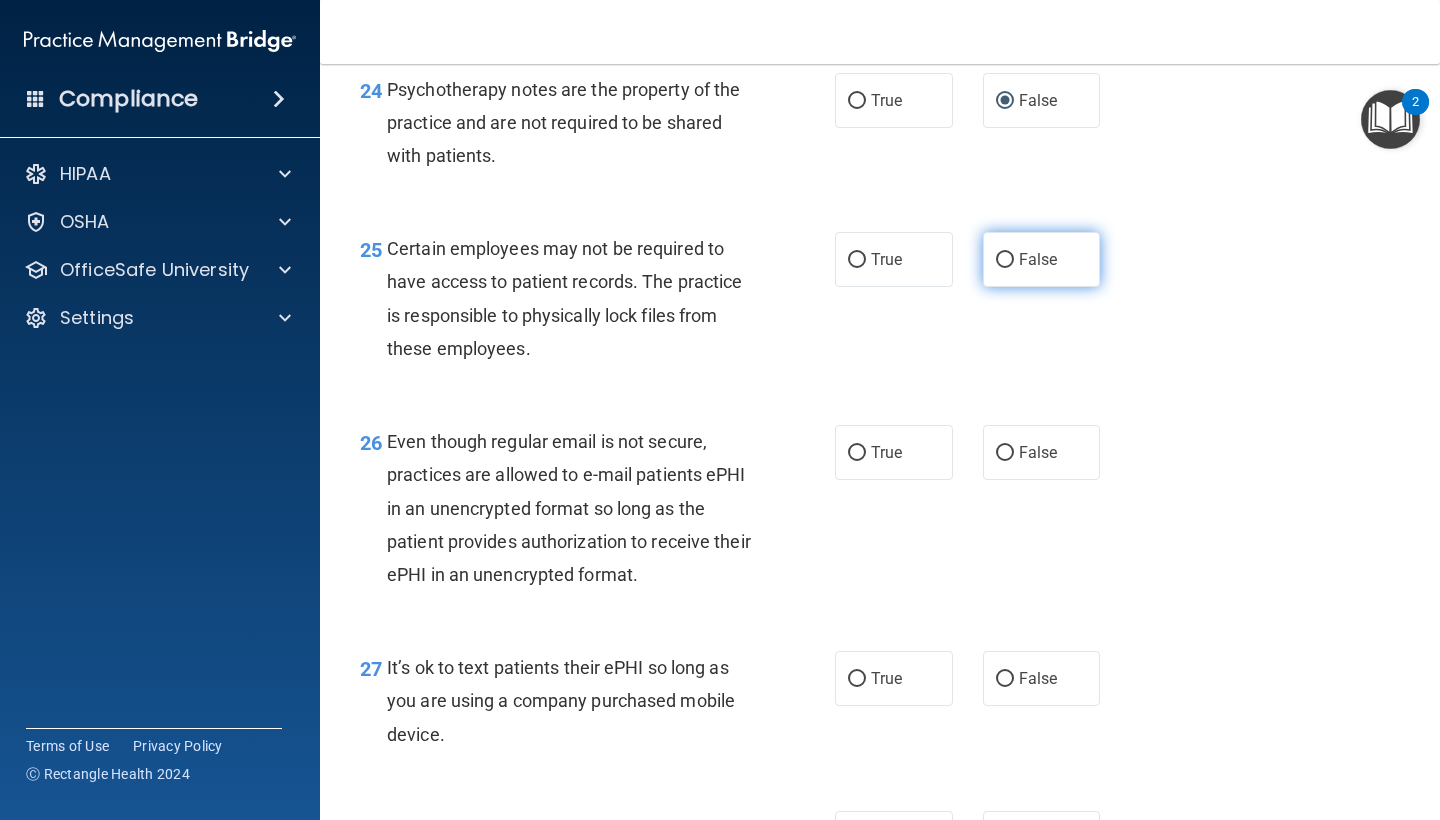 click on "False" at bounding box center (1005, 260) 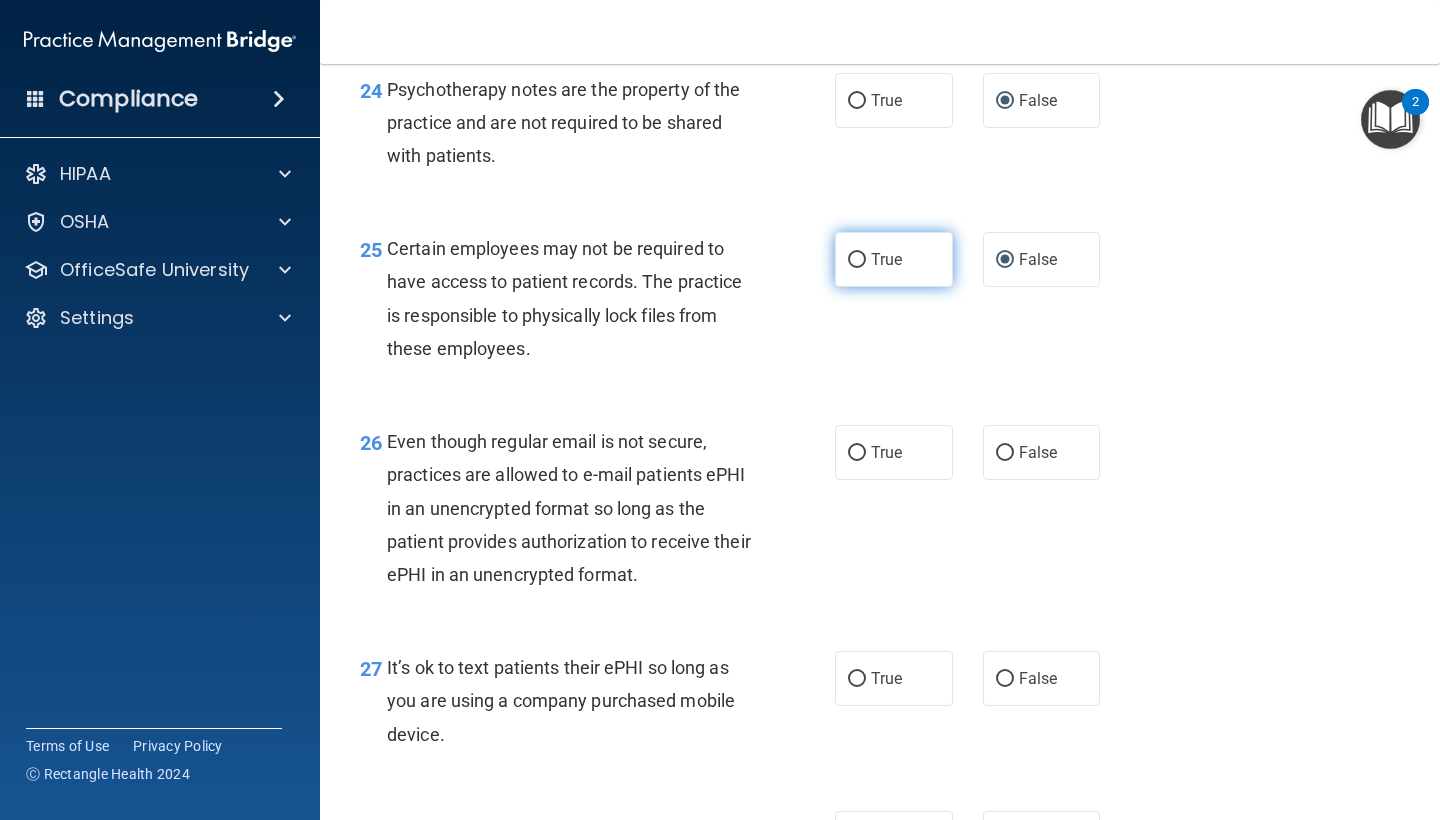 click on "True" at bounding box center (894, 259) 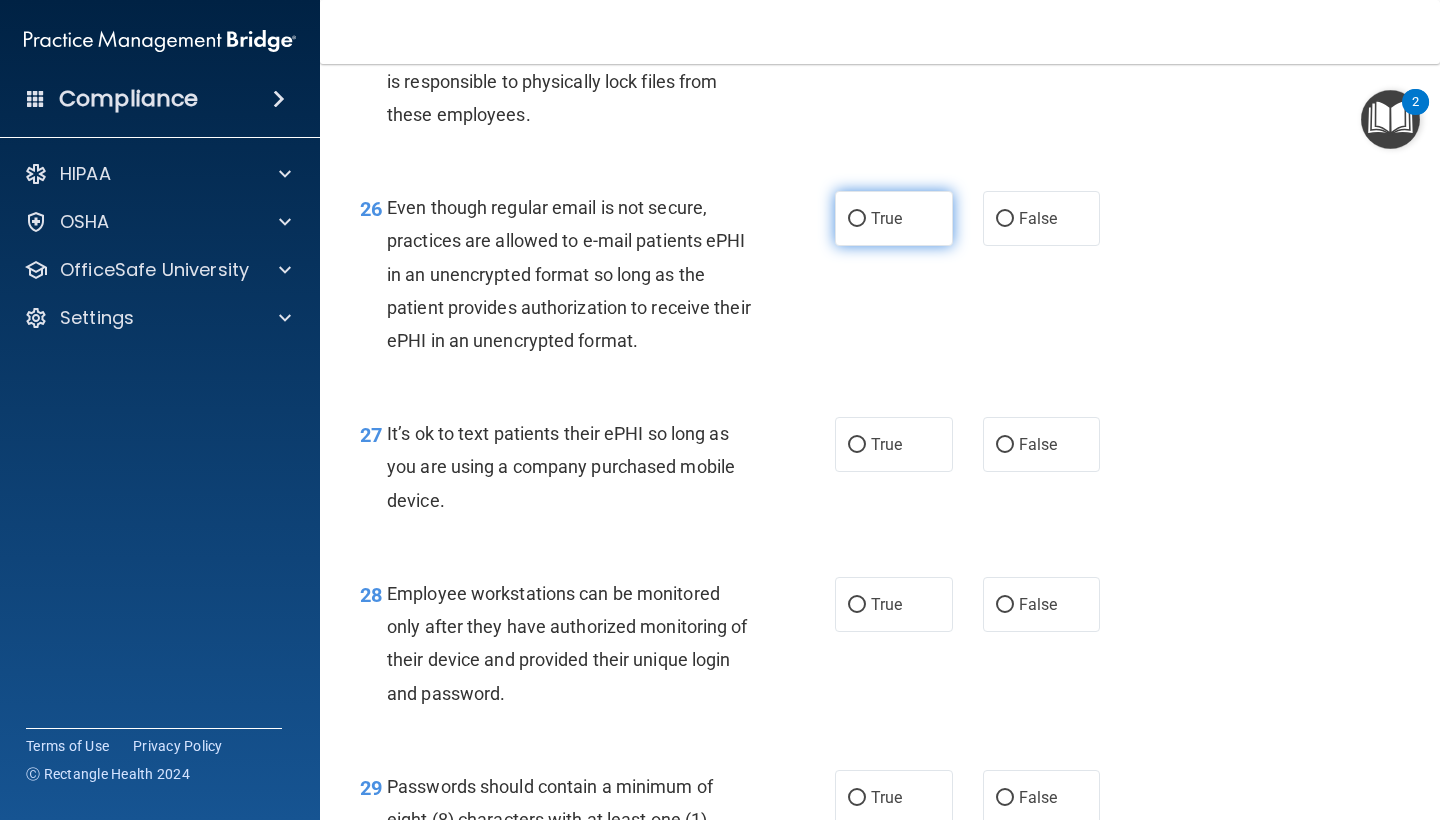 scroll, scrollTop: 4920, scrollLeft: 0, axis: vertical 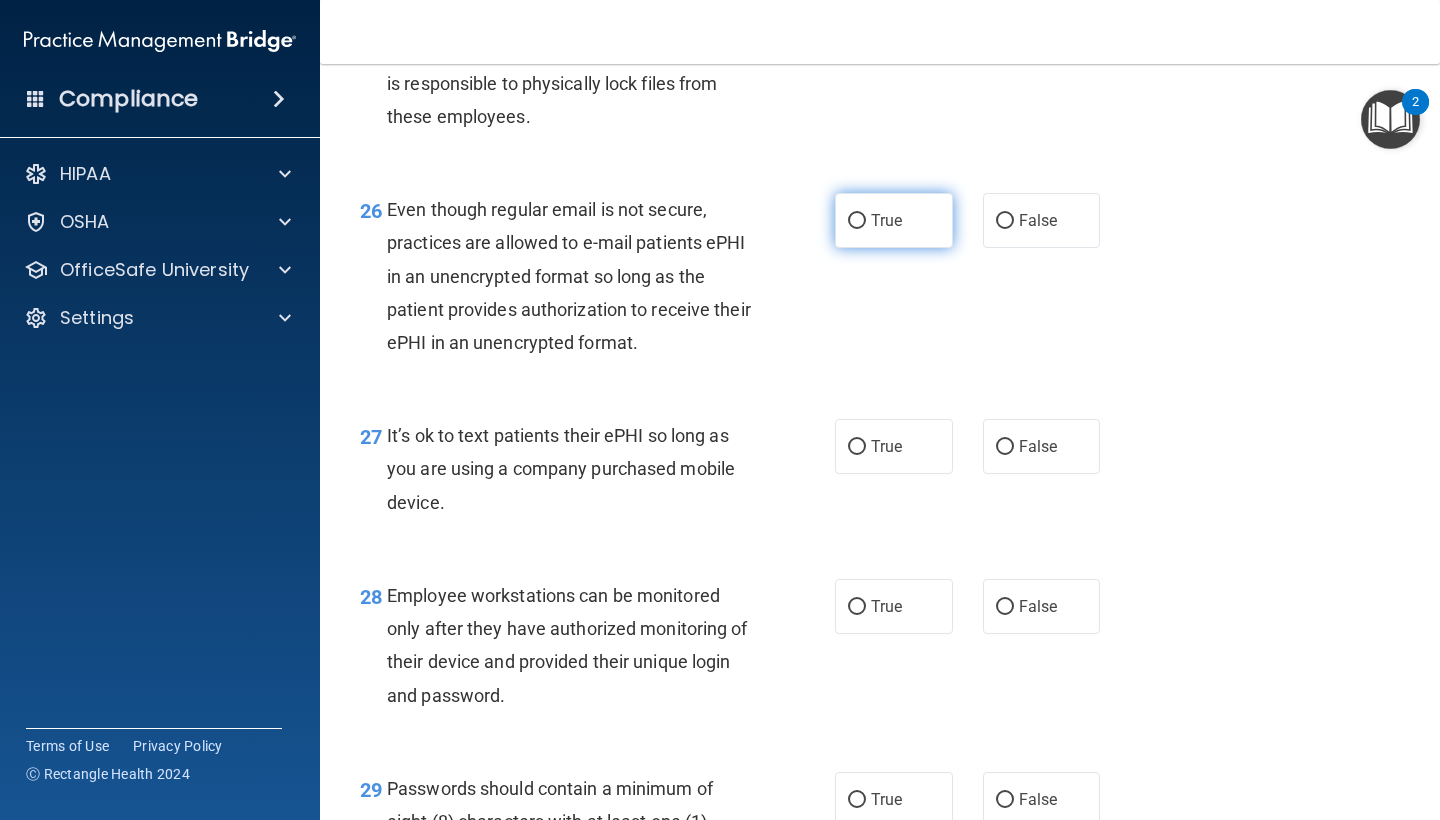 click on "True" at bounding box center [886, 220] 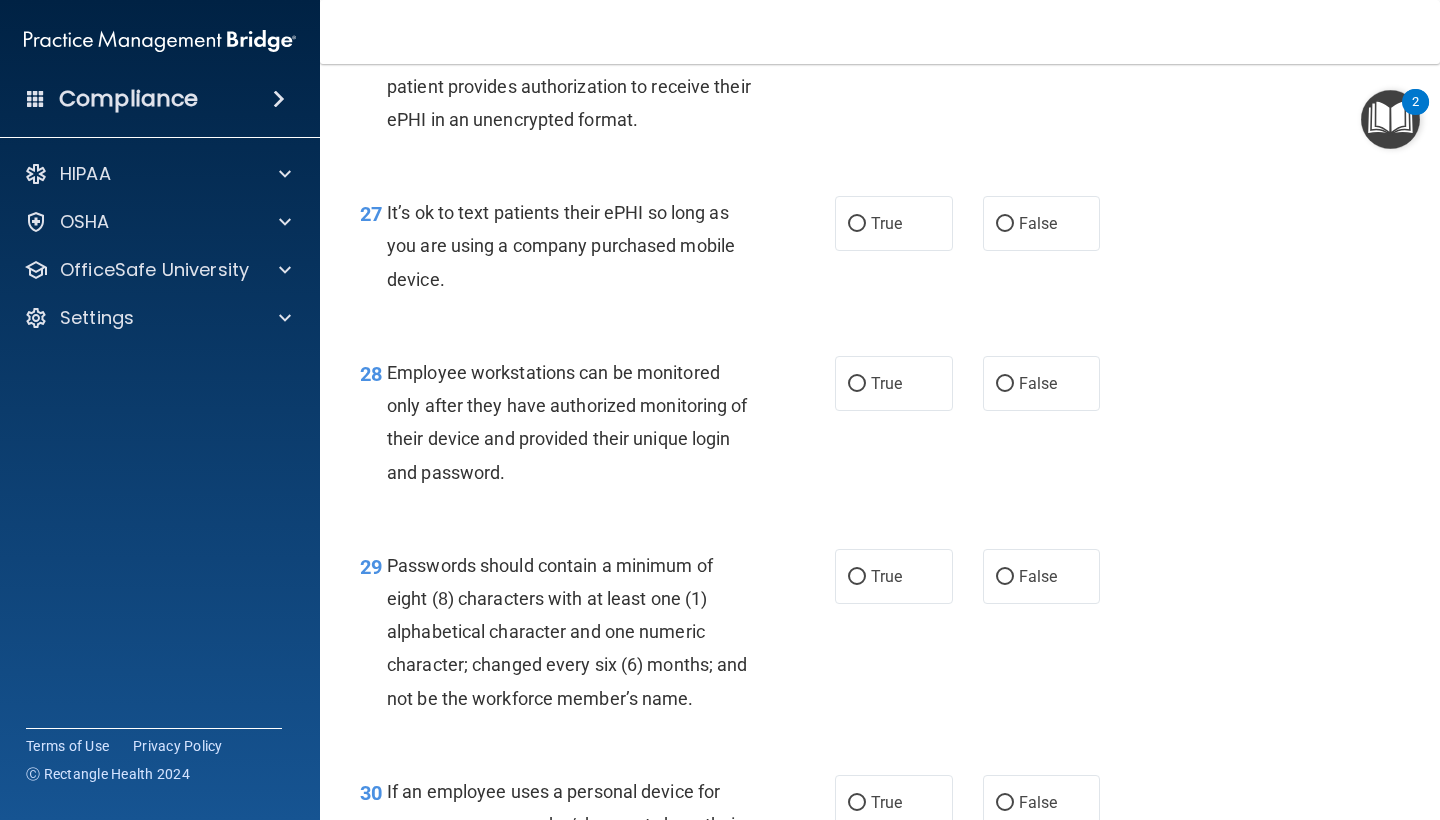 scroll, scrollTop: 5145, scrollLeft: 0, axis: vertical 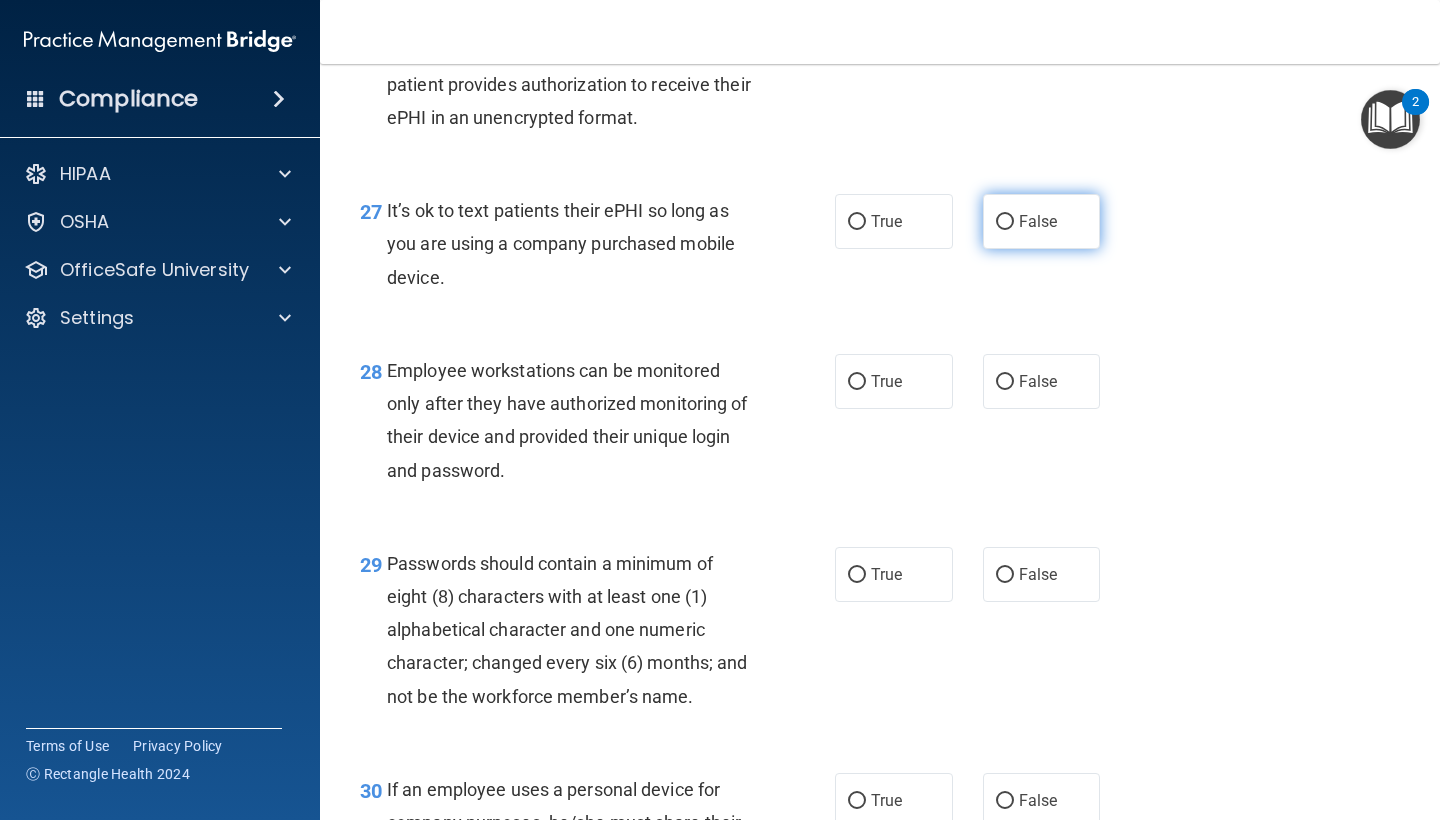 click on "False" at bounding box center [1042, 221] 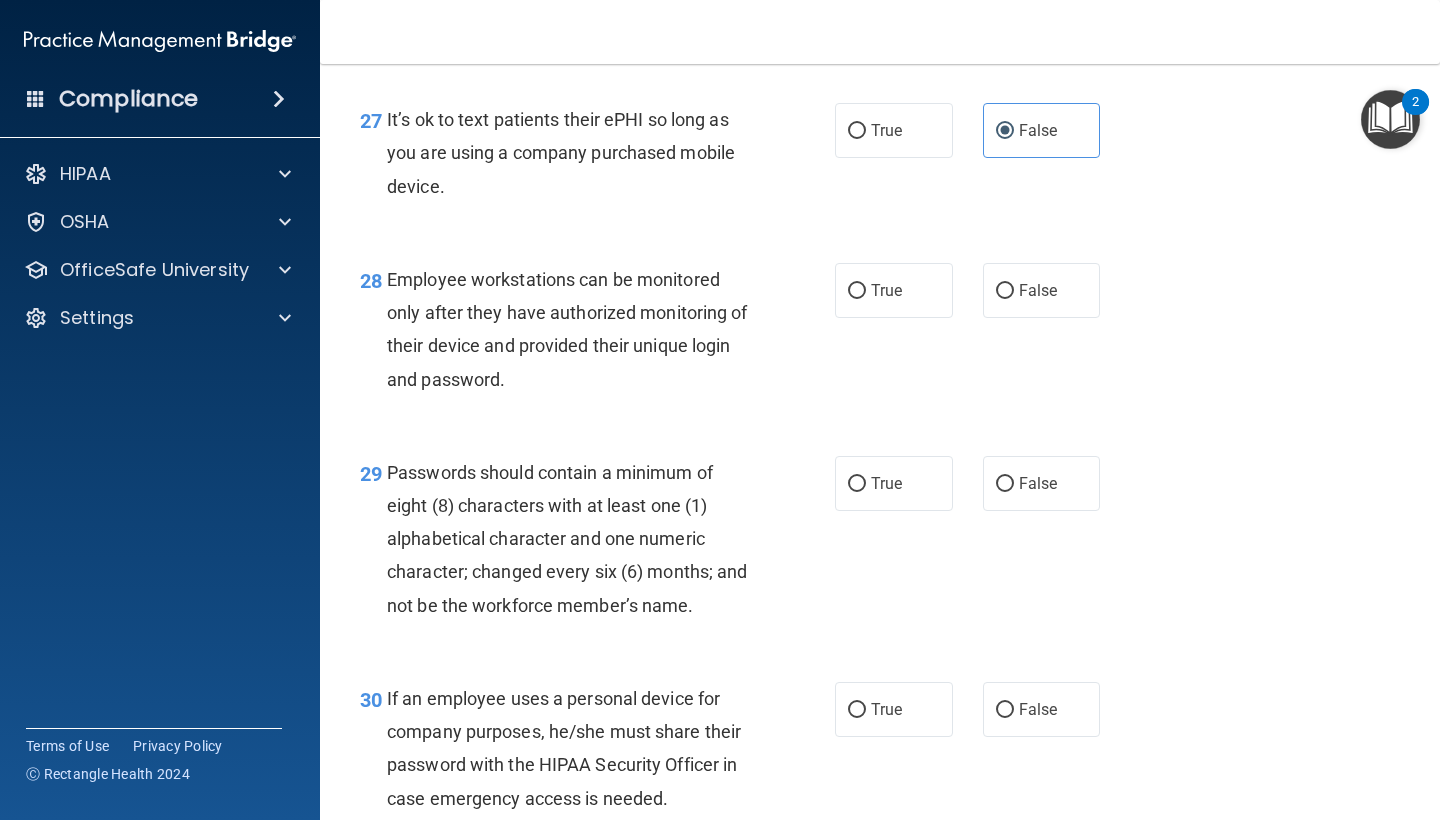 scroll, scrollTop: 5243, scrollLeft: 0, axis: vertical 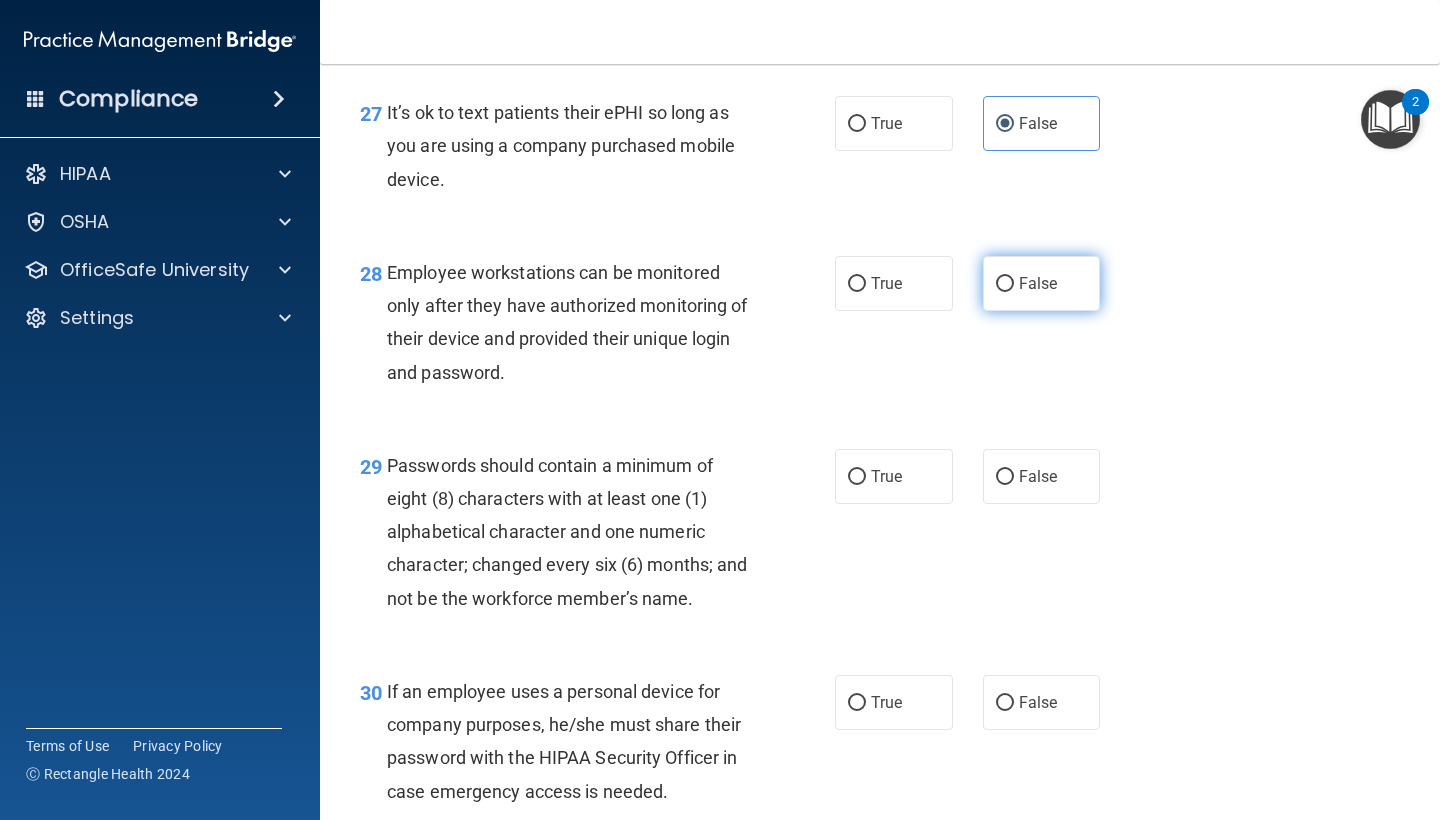 click on "False" at bounding box center (1005, 284) 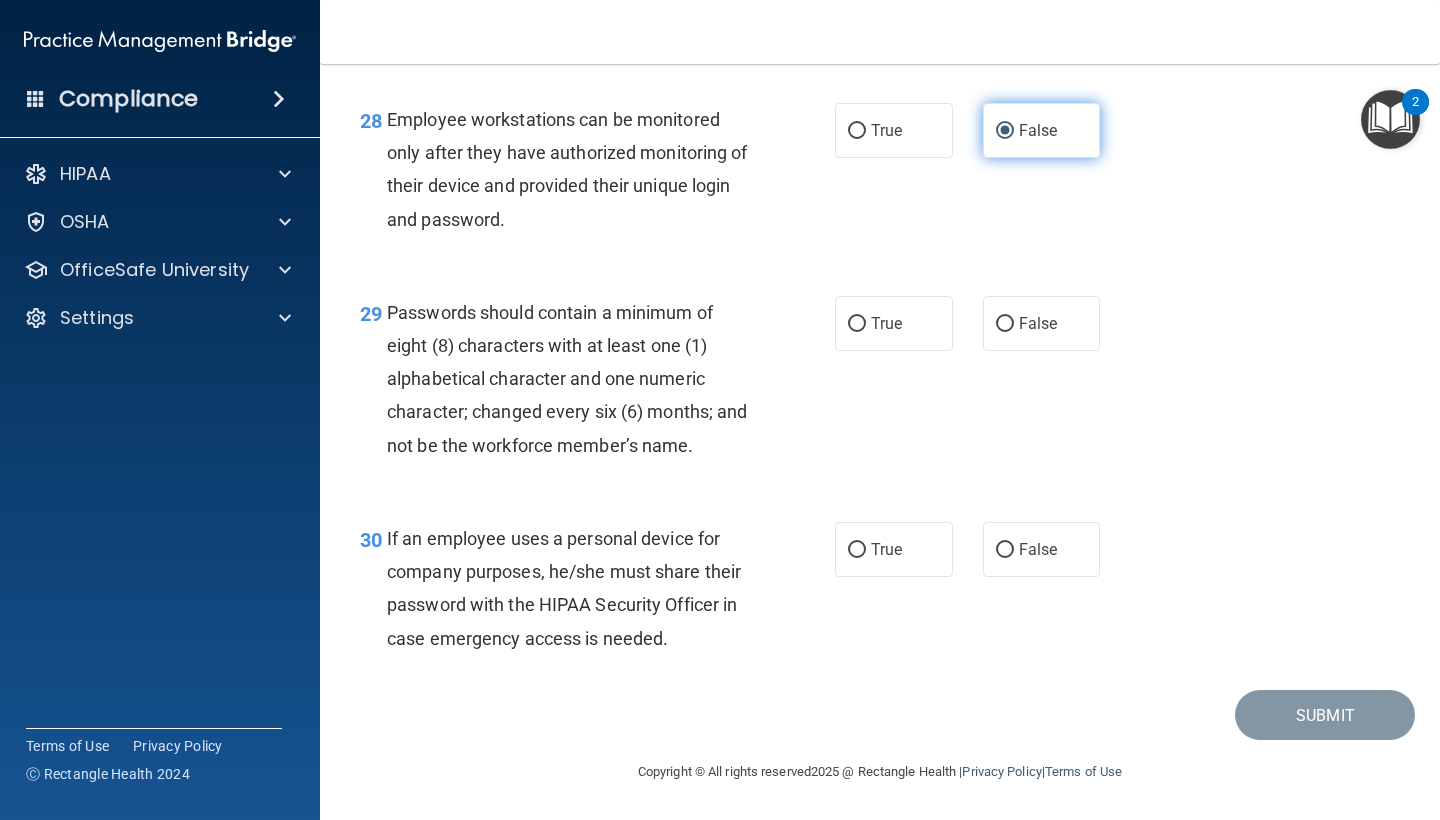 scroll, scrollTop: 5401, scrollLeft: 0, axis: vertical 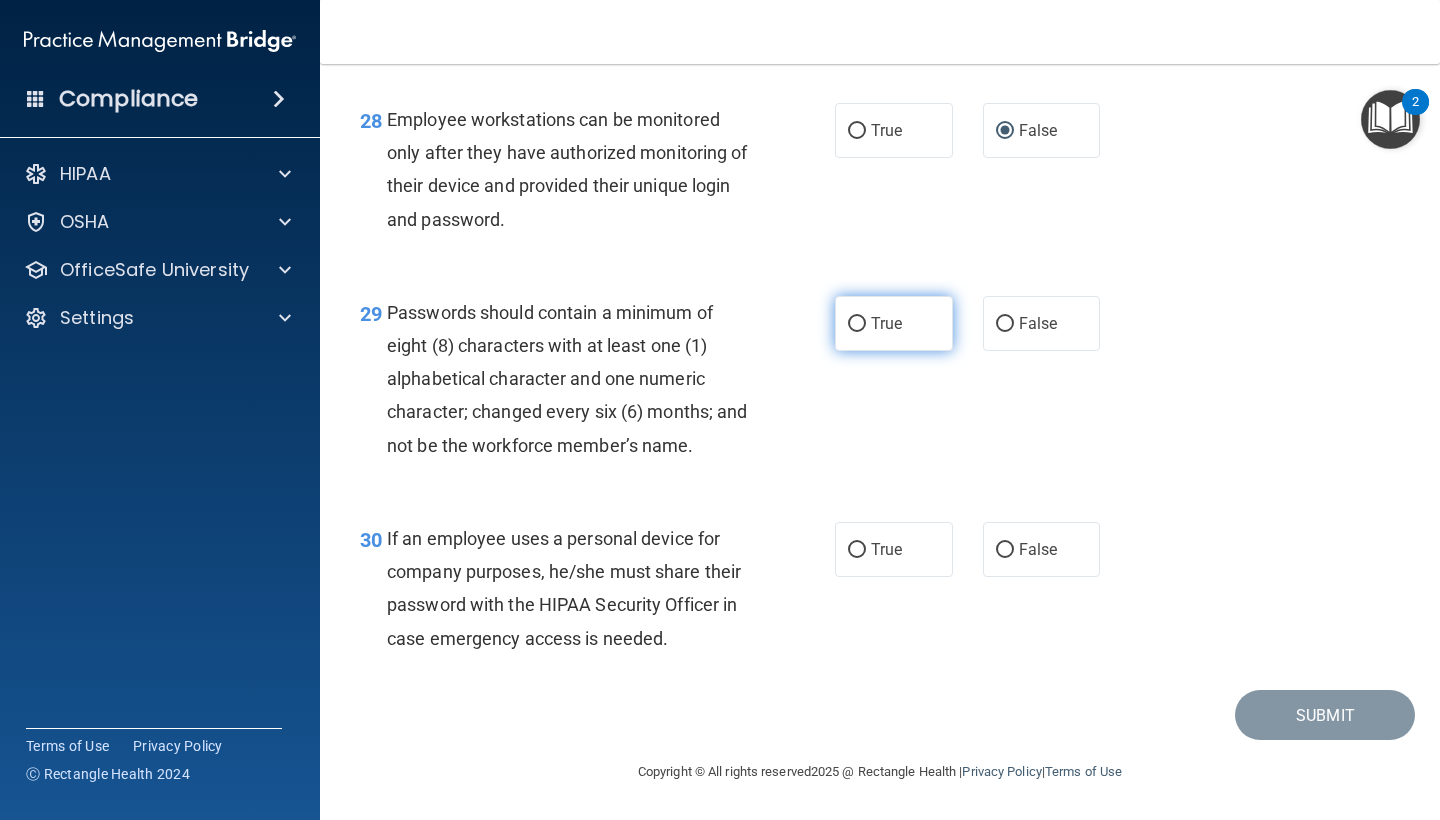 click on "True" at bounding box center [894, 323] 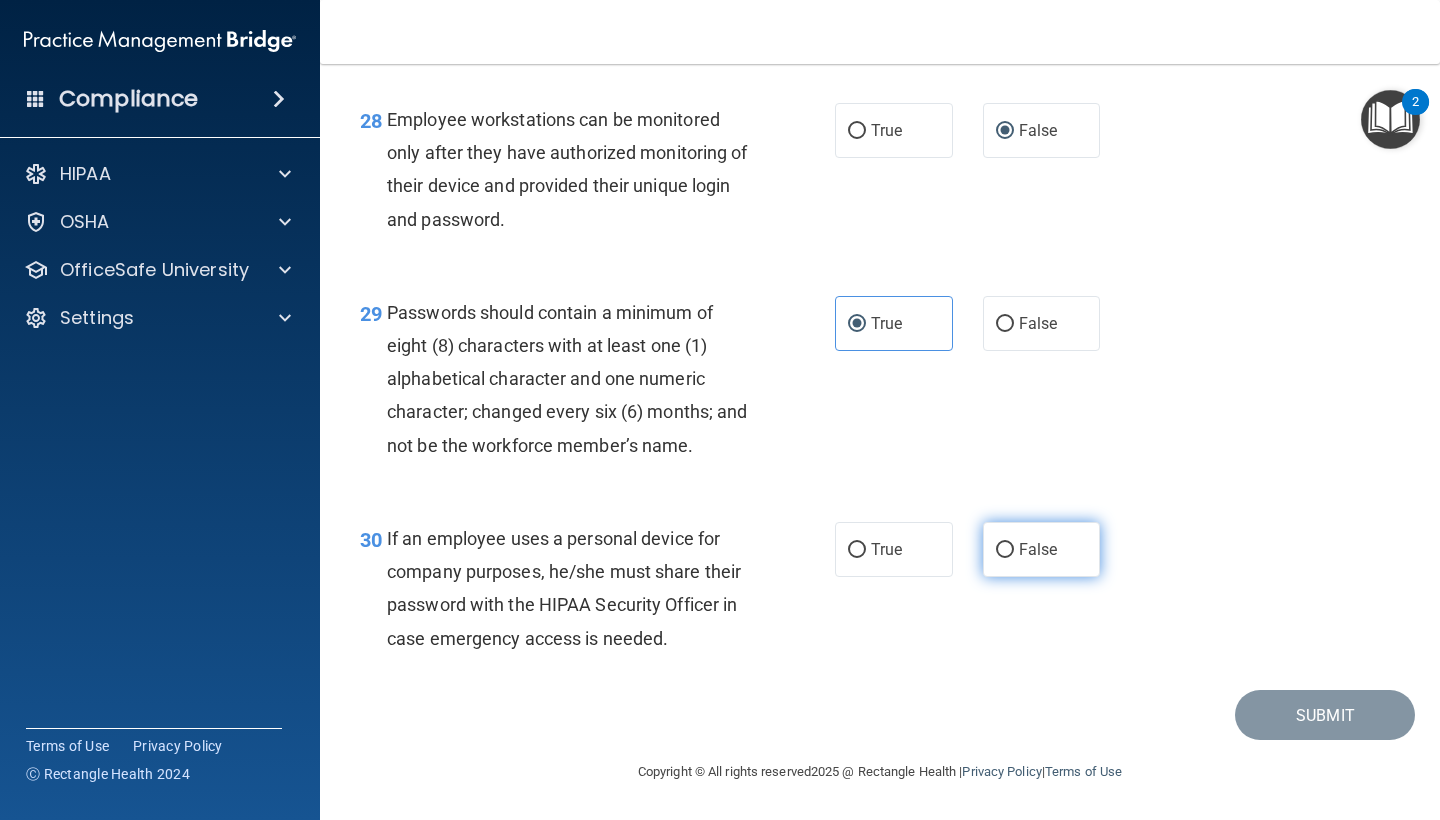 click on "False" at bounding box center [1042, 549] 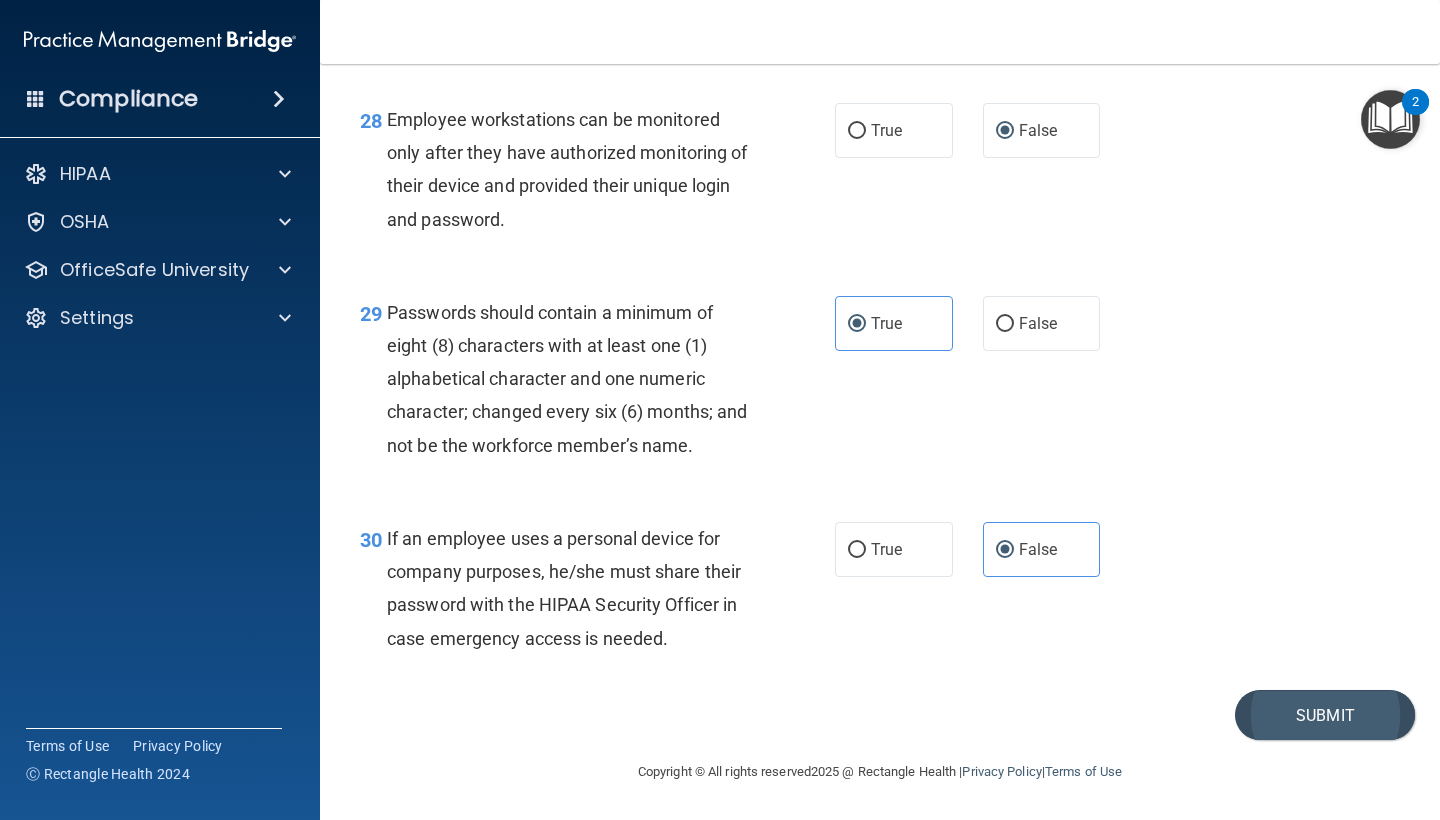 click on "Submit" at bounding box center [1325, 715] 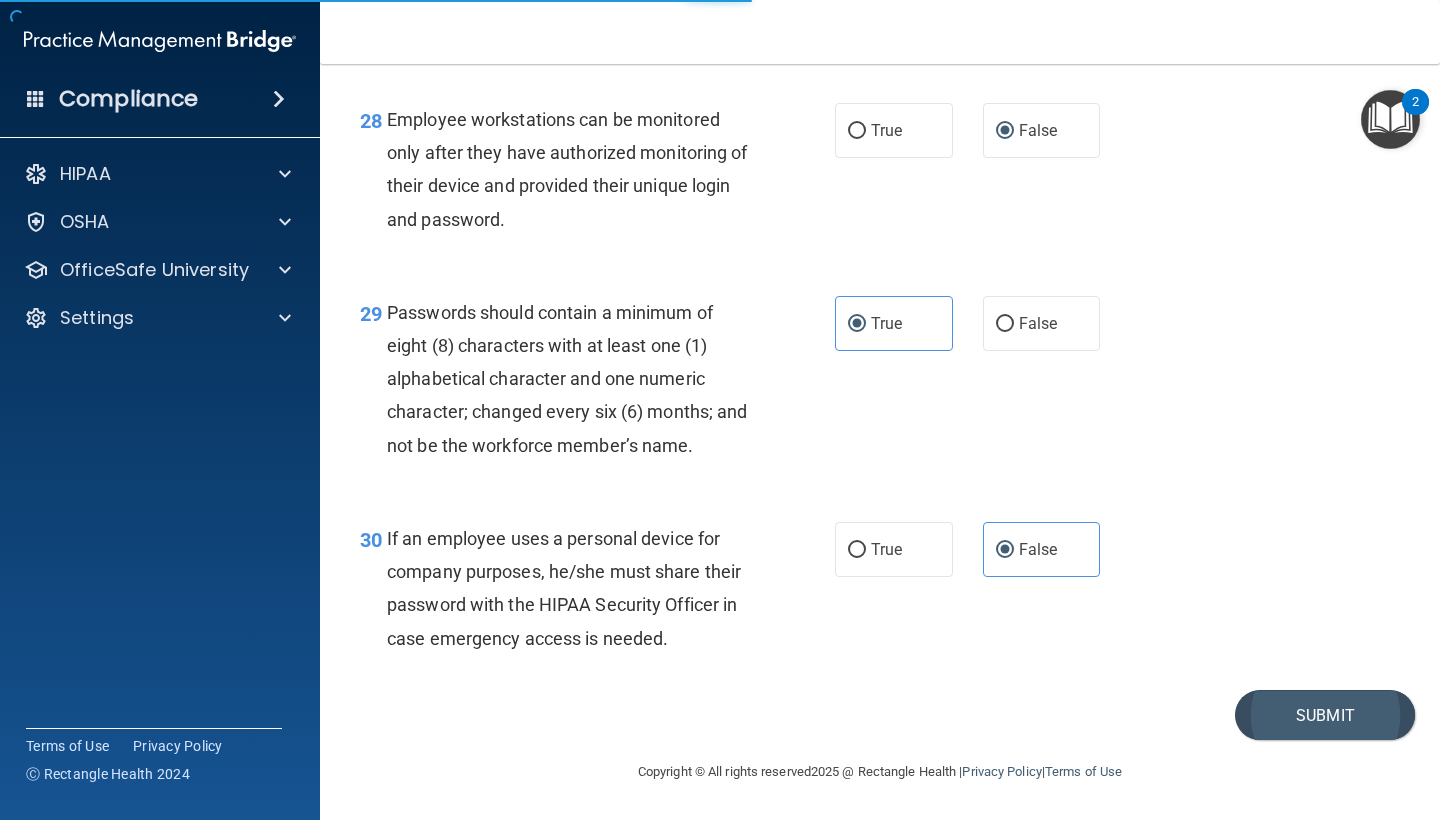scroll, scrollTop: 0, scrollLeft: 0, axis: both 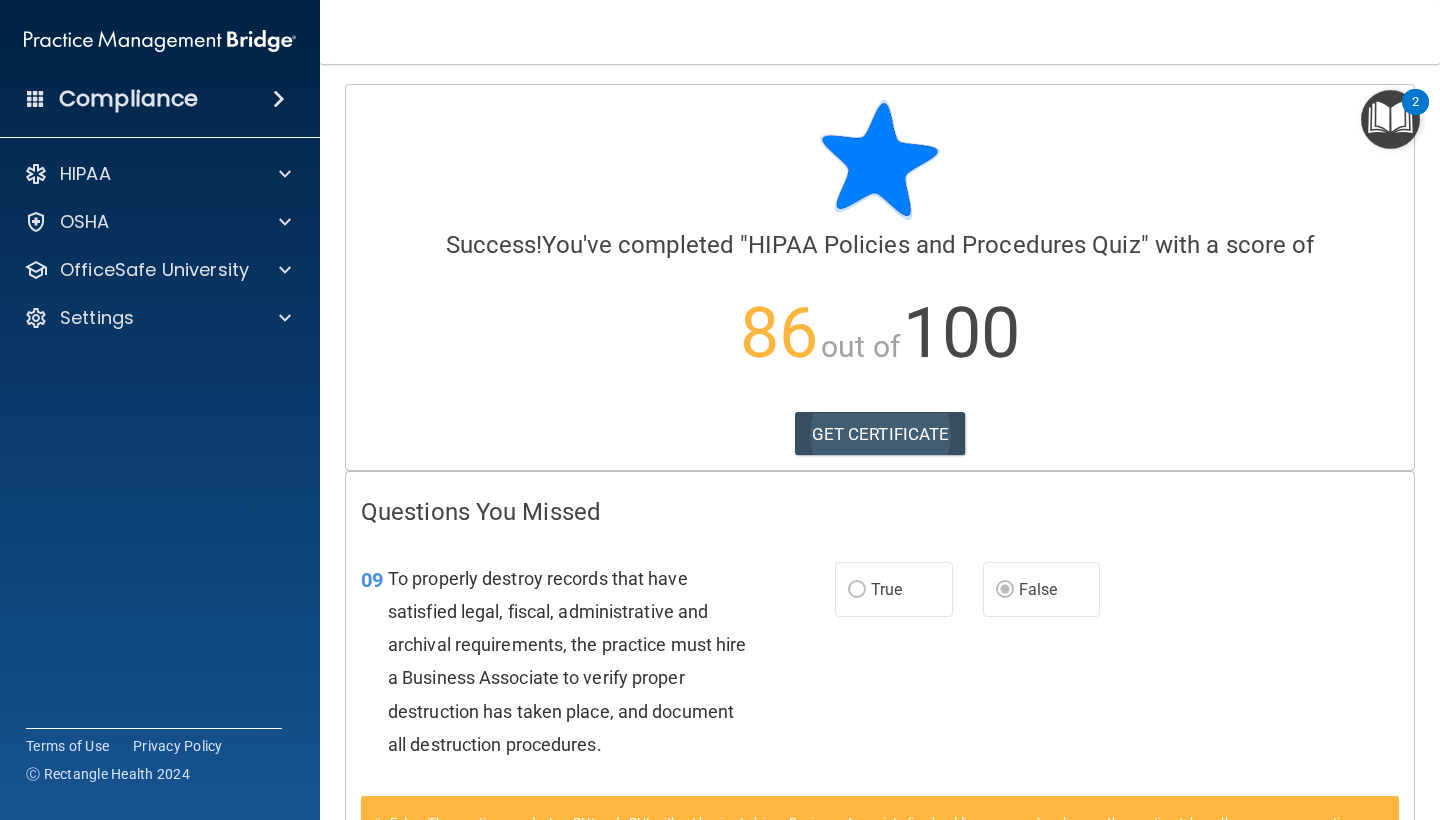 click on "GET CERTIFICATE" at bounding box center (880, 434) 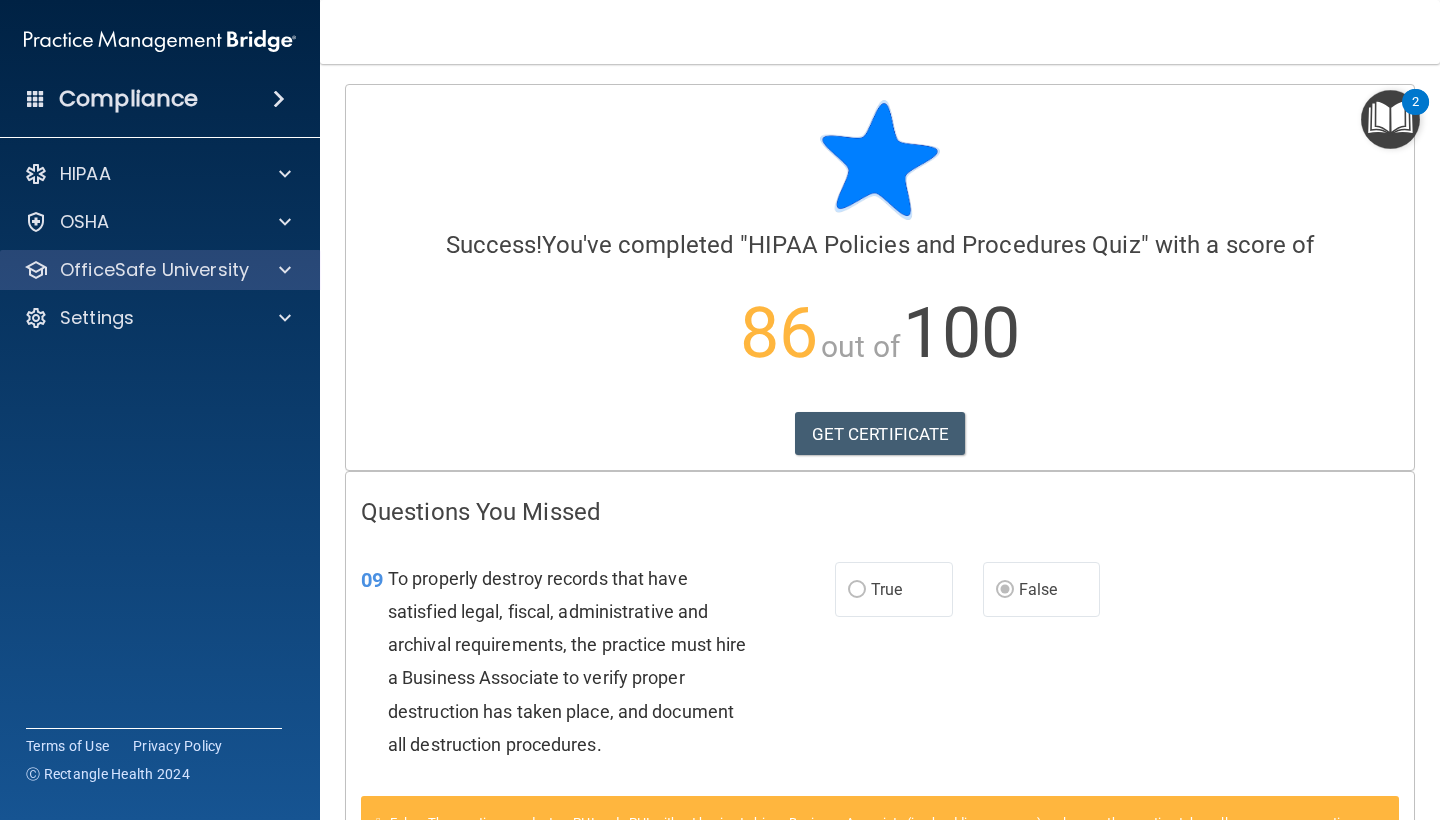 click on "OfficeSafe University" at bounding box center [154, 270] 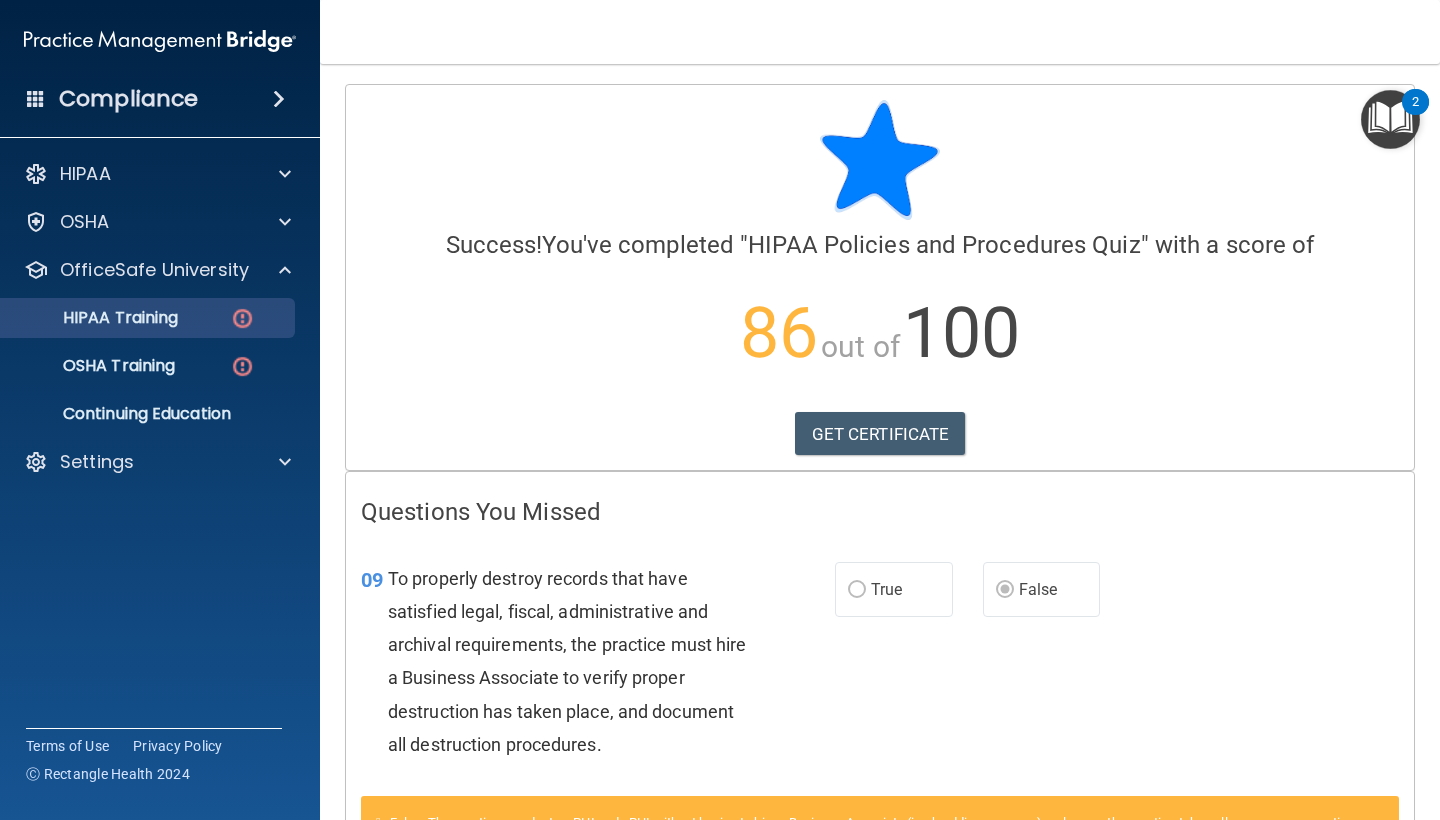 click on "HIPAA Training" at bounding box center [137, 318] 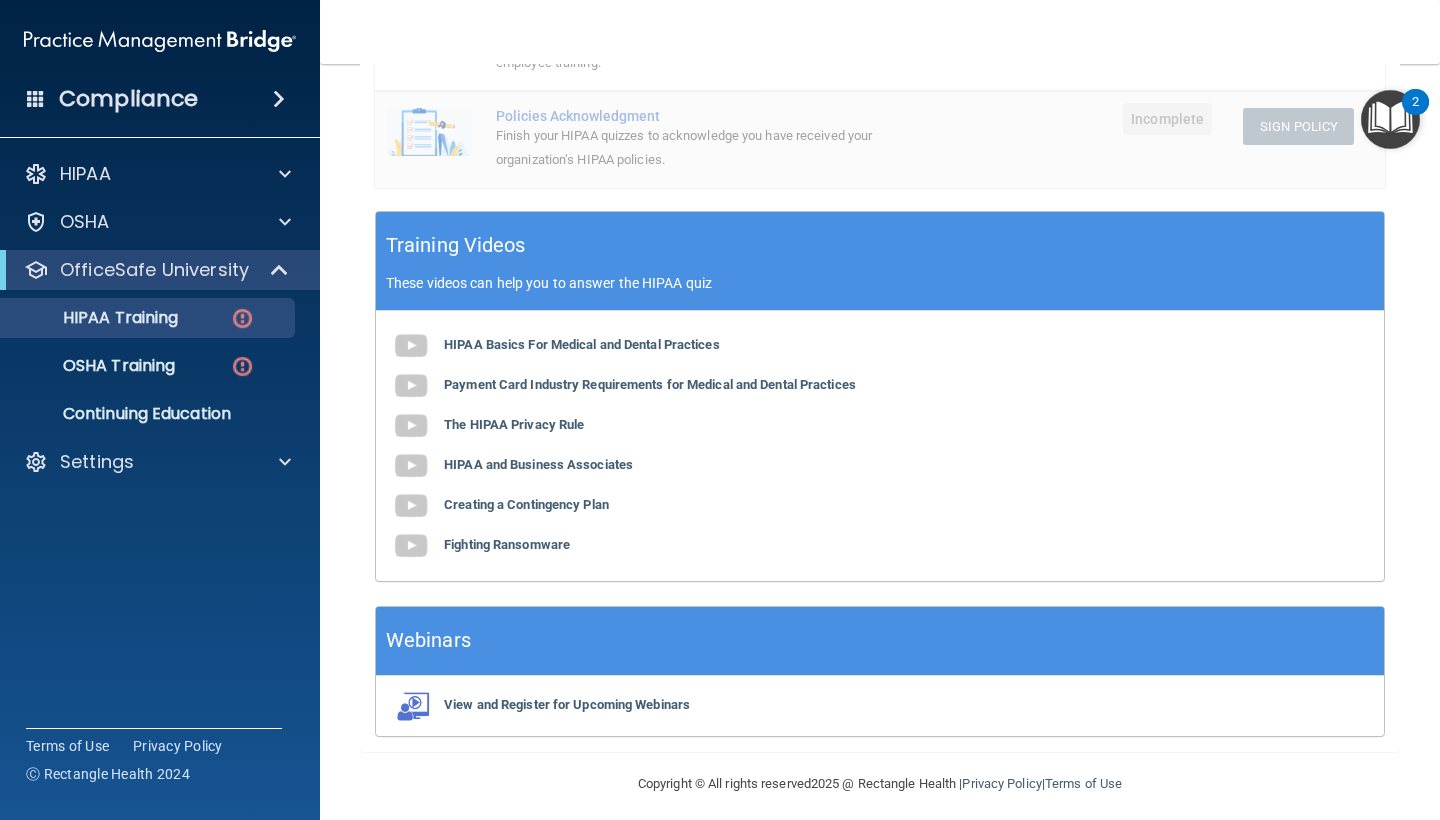 scroll, scrollTop: 642, scrollLeft: 0, axis: vertical 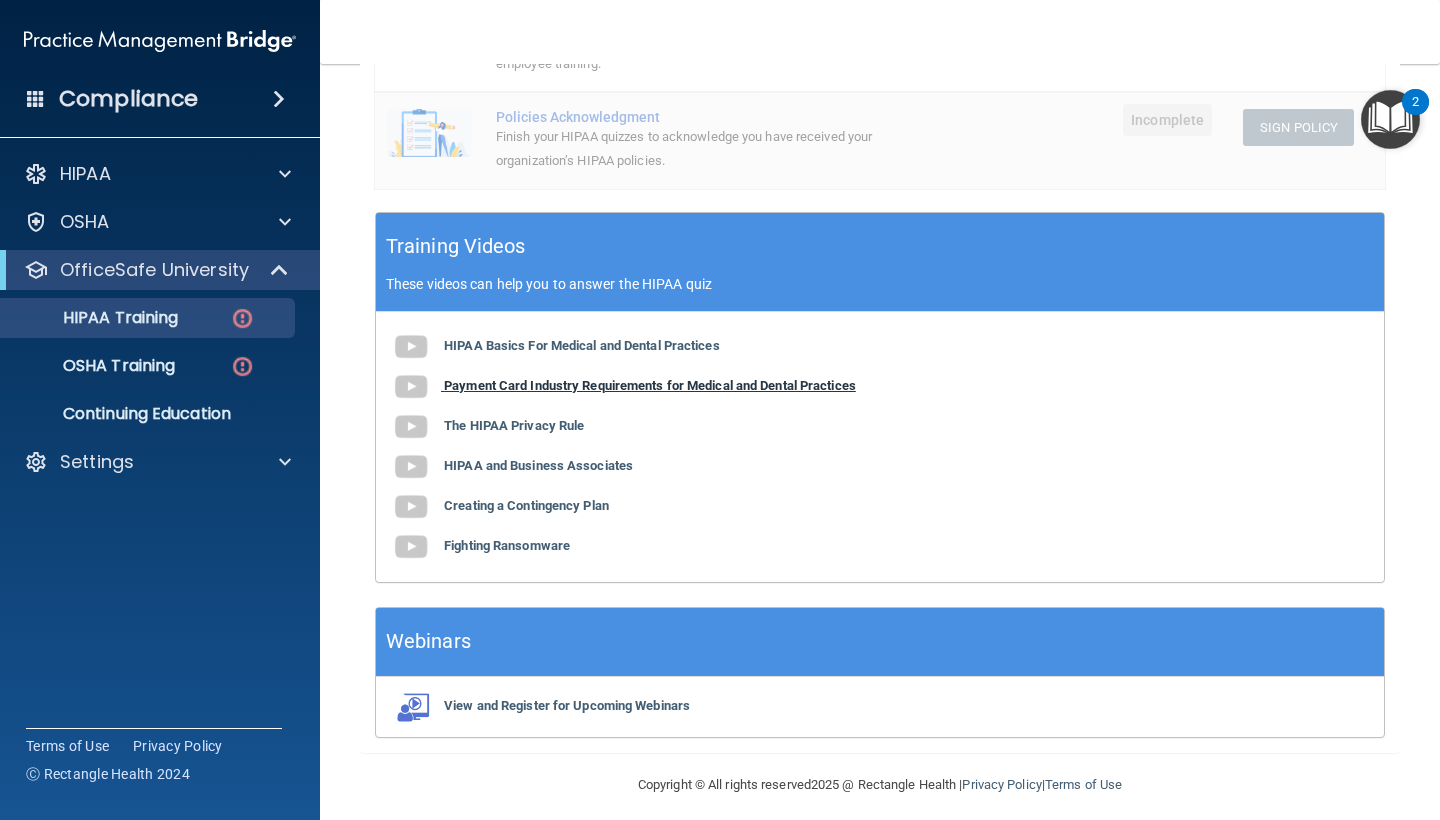 click on "Payment Card Industry Requirements for Medical and Dental Practices" at bounding box center [650, 385] 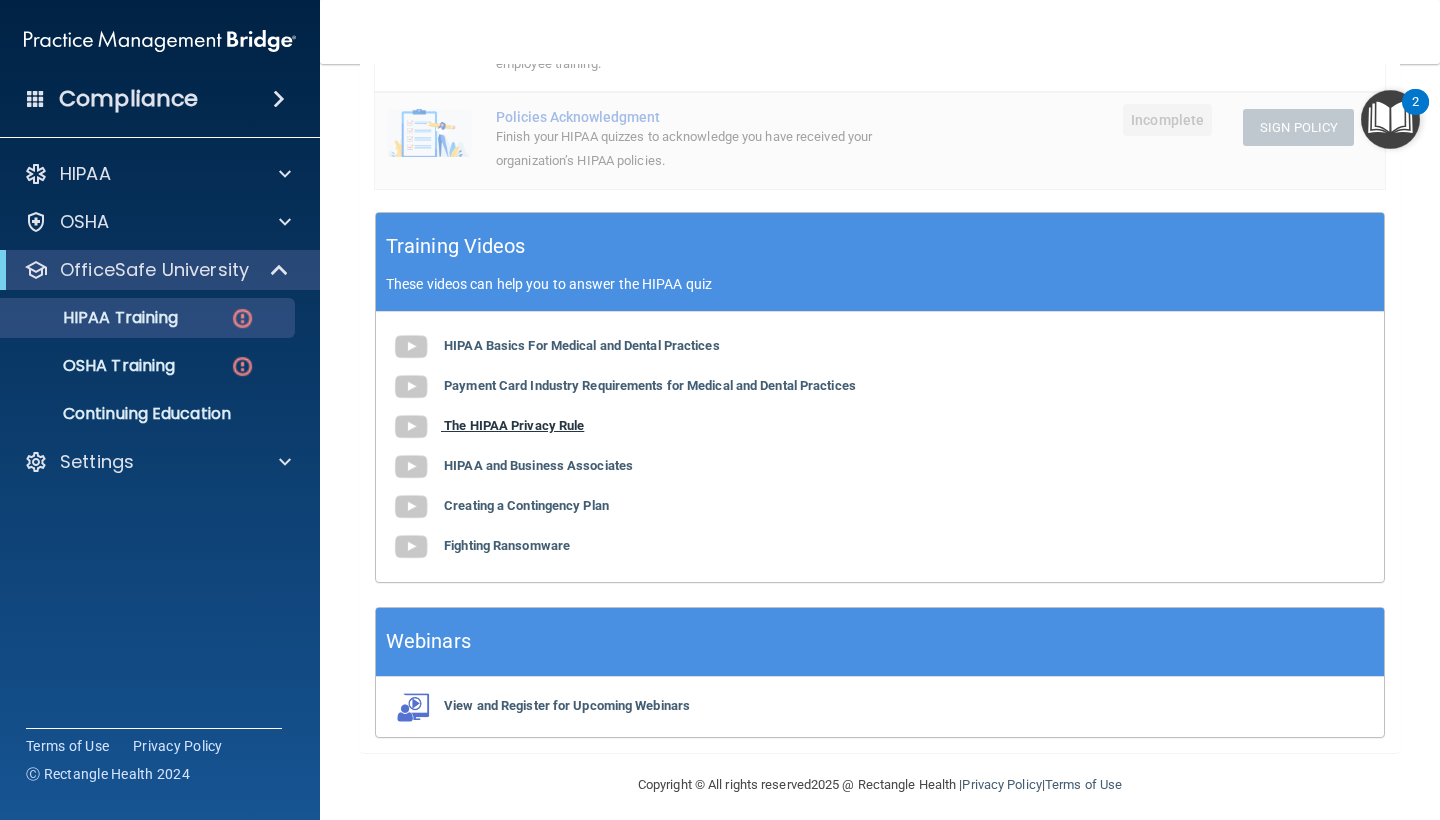 click on "The HIPAA Privacy Rule" at bounding box center (514, 425) 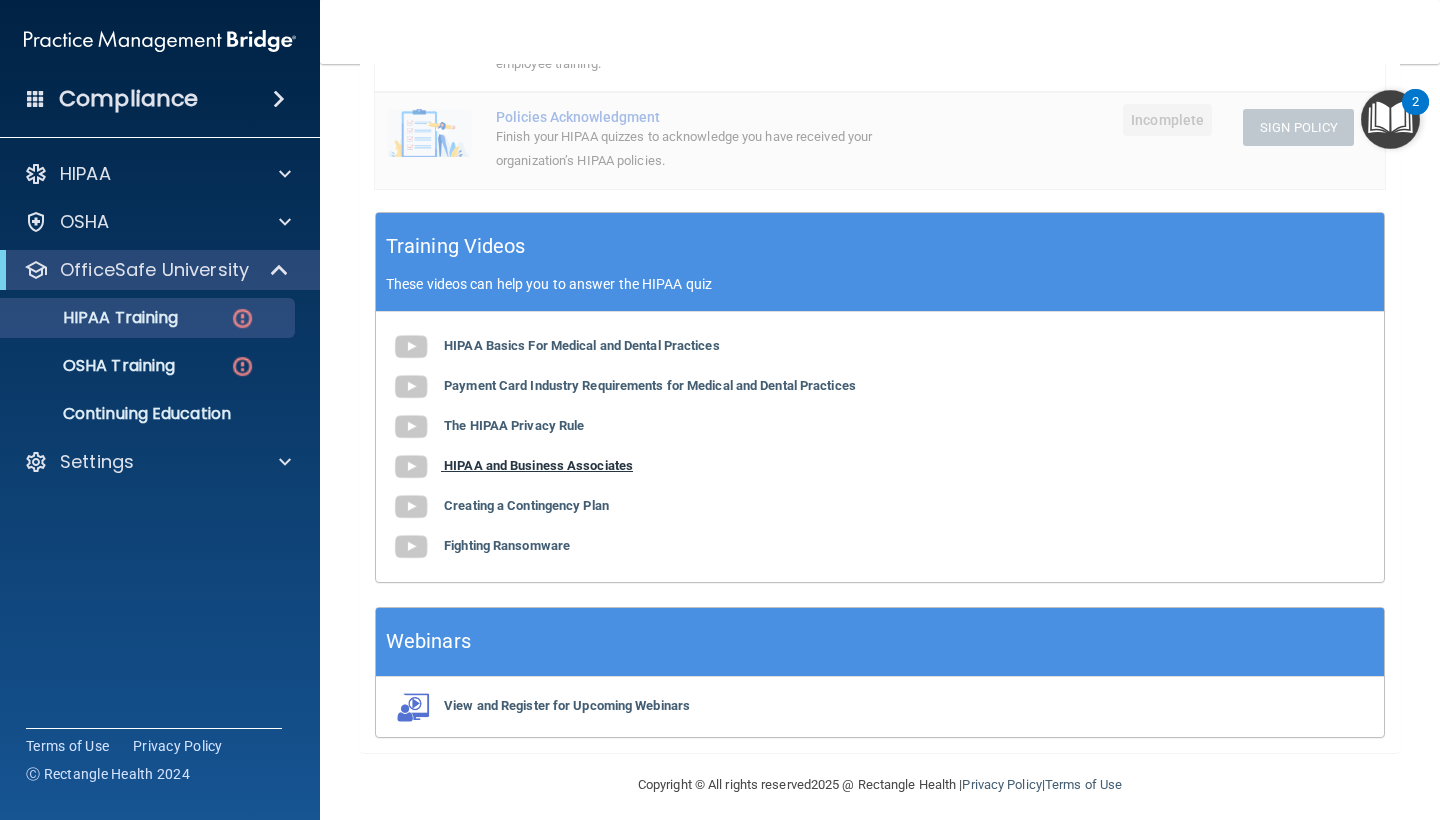 click on "HIPAA and Business Associates" at bounding box center [538, 465] 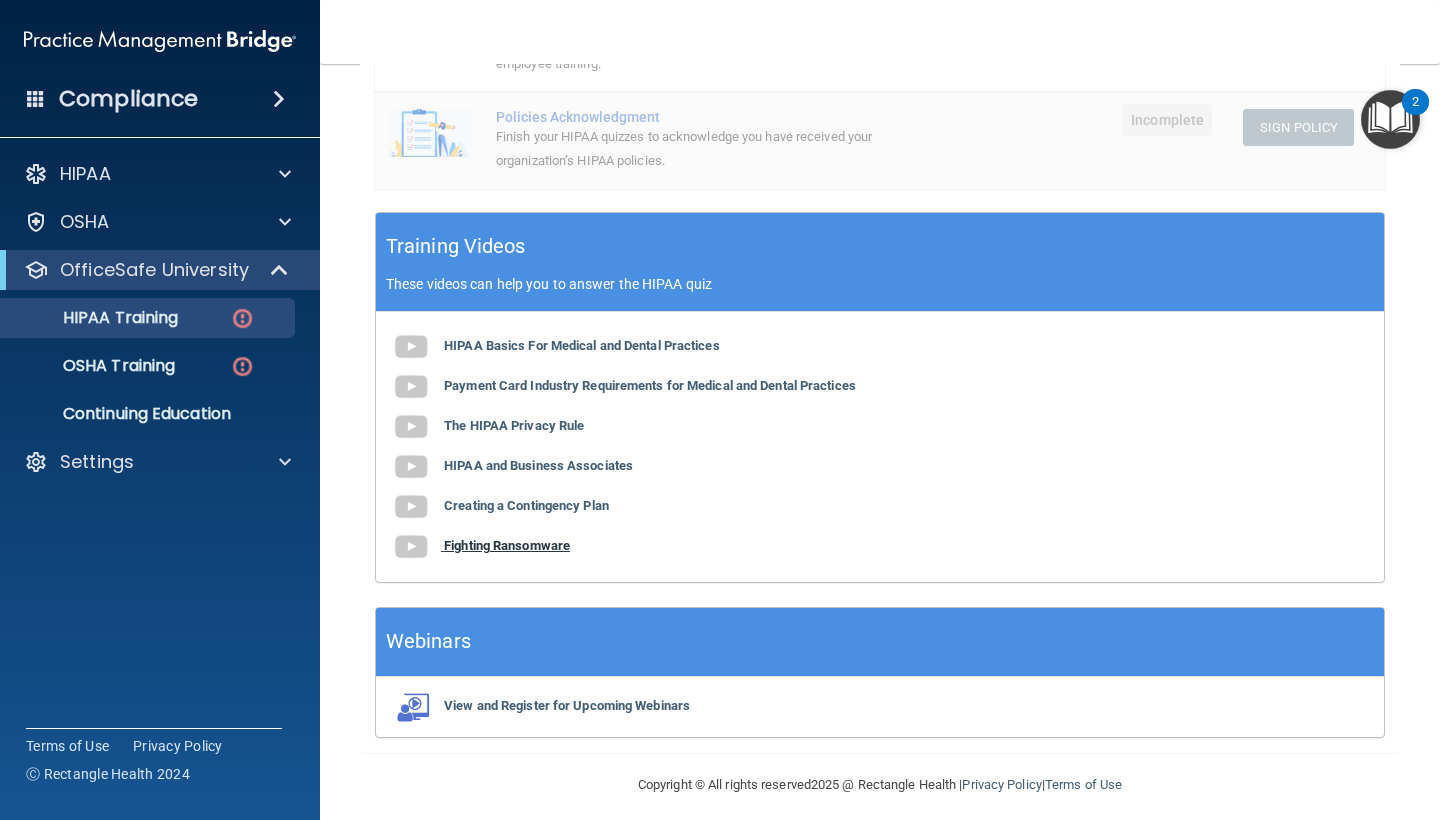 click on "Fighting Ransomware" at bounding box center [507, 545] 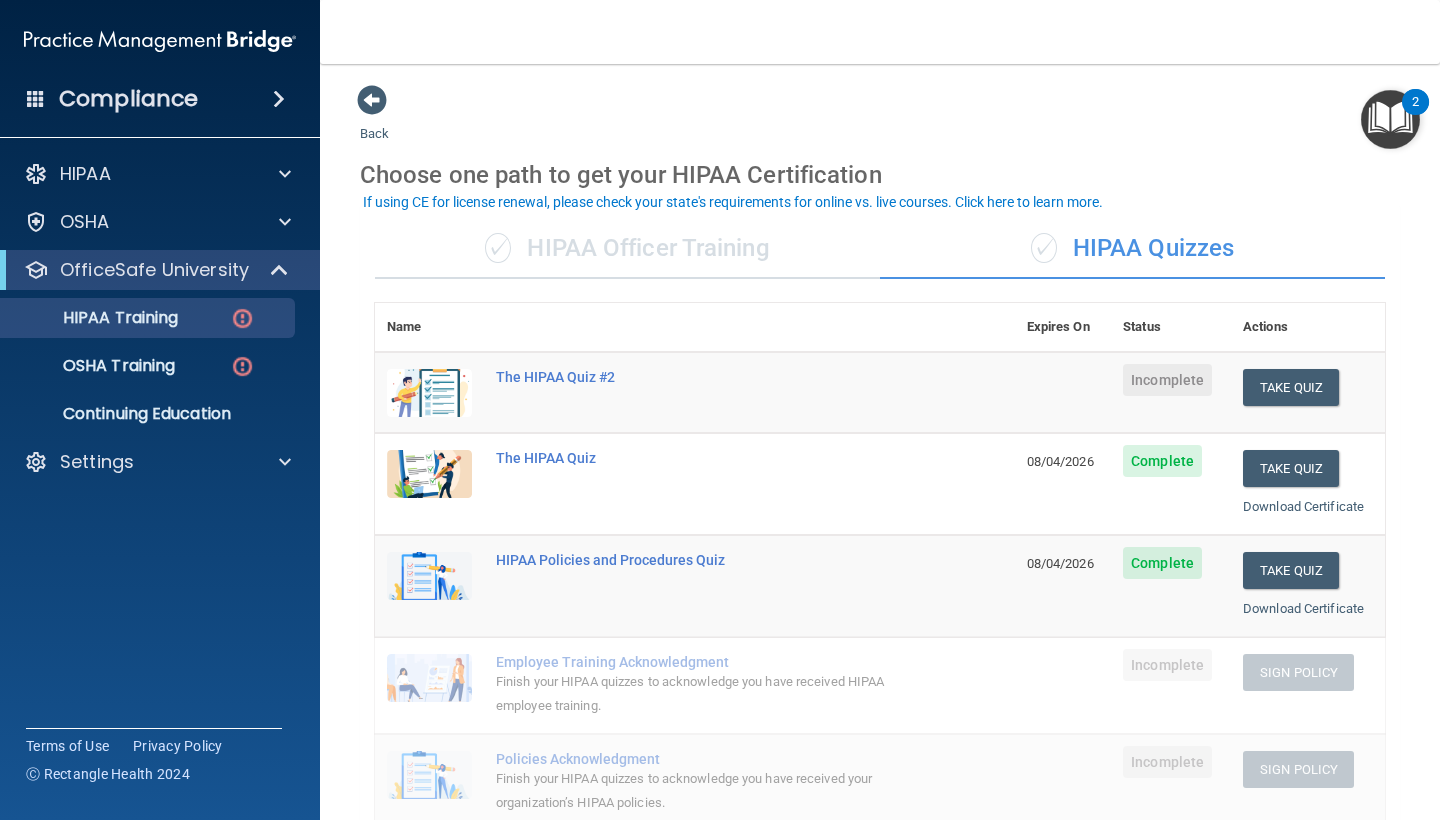 scroll, scrollTop: 0, scrollLeft: 0, axis: both 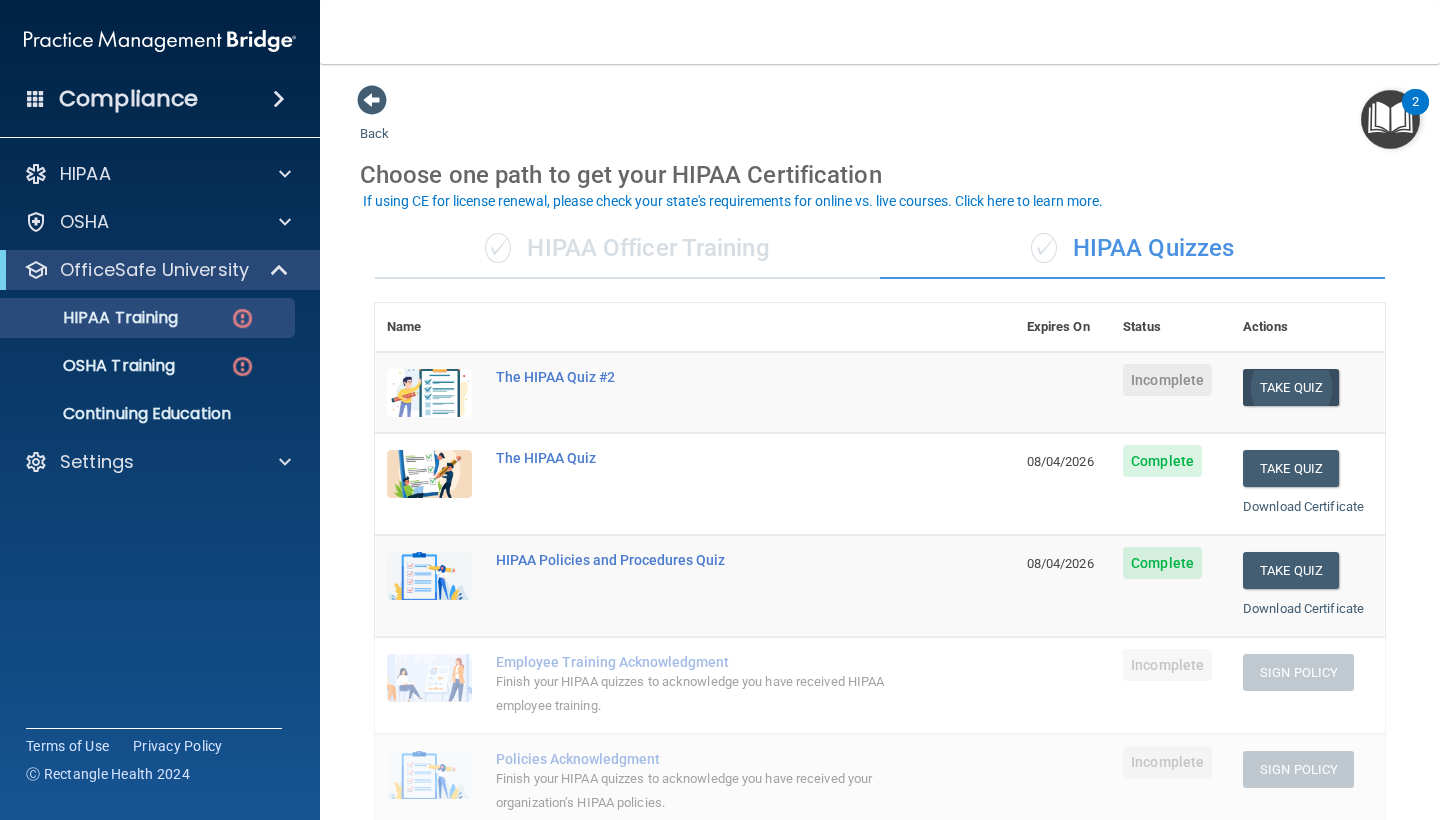 click on "Take Quiz" at bounding box center [1291, 387] 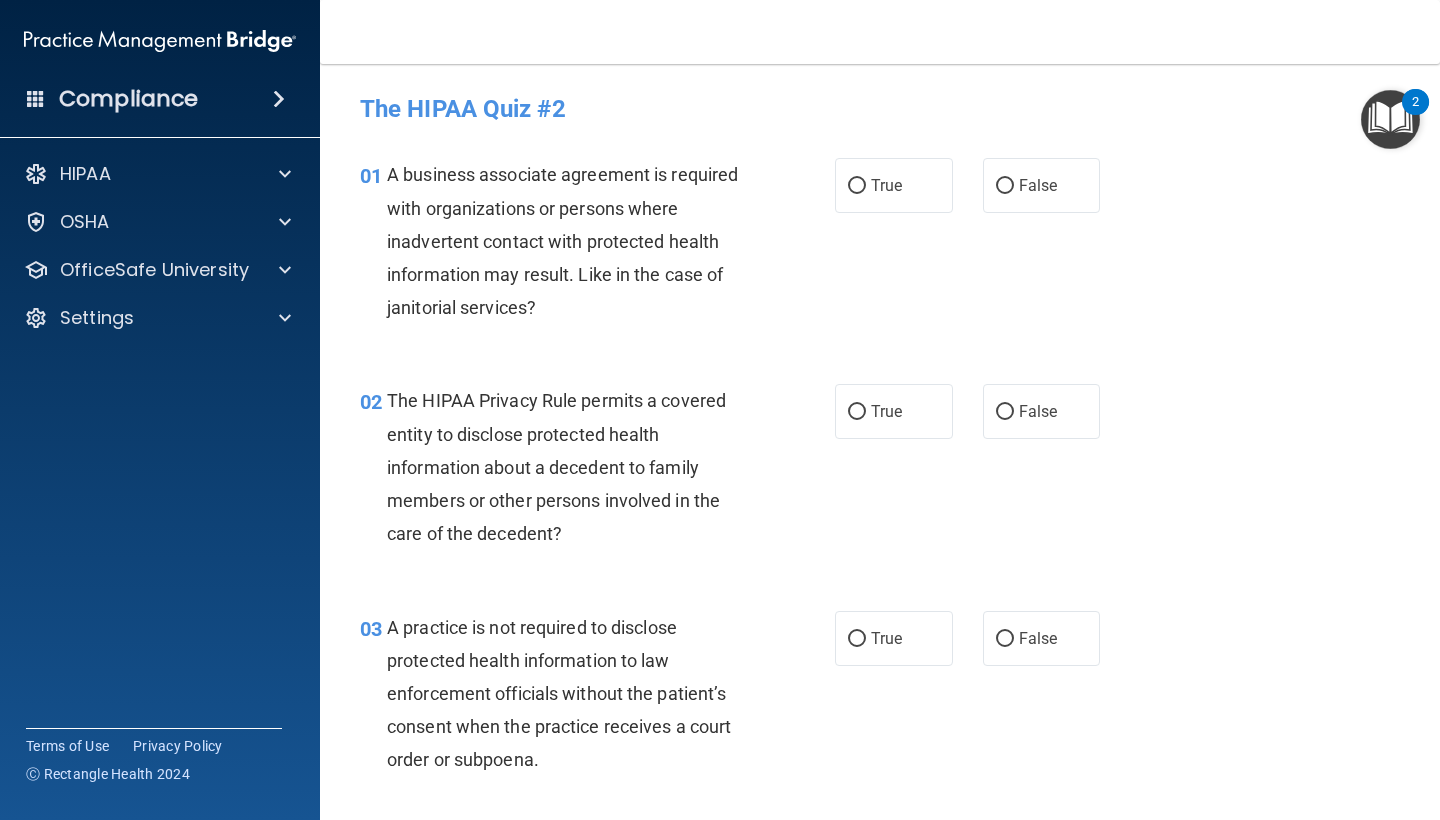 scroll, scrollTop: 0, scrollLeft: 0, axis: both 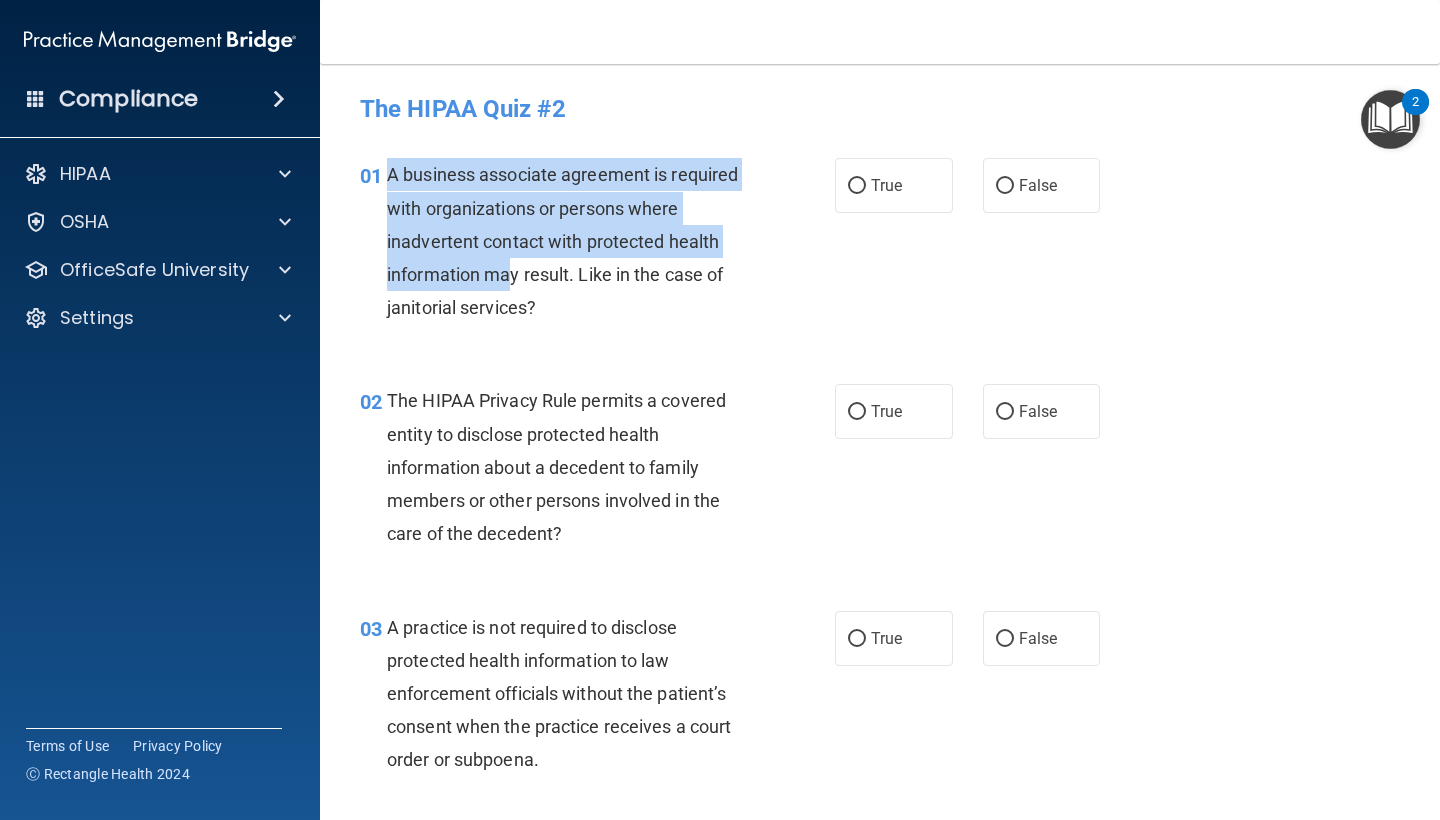 drag, startPoint x: 385, startPoint y: 175, endPoint x: 516, endPoint y: 267, distance: 160.07811 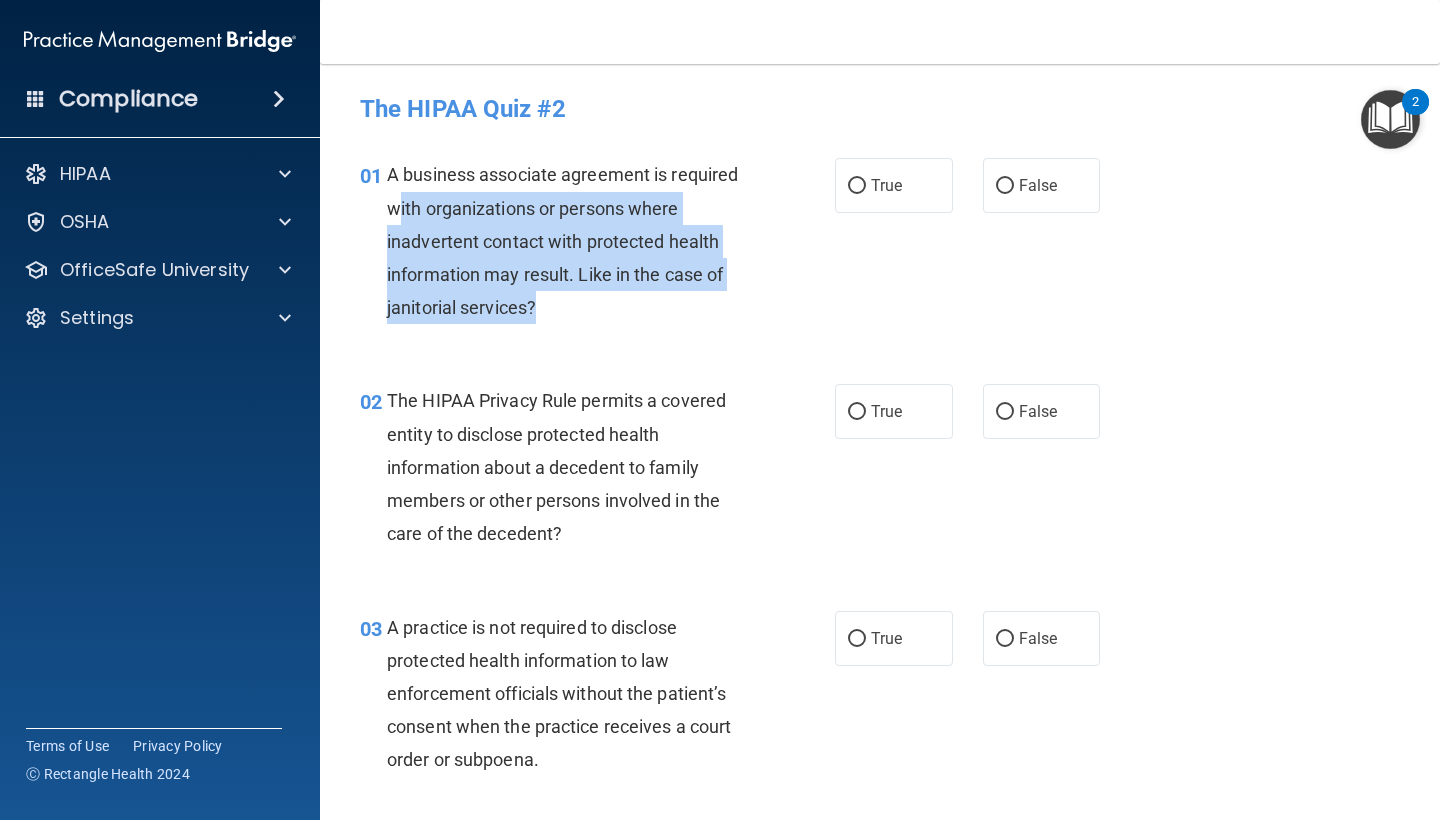 drag, startPoint x: 543, startPoint y: 305, endPoint x: 395, endPoint y: 201, distance: 180.8867 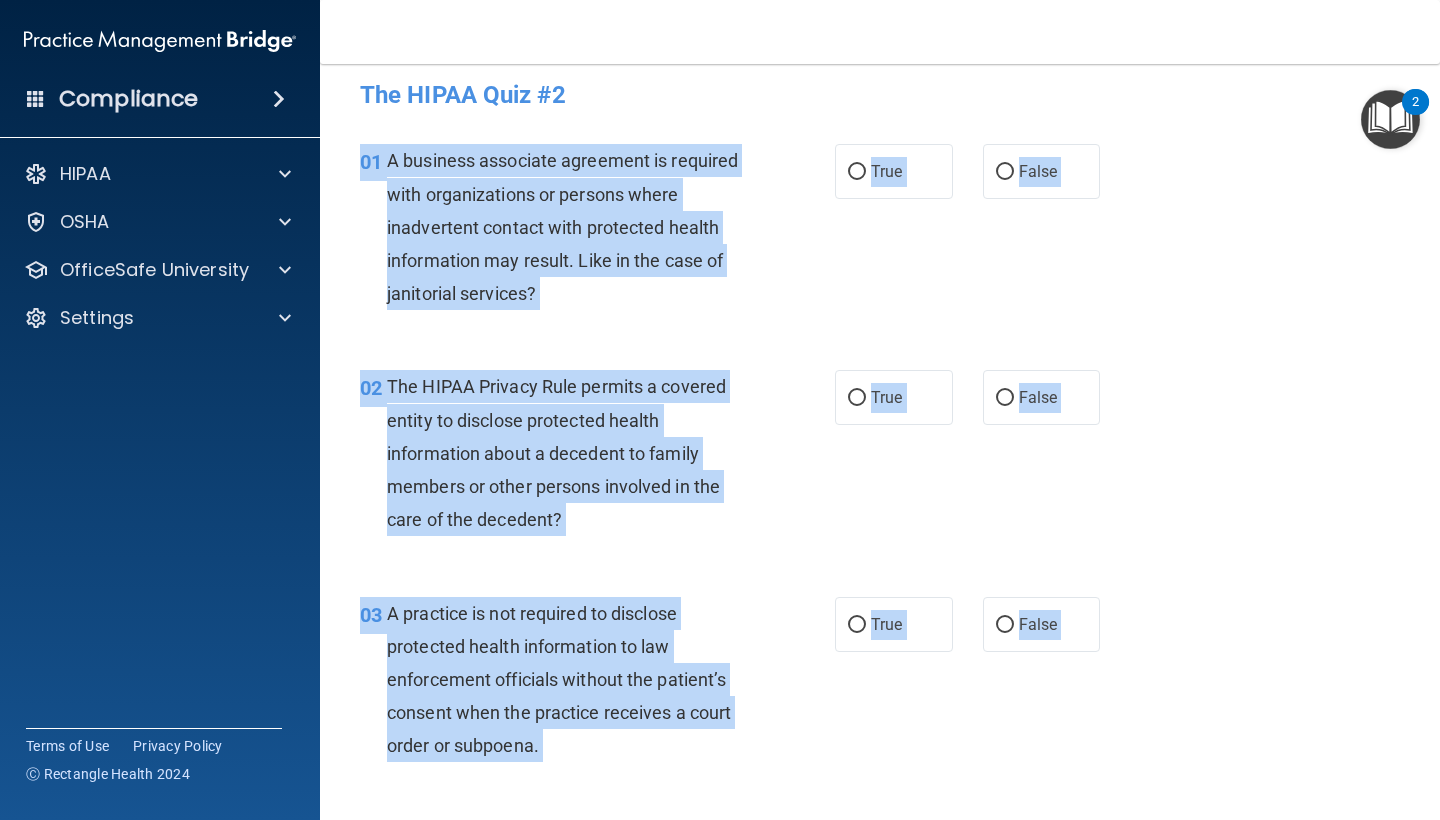 scroll, scrollTop: 15, scrollLeft: 0, axis: vertical 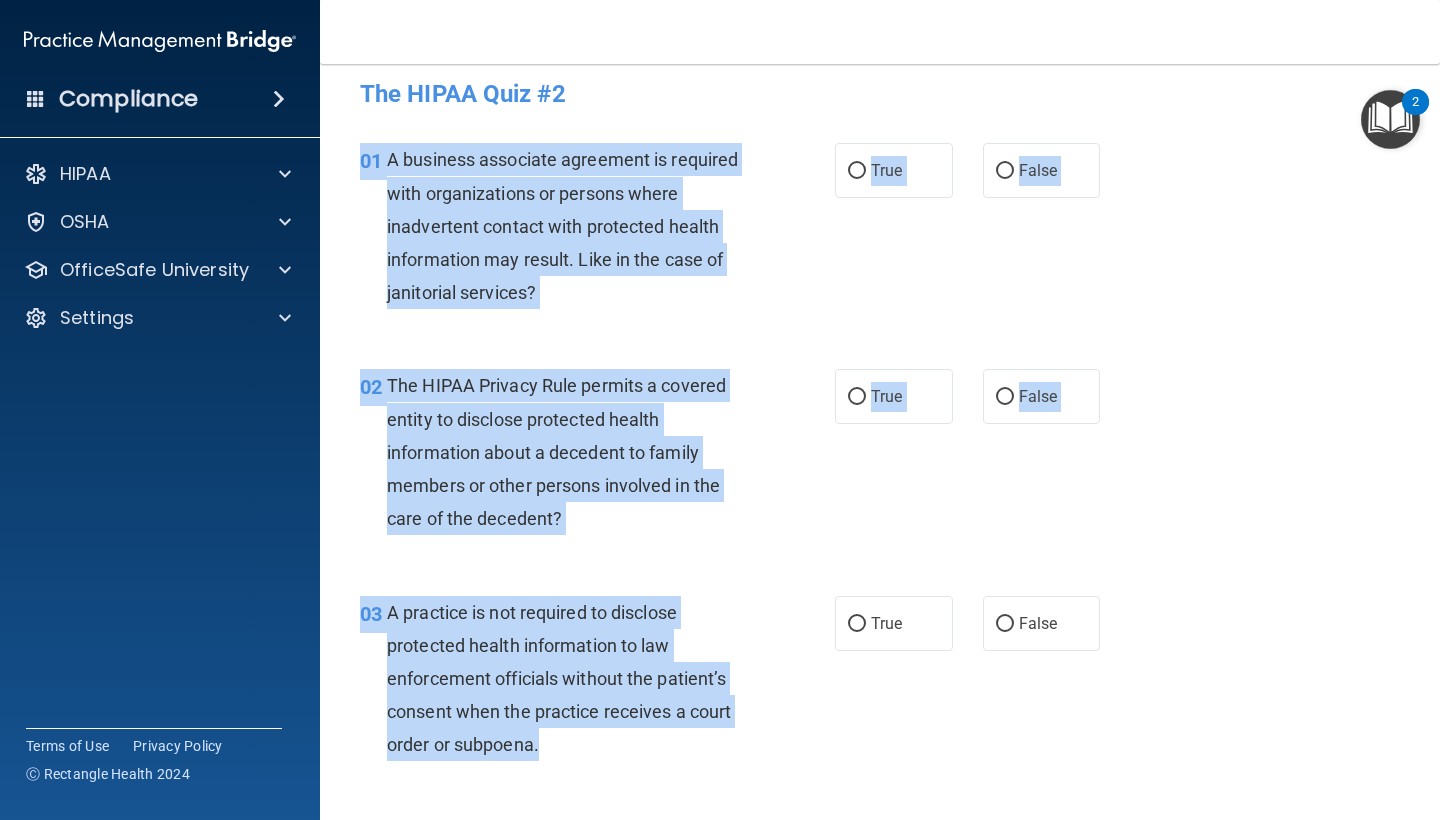 drag, startPoint x: 365, startPoint y: 157, endPoint x: 577, endPoint y: 741, distance: 621.289 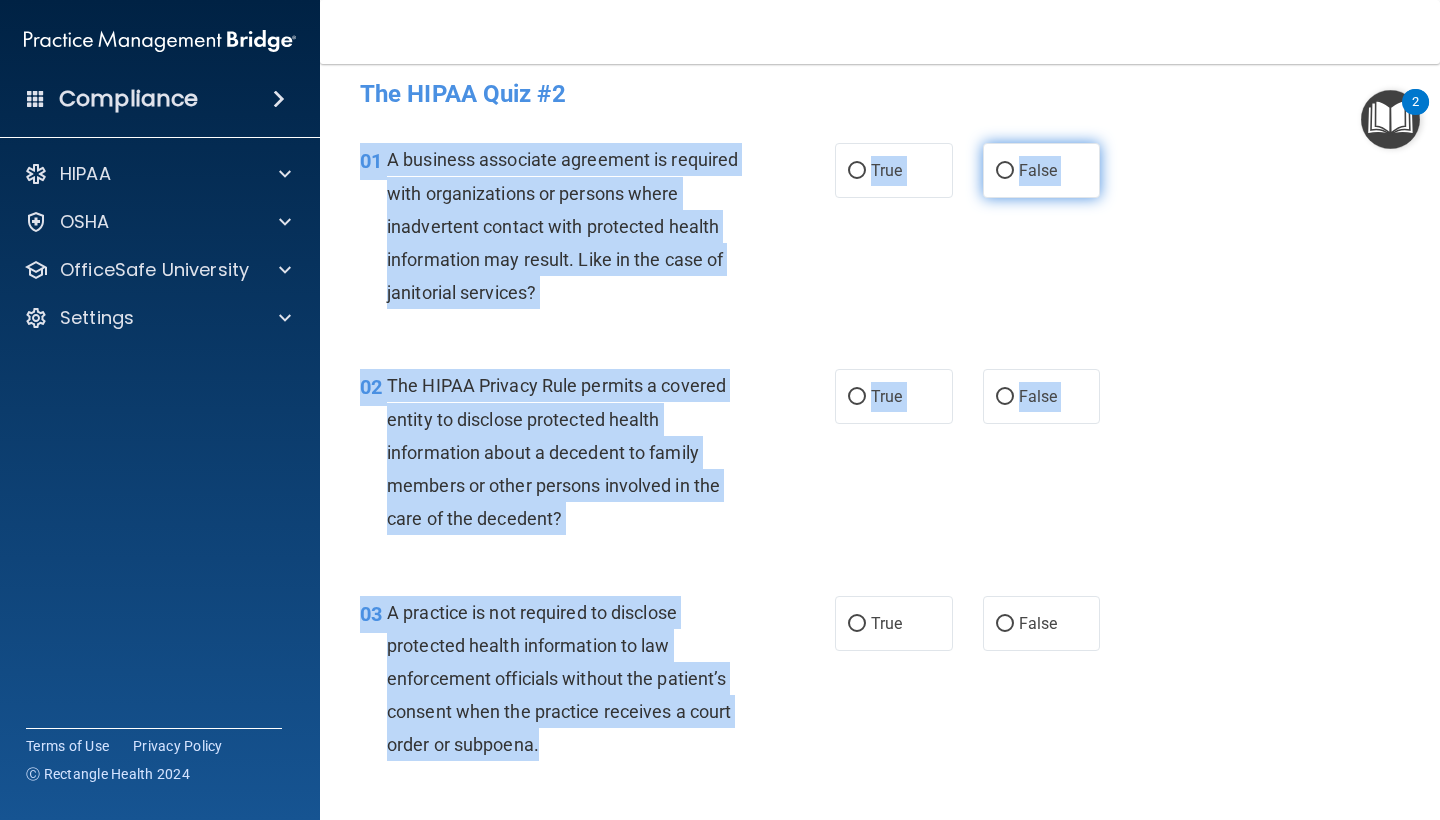 click on "False" at bounding box center (1042, 170) 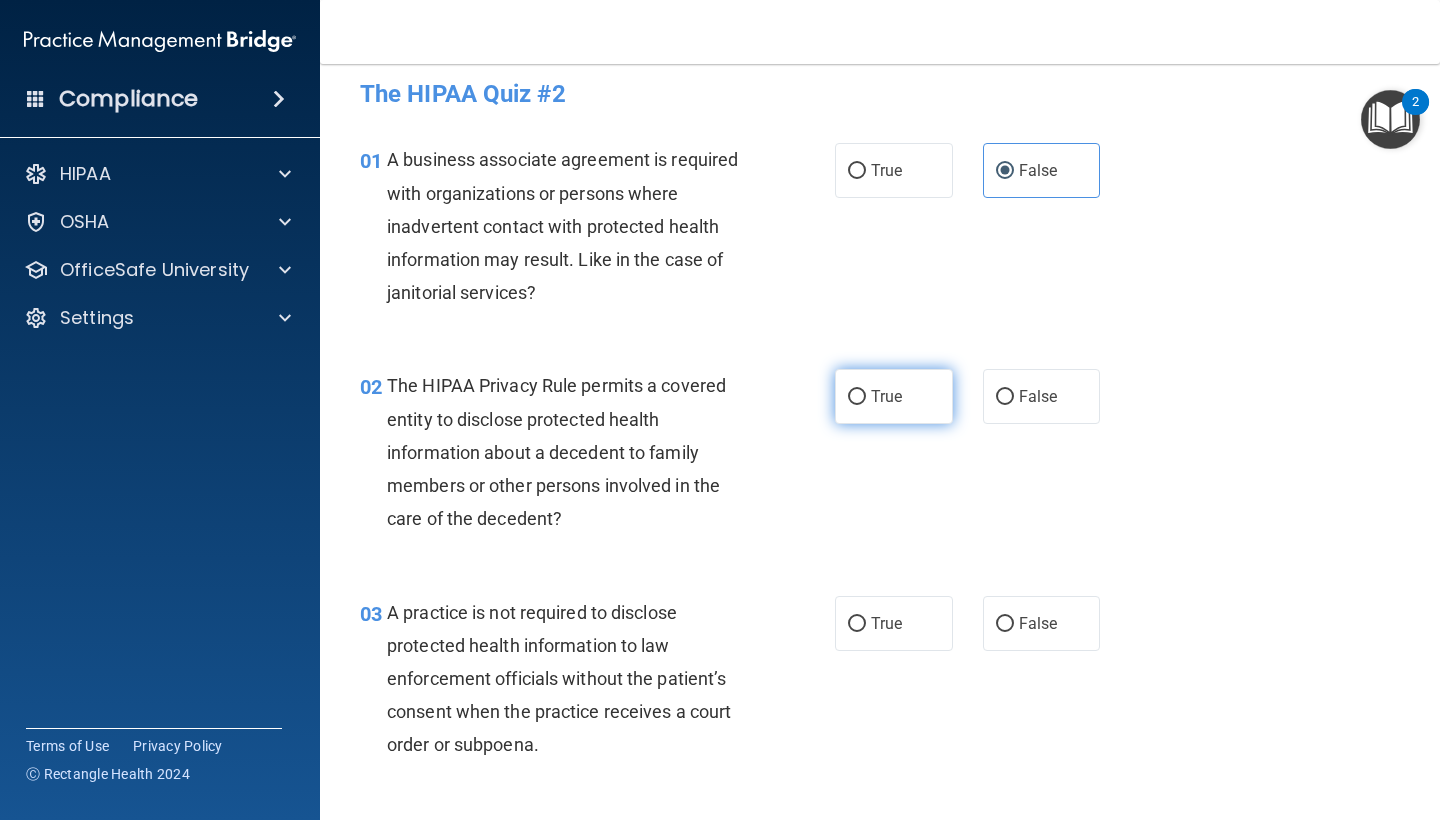 click on "True" at bounding box center (894, 396) 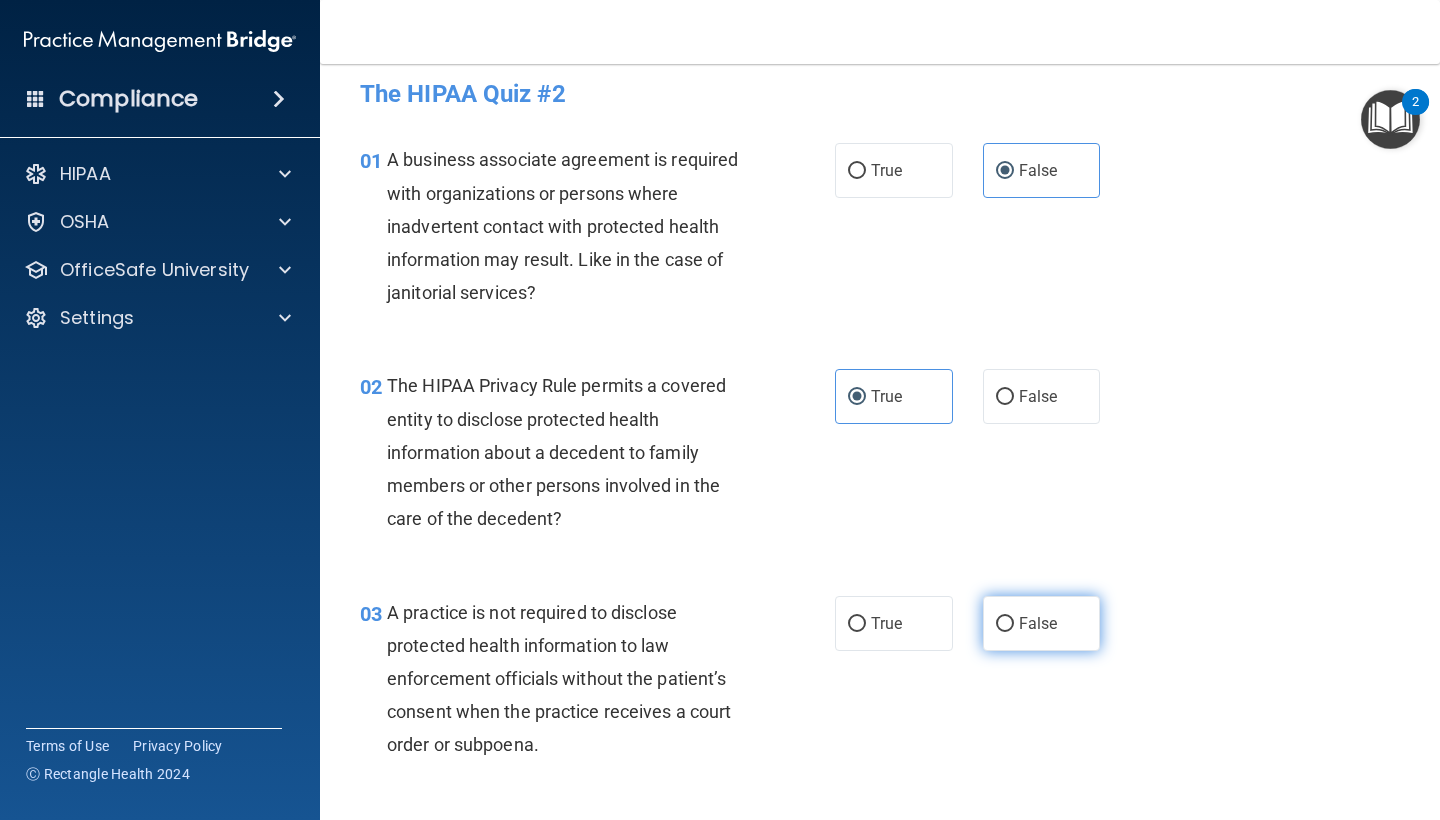click on "False" at bounding box center [1042, 623] 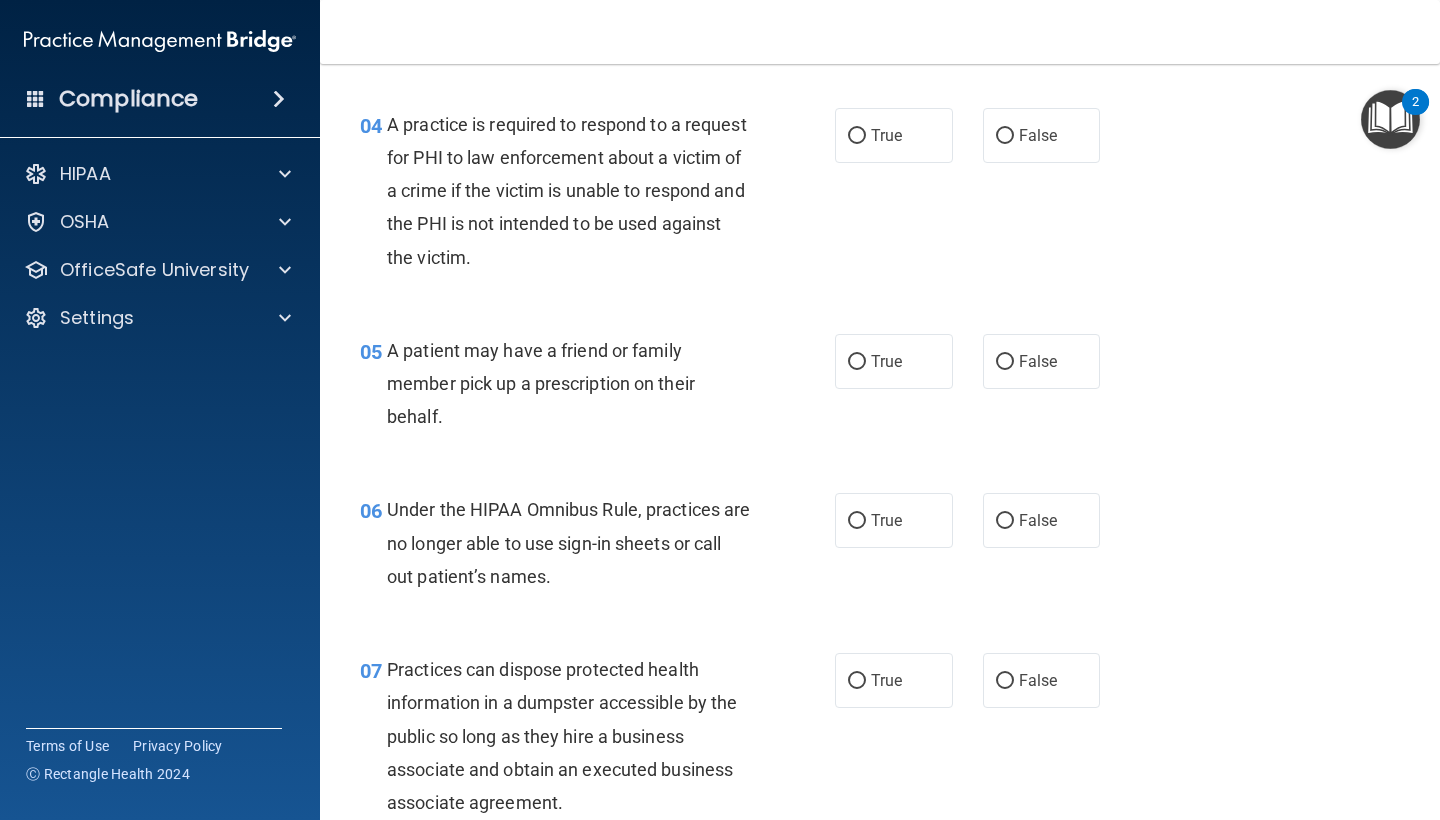 scroll, scrollTop: 733, scrollLeft: 0, axis: vertical 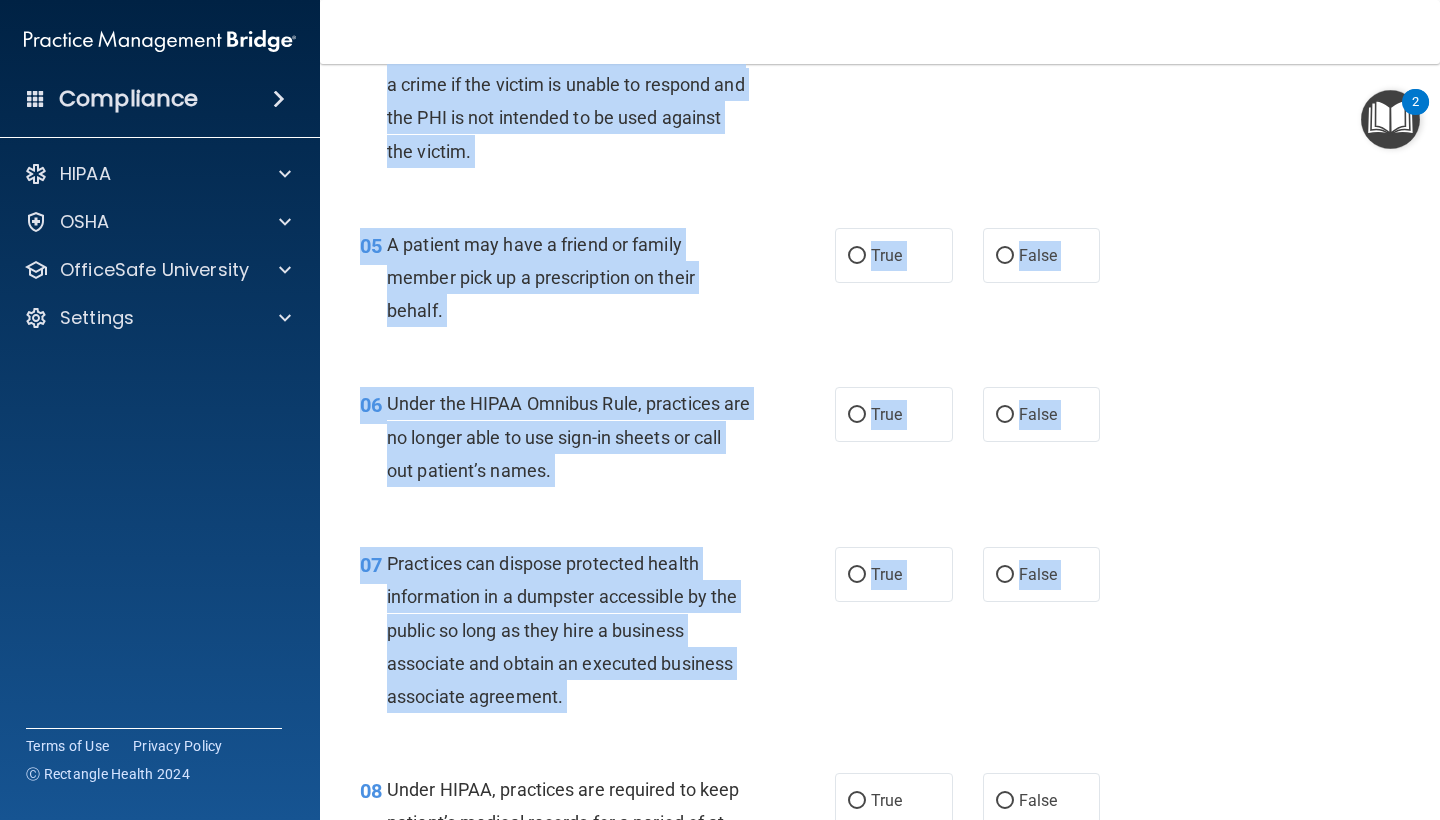 drag, startPoint x: 352, startPoint y: 103, endPoint x: 1169, endPoint y: 744, distance: 1038.4459 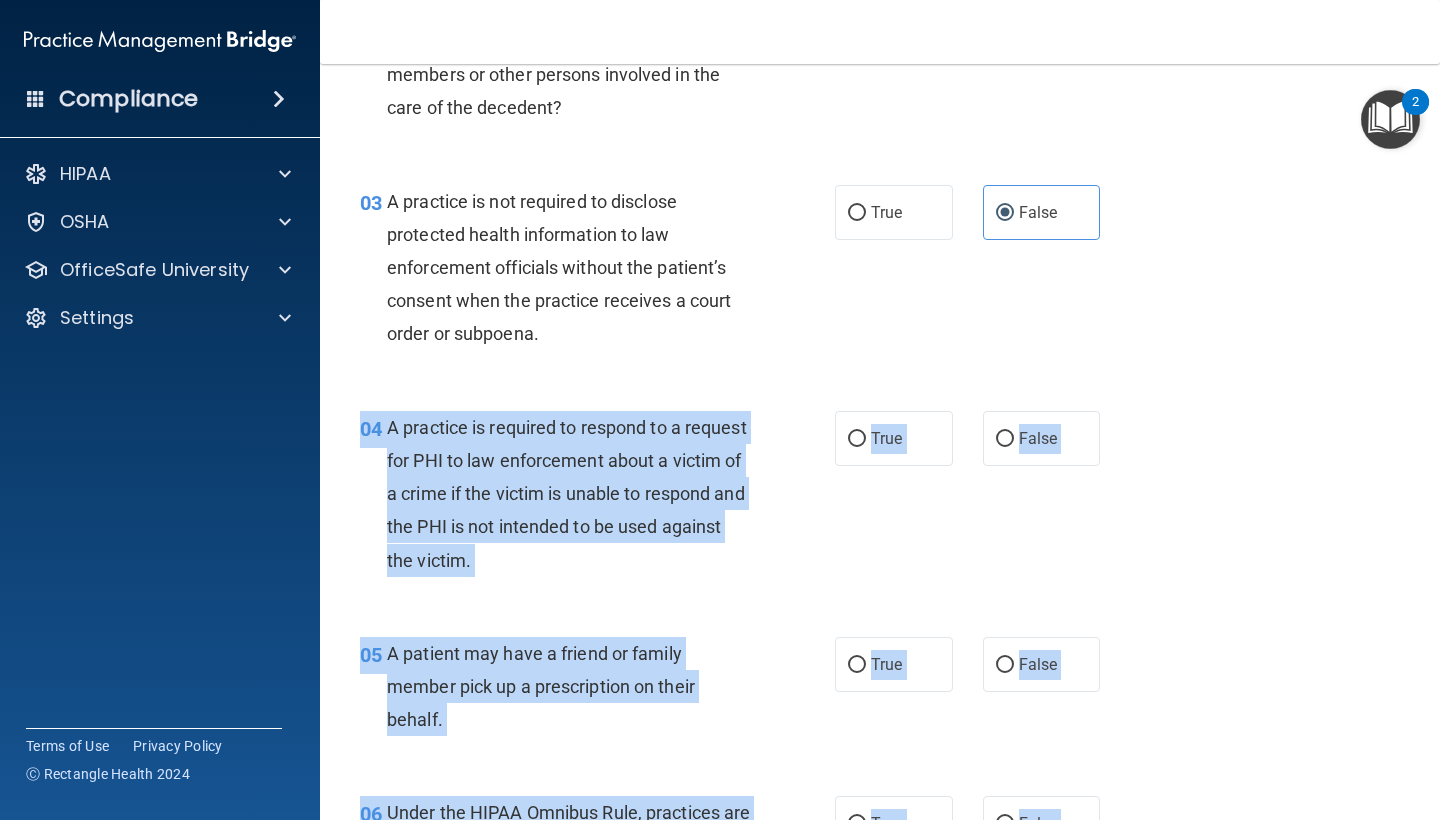 scroll, scrollTop: 358, scrollLeft: 0, axis: vertical 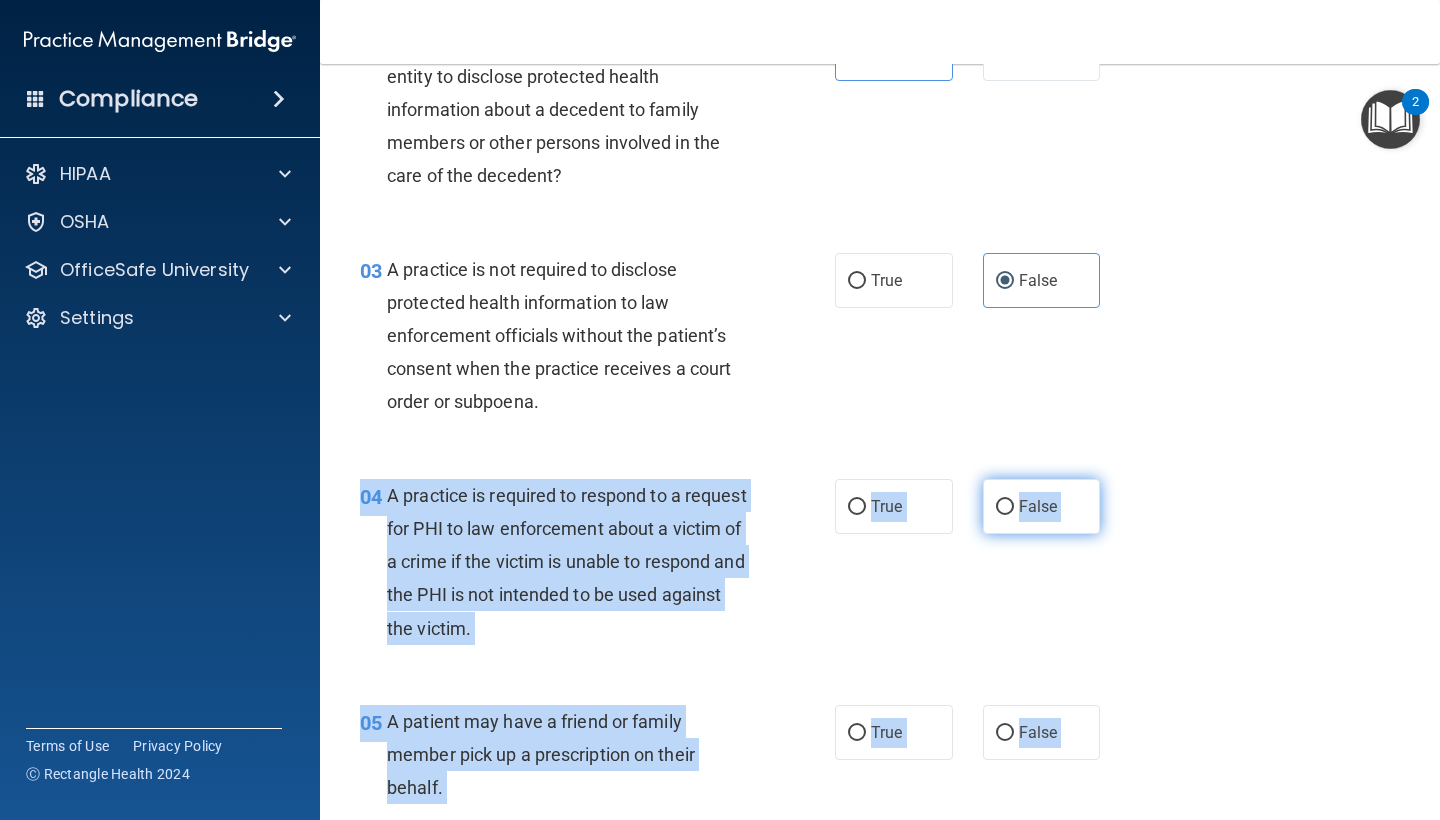 click on "False" at bounding box center [1042, 506] 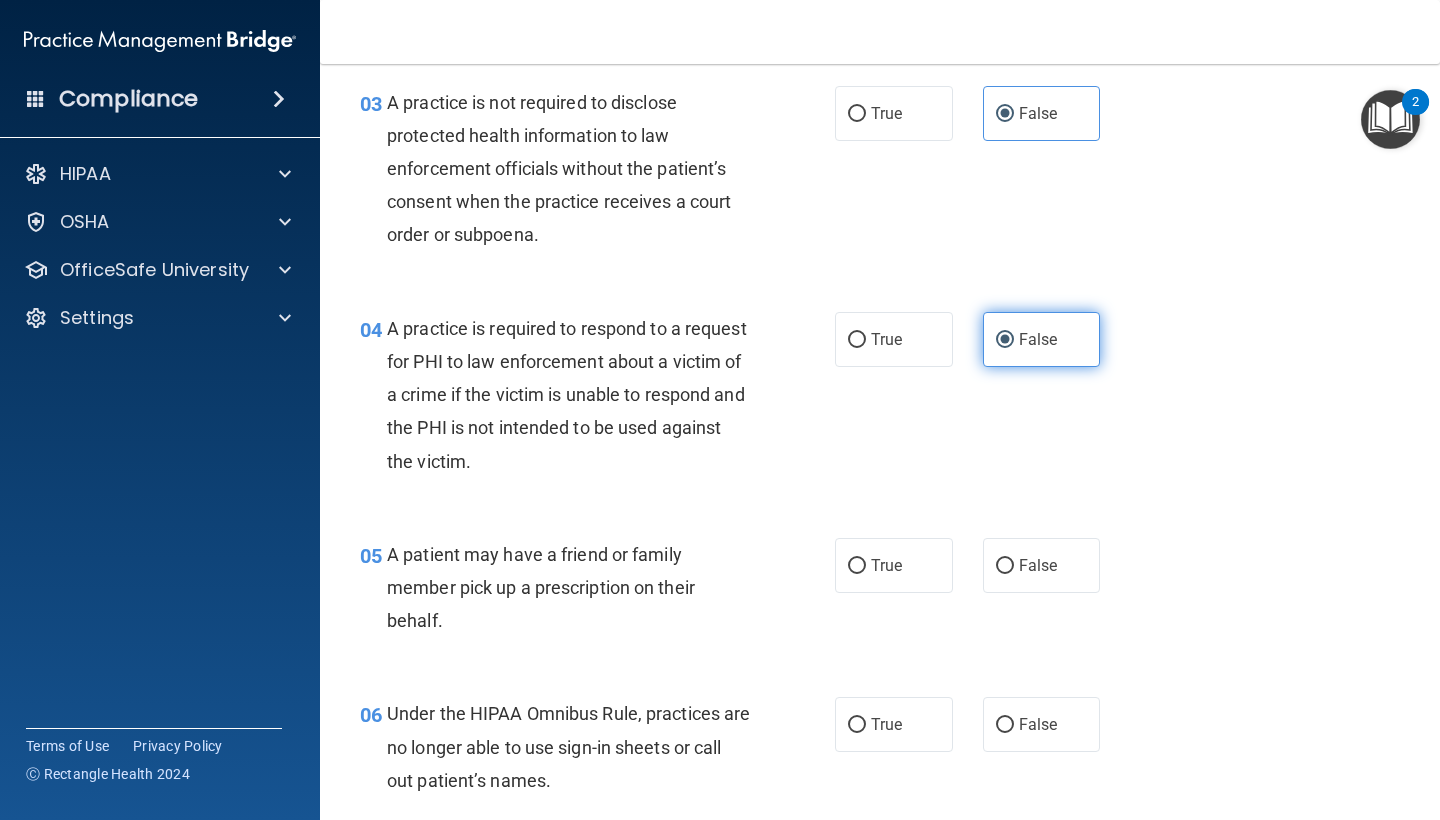 scroll, scrollTop: 654, scrollLeft: 0, axis: vertical 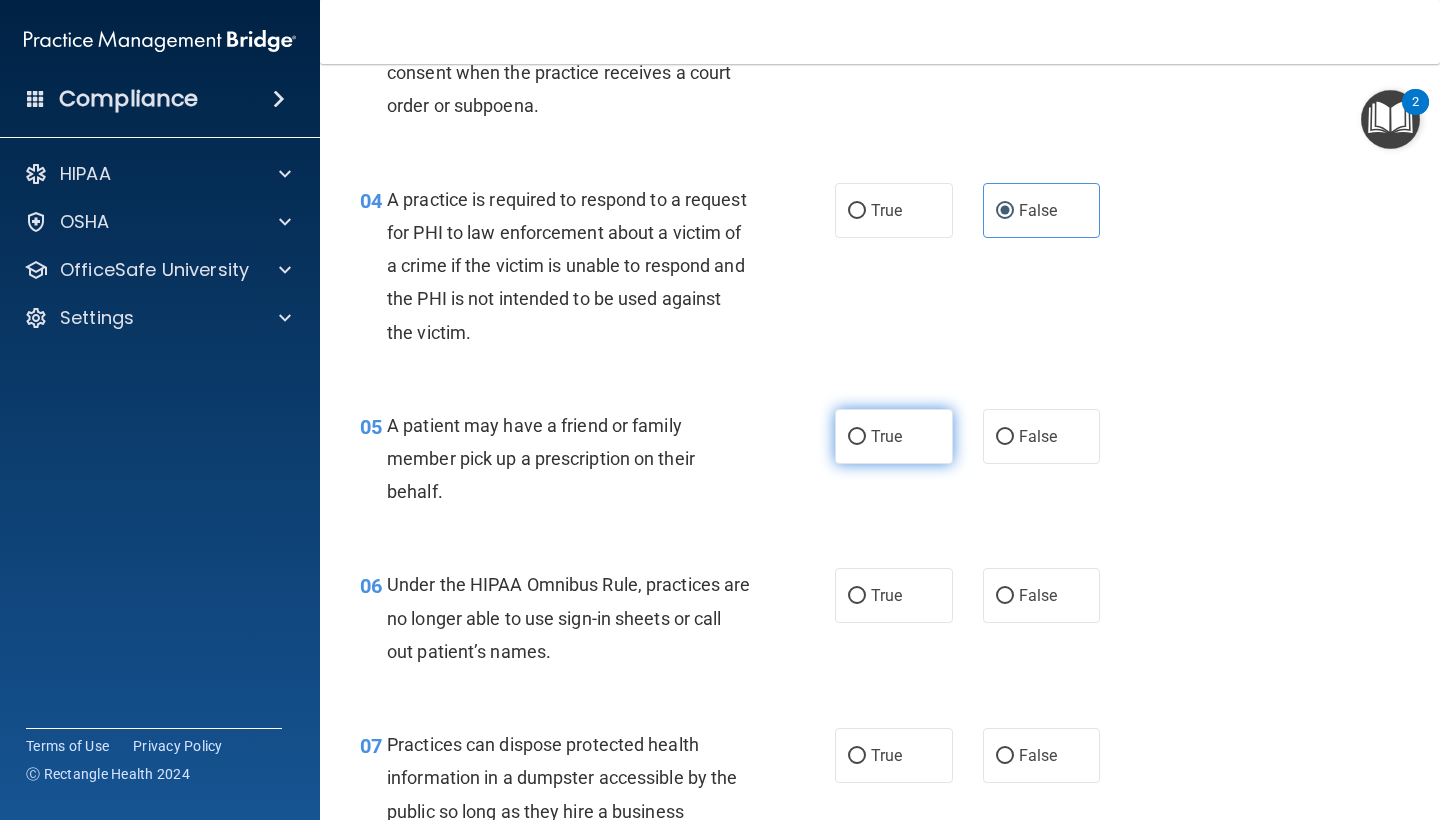 click on "True" at bounding box center (886, 436) 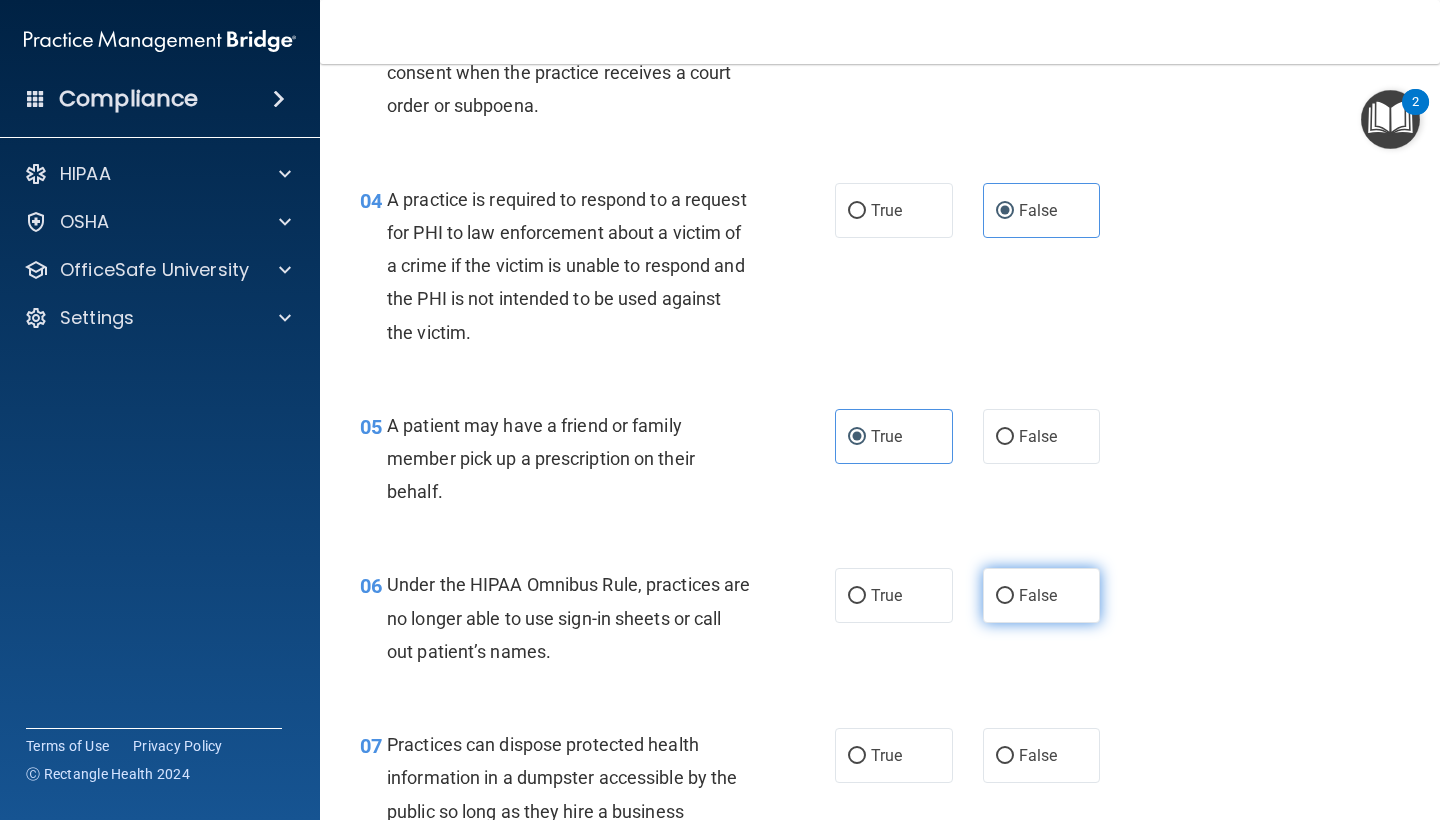 click on "False" at bounding box center [1042, 595] 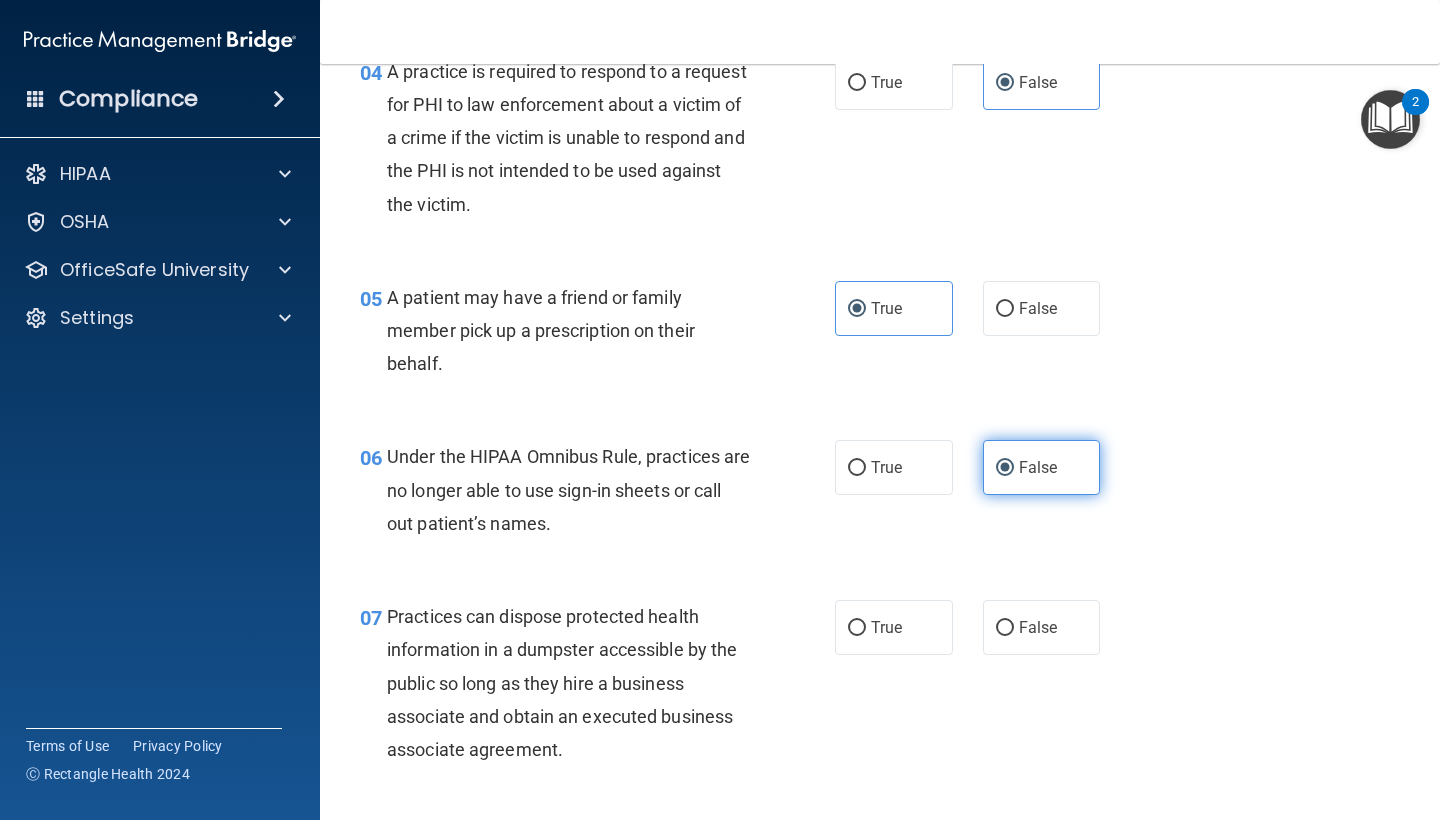 scroll, scrollTop: 818, scrollLeft: 0, axis: vertical 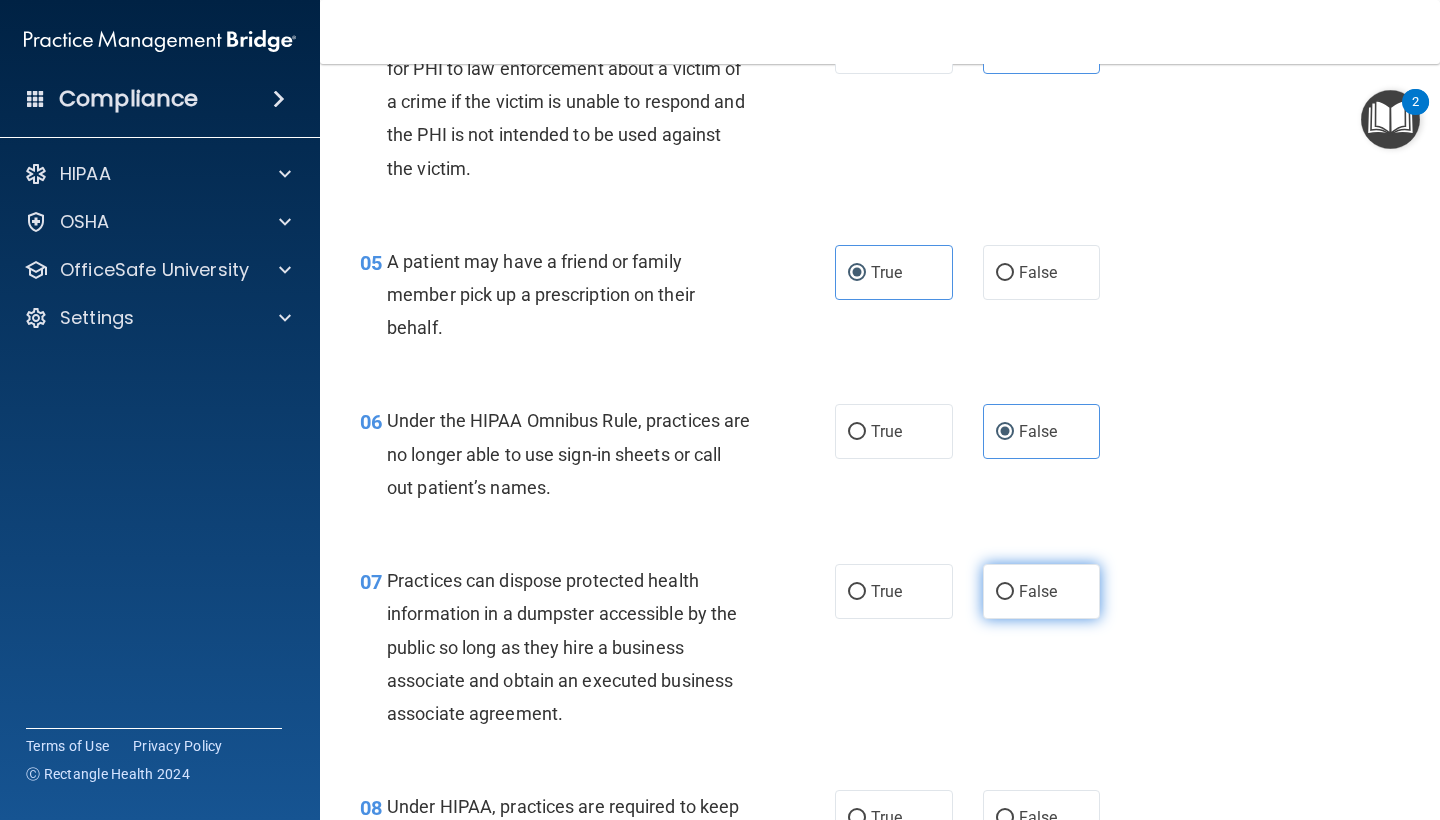 click on "False" at bounding box center [1042, 591] 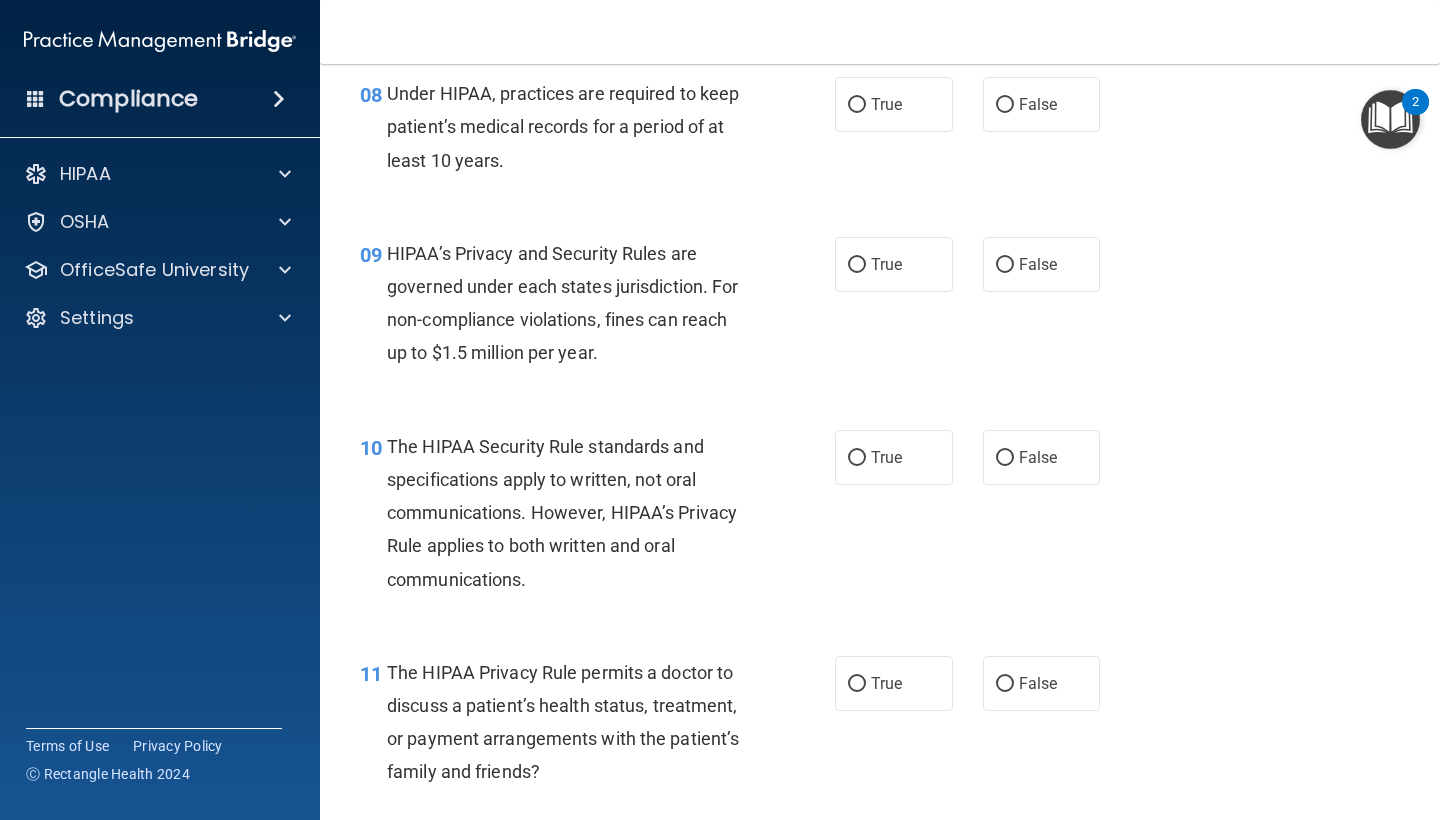 scroll, scrollTop: 1532, scrollLeft: 0, axis: vertical 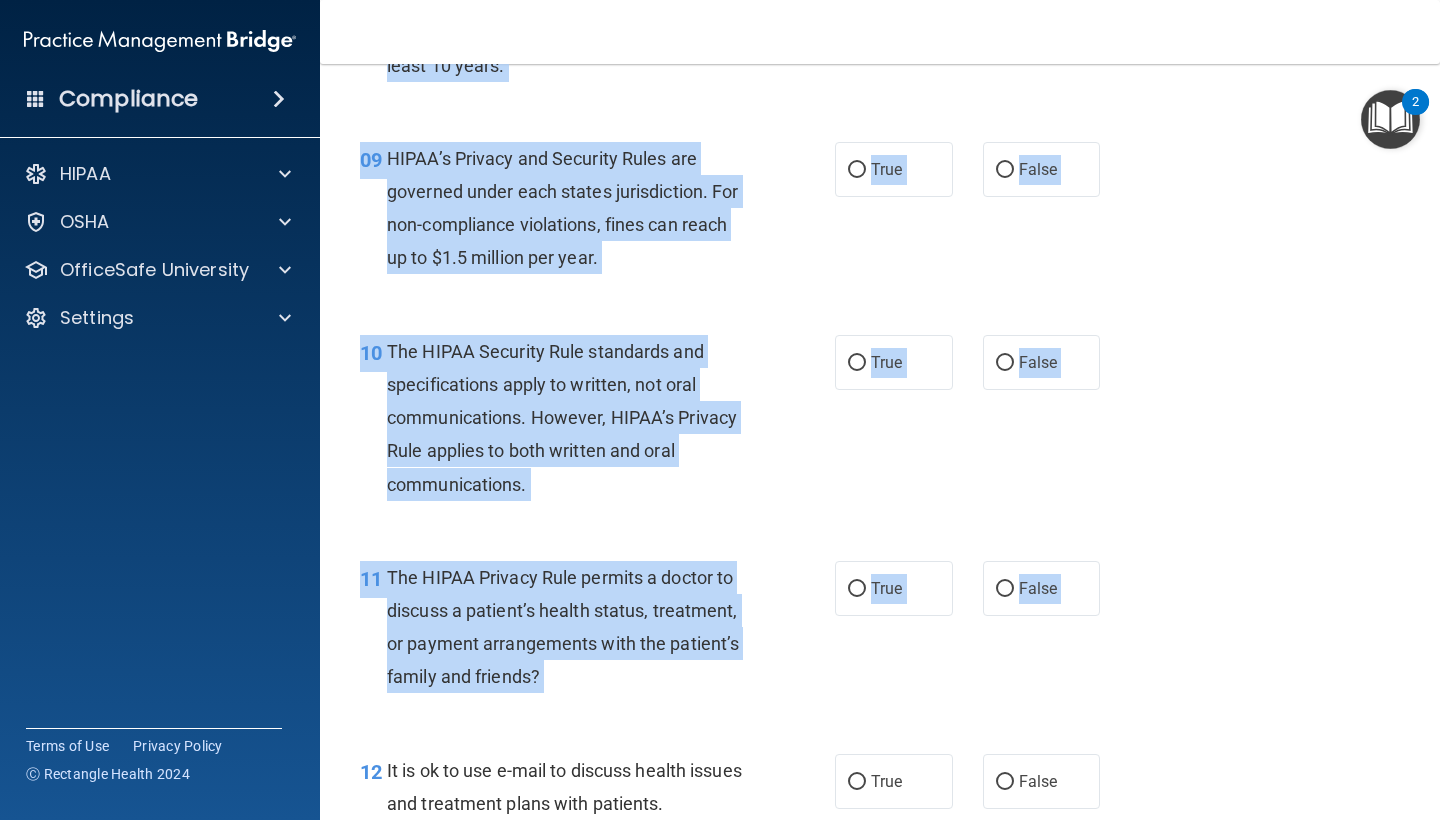 drag, startPoint x: 343, startPoint y: 78, endPoint x: 1215, endPoint y: 721, distance: 1083.4358 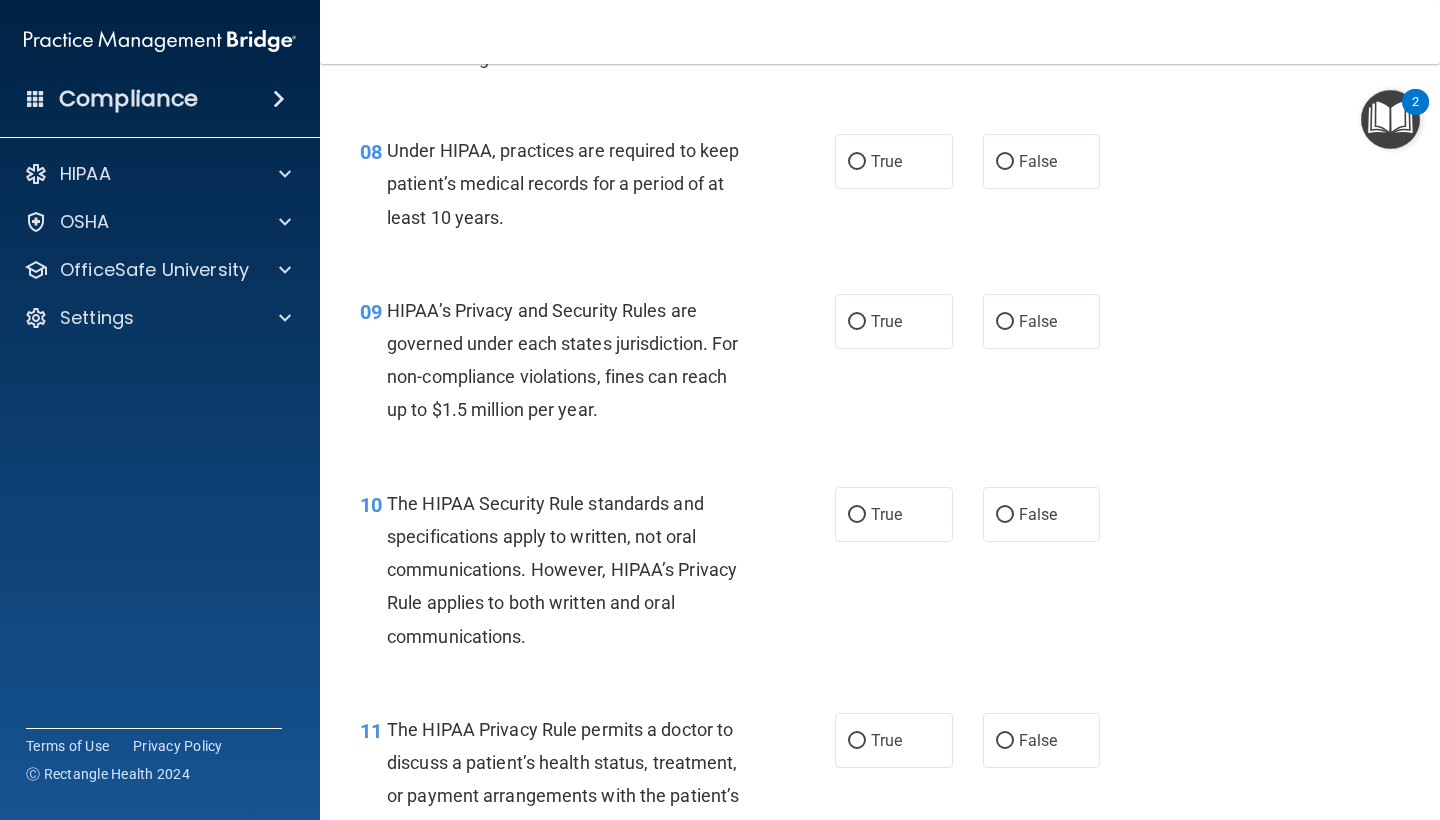 scroll, scrollTop: 1498, scrollLeft: 0, axis: vertical 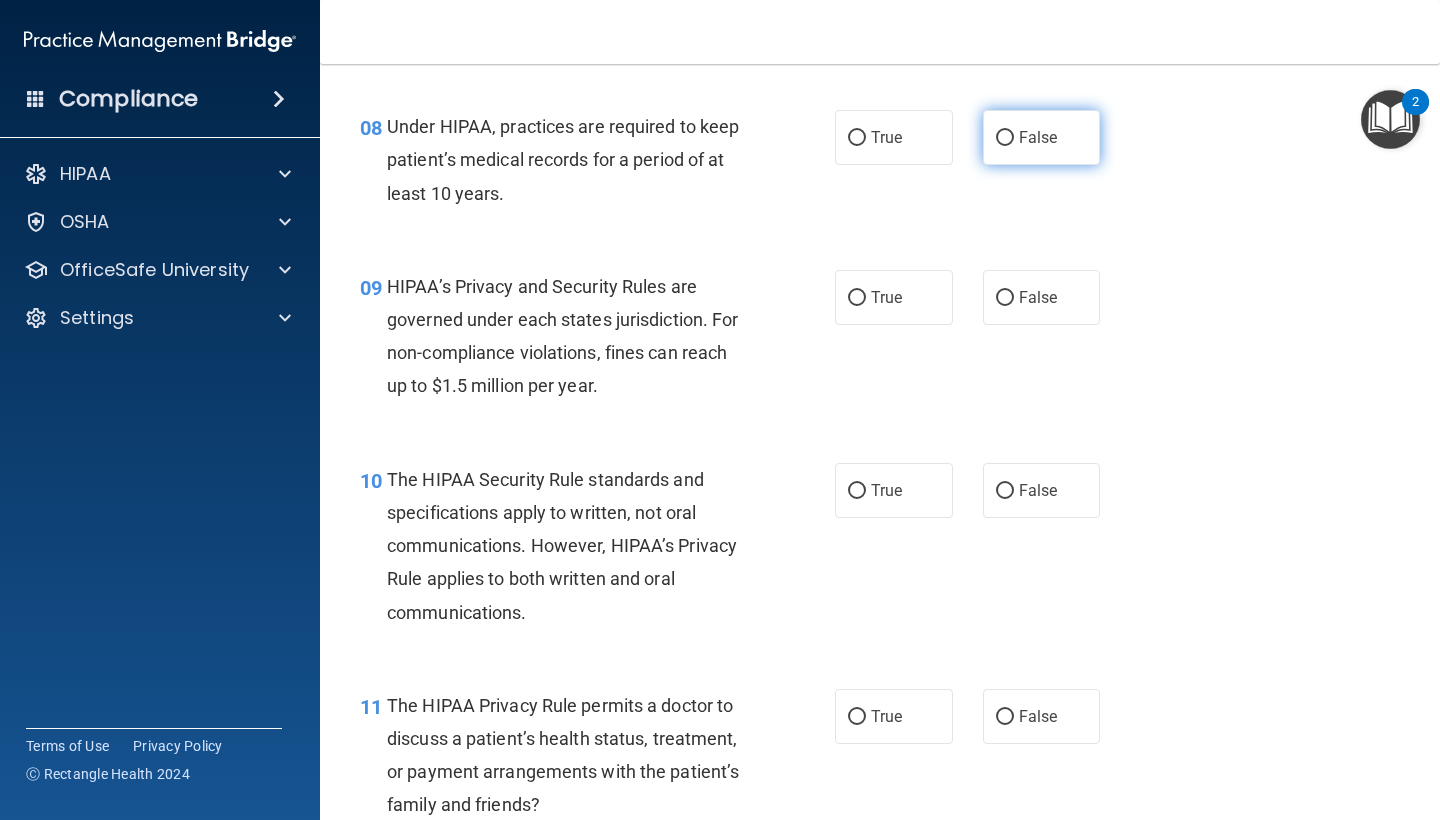 click on "False" at bounding box center (1042, 137) 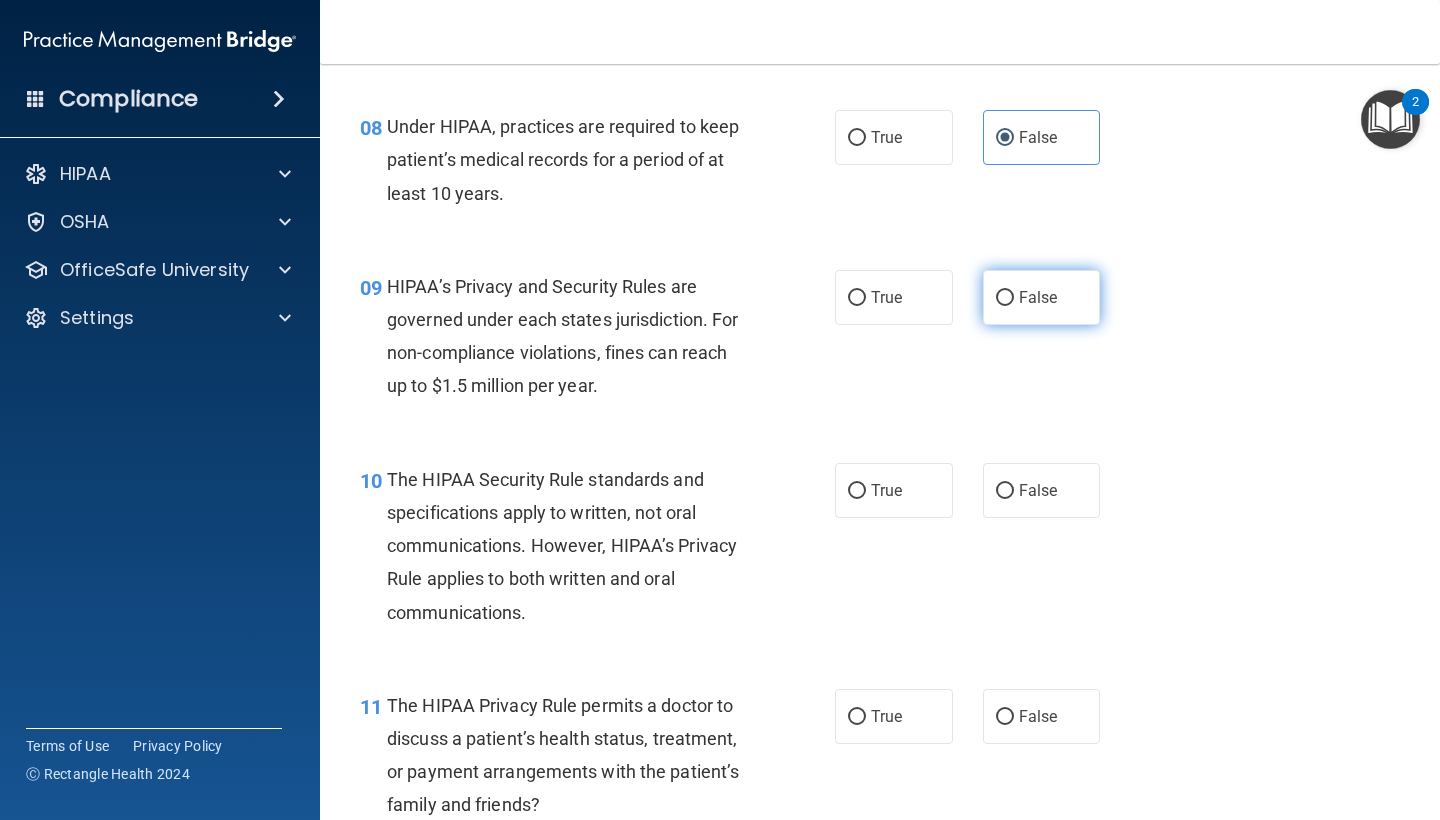 click on "False" at bounding box center [1042, 297] 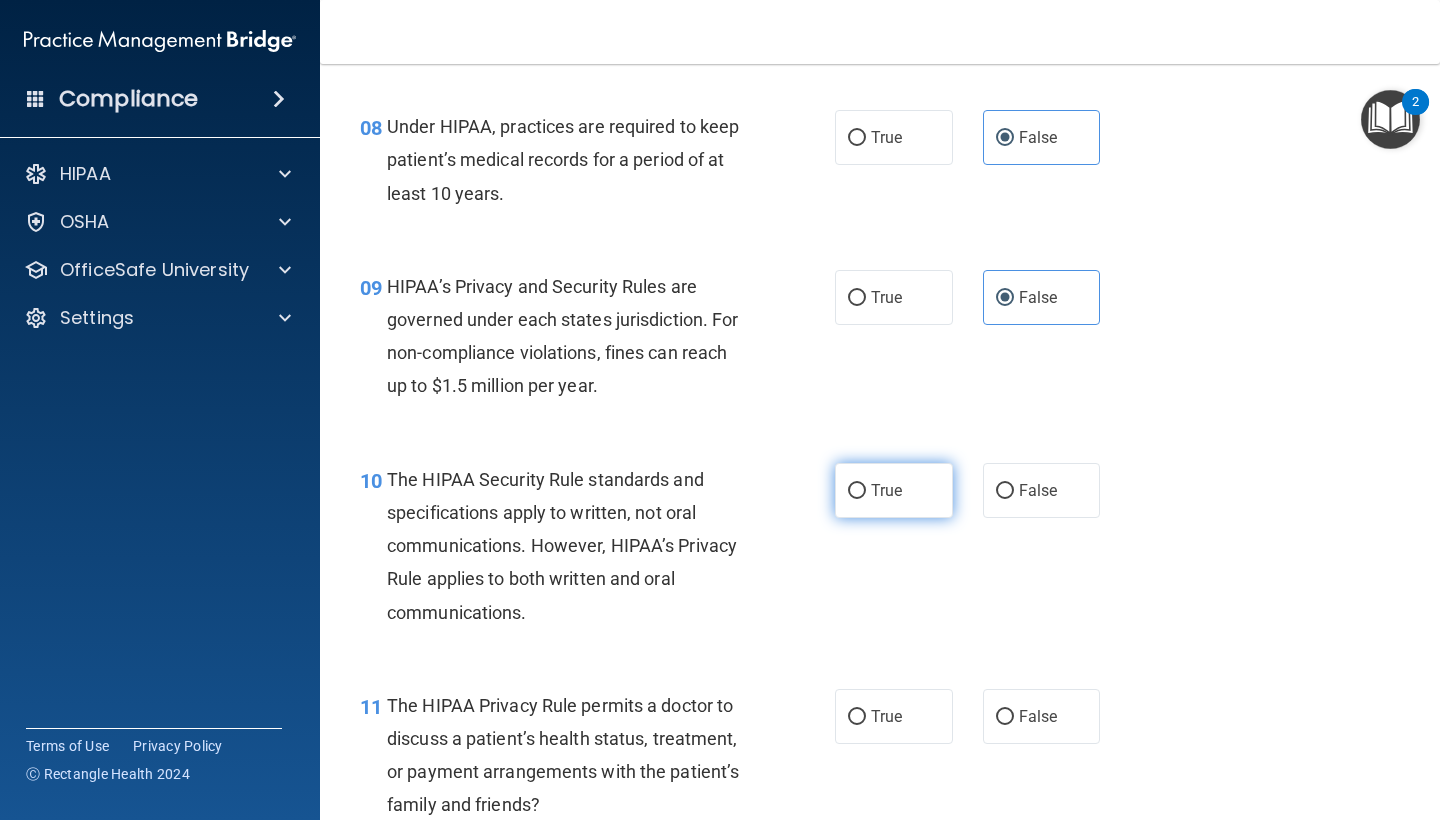 click on "True" at bounding box center (894, 490) 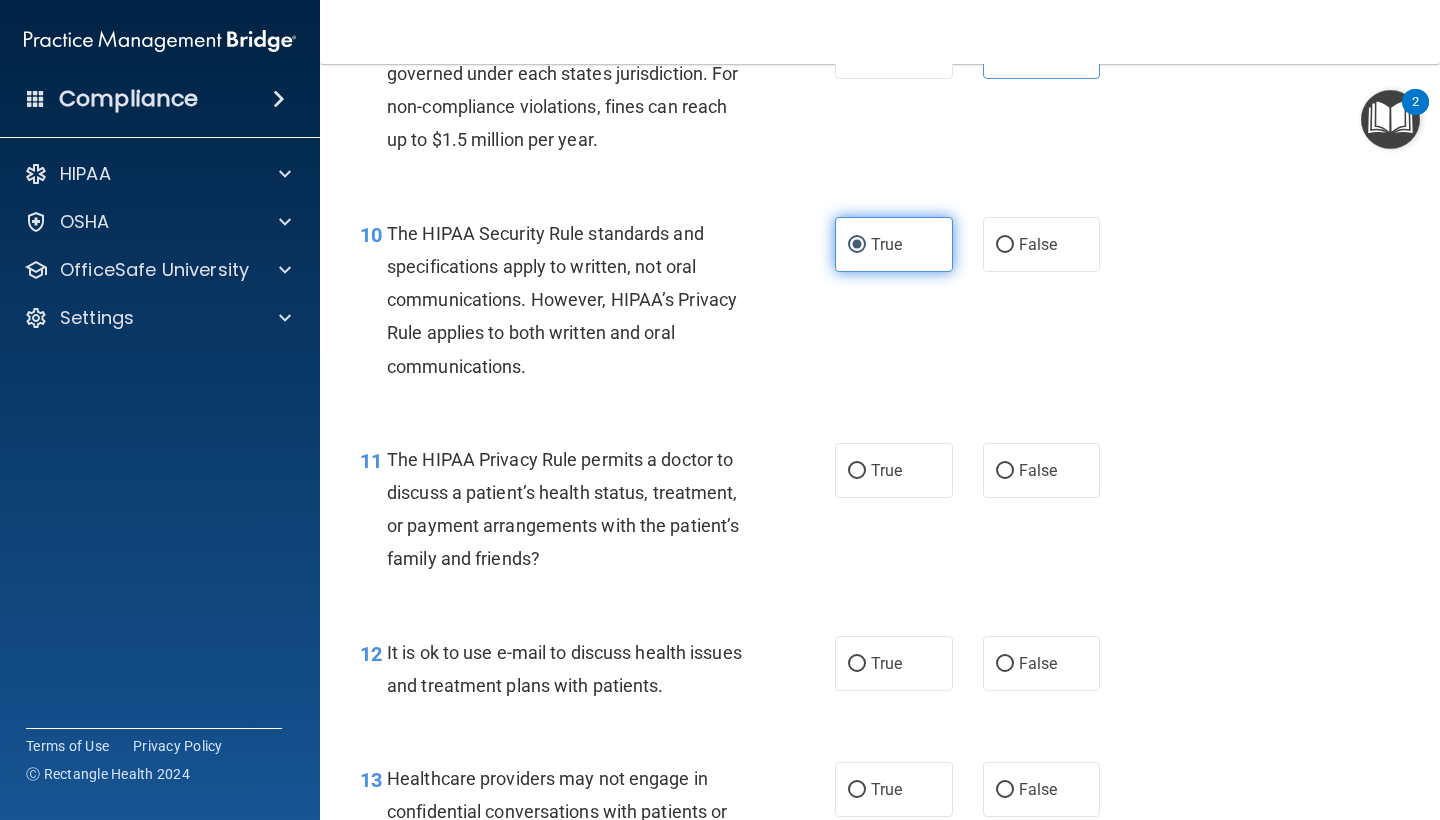 scroll, scrollTop: 1907, scrollLeft: 0, axis: vertical 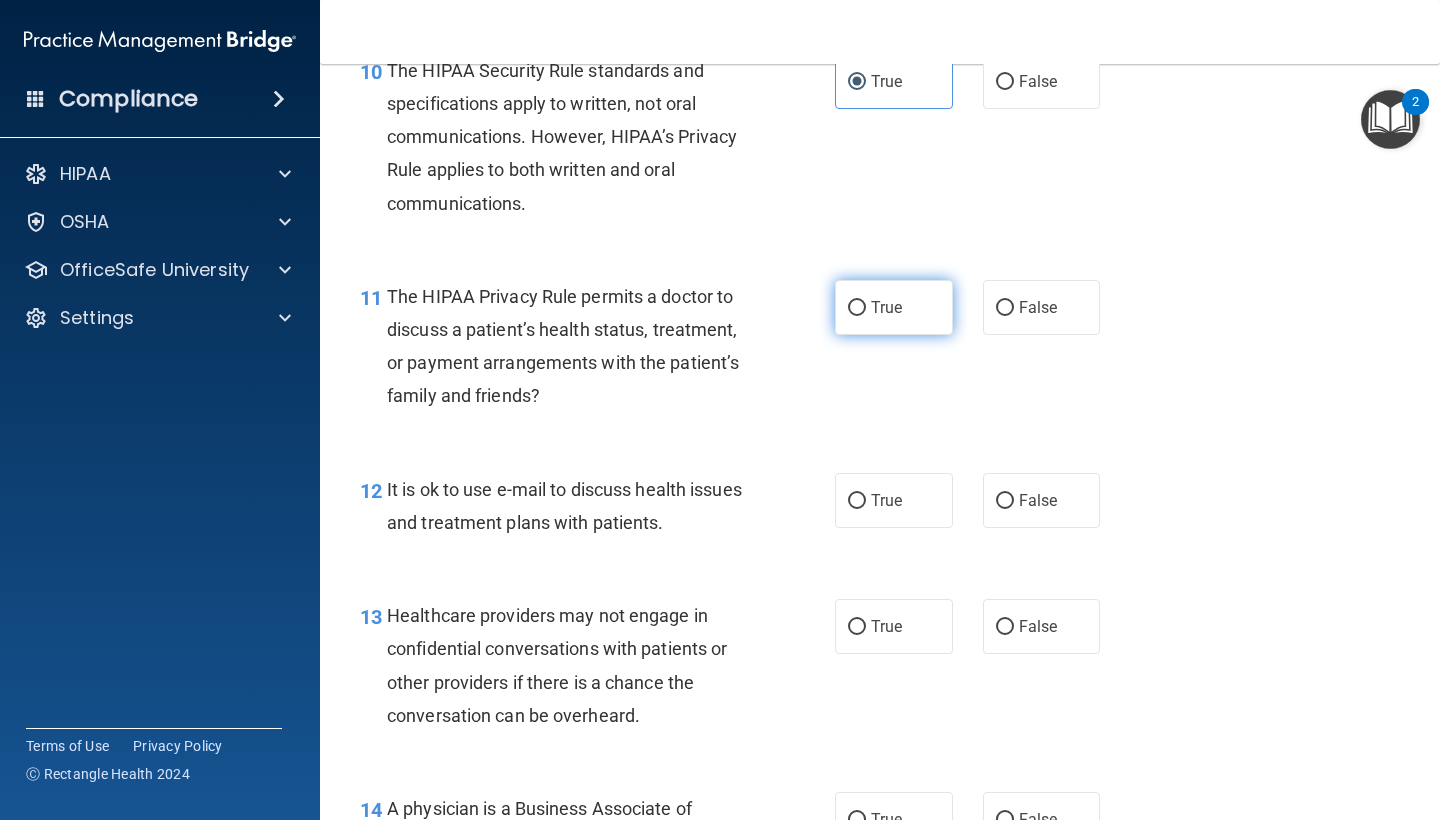 click on "True" at bounding box center [894, 307] 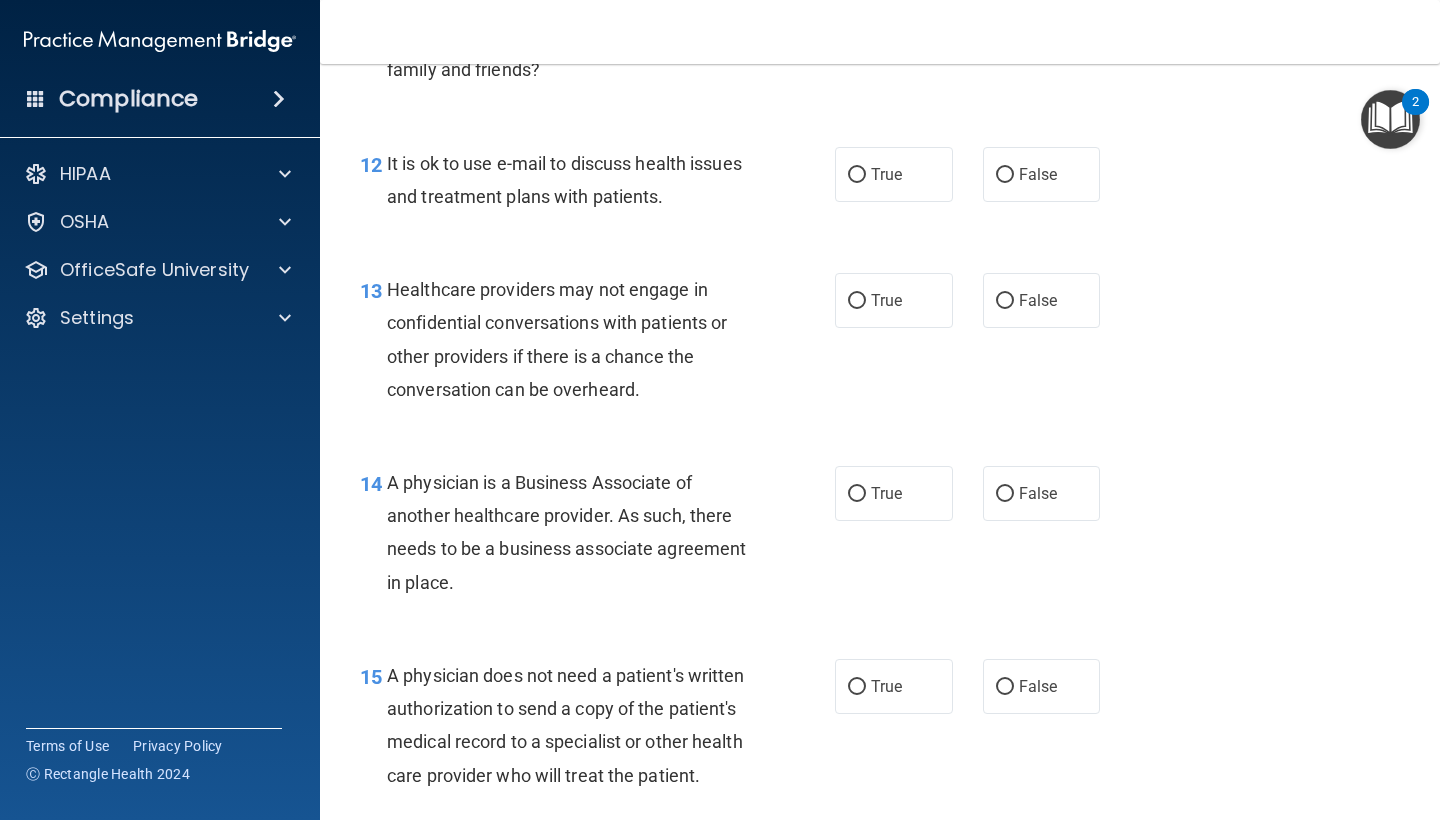 scroll, scrollTop: 2247, scrollLeft: 0, axis: vertical 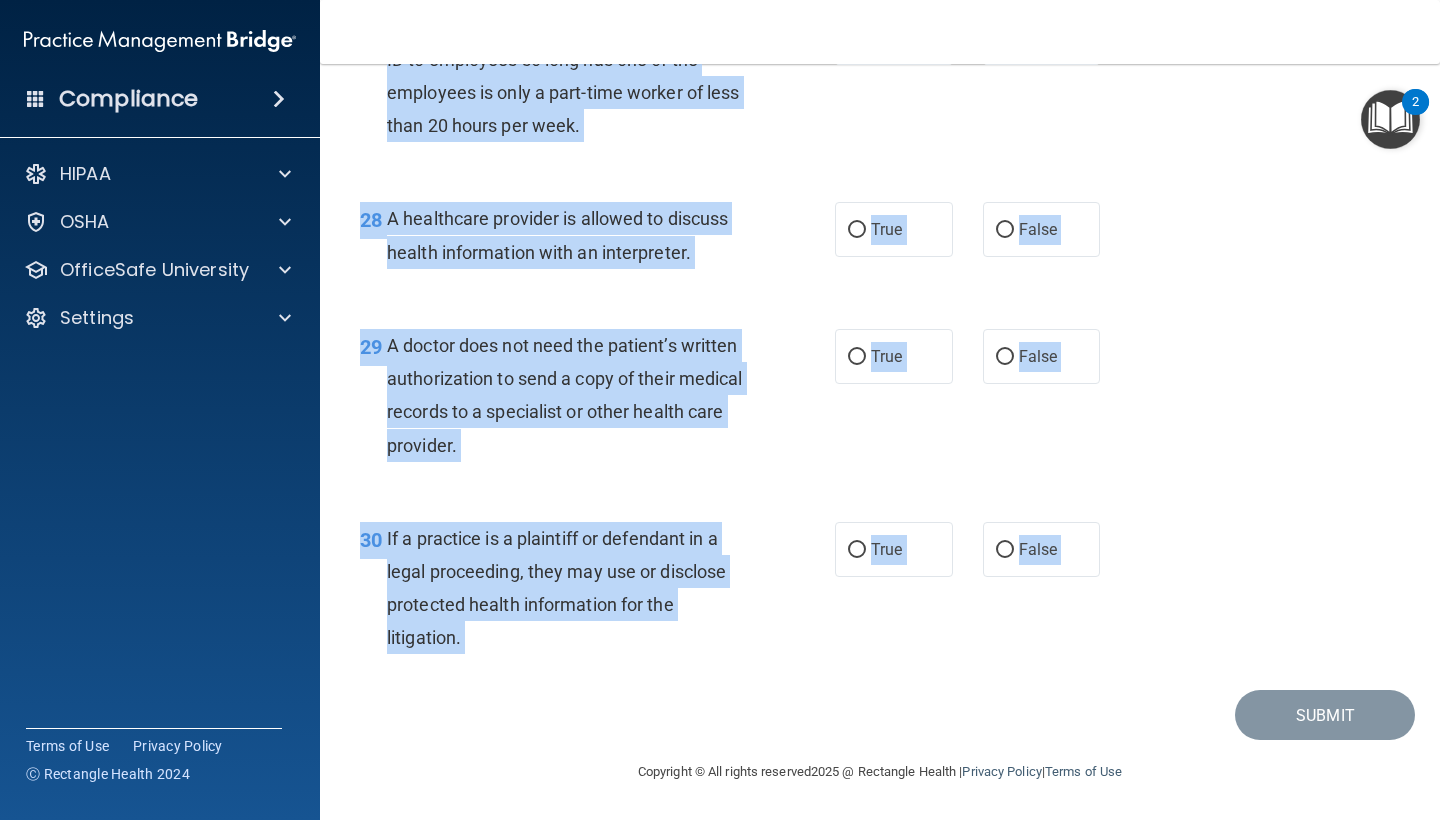 drag, startPoint x: 350, startPoint y: 132, endPoint x: 1104, endPoint y: 703, distance: 945.81024 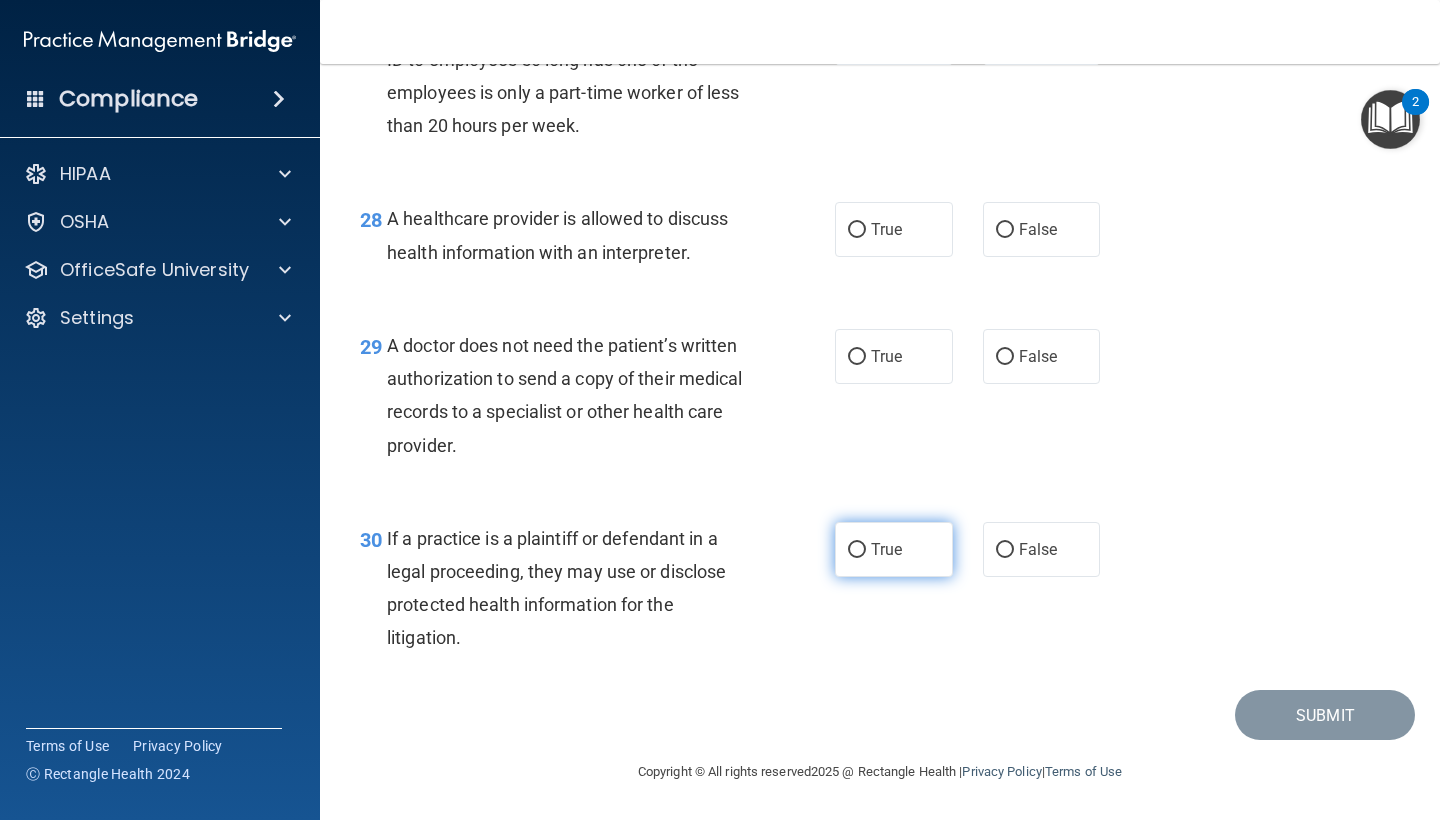click on "True" at bounding box center (894, 549) 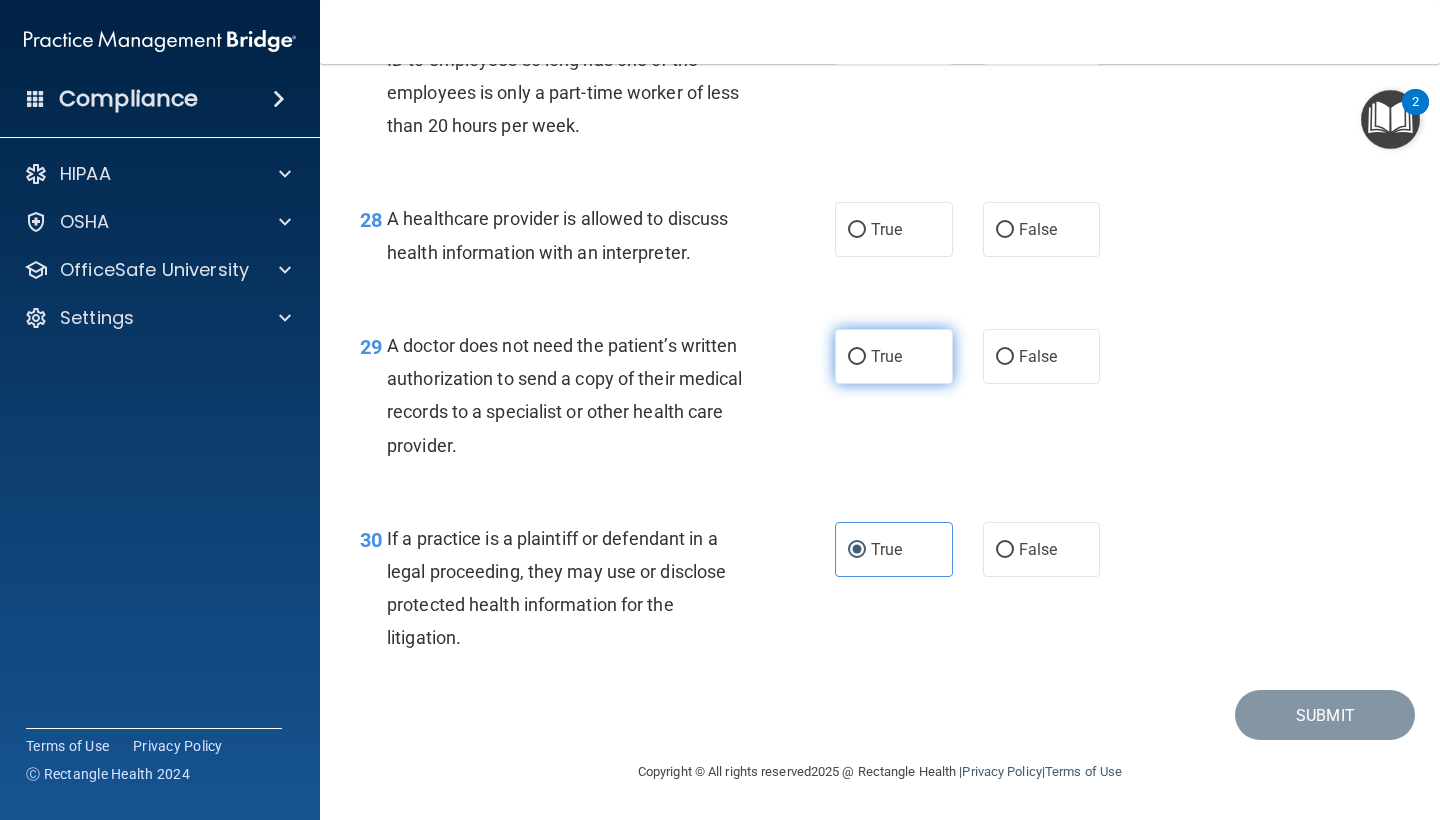 click on "True" at bounding box center (894, 356) 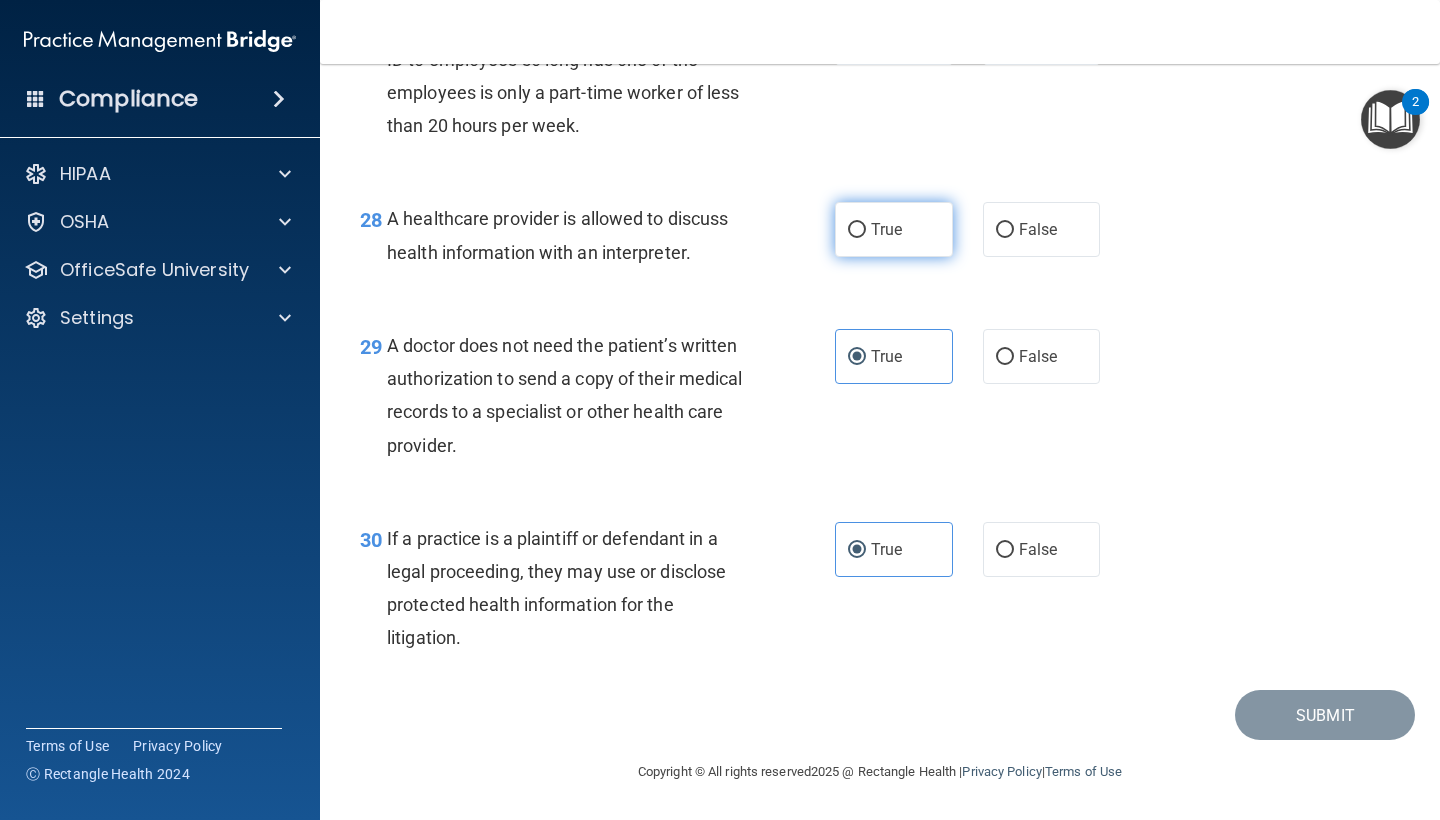 click on "True" at bounding box center [857, 230] 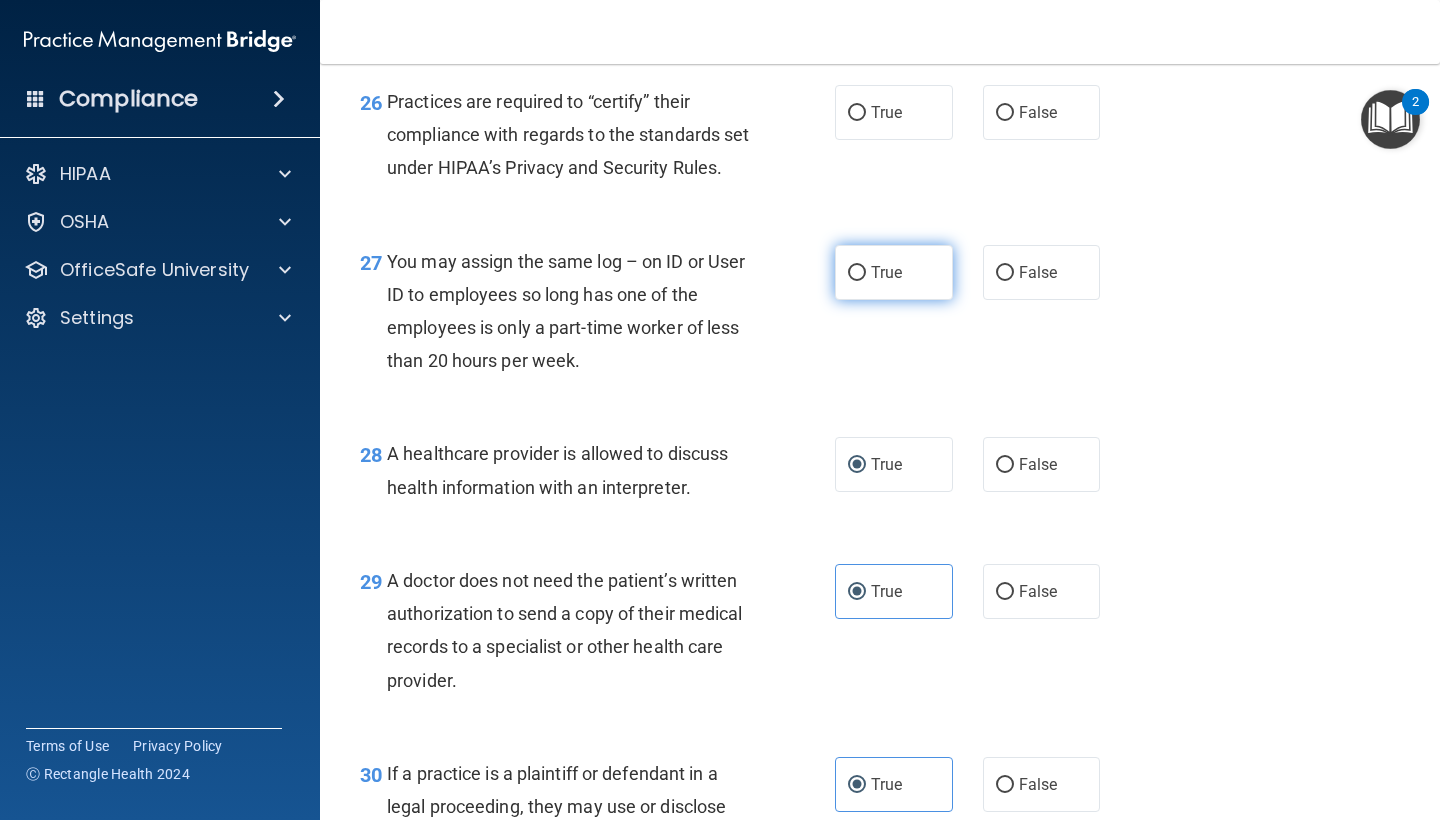 scroll, scrollTop: 4692, scrollLeft: 0, axis: vertical 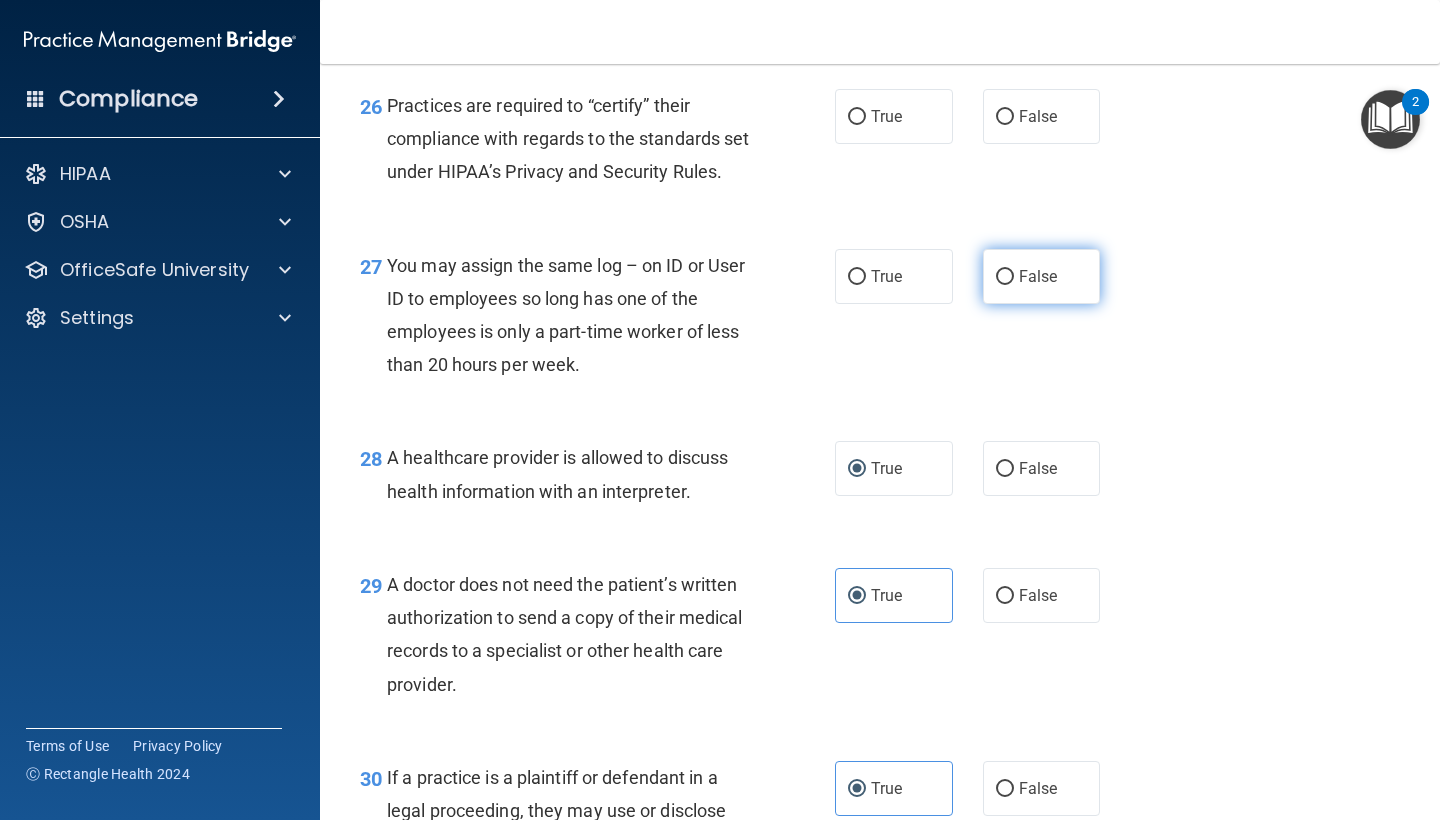click on "False" at bounding box center [1038, 276] 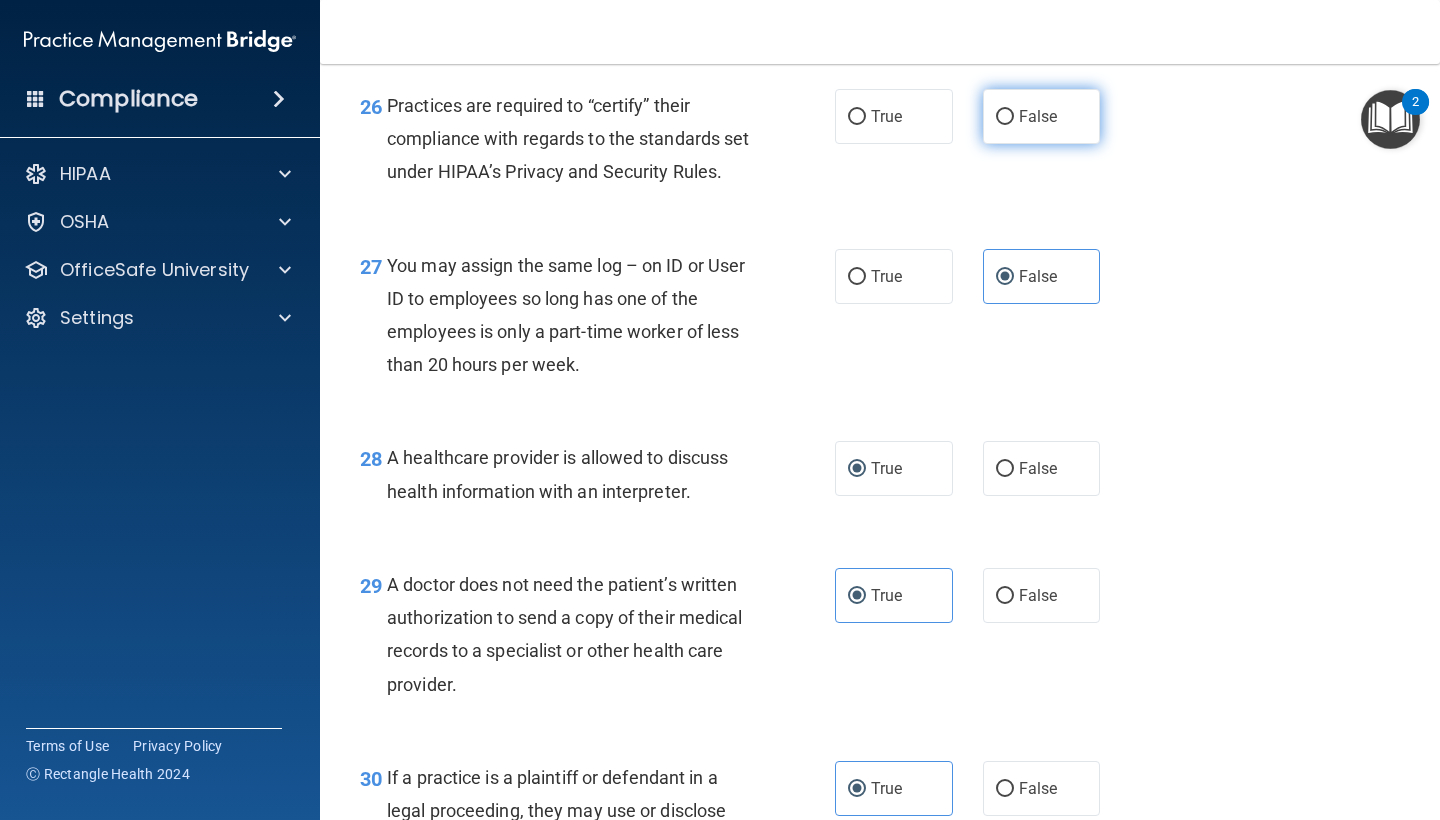 click on "False" at bounding box center (1038, 116) 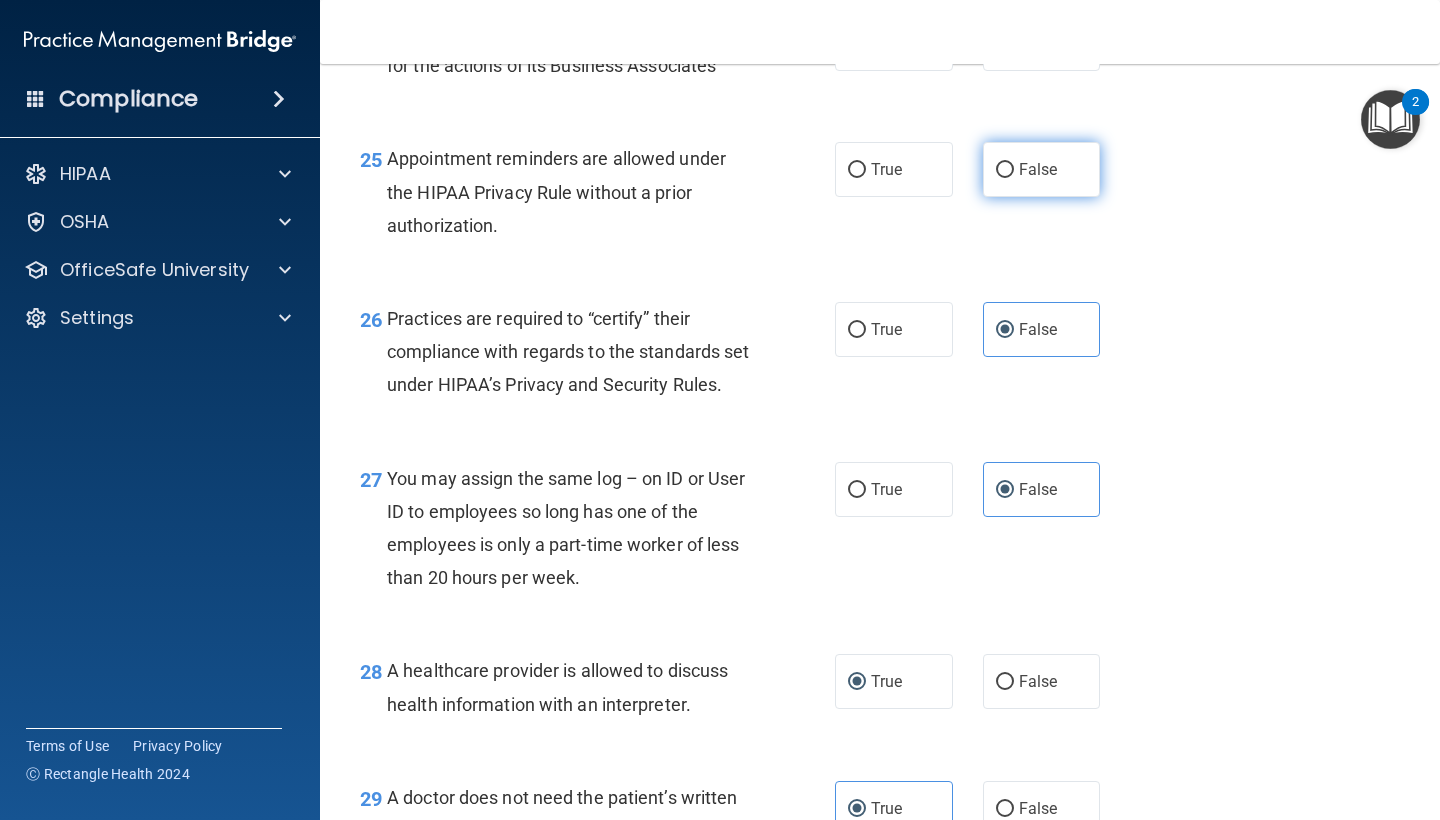 scroll, scrollTop: 4476, scrollLeft: 0, axis: vertical 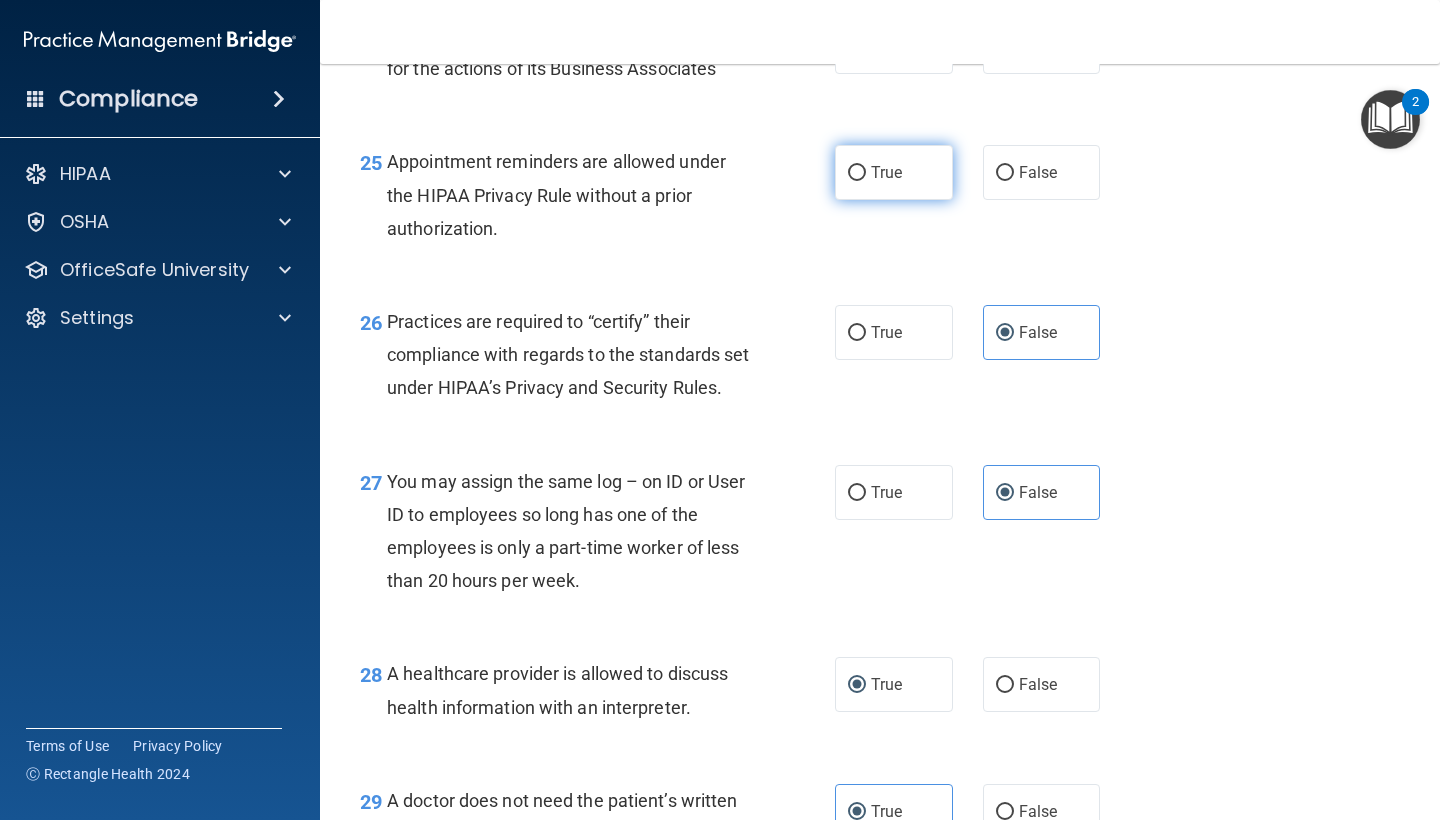 click on "True" at bounding box center [894, 172] 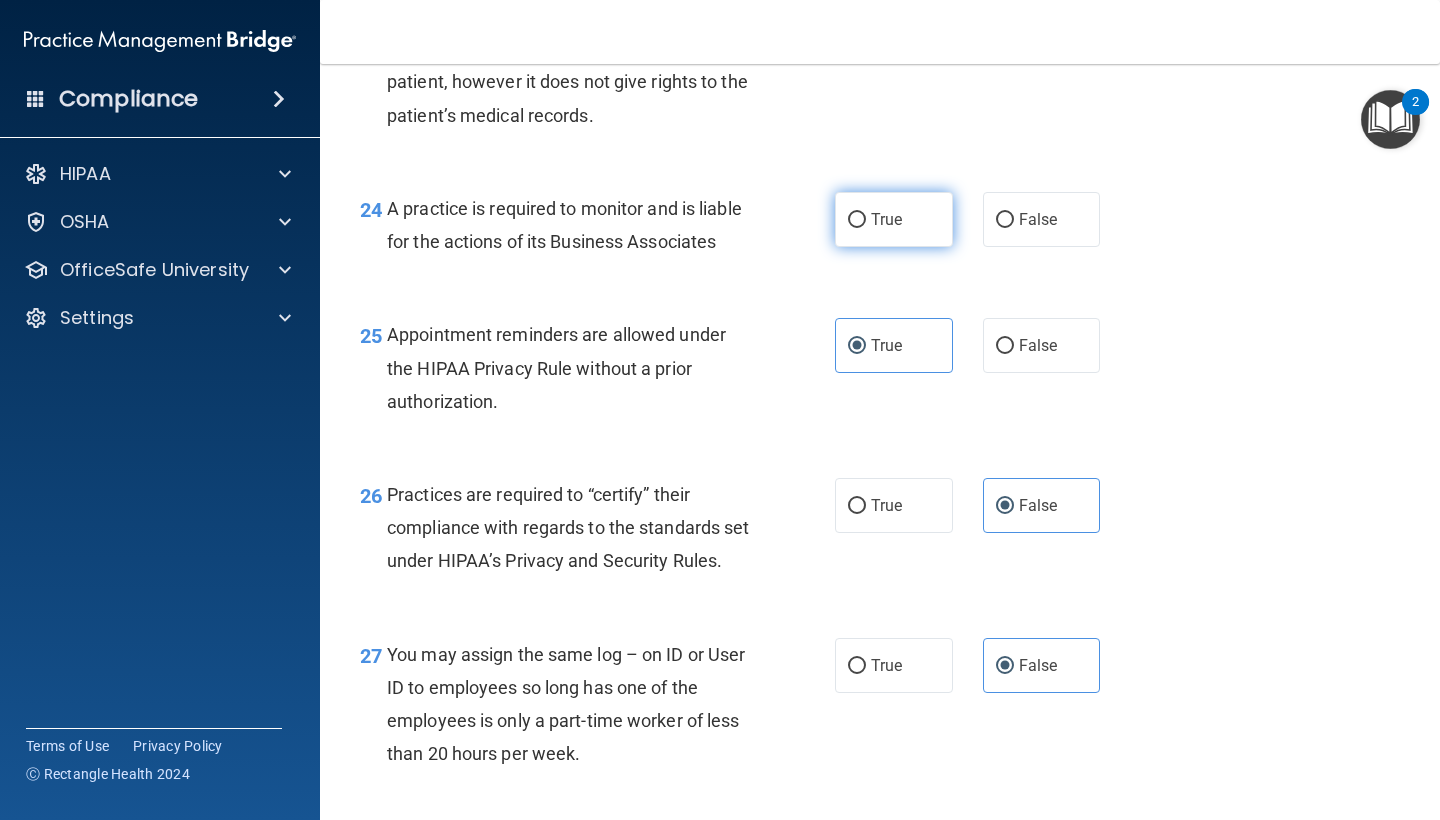 click on "True" at bounding box center (886, 219) 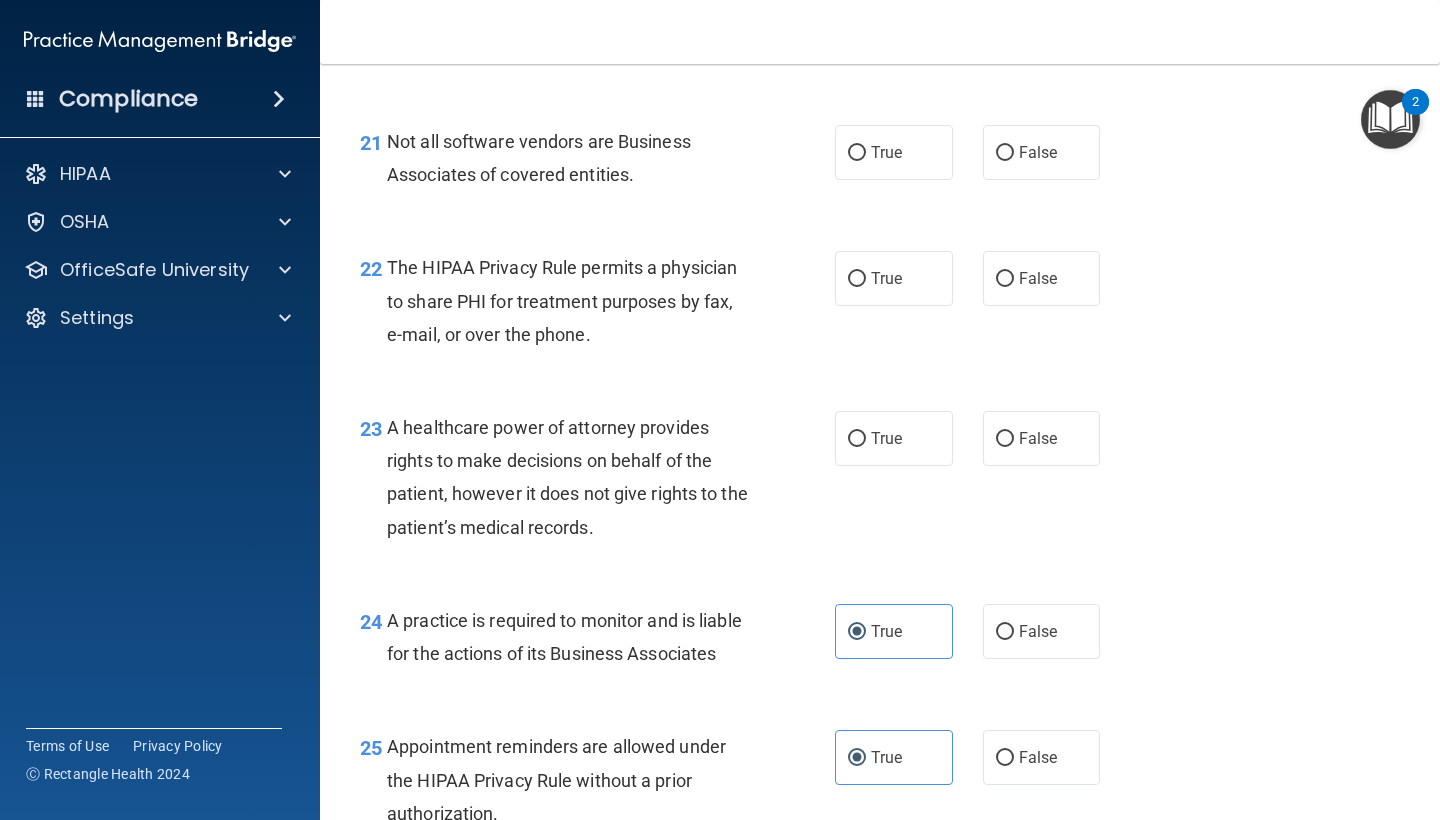scroll, scrollTop: 3889, scrollLeft: 0, axis: vertical 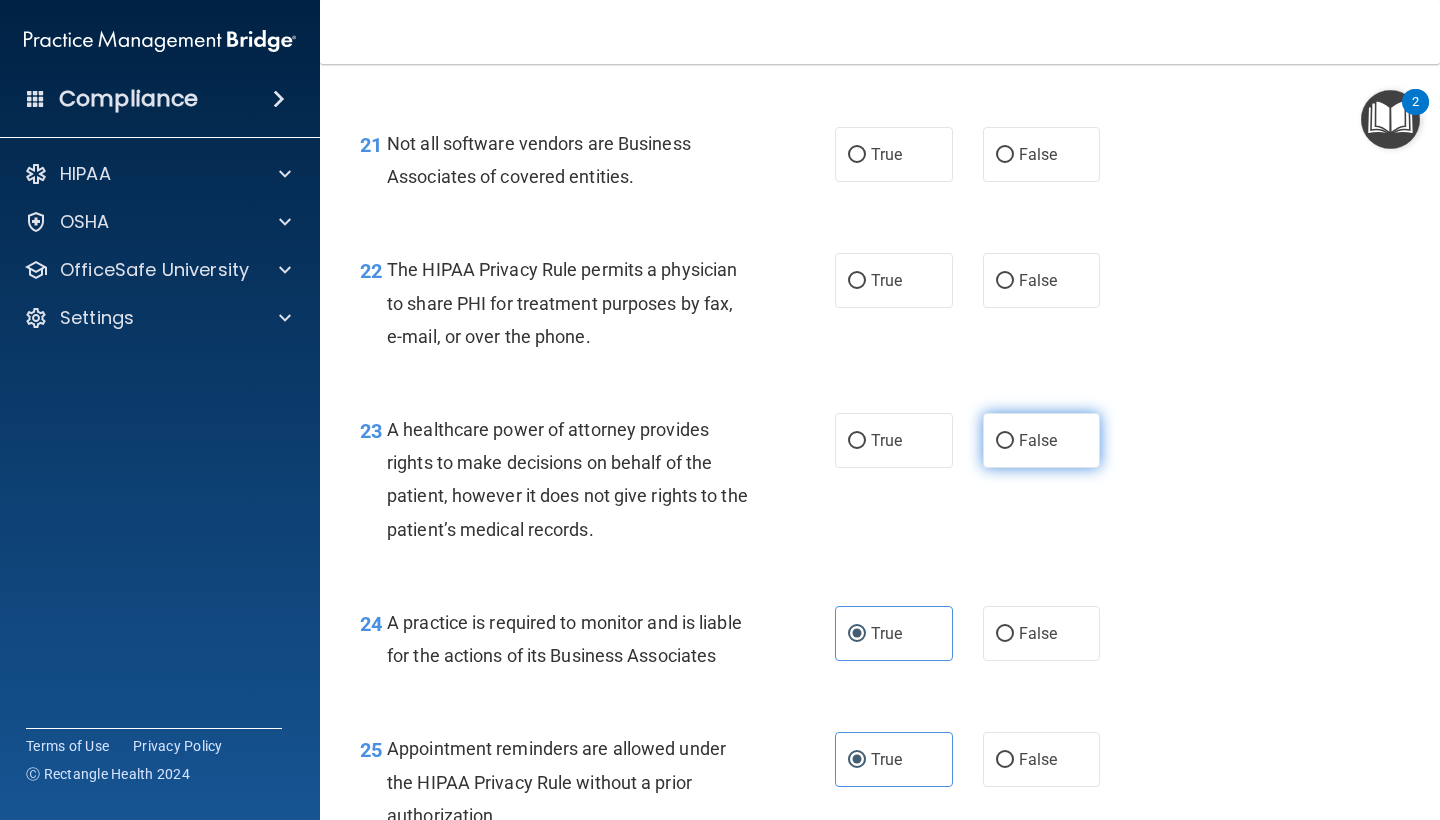 click on "False" at bounding box center (1042, 440) 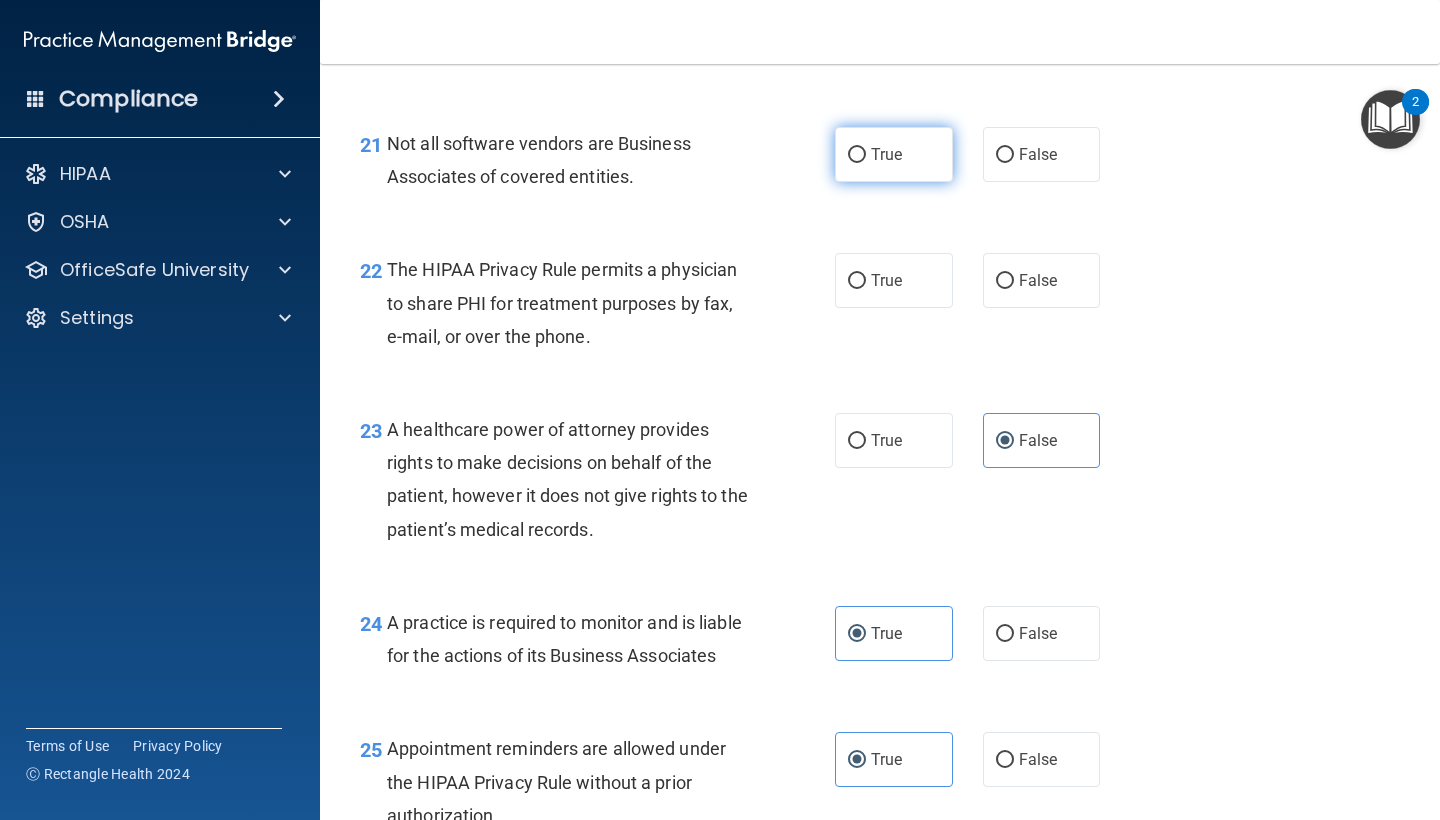 click on "True" at bounding box center (886, 154) 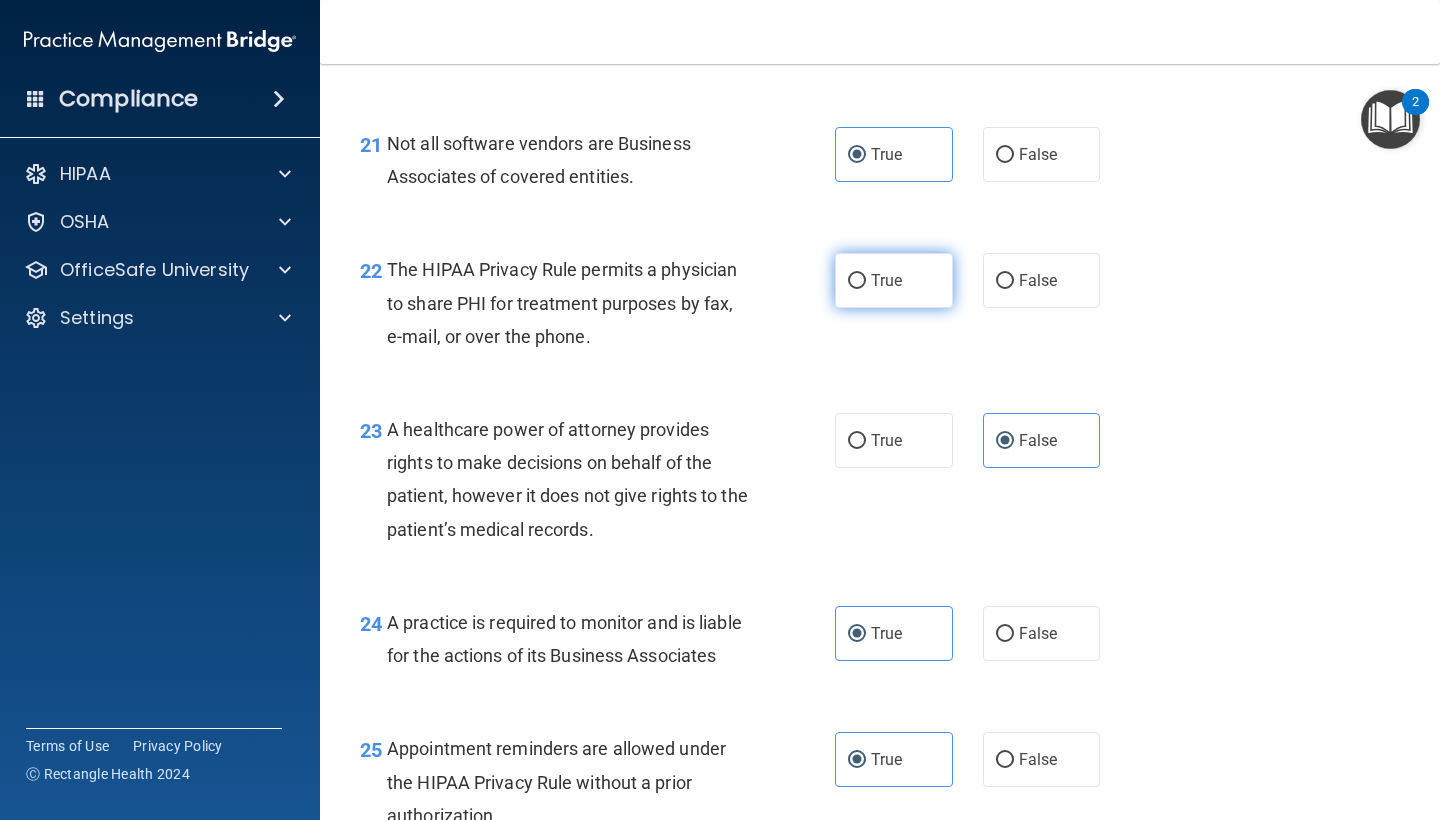 click on "True" at bounding box center [894, 280] 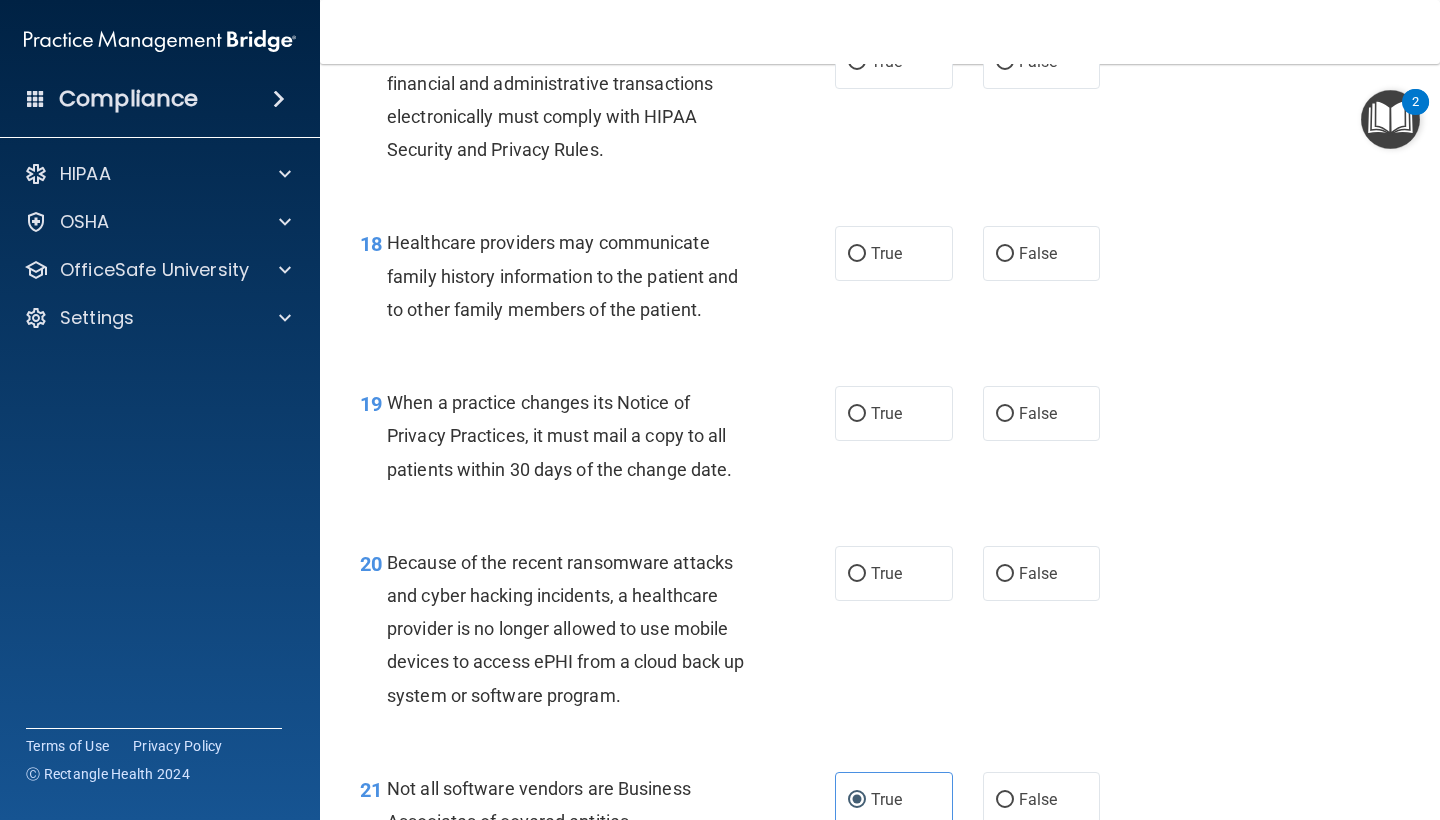 scroll, scrollTop: 3241, scrollLeft: 0, axis: vertical 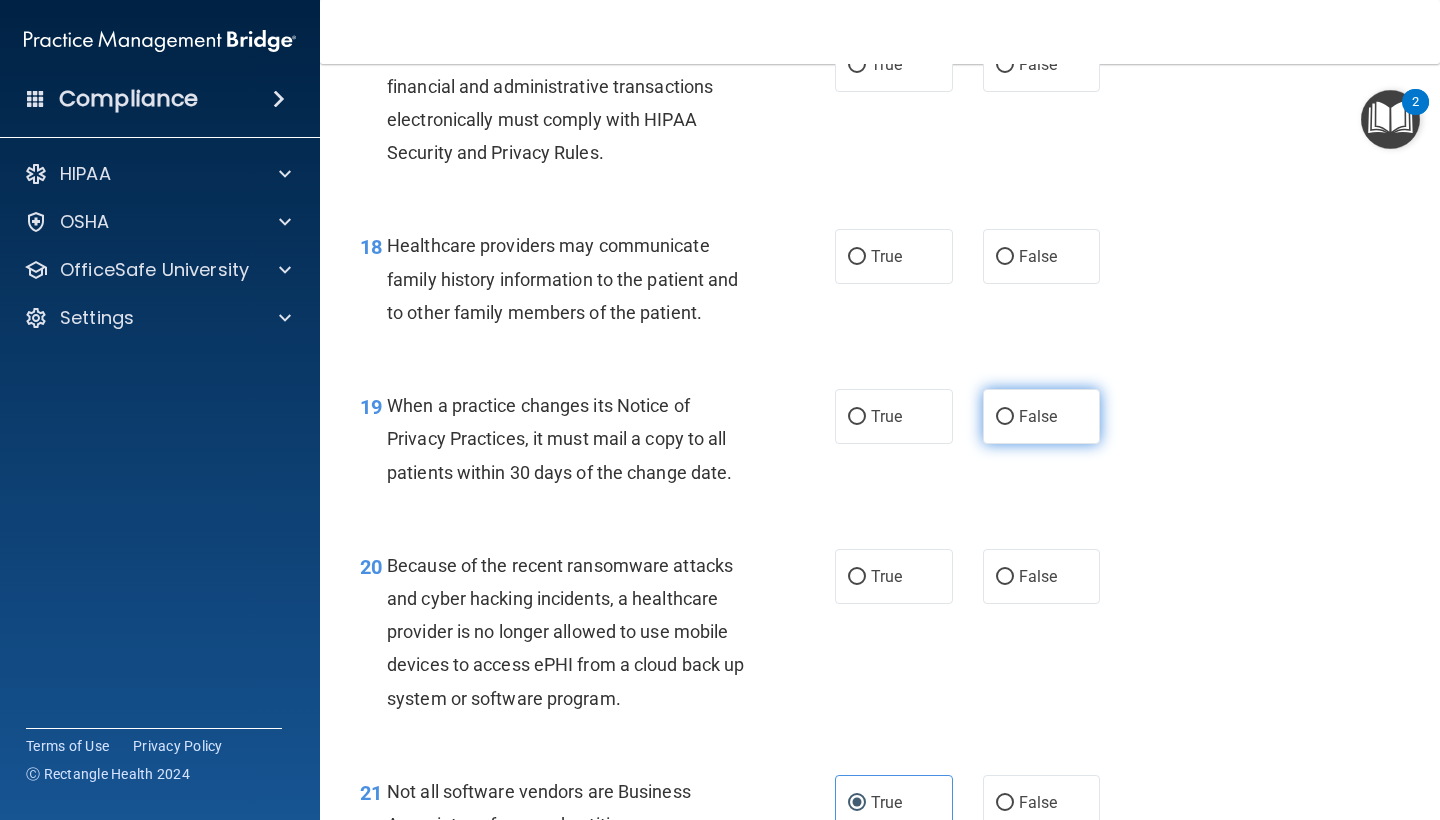 click on "False" at bounding box center [1005, 417] 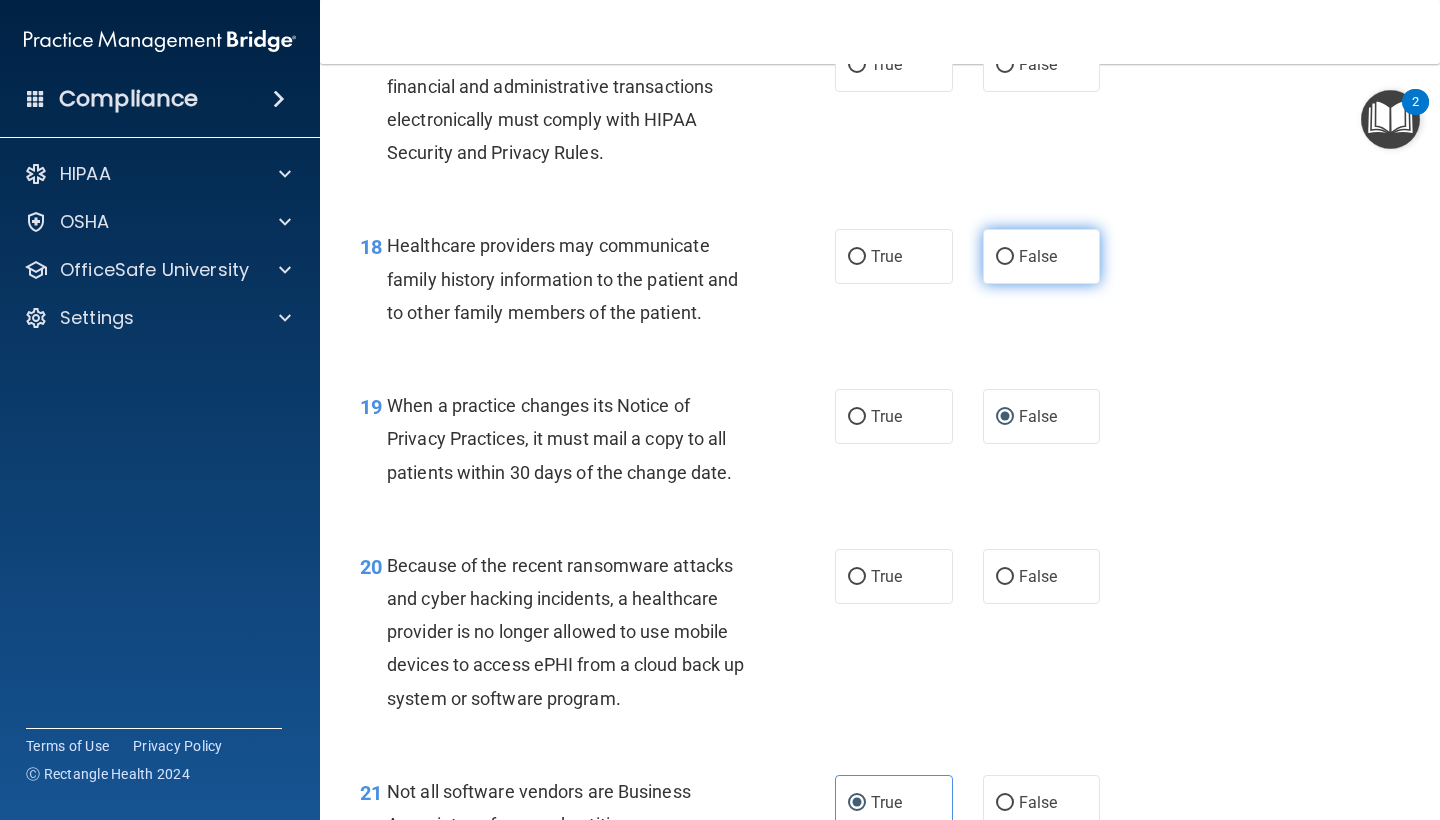 click on "False" at bounding box center [1005, 257] 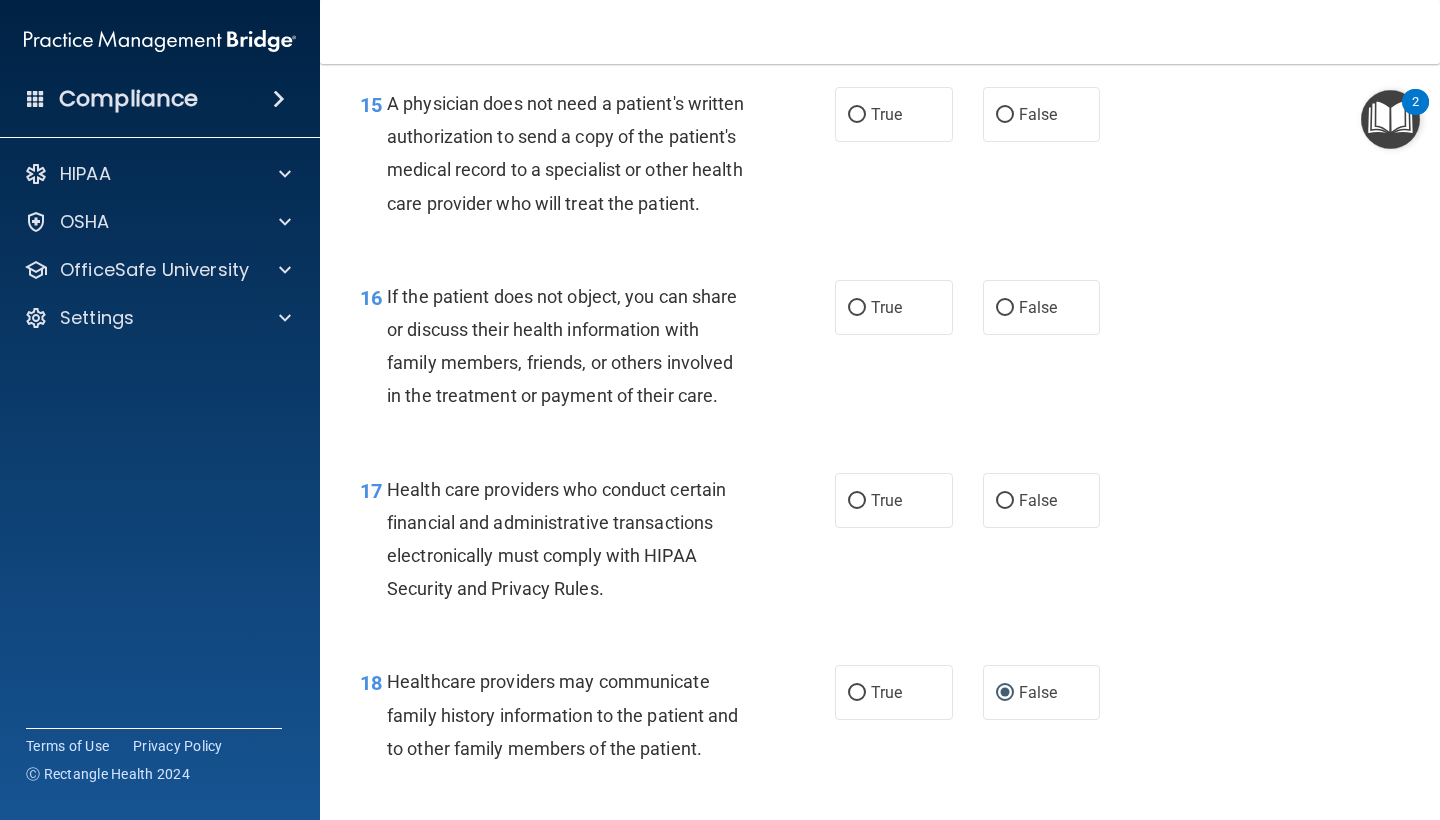 scroll, scrollTop: 2791, scrollLeft: 0, axis: vertical 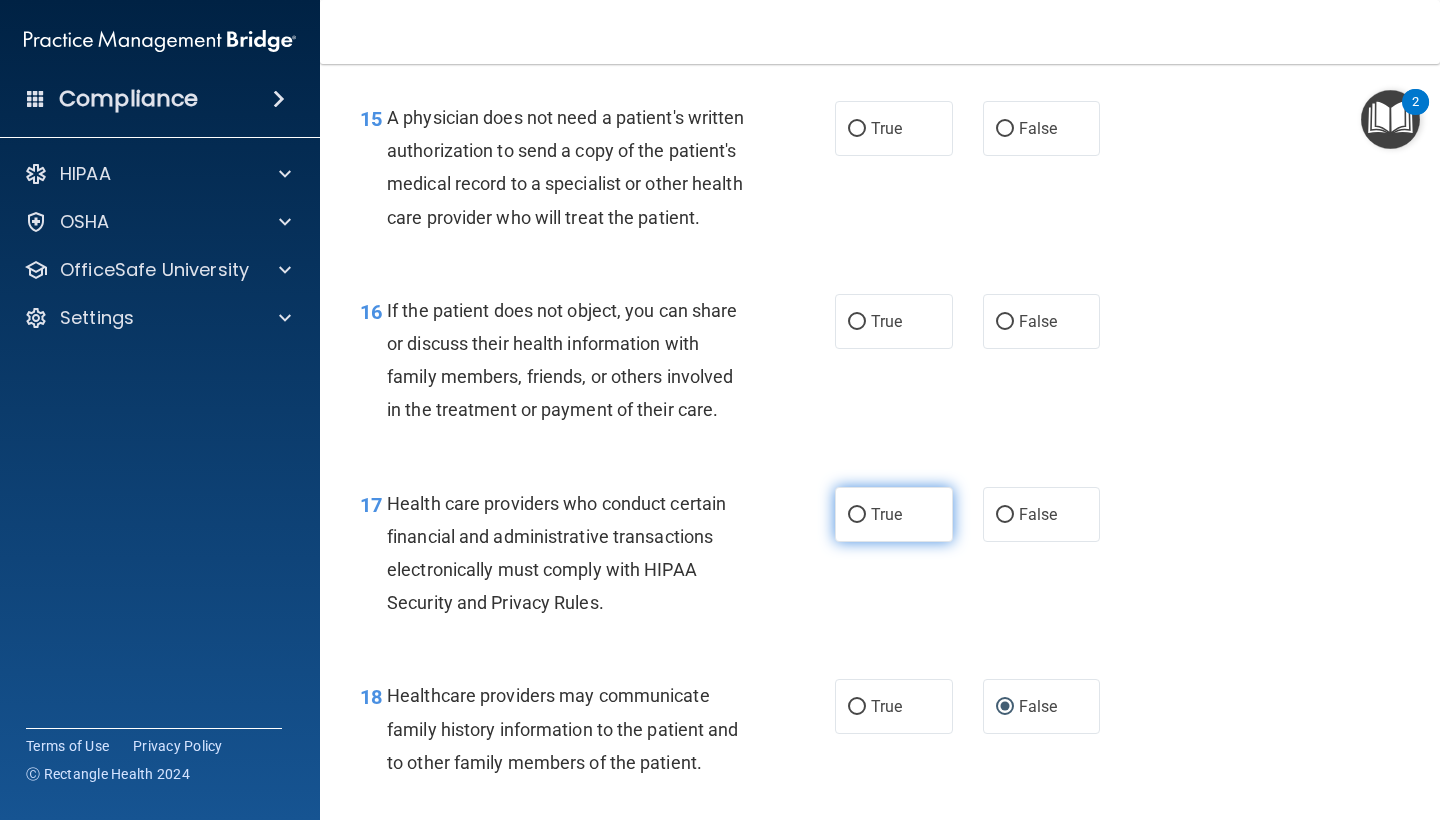 click on "True" at bounding box center (857, 515) 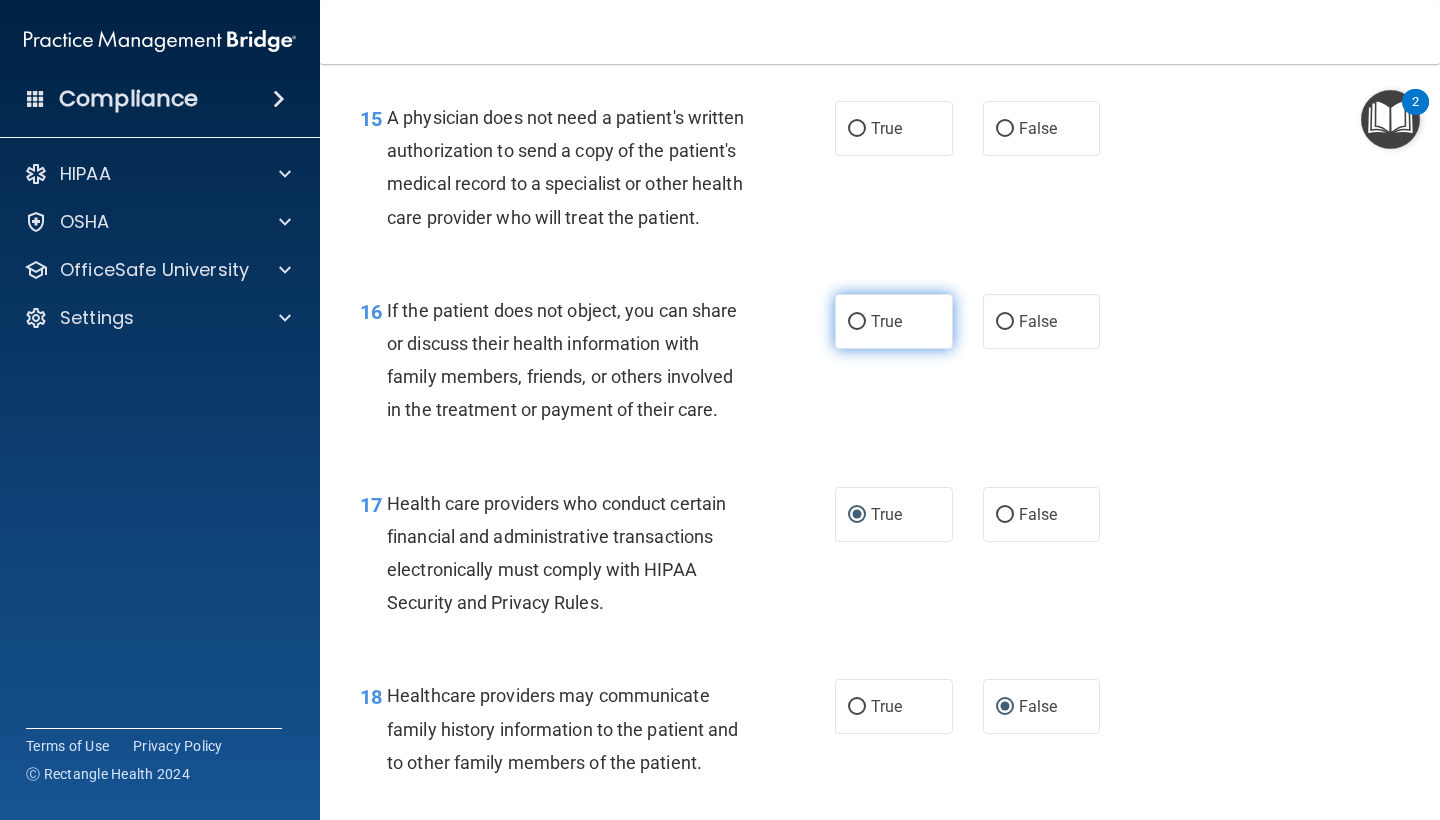 click on "True" at bounding box center (894, 321) 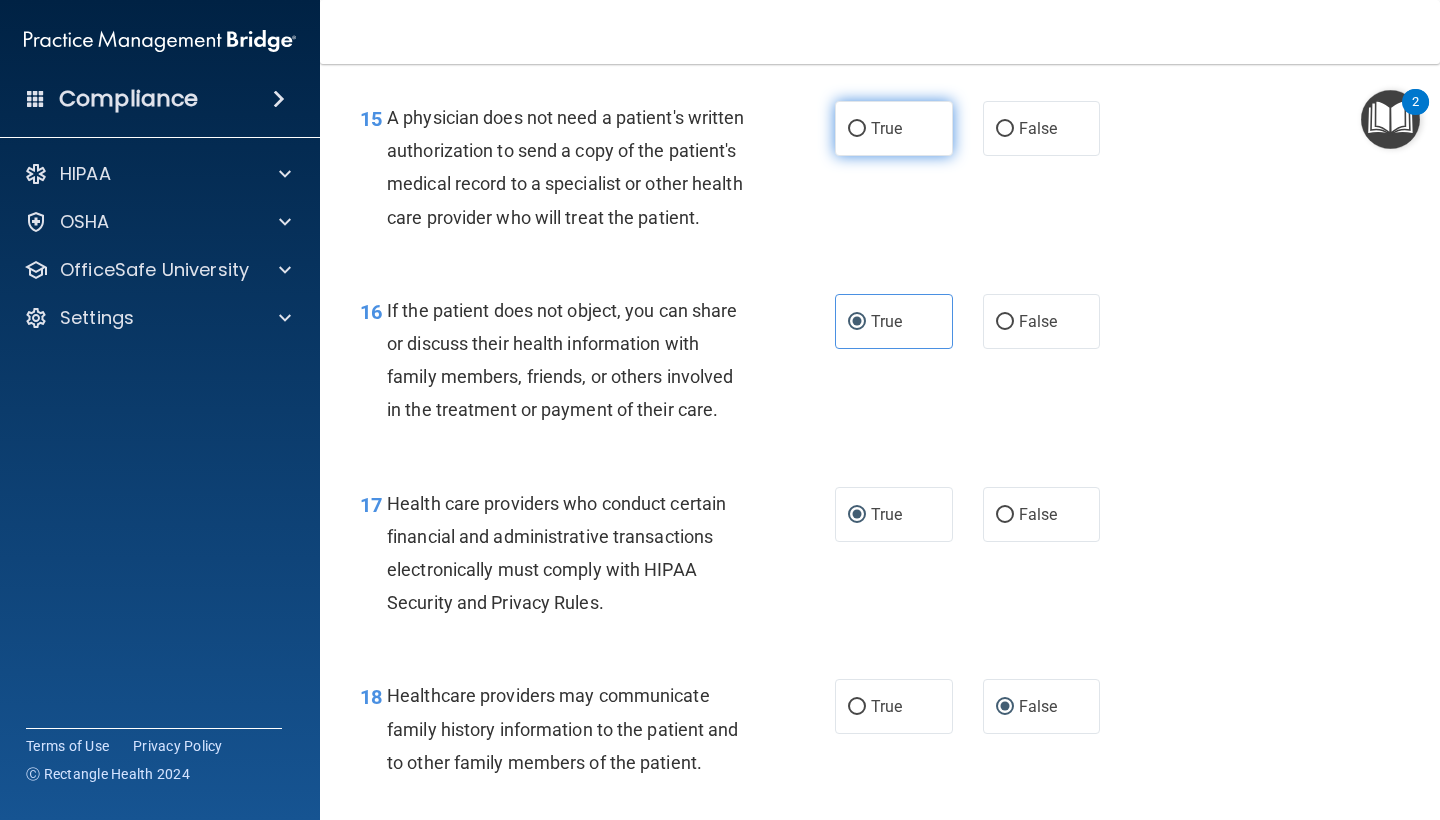 click on "True" at bounding box center (894, 128) 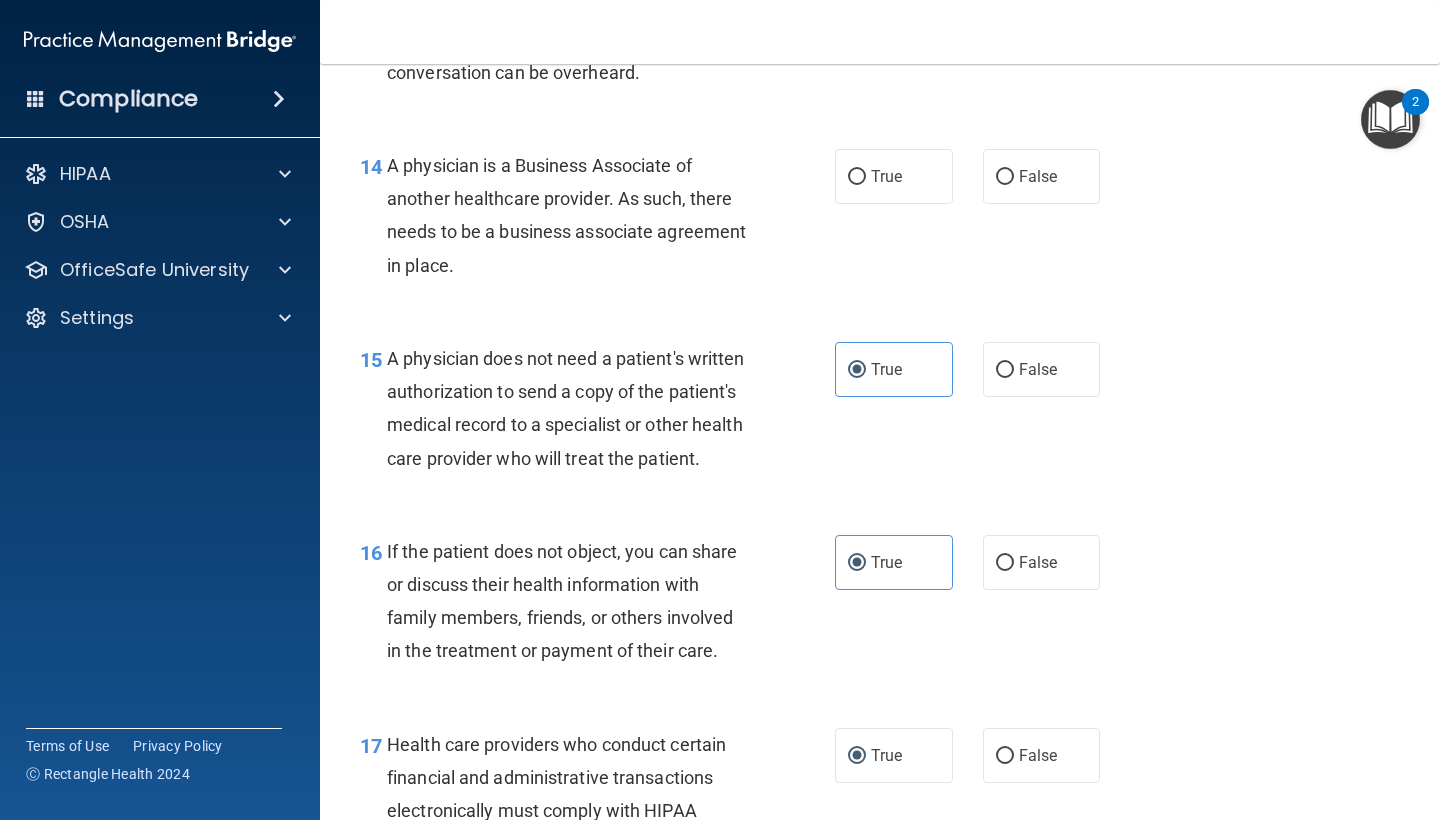 scroll, scrollTop: 2522, scrollLeft: 0, axis: vertical 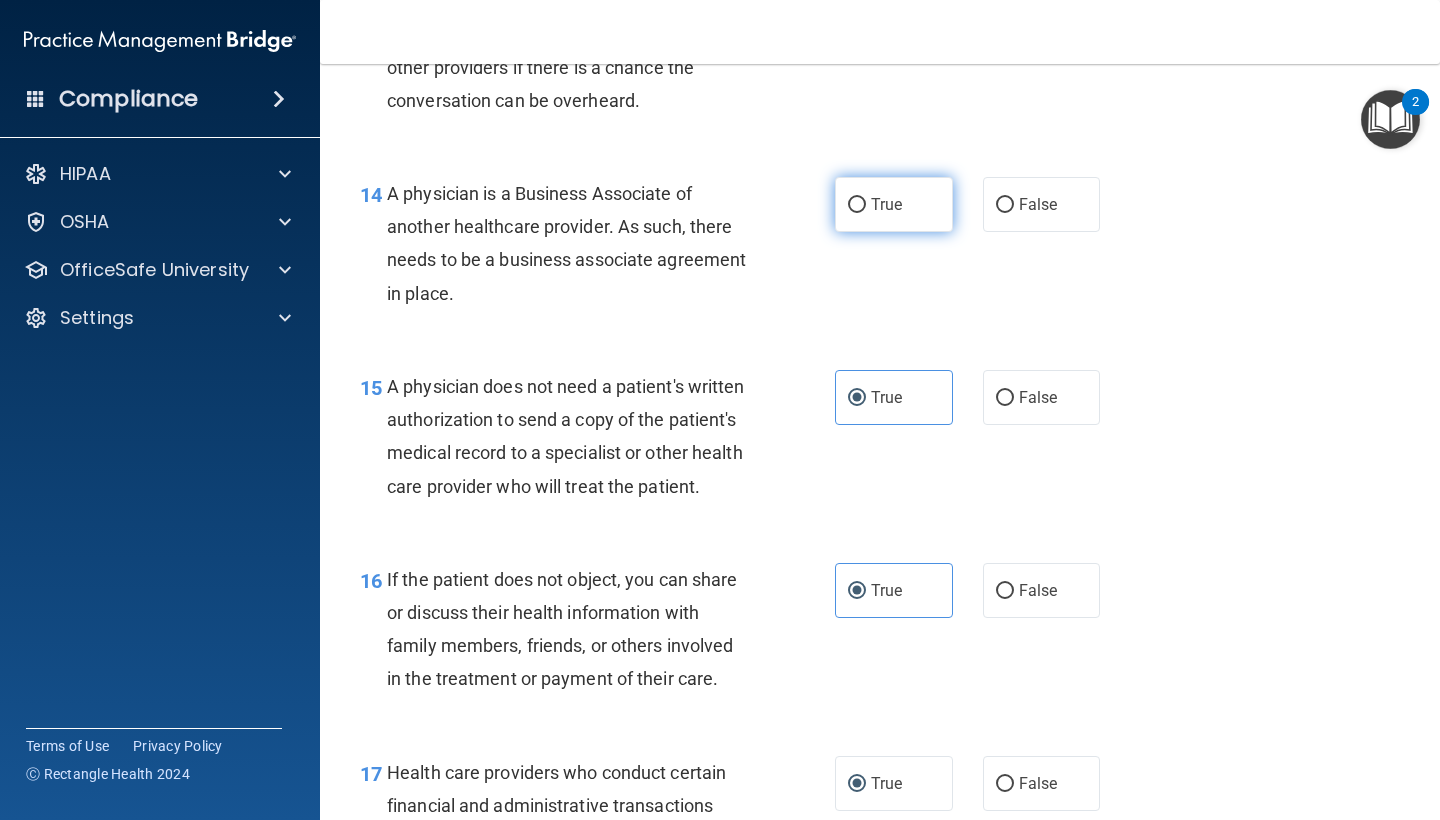 click on "True" at bounding box center [886, 204] 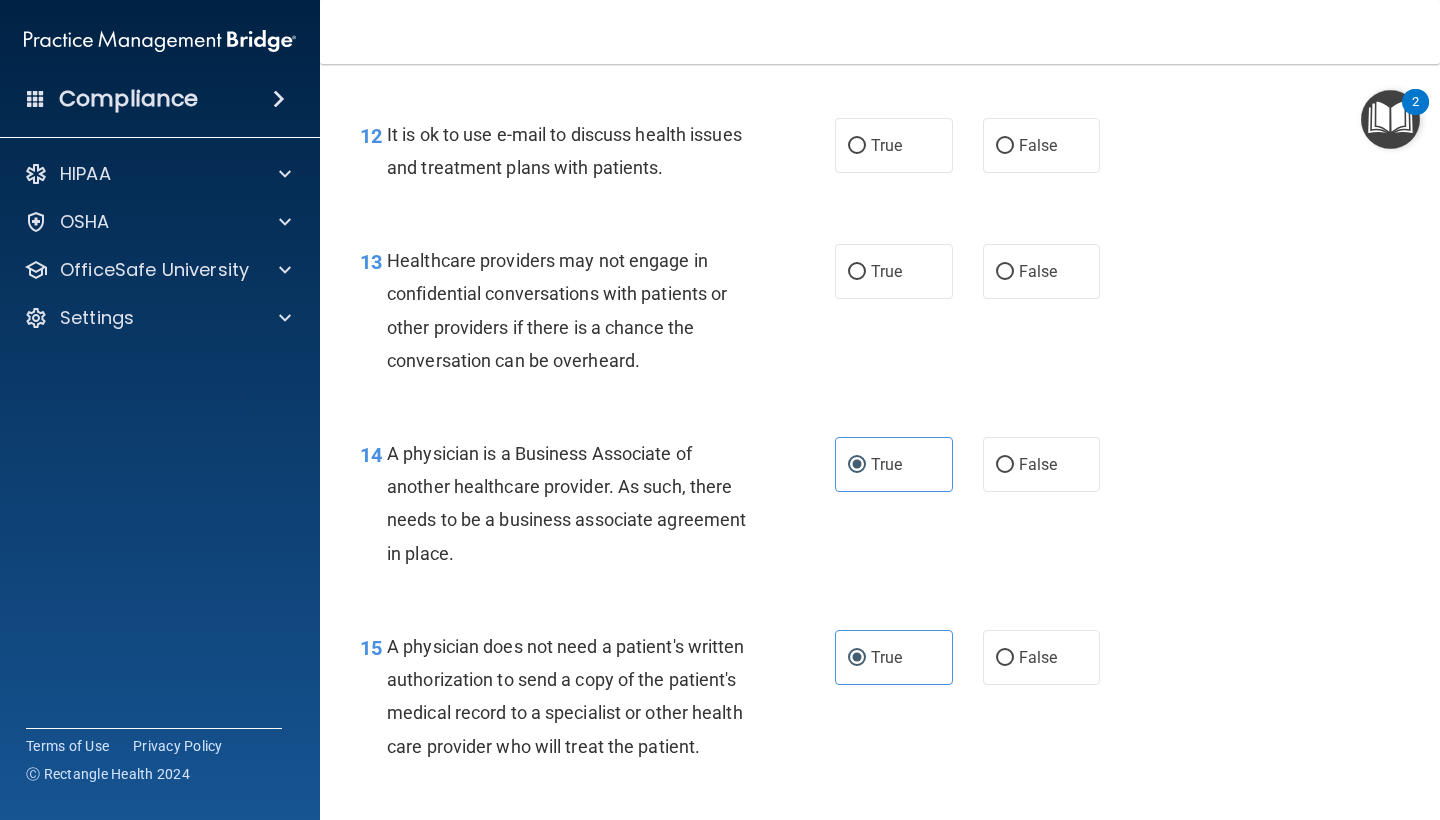 scroll, scrollTop: 2252, scrollLeft: 0, axis: vertical 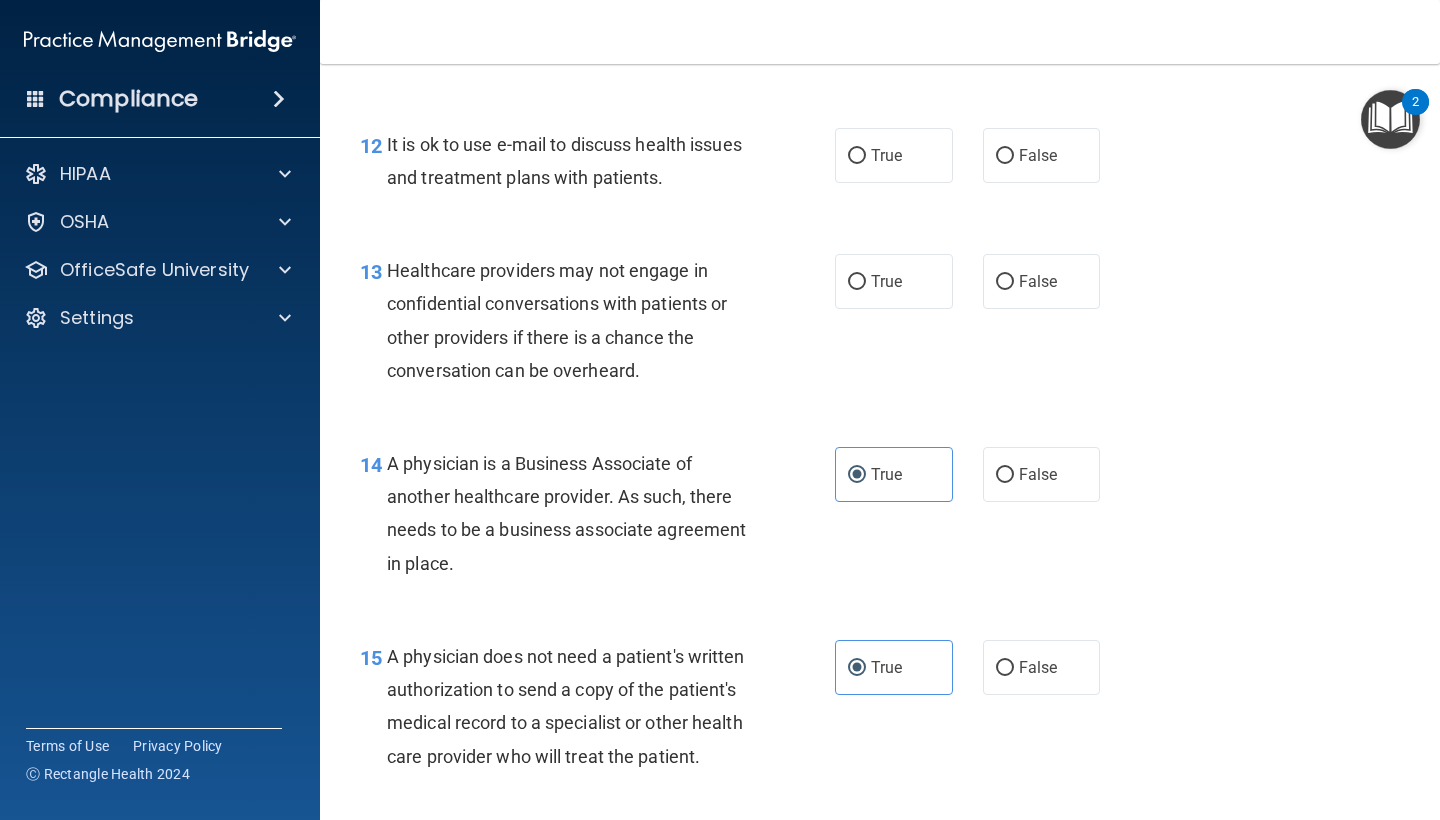 click on "True           False" at bounding box center [976, 281] 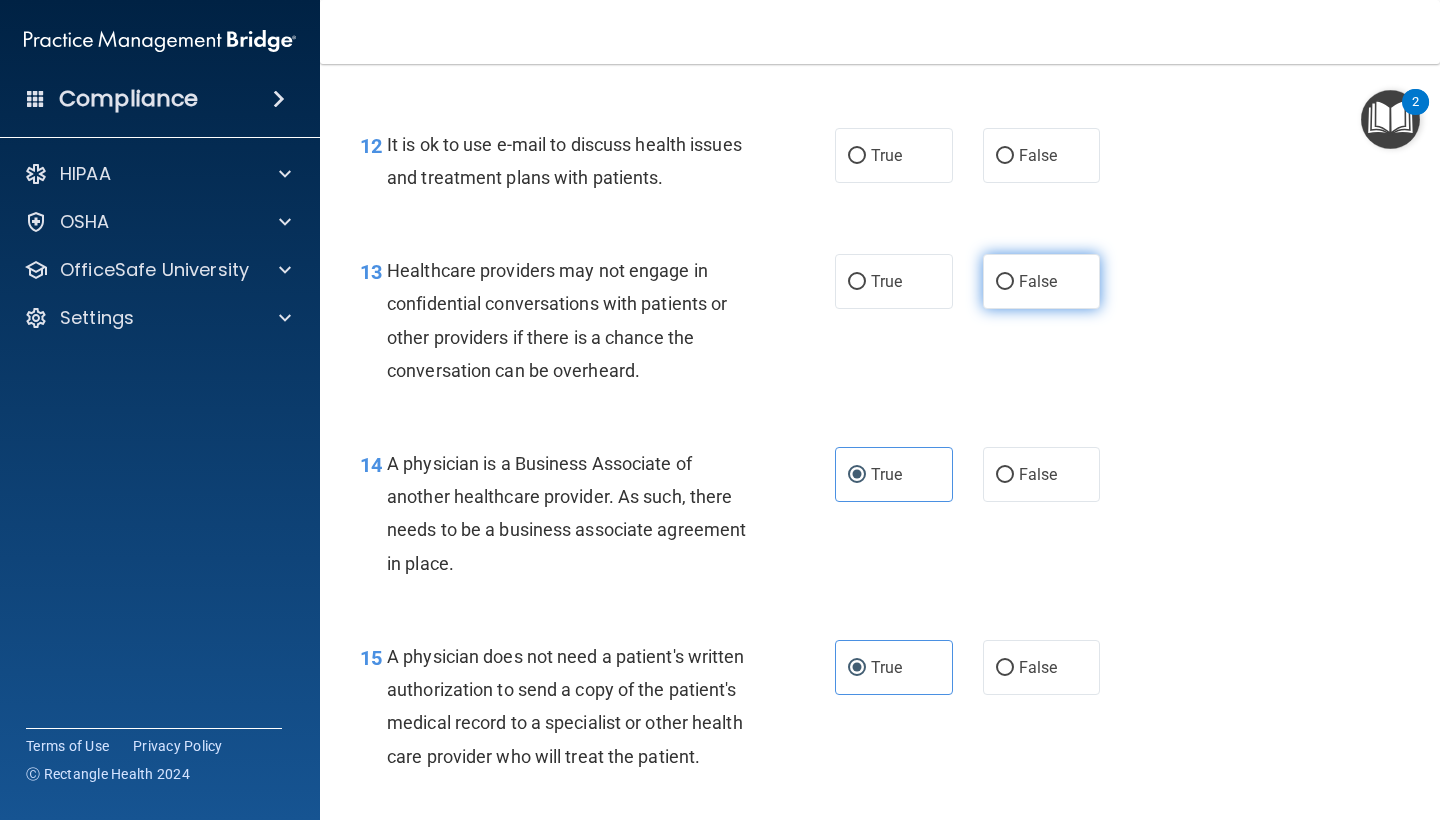 click on "False" at bounding box center [1042, 281] 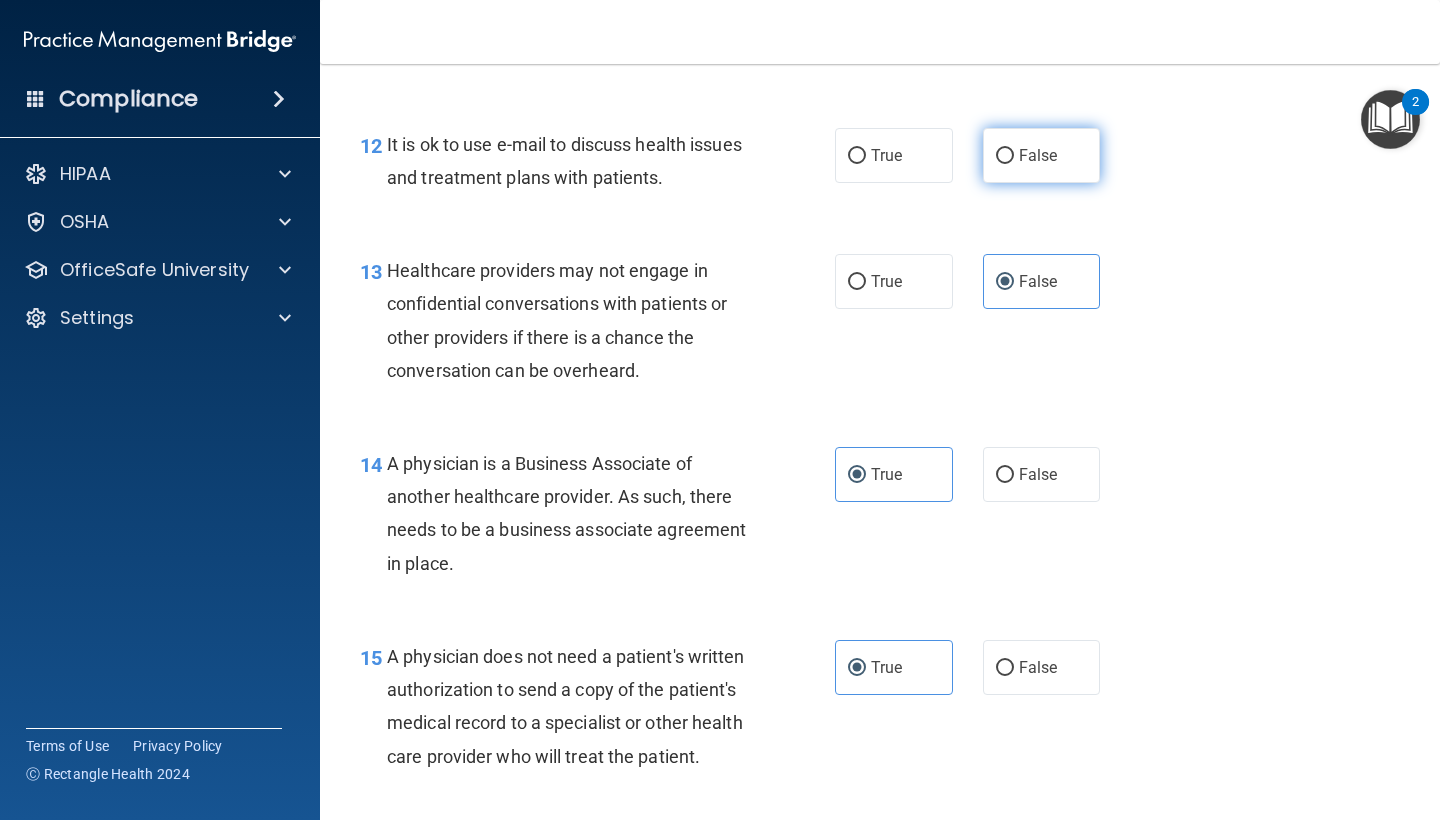 click on "False" at bounding box center [1042, 155] 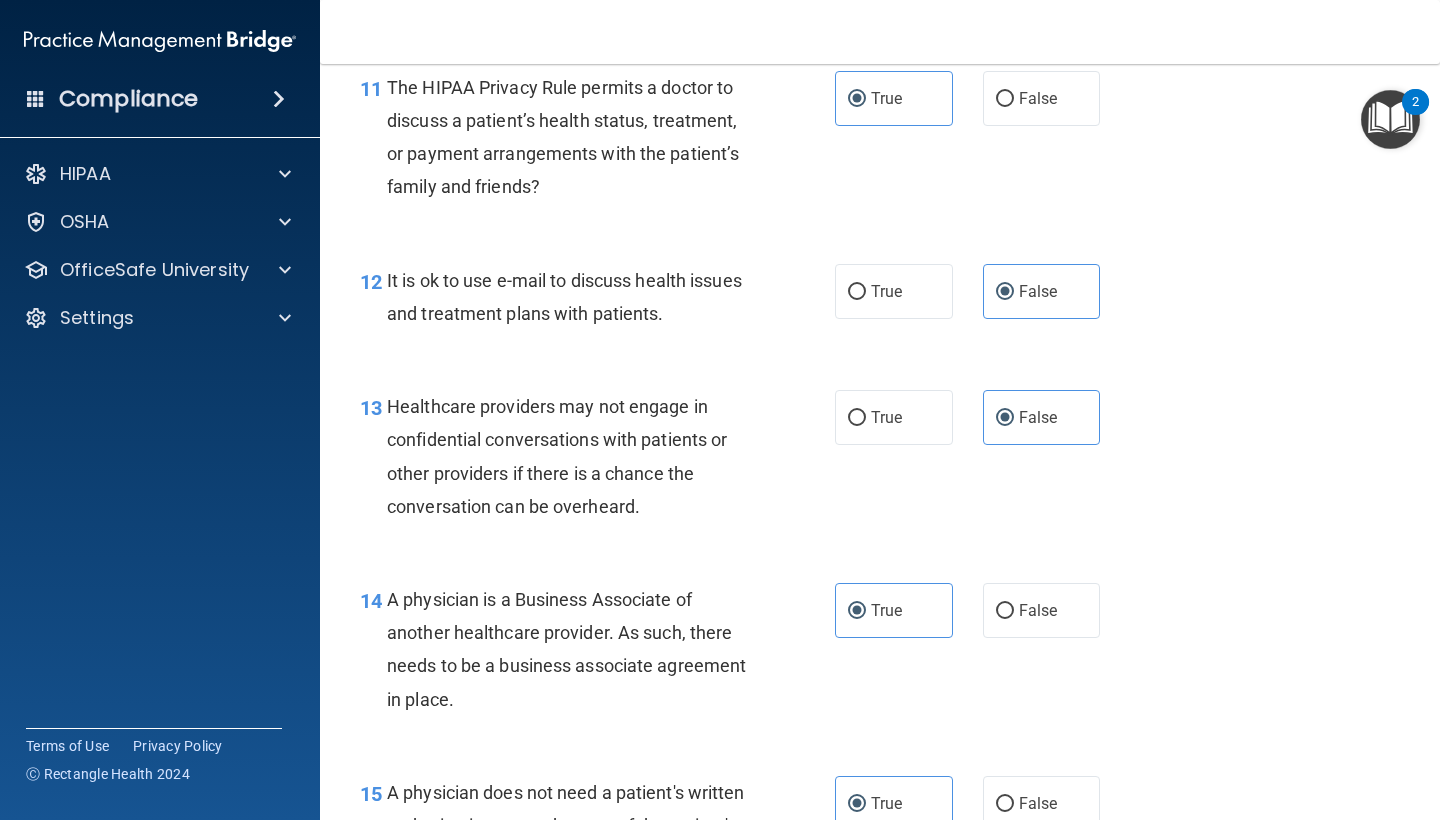 scroll, scrollTop: 2125, scrollLeft: 0, axis: vertical 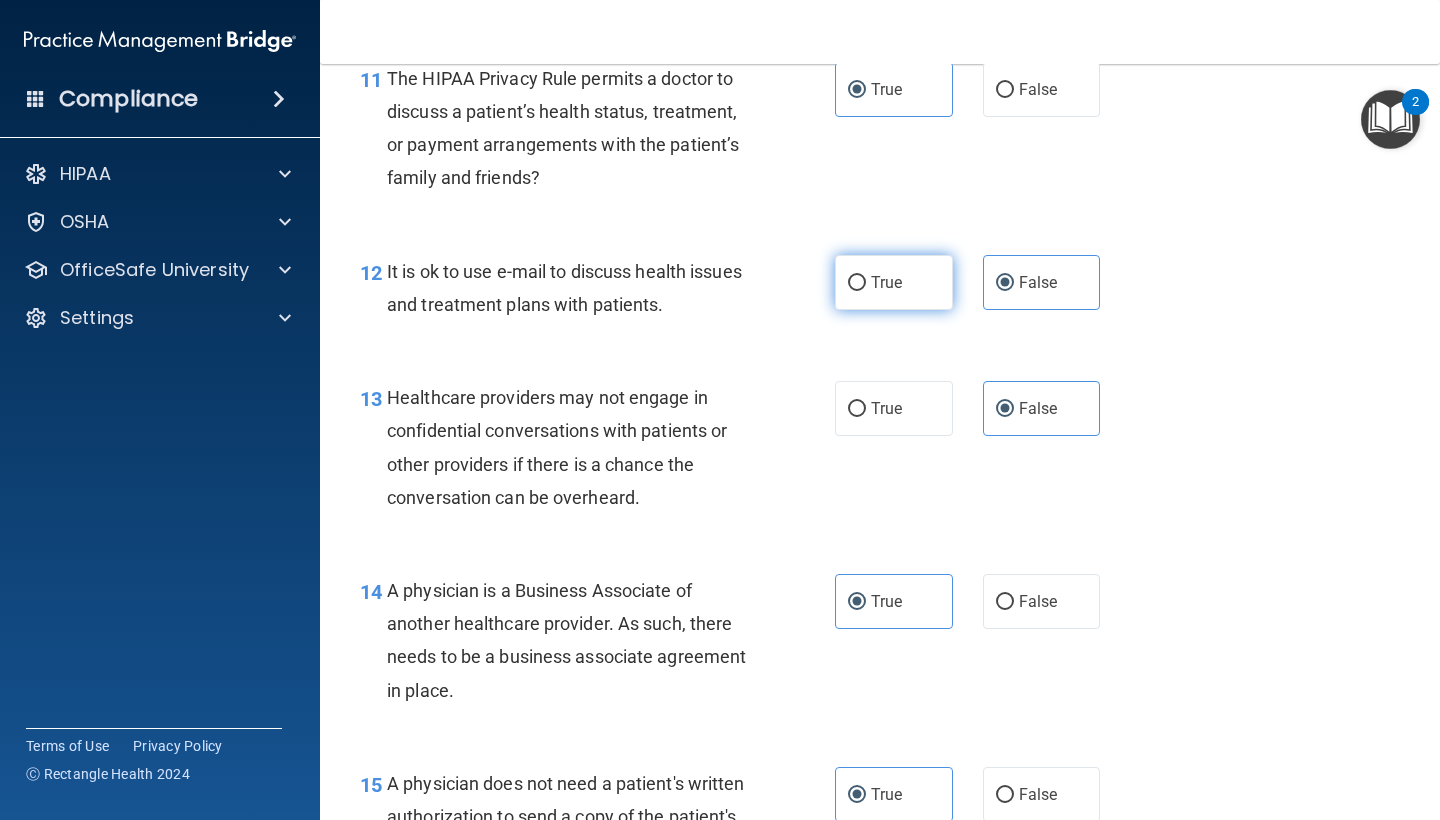 click on "True" at bounding box center [857, 283] 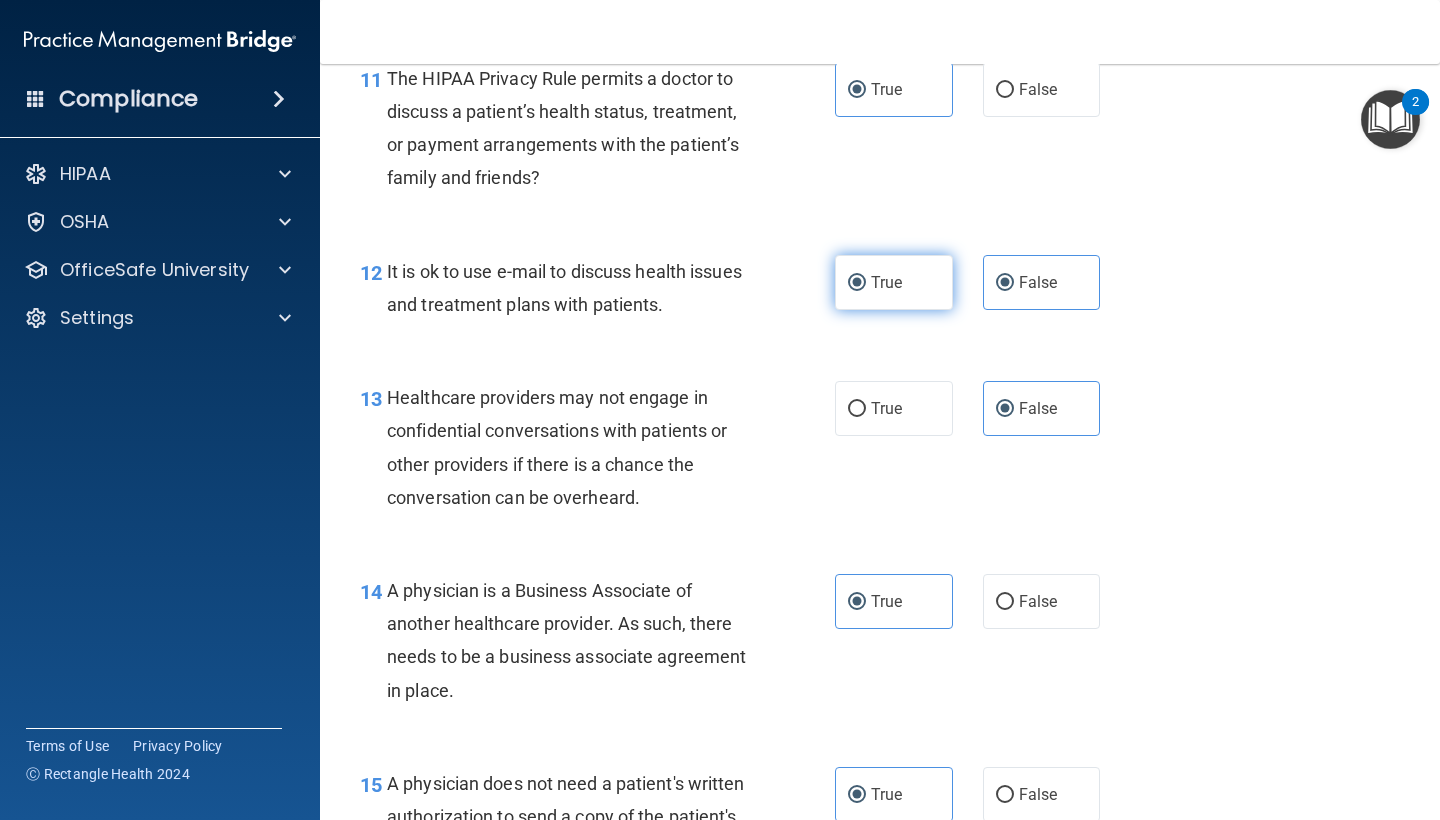 radio on "false" 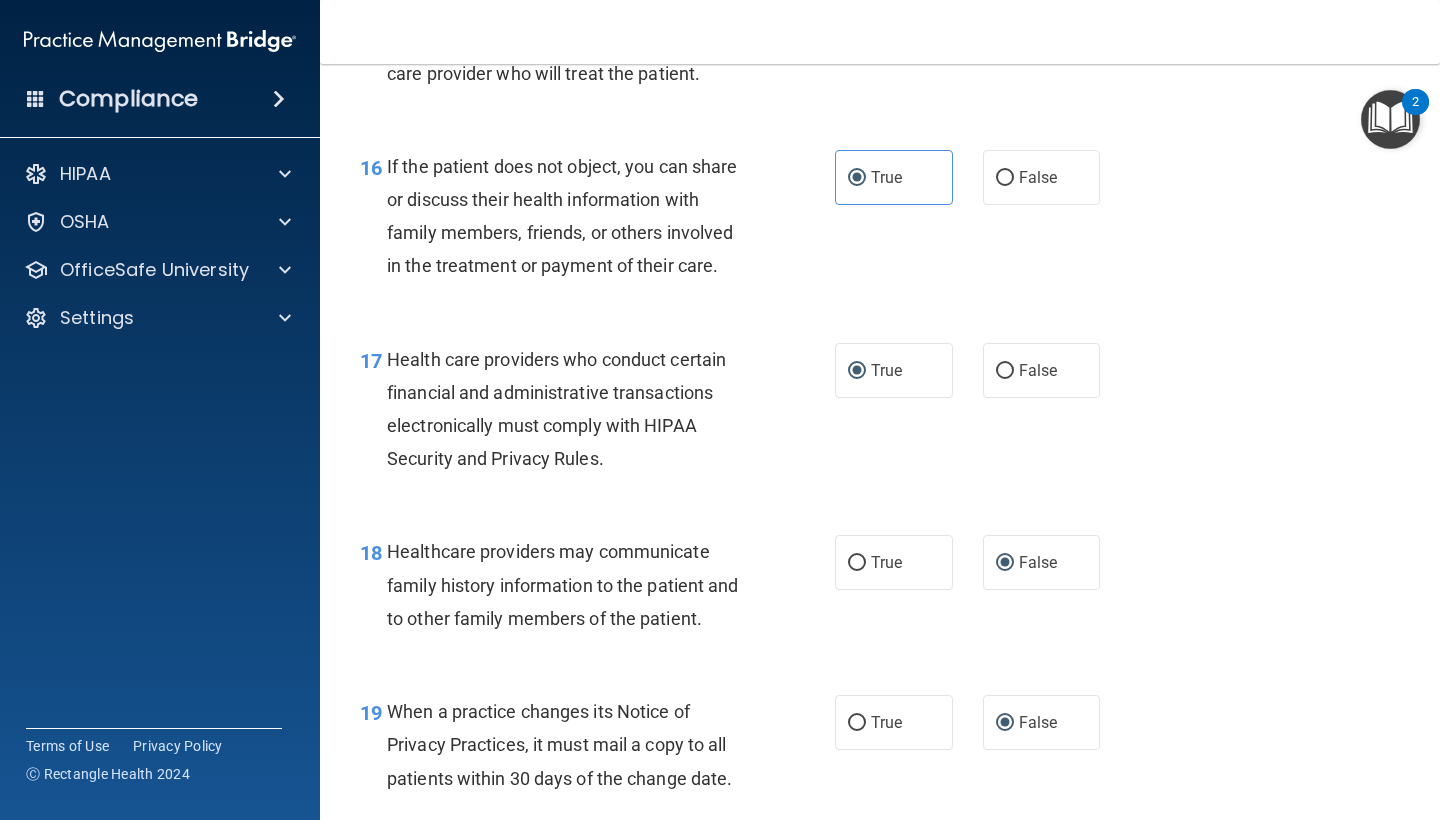 scroll, scrollTop: 2944, scrollLeft: 0, axis: vertical 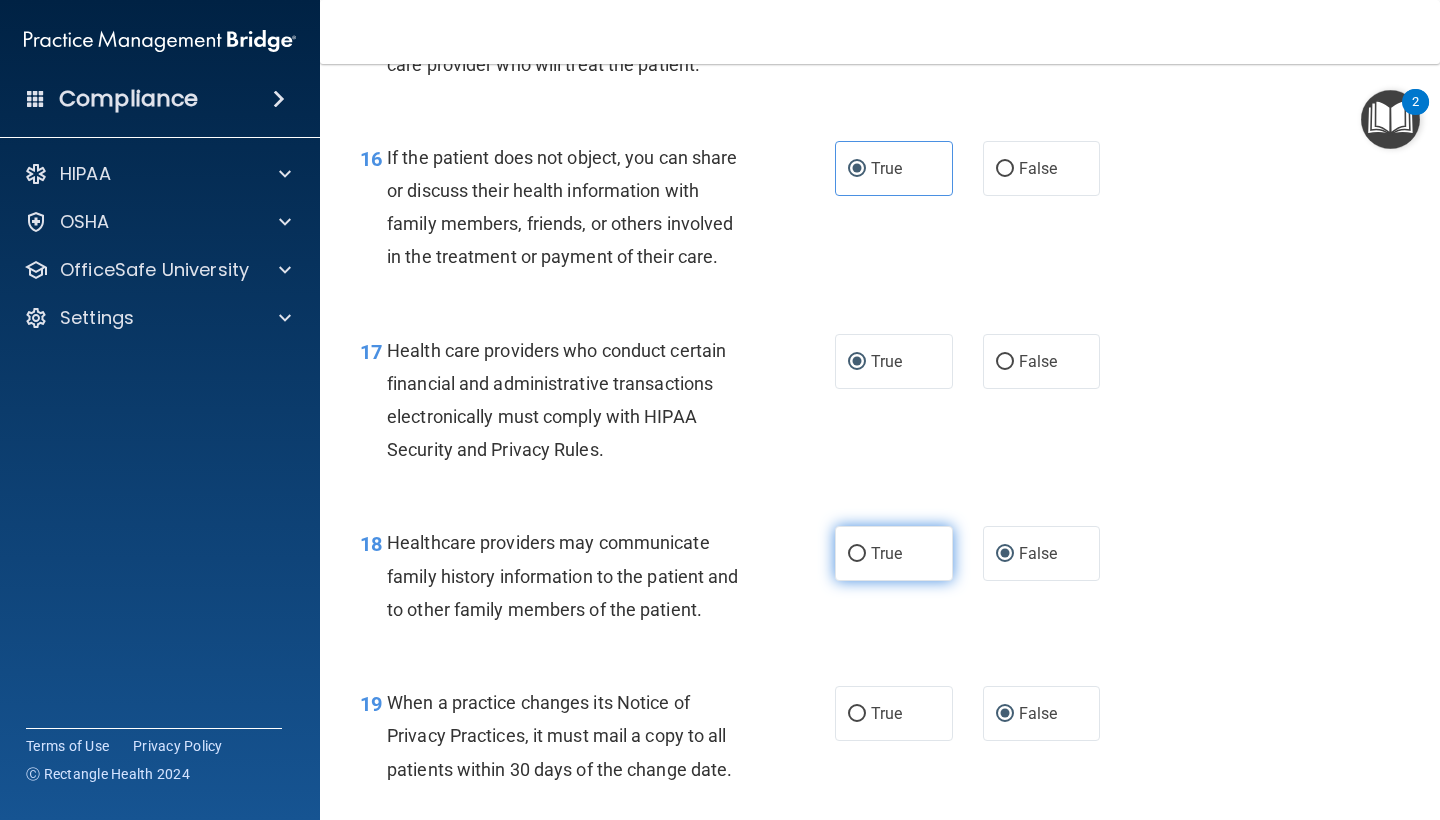 click on "True" at bounding box center (894, 553) 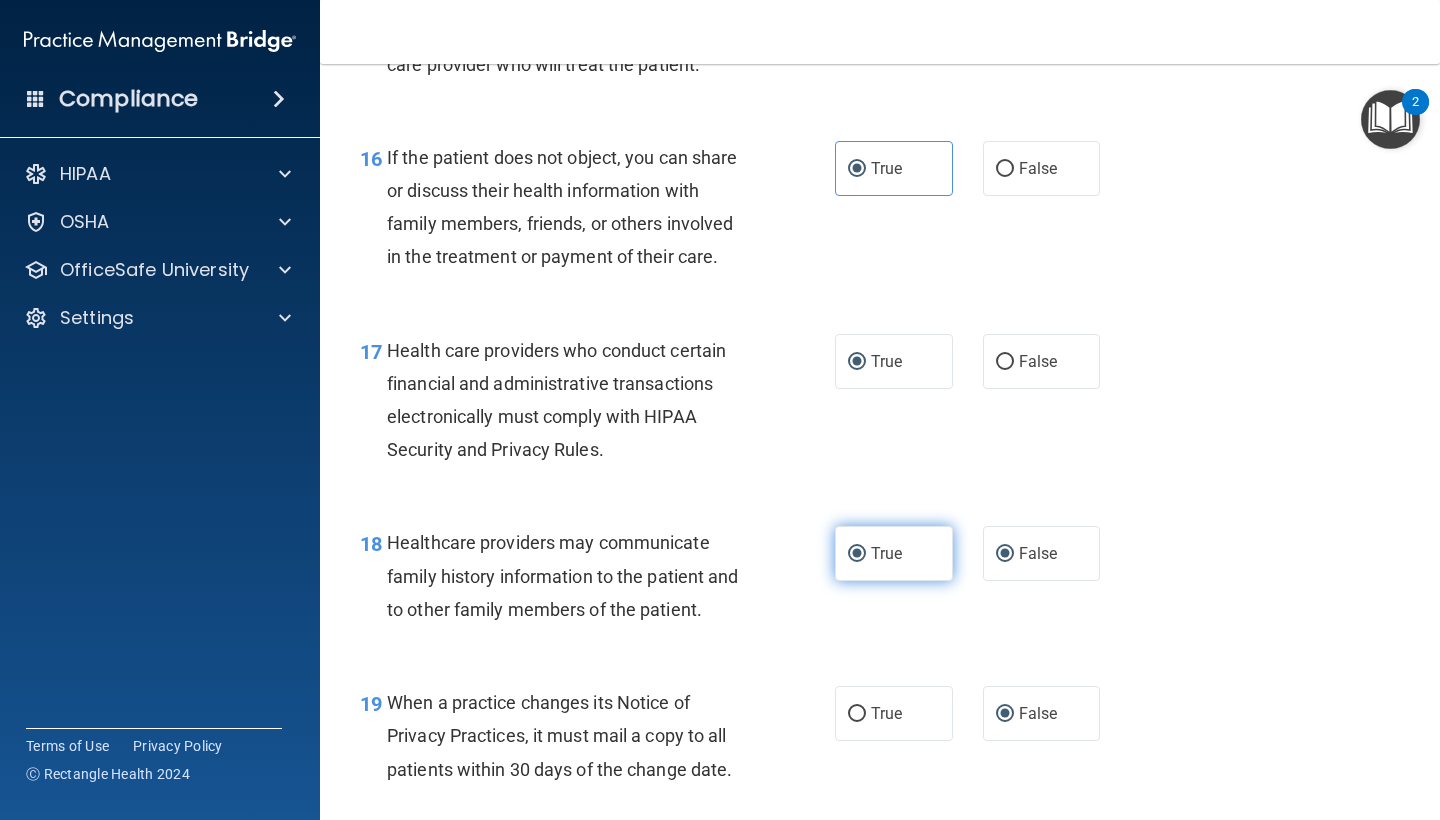 radio on "false" 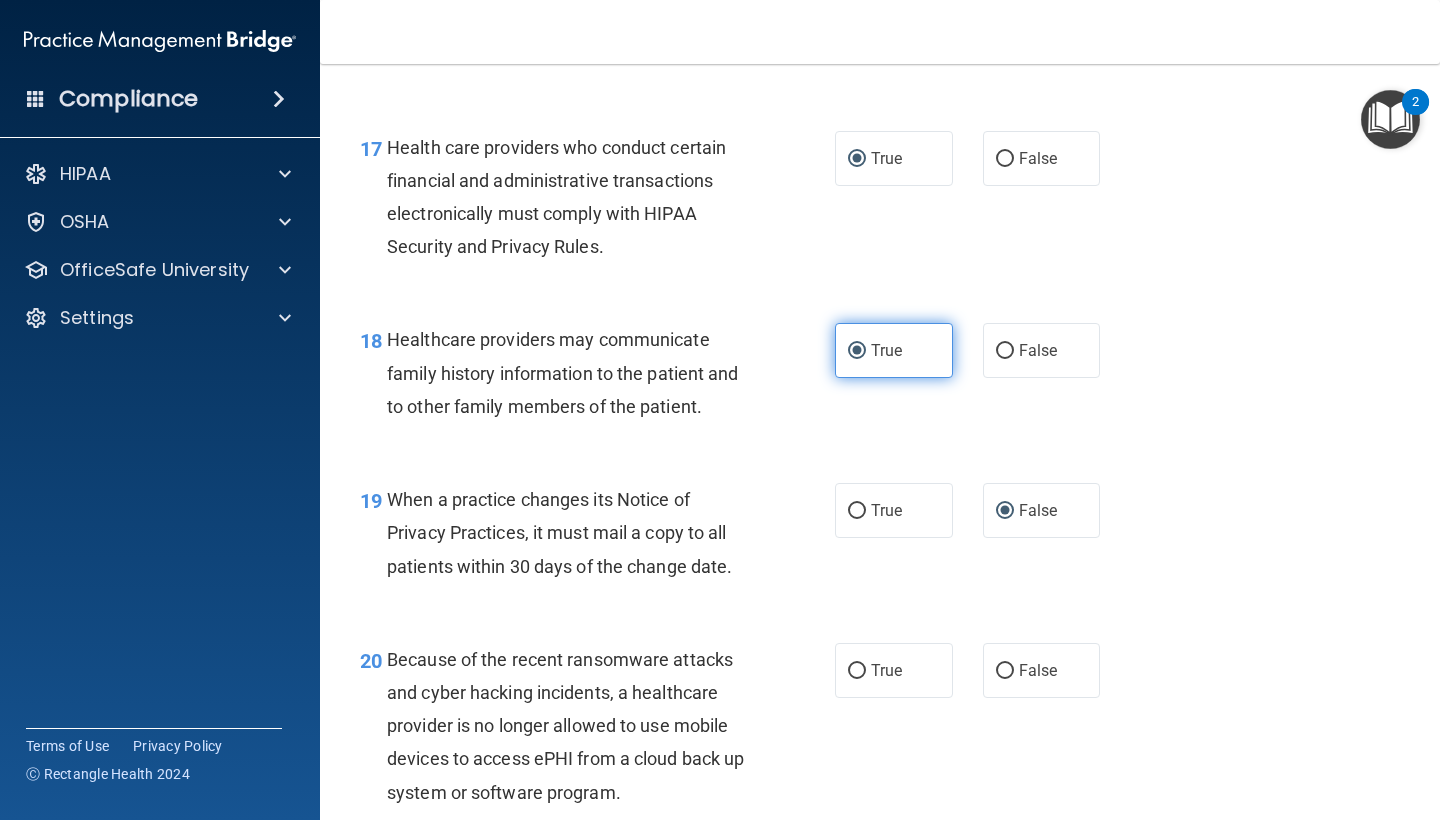 scroll, scrollTop: 3160, scrollLeft: 0, axis: vertical 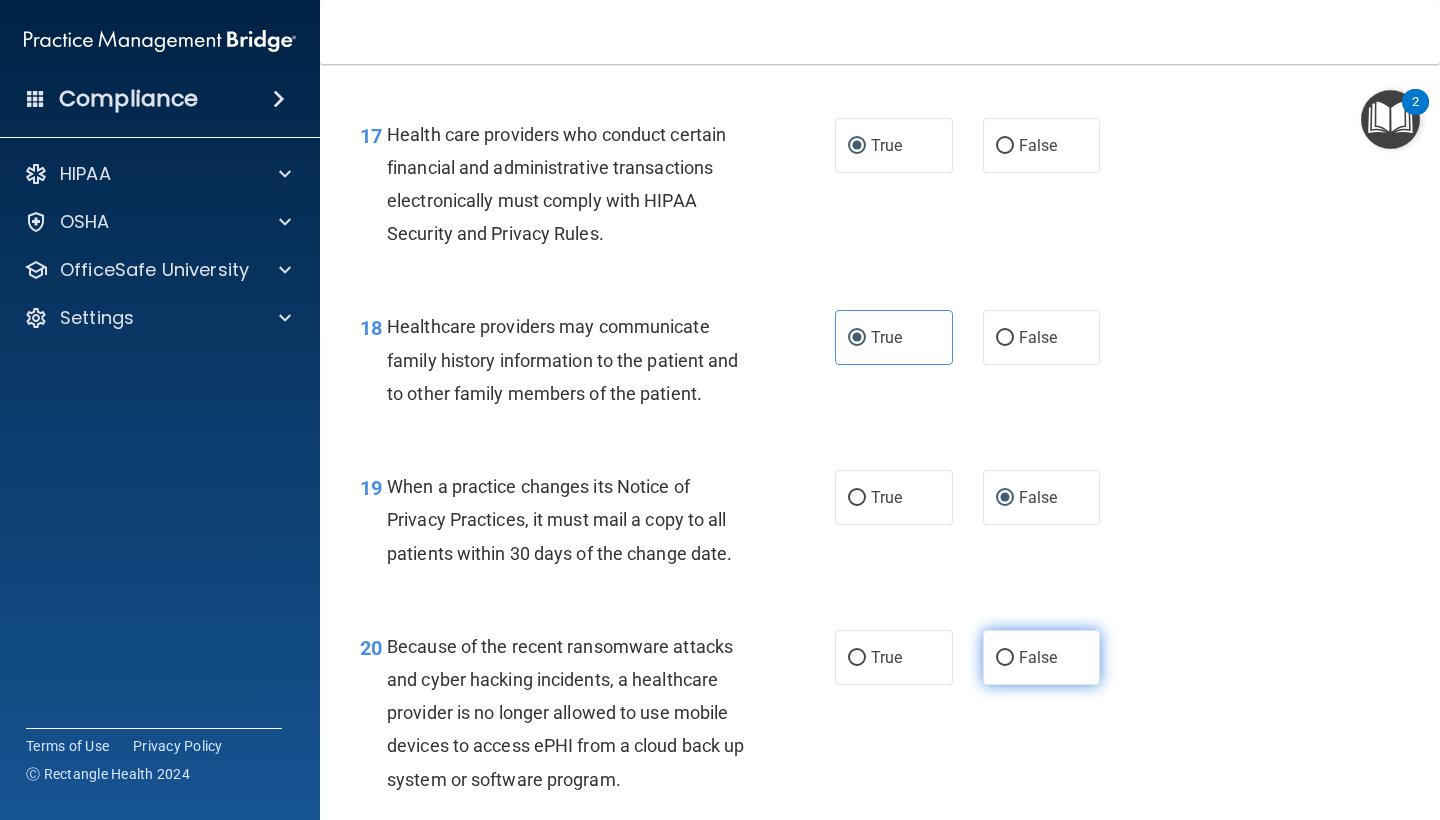 click on "False" at bounding box center [1005, 658] 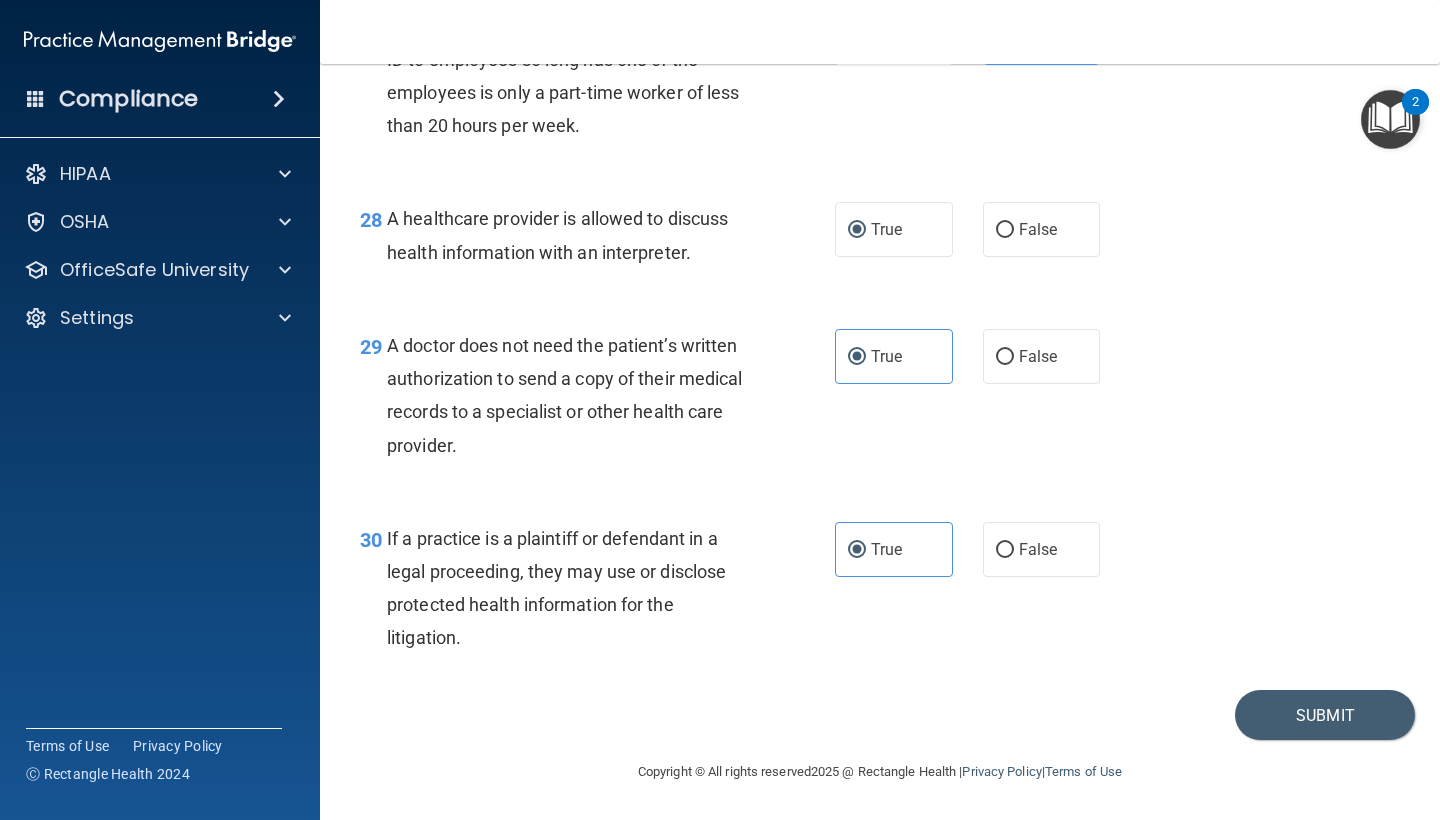 scroll, scrollTop: 4939, scrollLeft: 0, axis: vertical 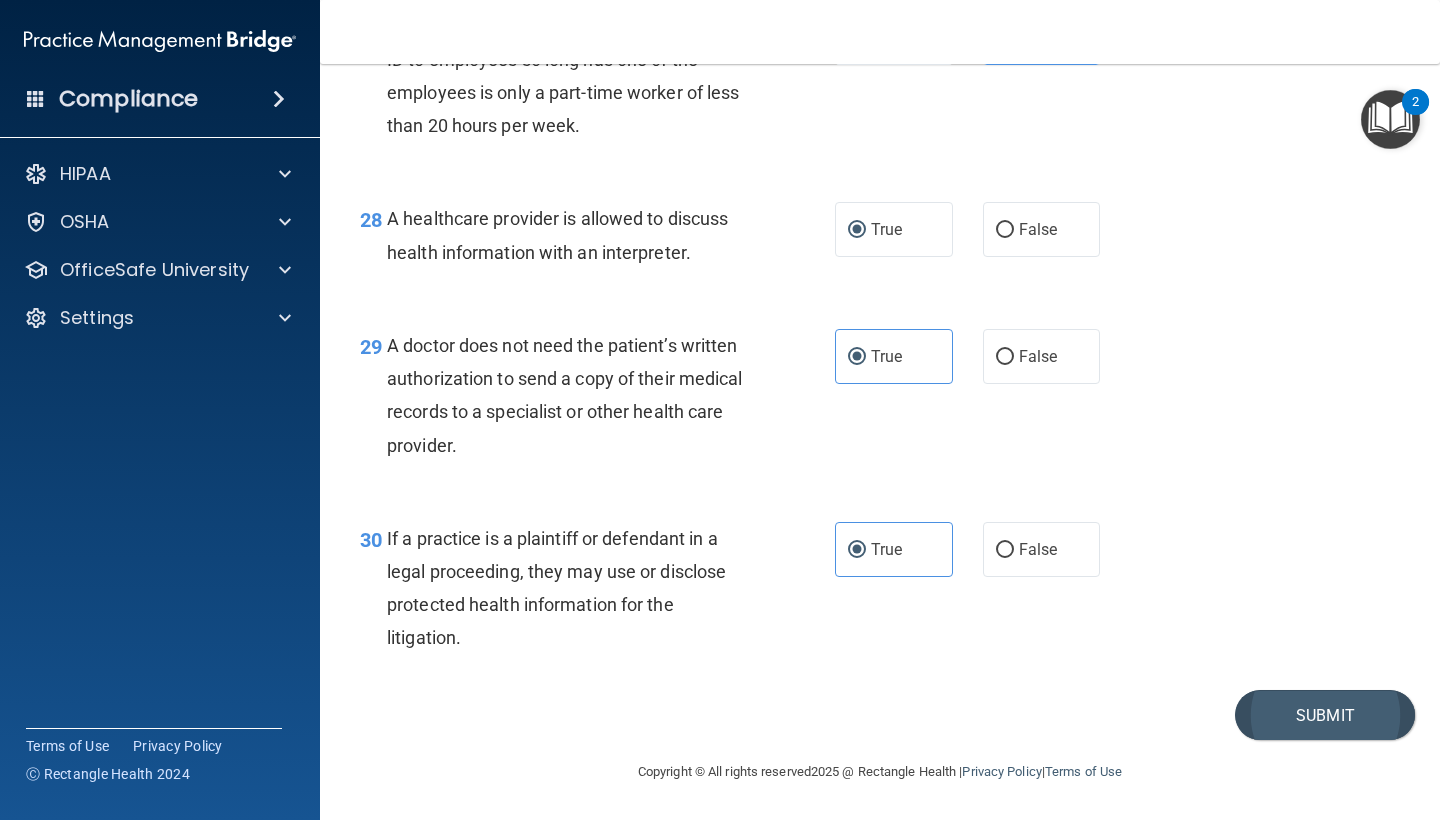 click on "Submit" at bounding box center [1325, 715] 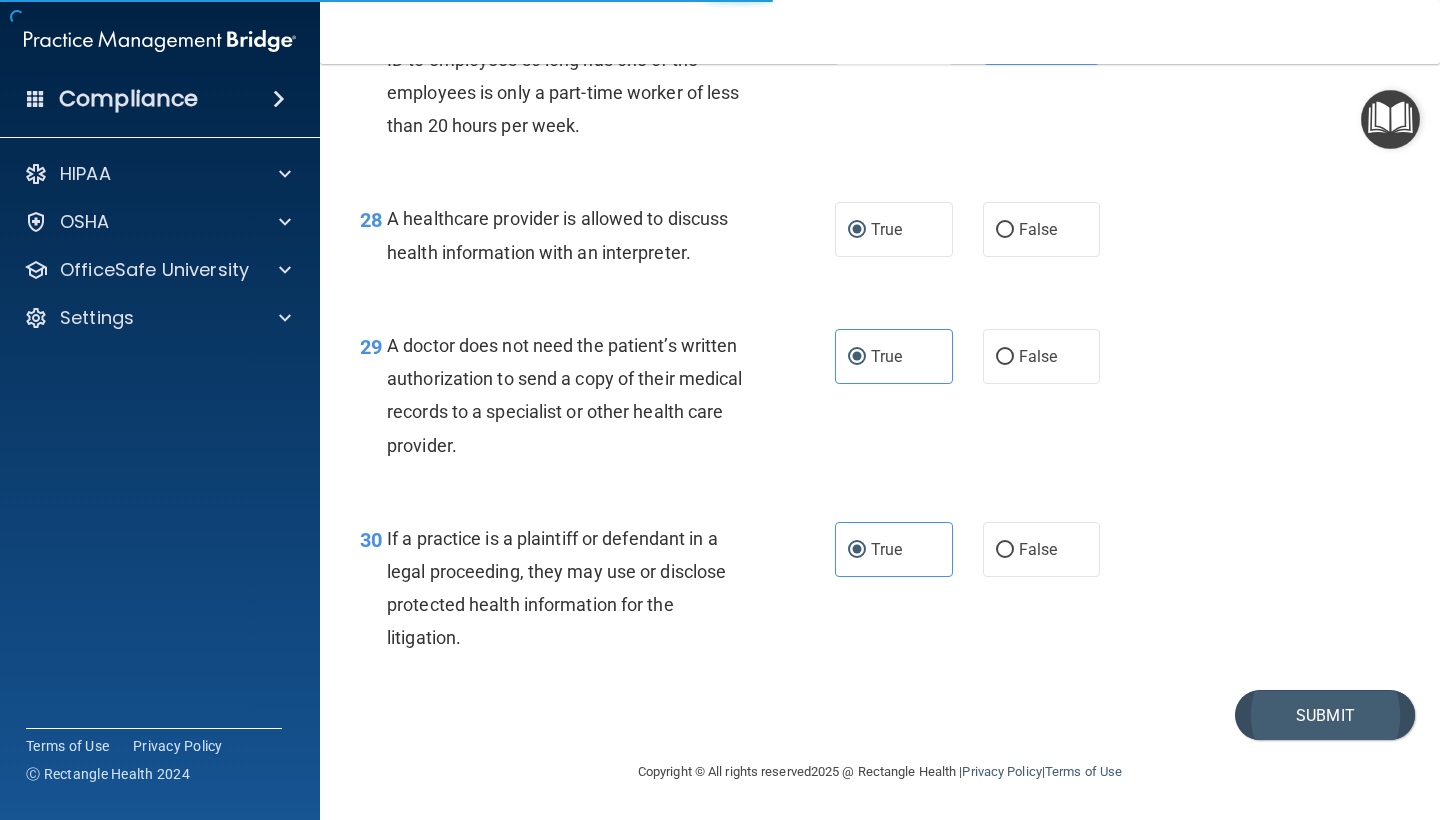 scroll, scrollTop: 0, scrollLeft: 0, axis: both 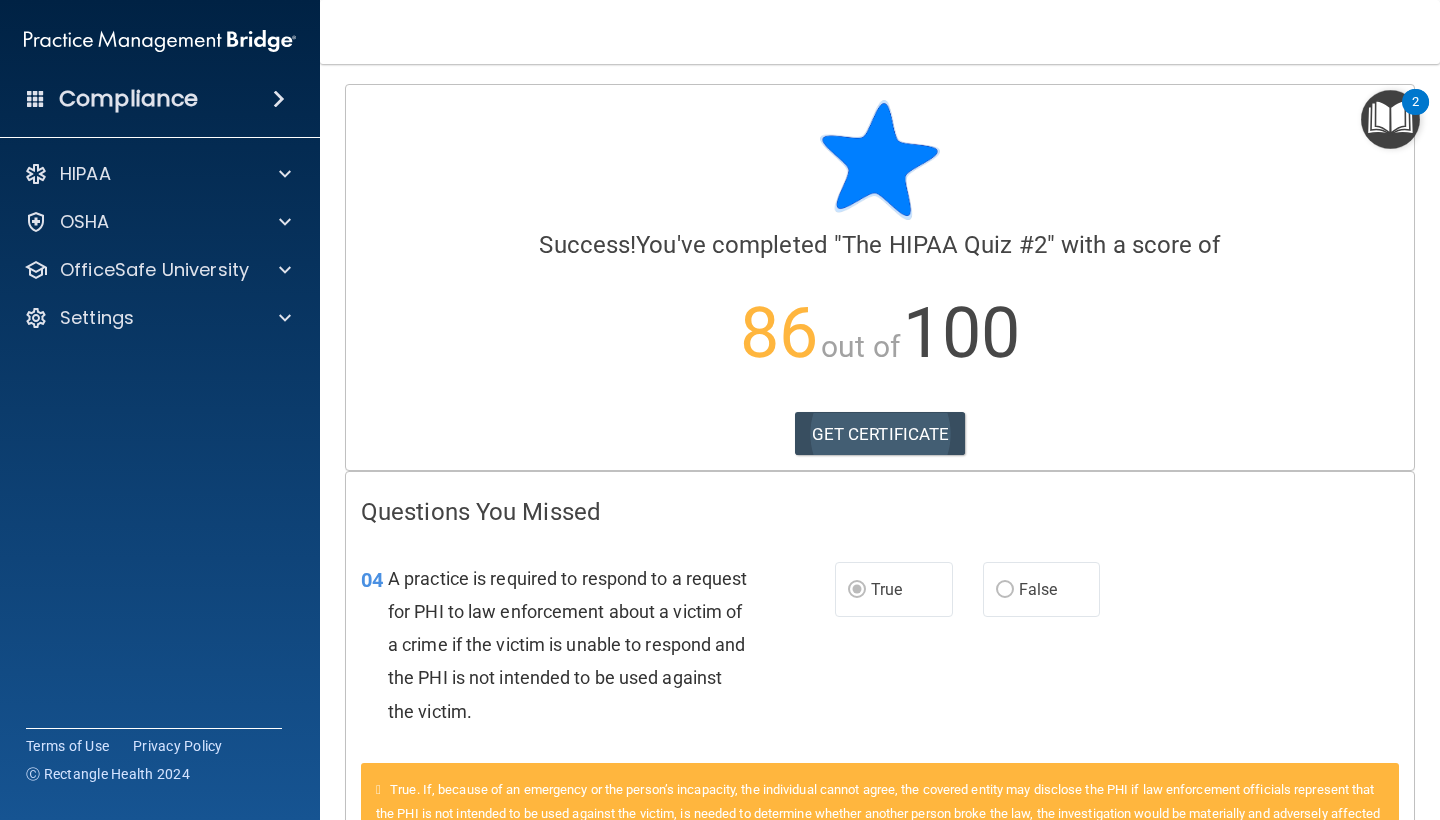 click on "GET CERTIFICATE" at bounding box center (880, 434) 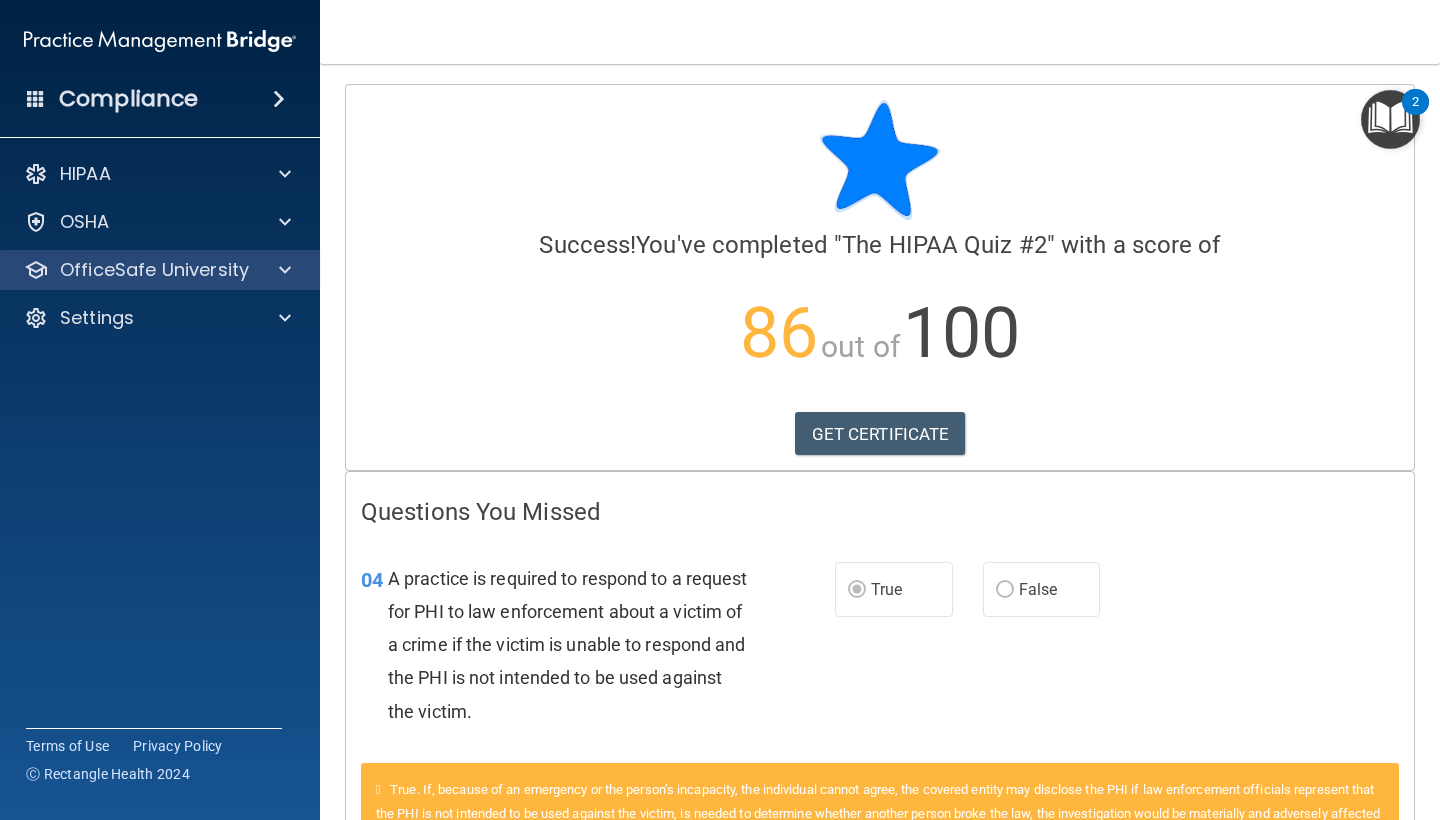 click on "OfficeSafe University" at bounding box center (154, 270) 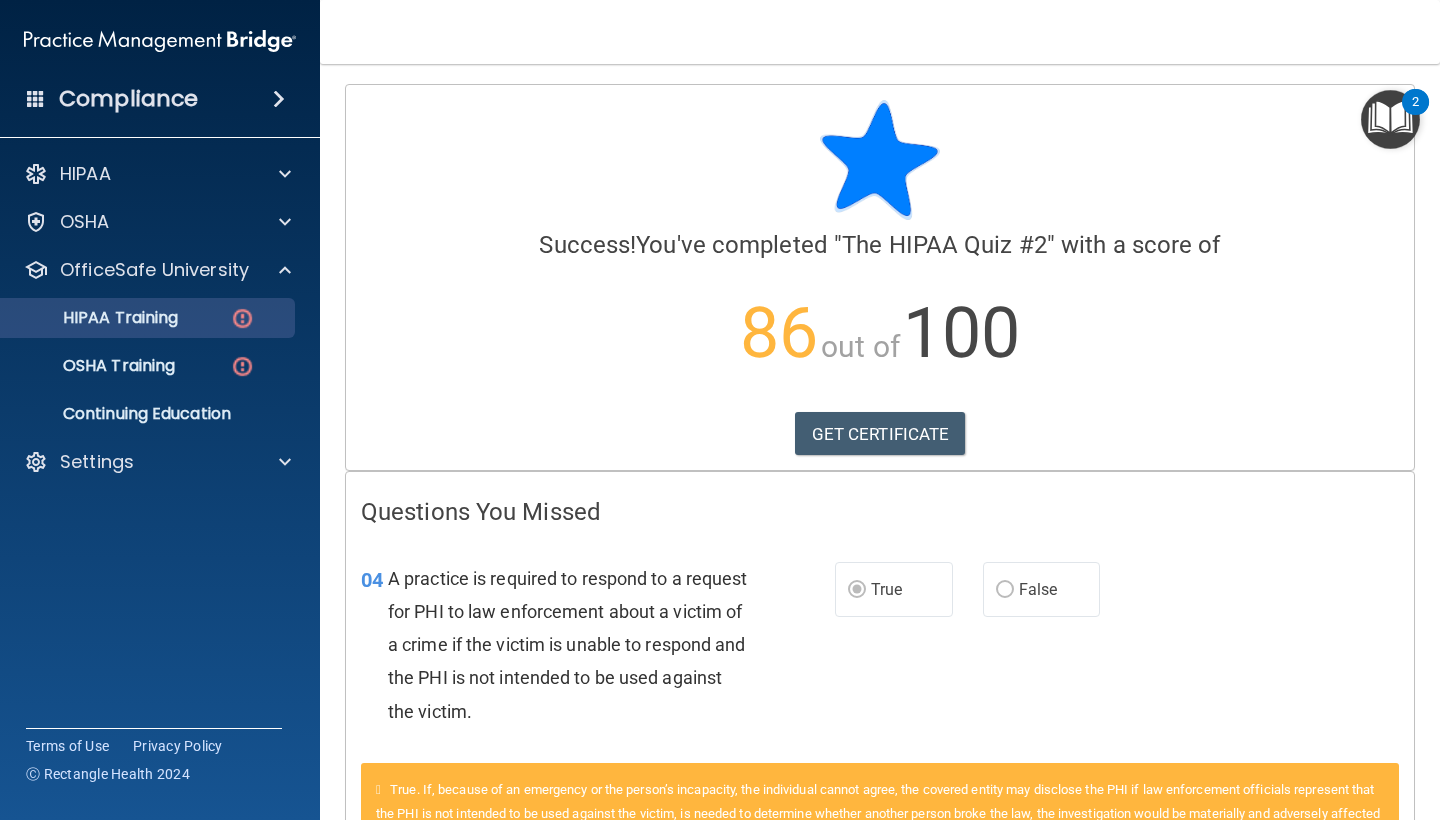 click on "HIPAA Training" at bounding box center [95, 318] 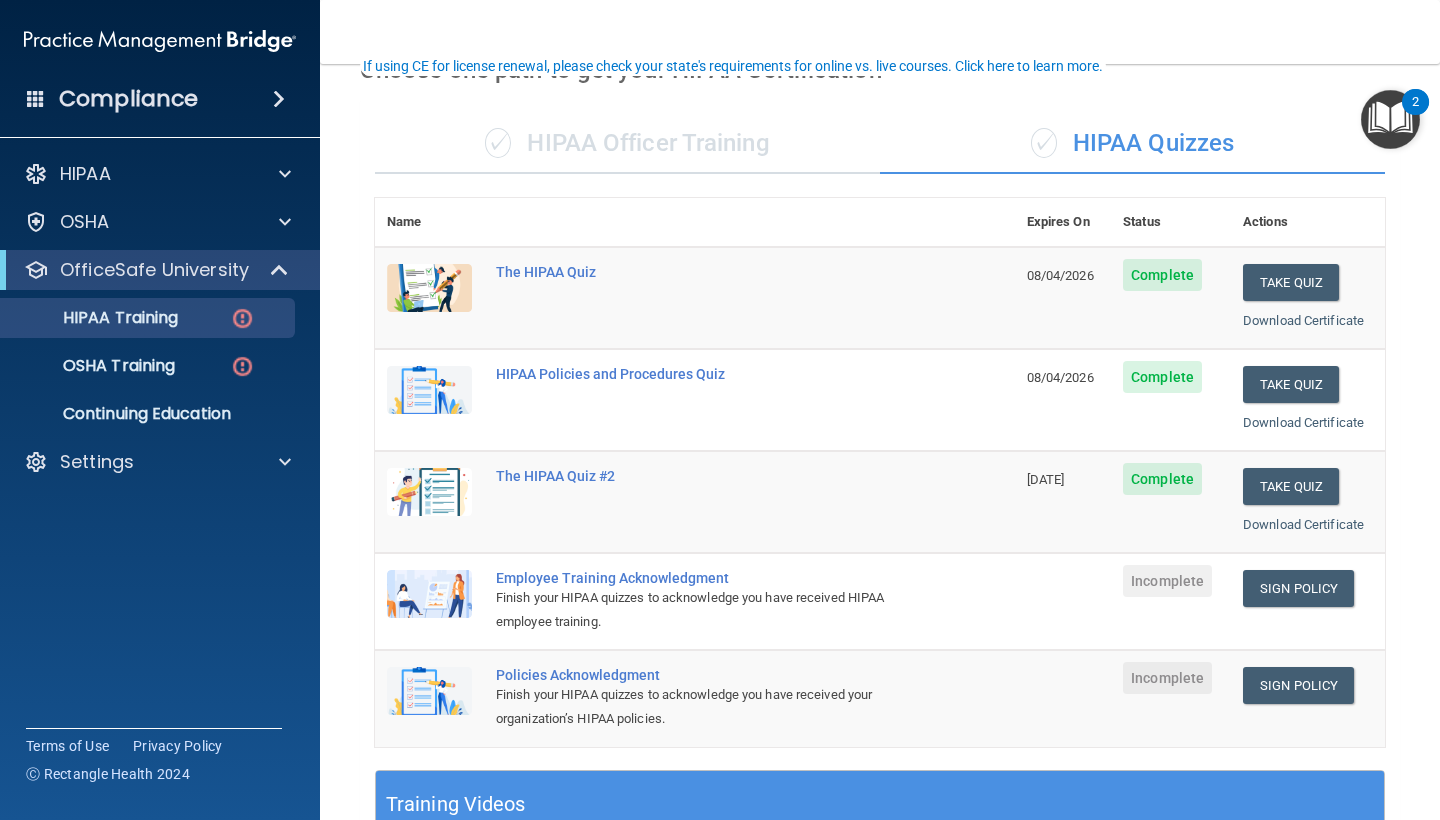 scroll, scrollTop: 160, scrollLeft: 0, axis: vertical 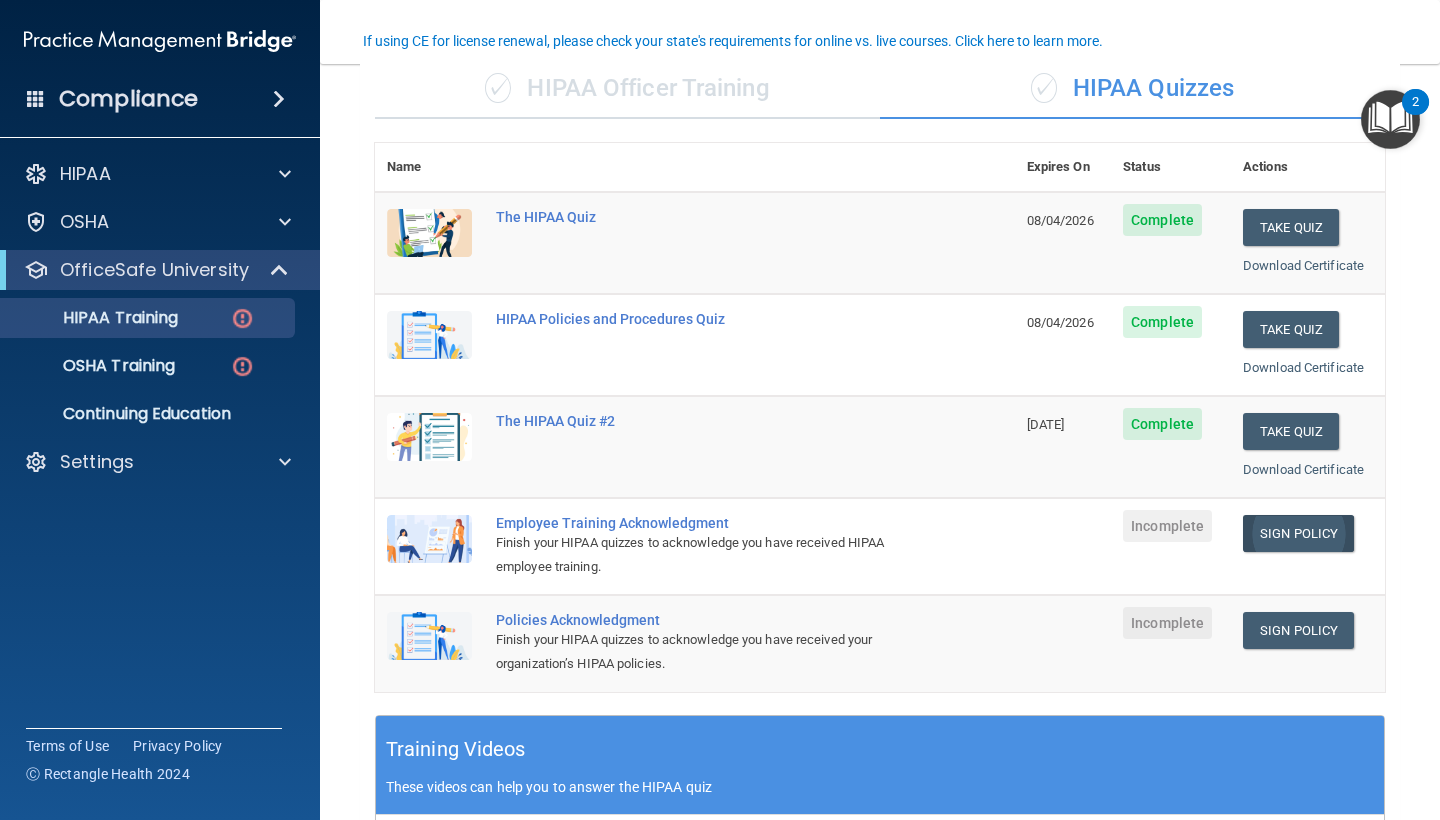 click on "Sign Policy" at bounding box center (1298, 533) 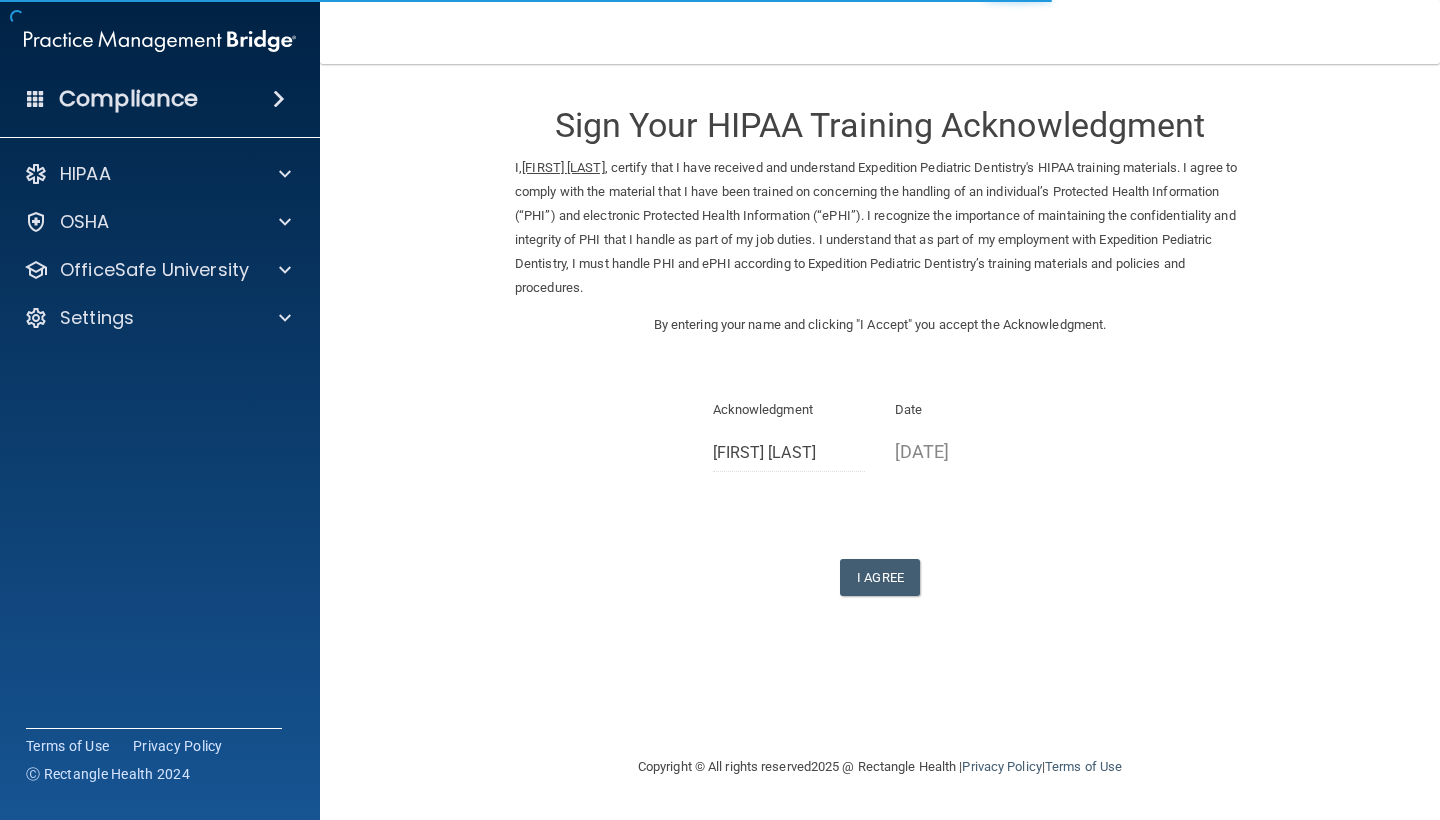 scroll, scrollTop: 0, scrollLeft: 0, axis: both 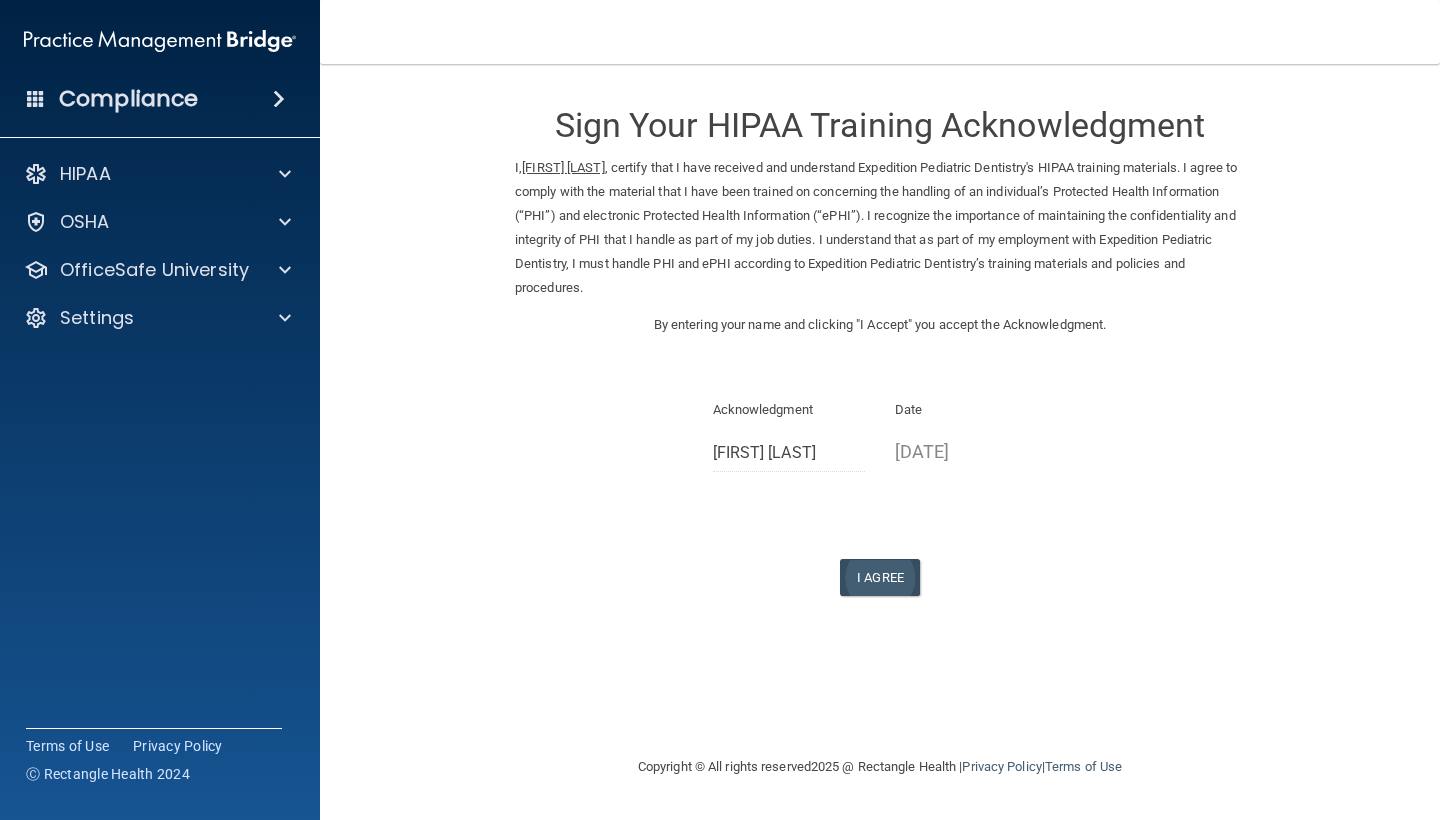 click on "I Agree" at bounding box center (880, 577) 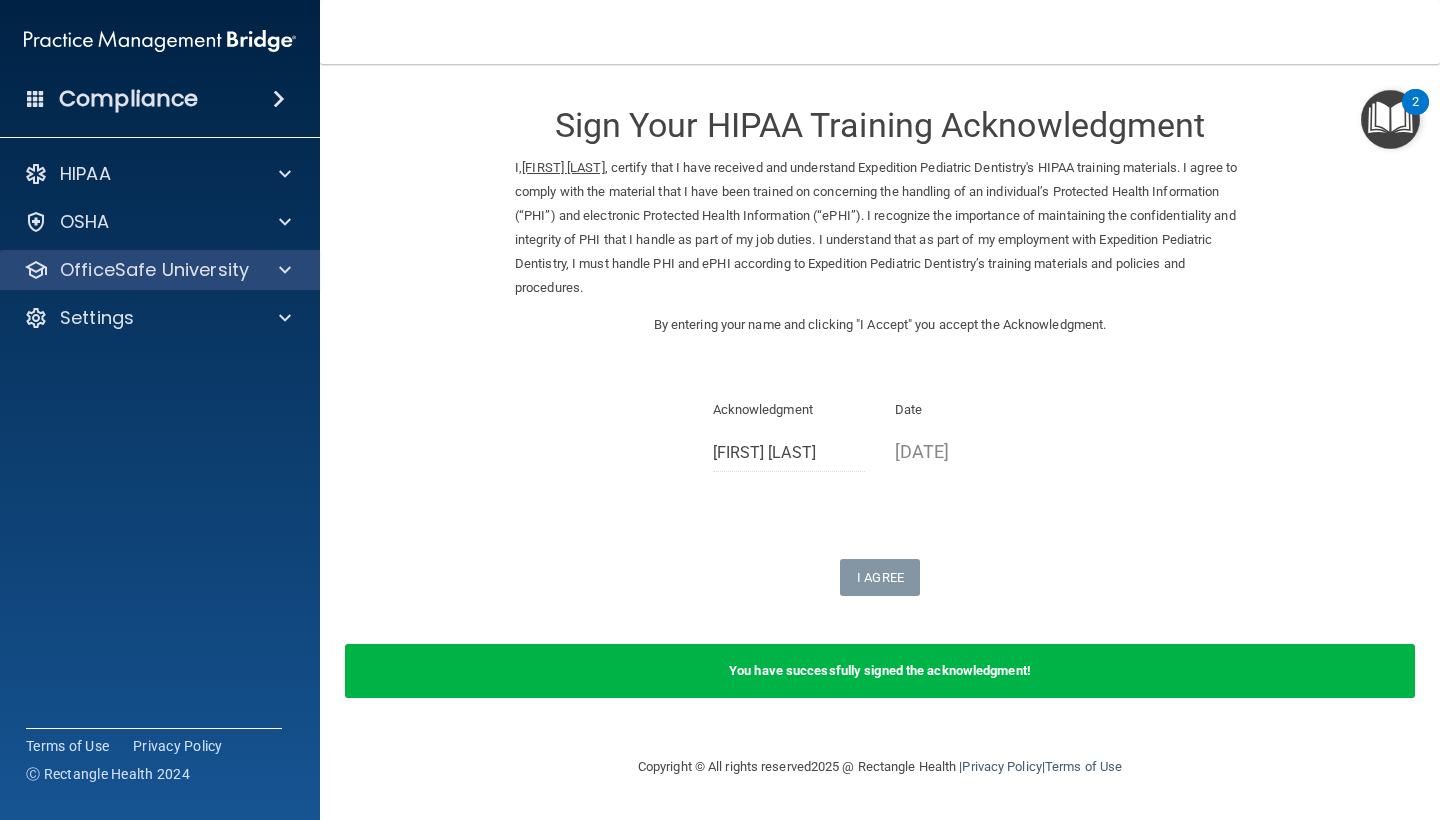 click on "OfficeSafe University" at bounding box center [154, 270] 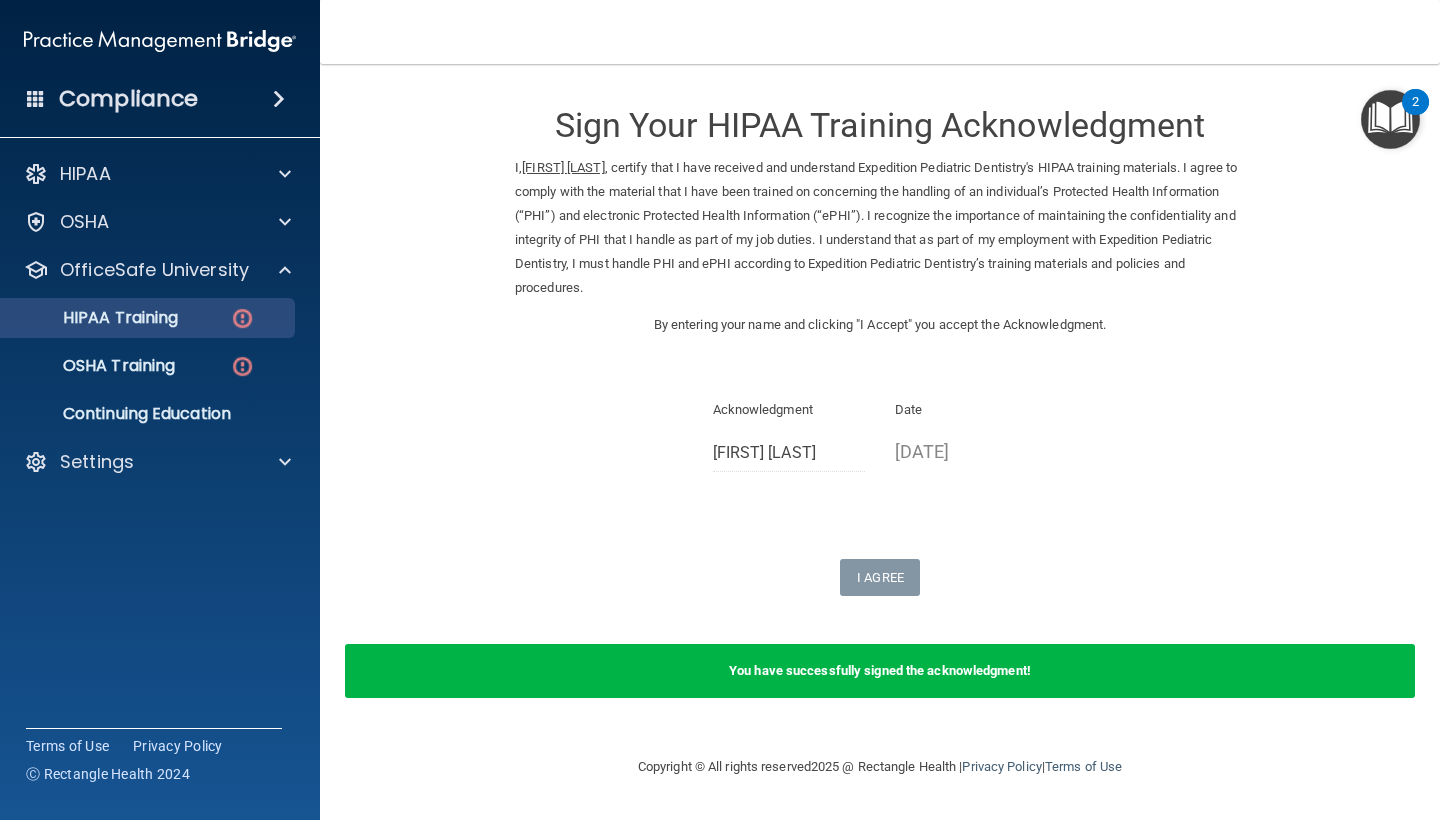 click at bounding box center (242, 318) 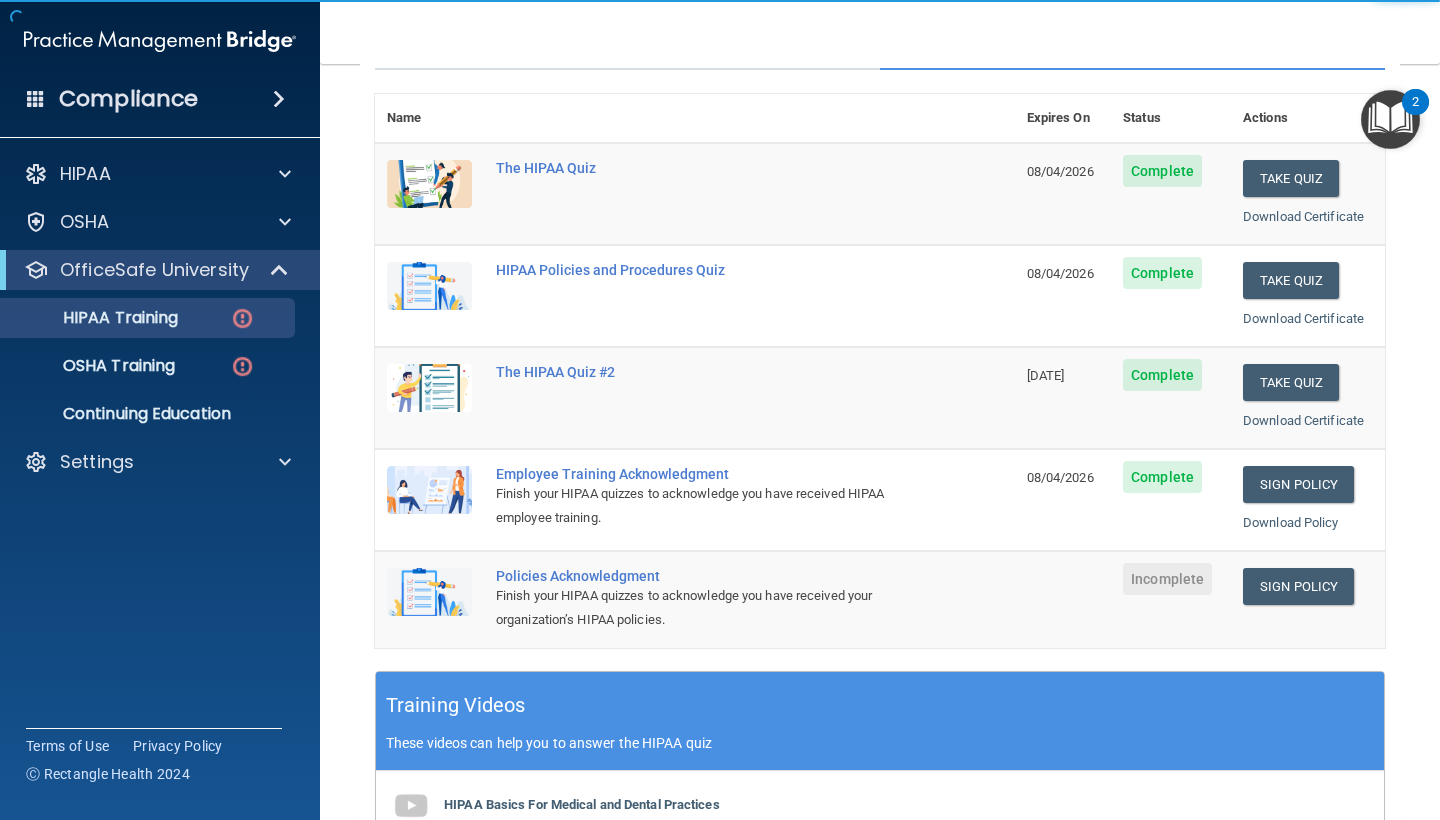 scroll, scrollTop: 229, scrollLeft: 0, axis: vertical 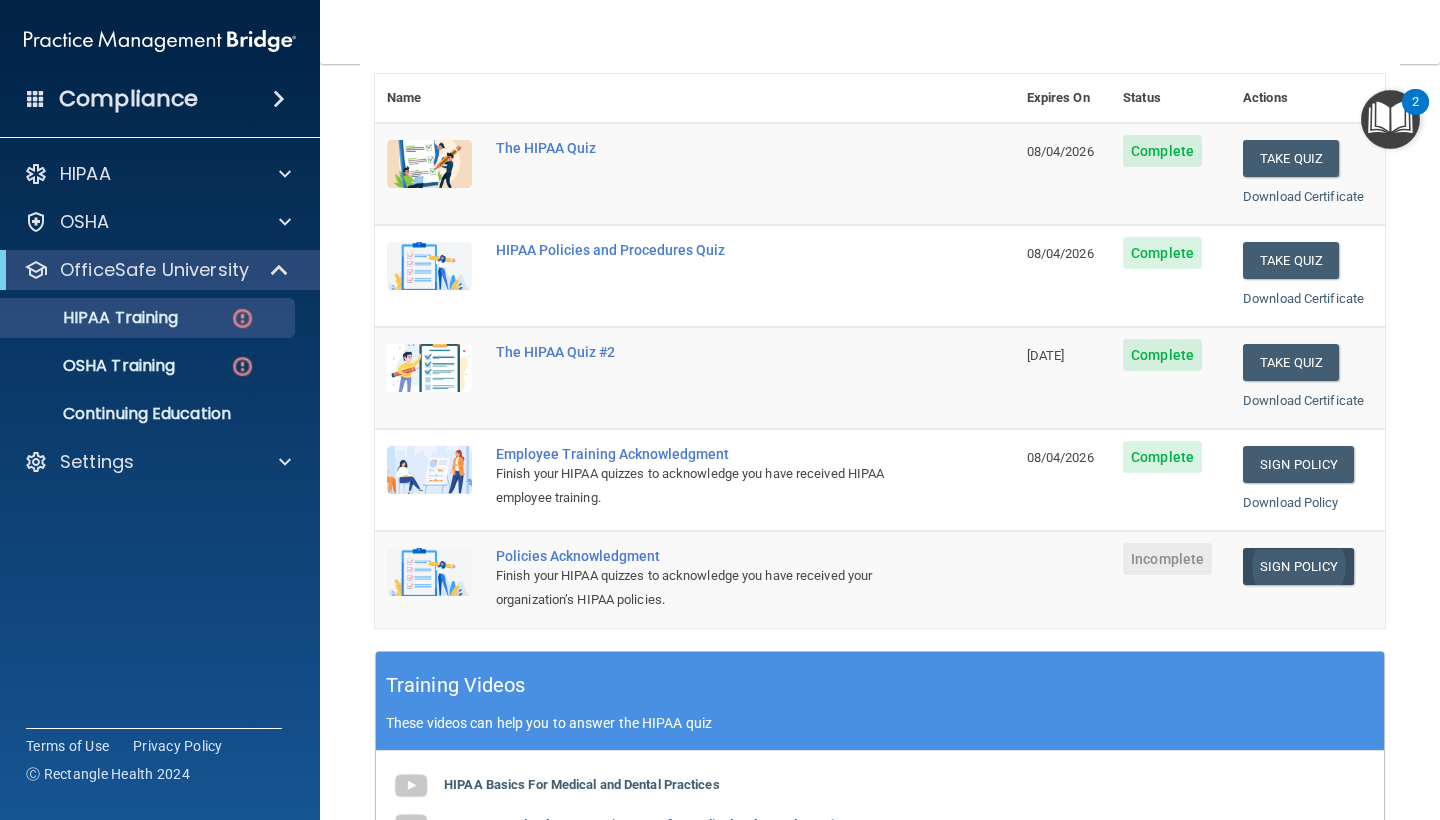 click on "Sign Policy" at bounding box center [1298, 566] 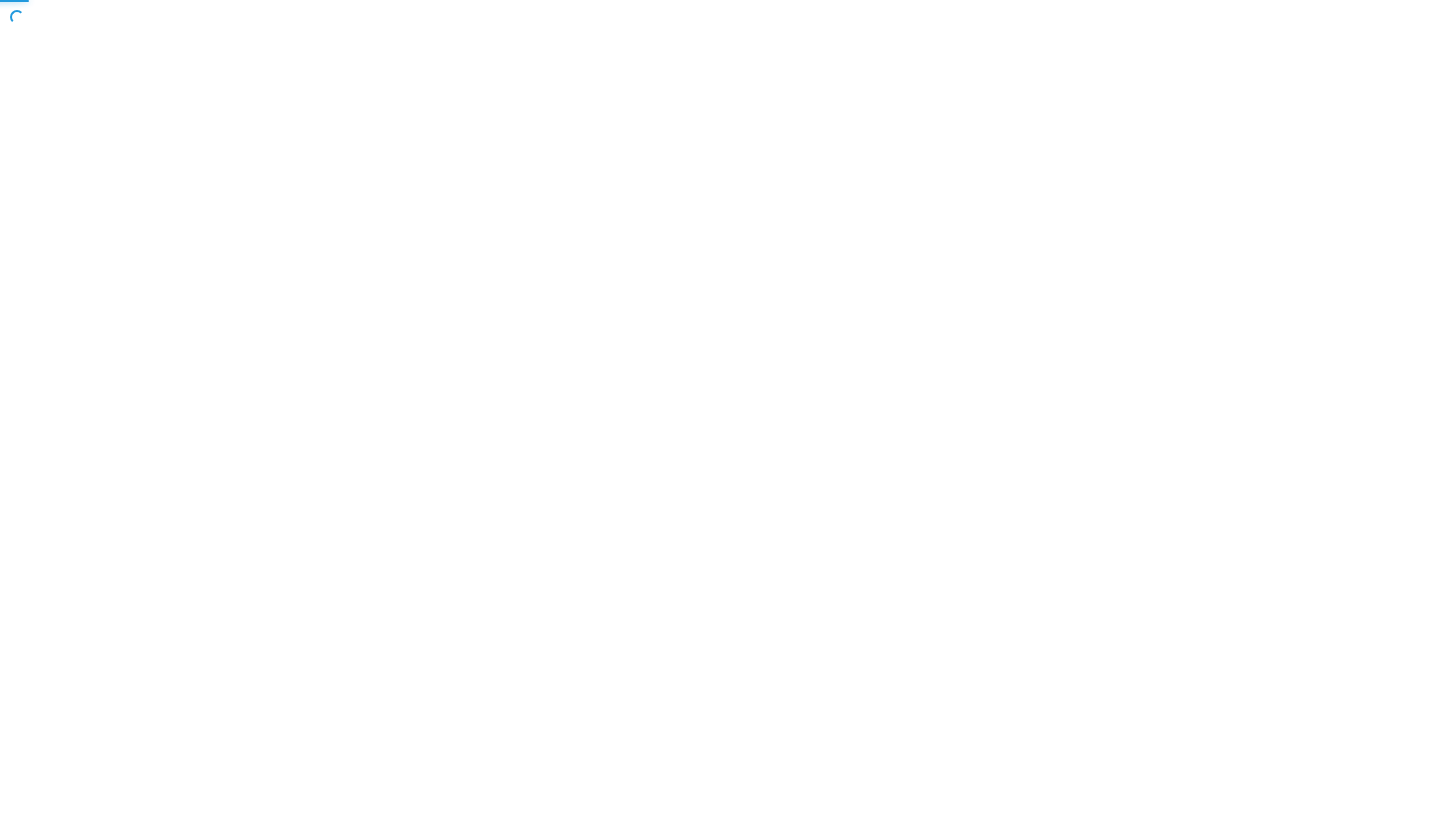 scroll, scrollTop: 0, scrollLeft: 0, axis: both 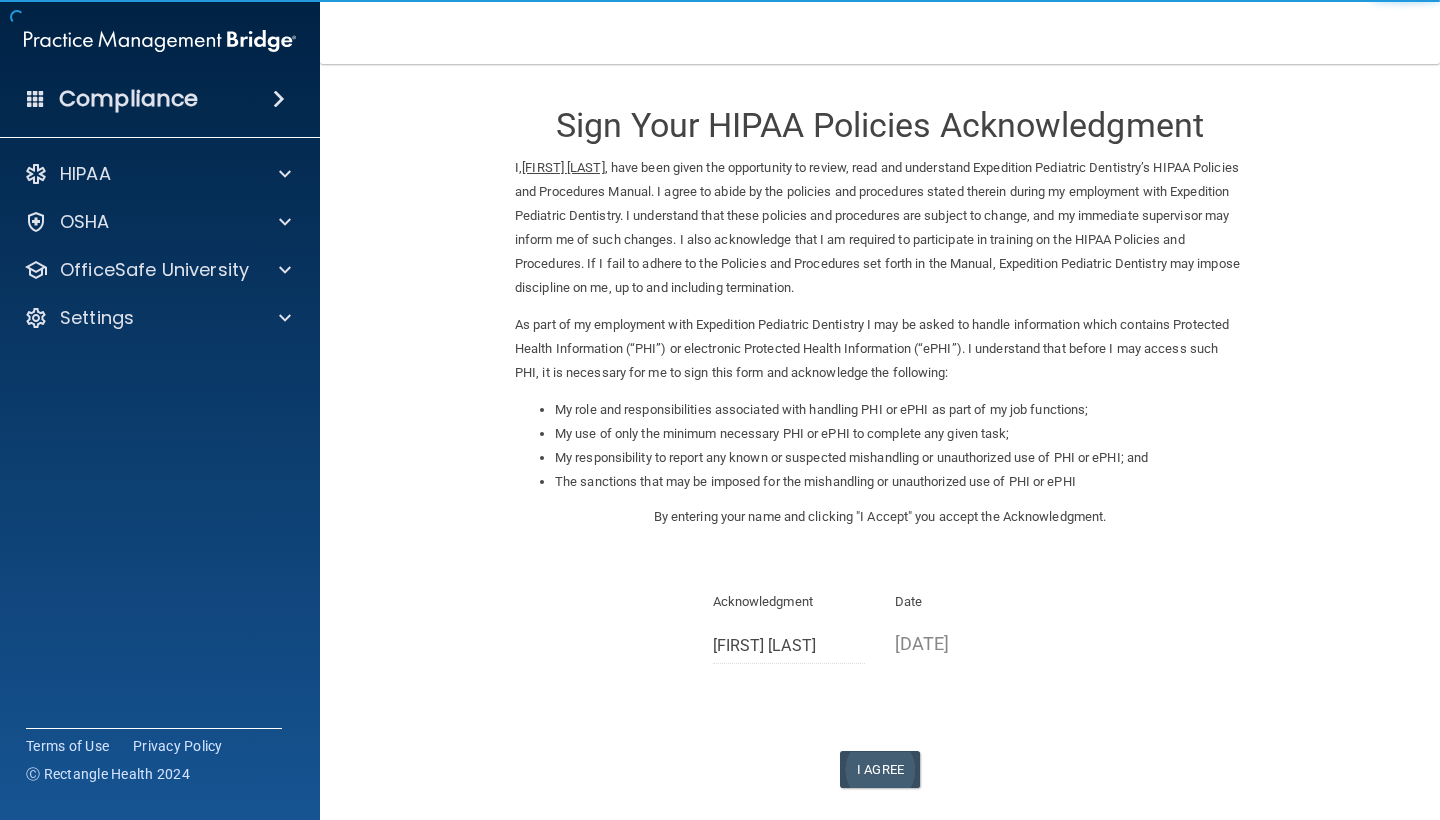 click on "I Agree" at bounding box center (880, 769) 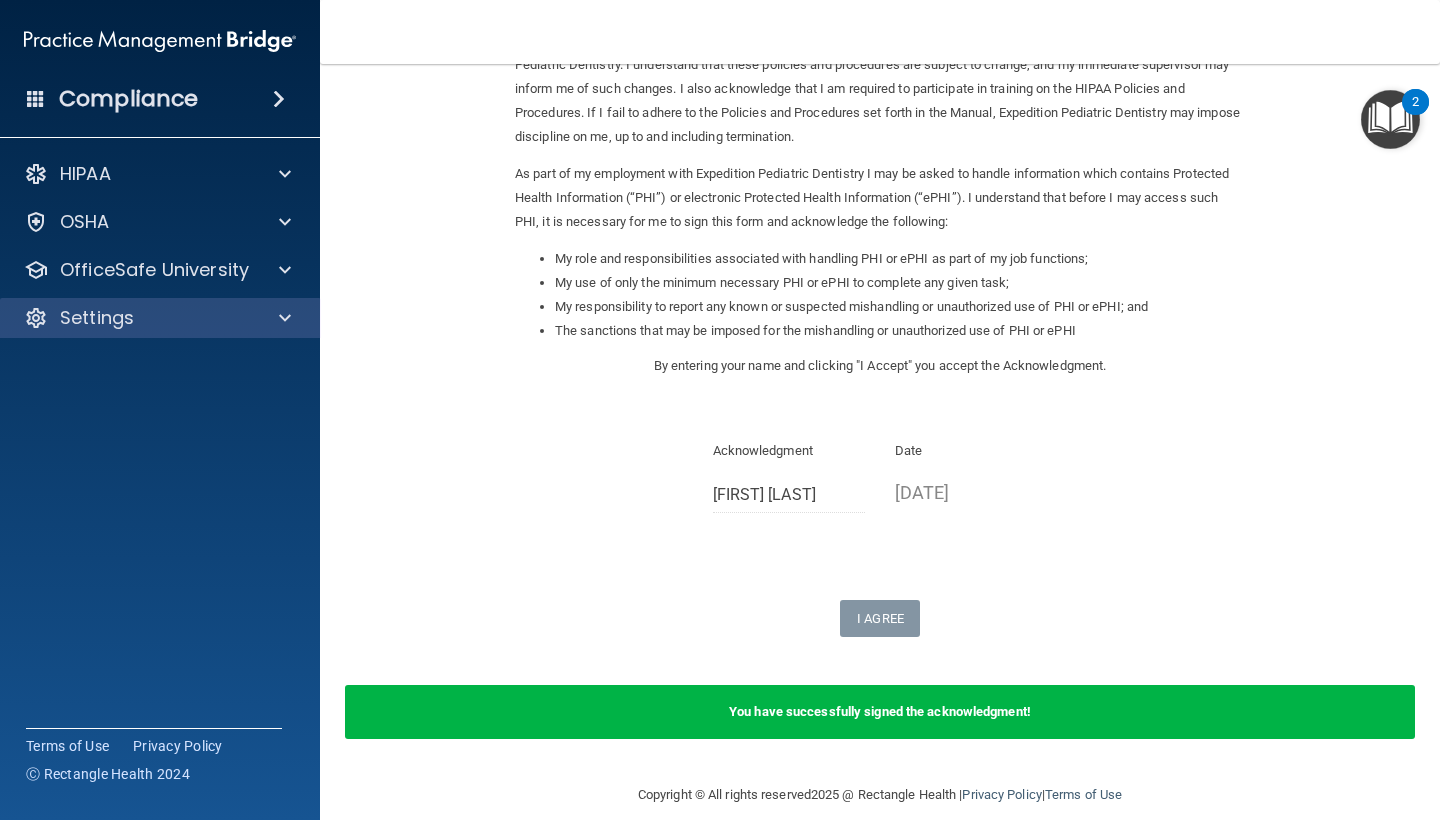 scroll, scrollTop: 150, scrollLeft: 0, axis: vertical 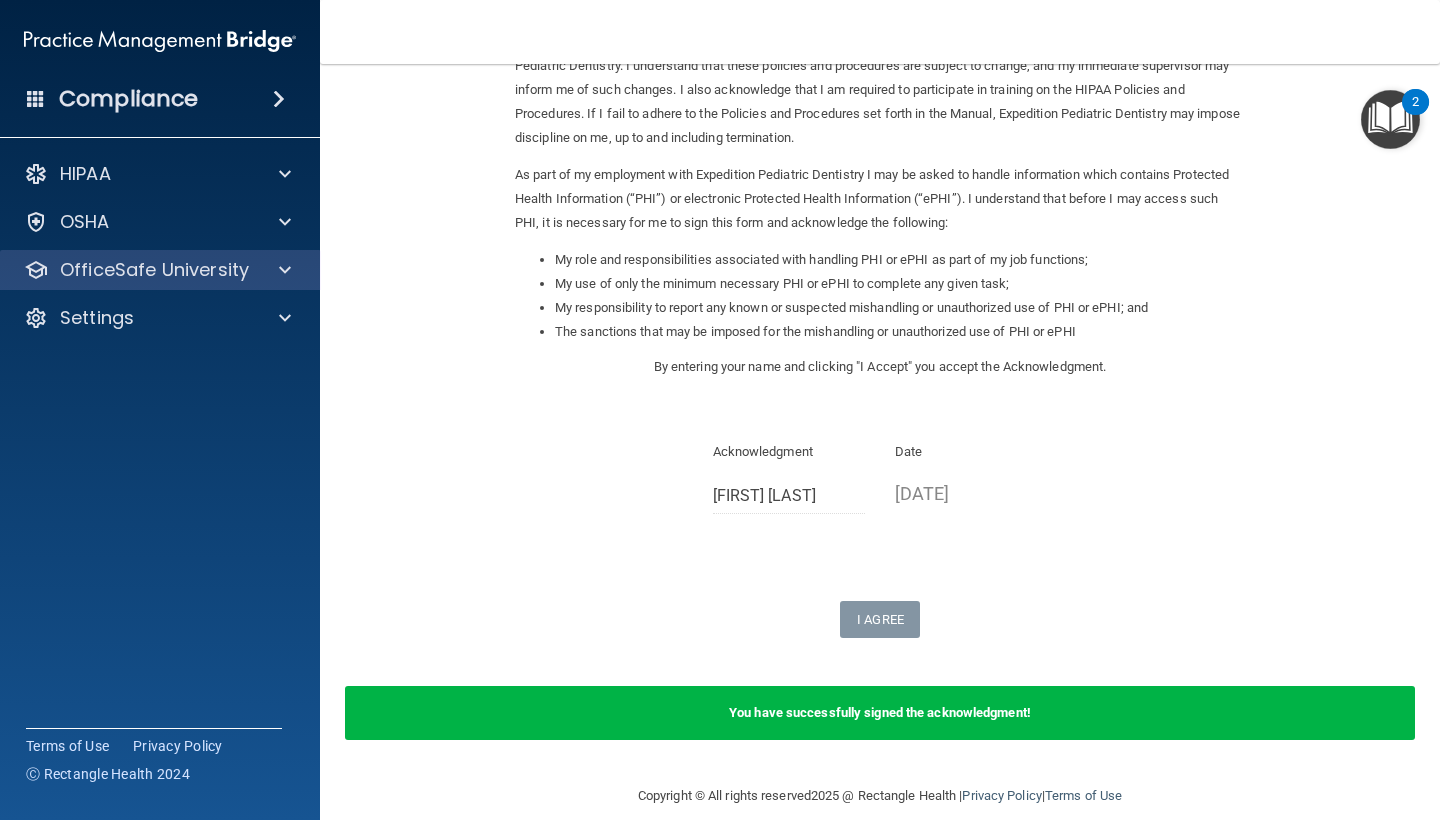 click on "OfficeSafe University" at bounding box center (160, 270) 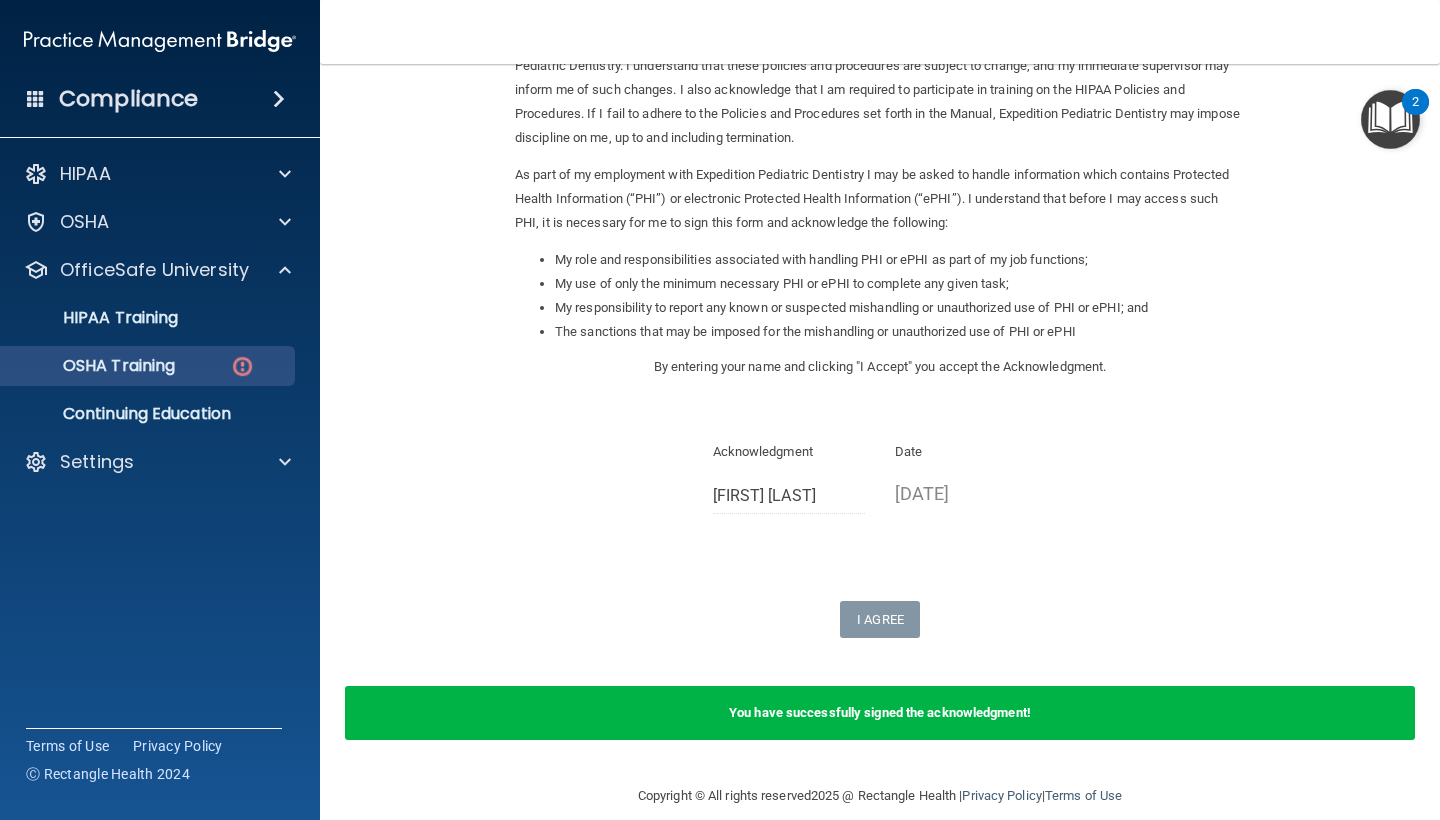 click on "OSHA Training" at bounding box center [149, 366] 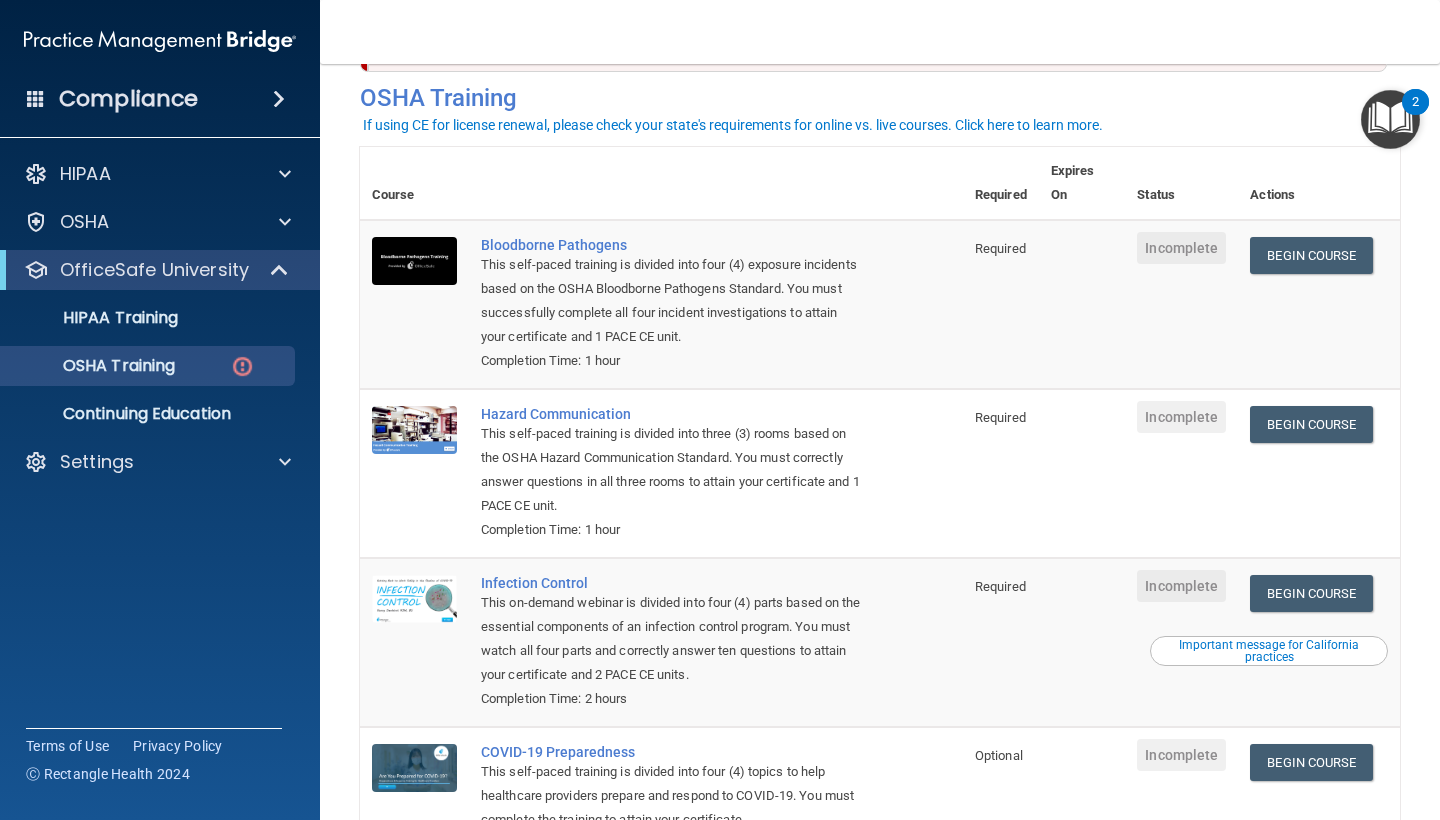scroll, scrollTop: 90, scrollLeft: 0, axis: vertical 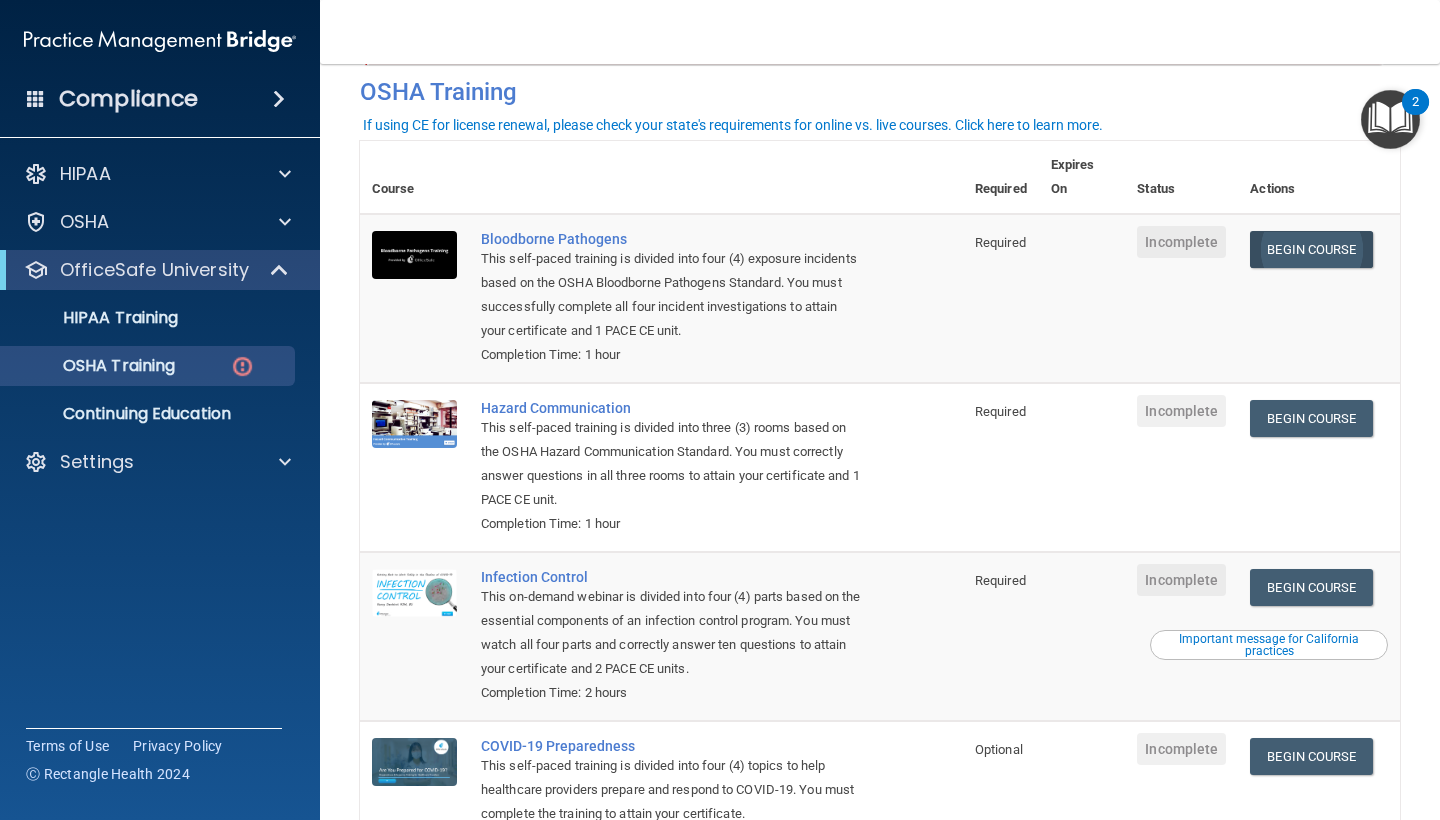 click on "Begin Course" at bounding box center (1311, 249) 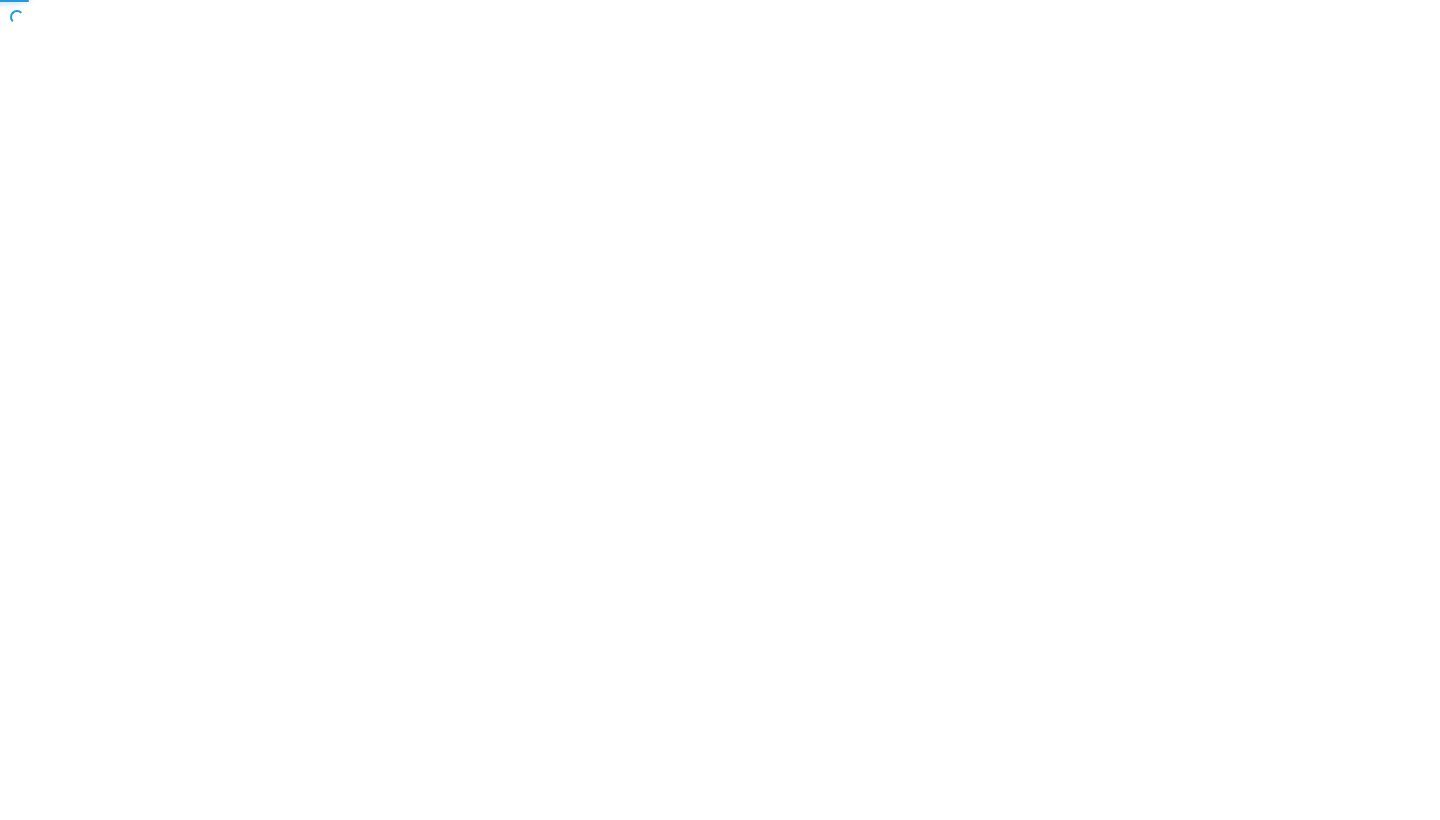 scroll, scrollTop: 0, scrollLeft: 0, axis: both 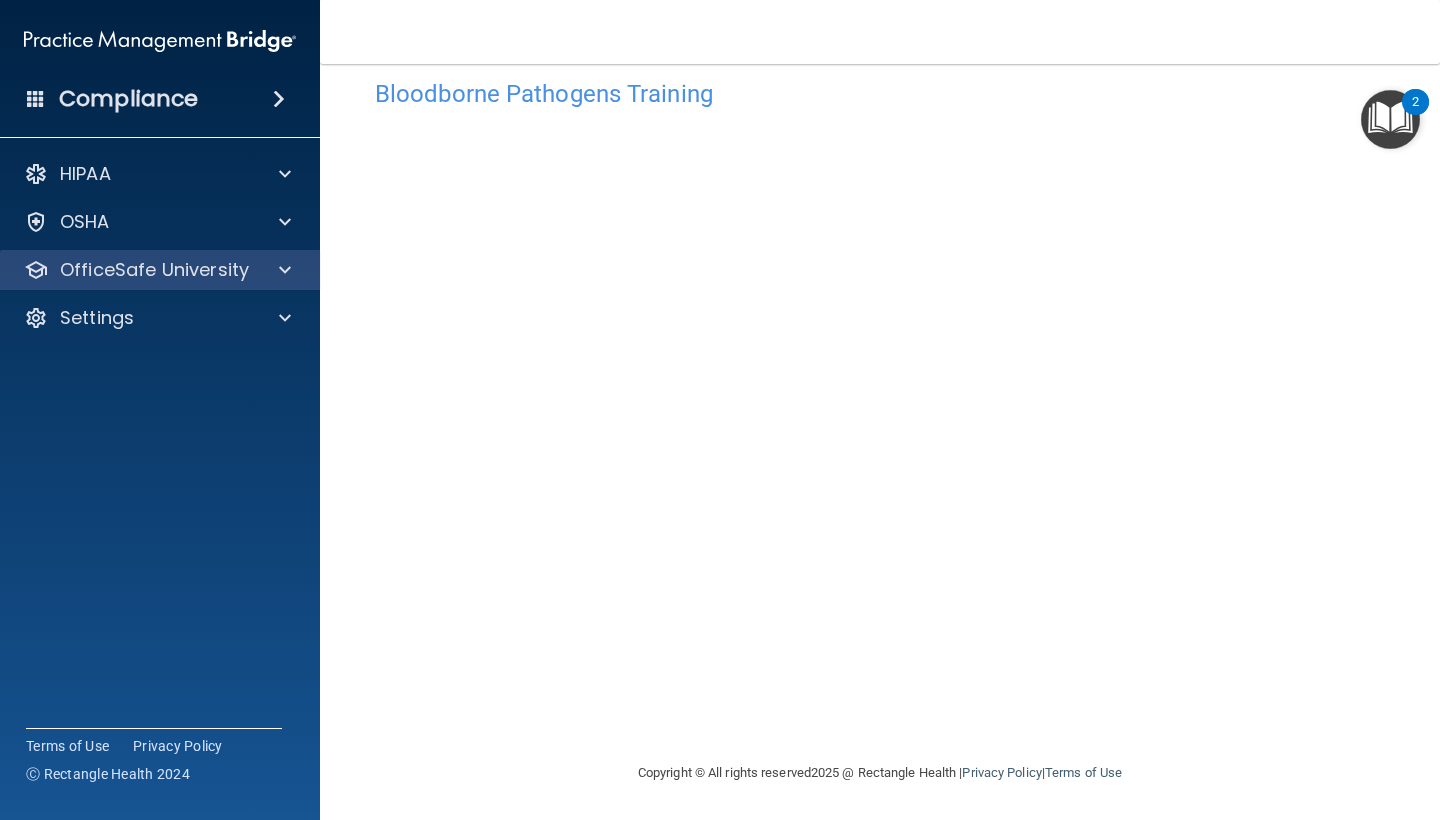 click on "OfficeSafe University" at bounding box center [160, 270] 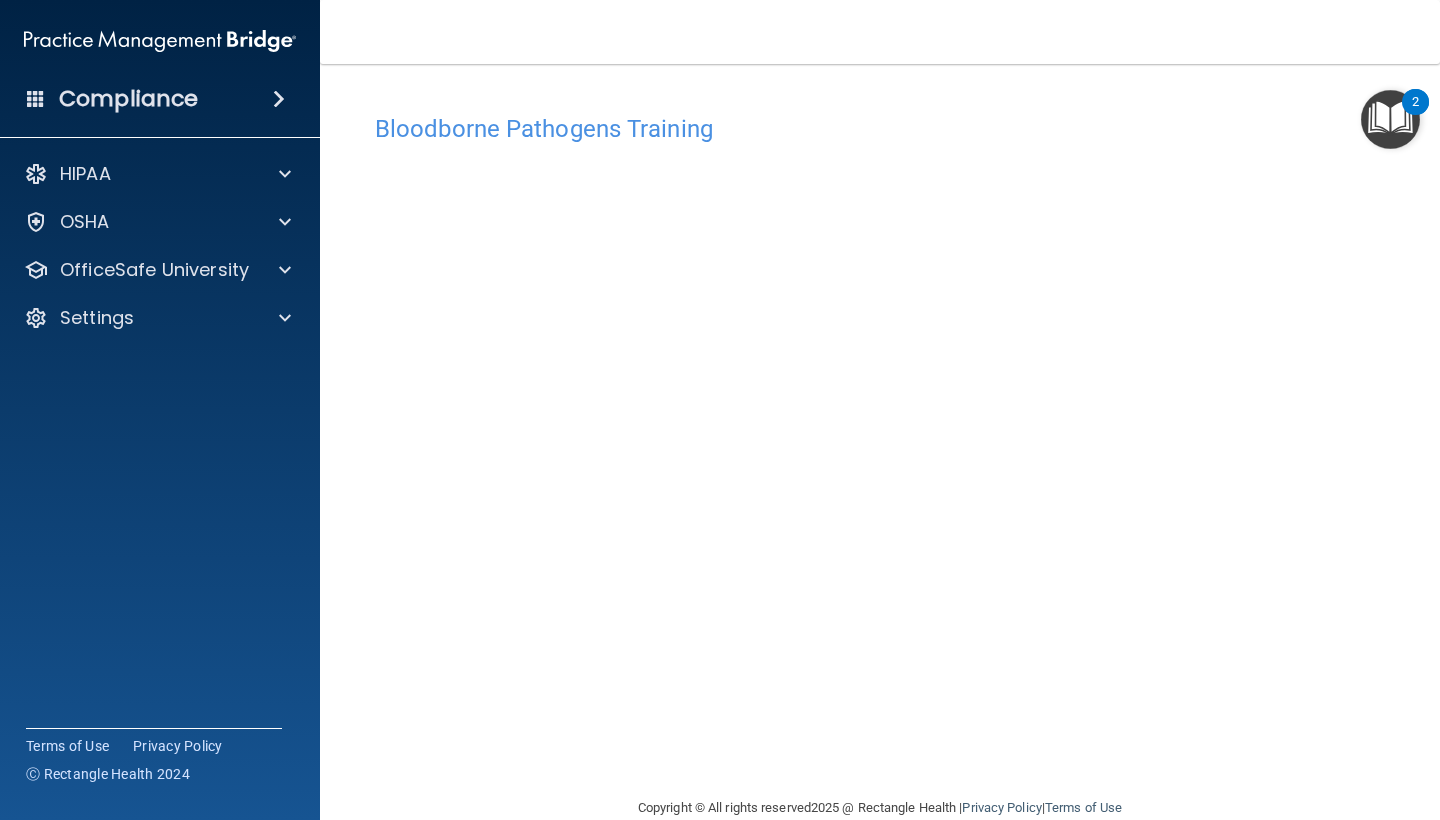 scroll, scrollTop: 0, scrollLeft: 0, axis: both 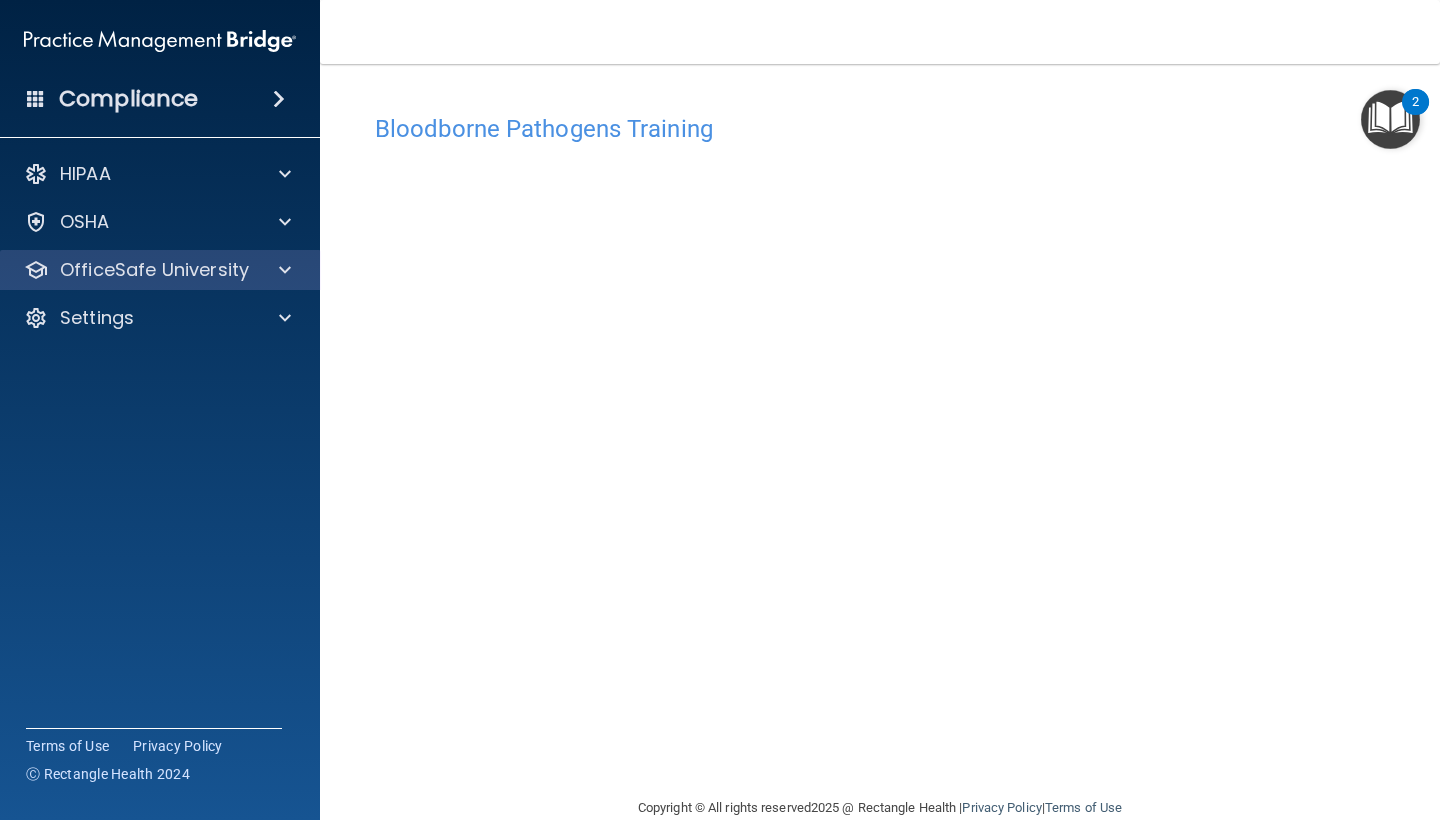 click on "OfficeSafe University" at bounding box center (133, 270) 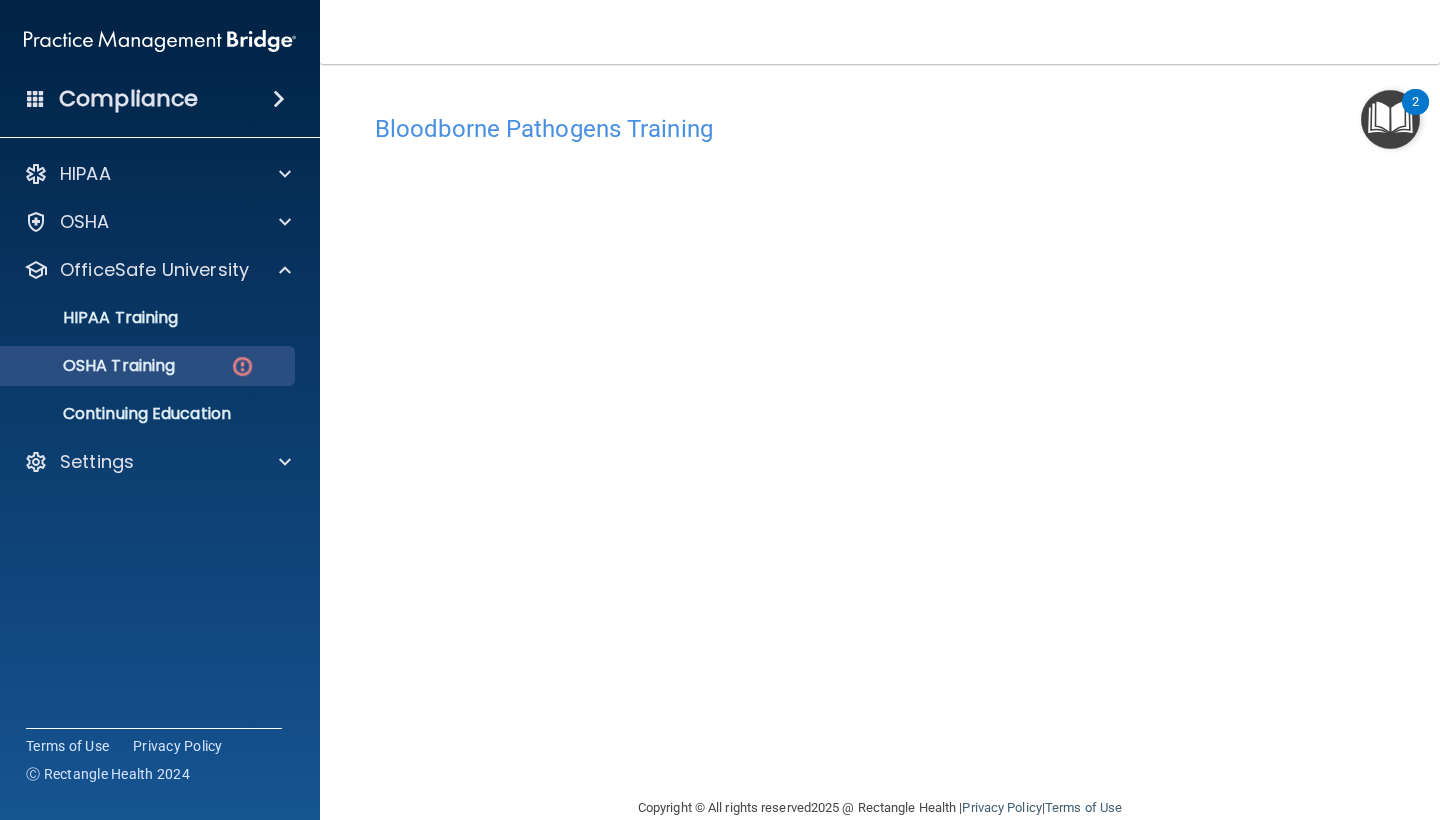 click at bounding box center [242, 366] 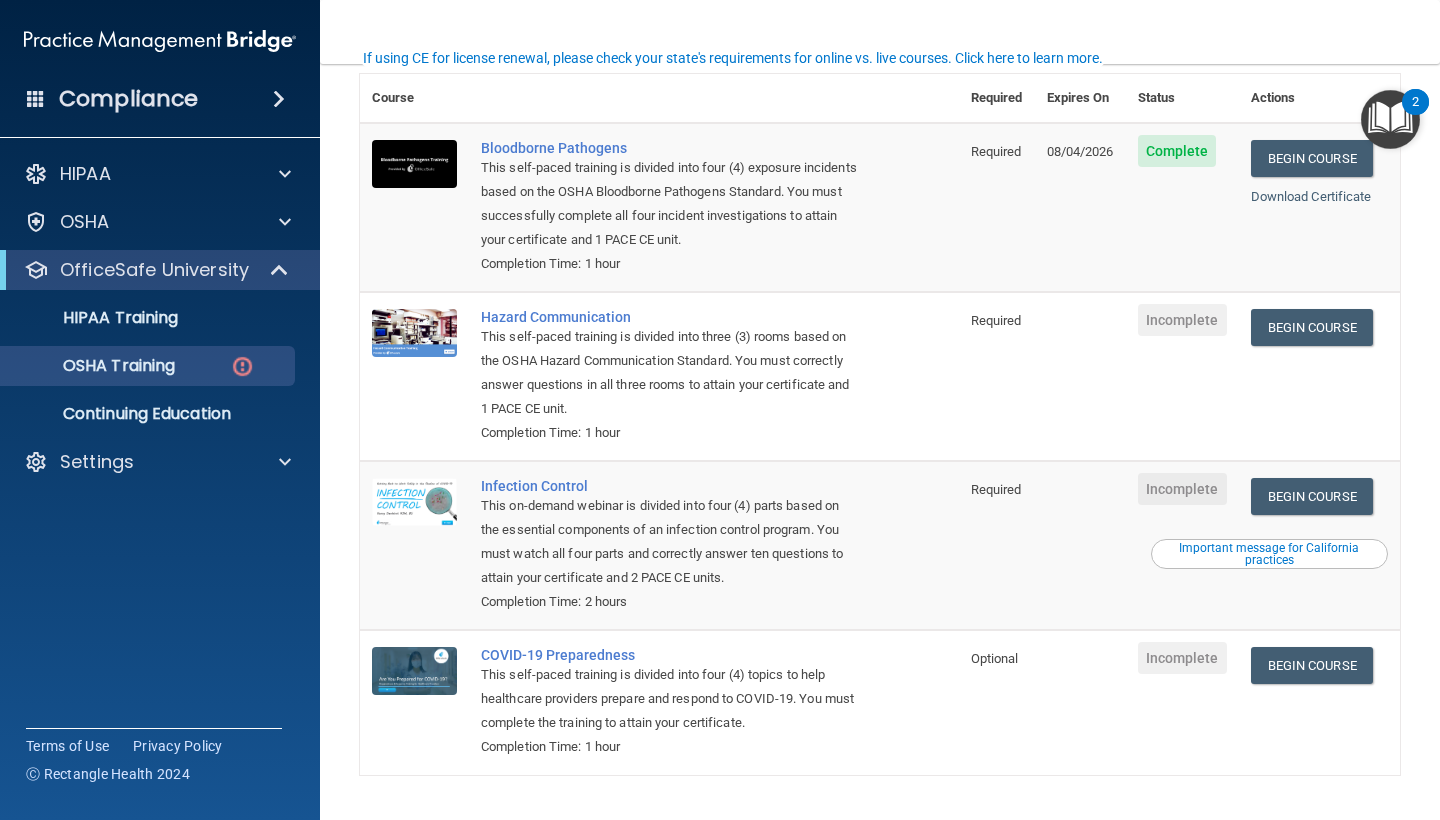 scroll, scrollTop: 126, scrollLeft: 0, axis: vertical 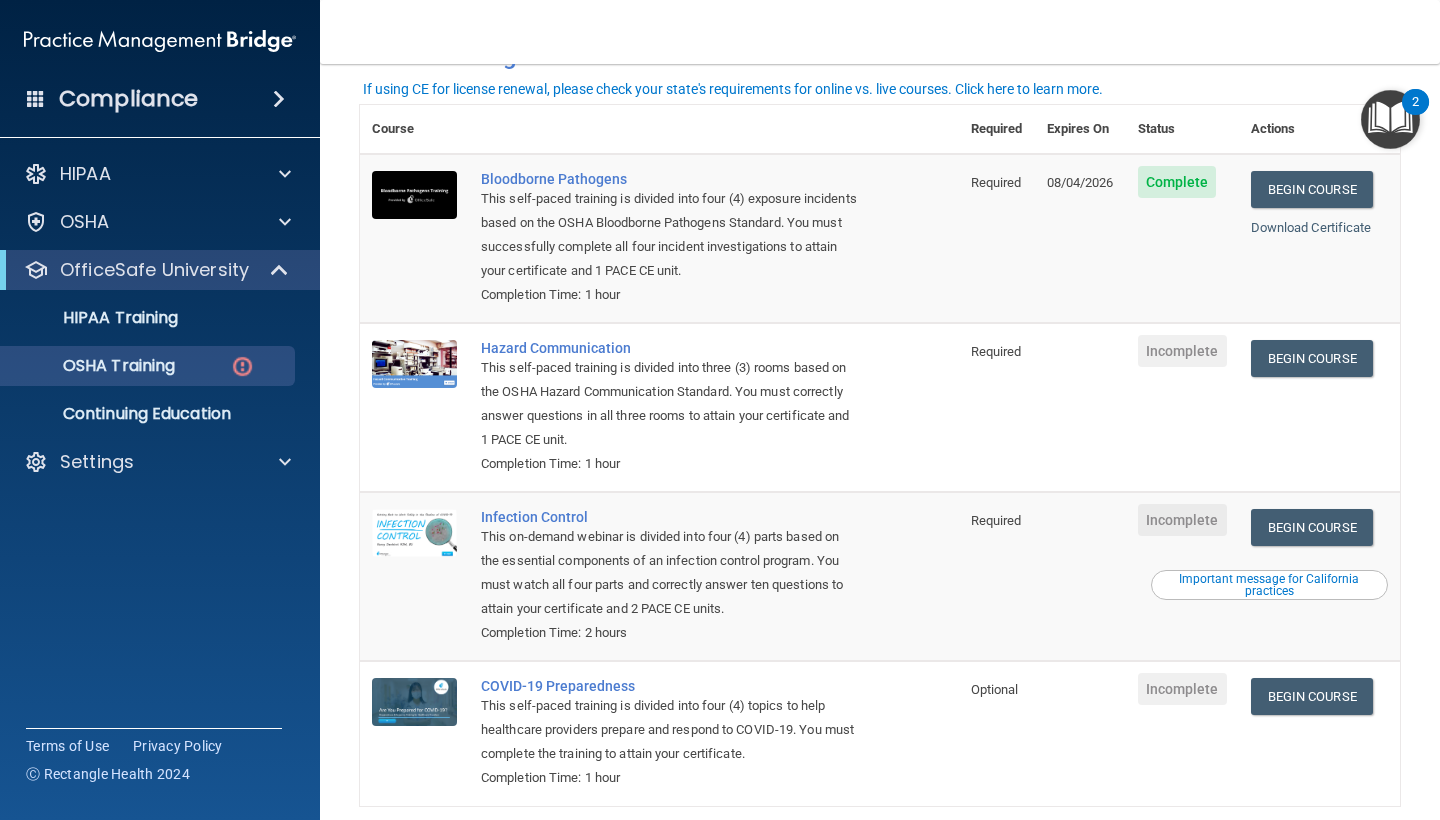 click on "Important message for California practices" at bounding box center (1269, 585) 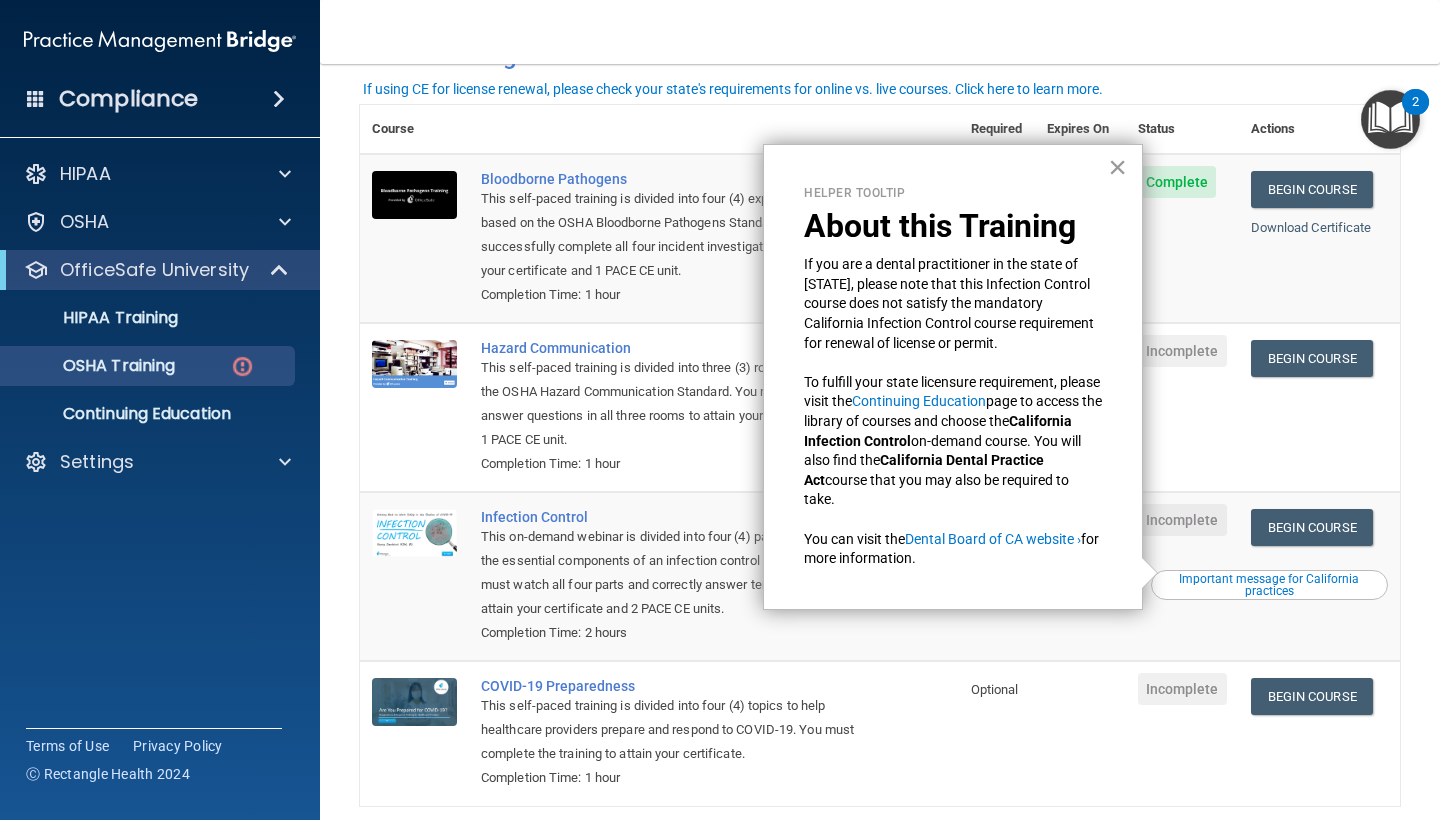 click on "×" at bounding box center (1117, 167) 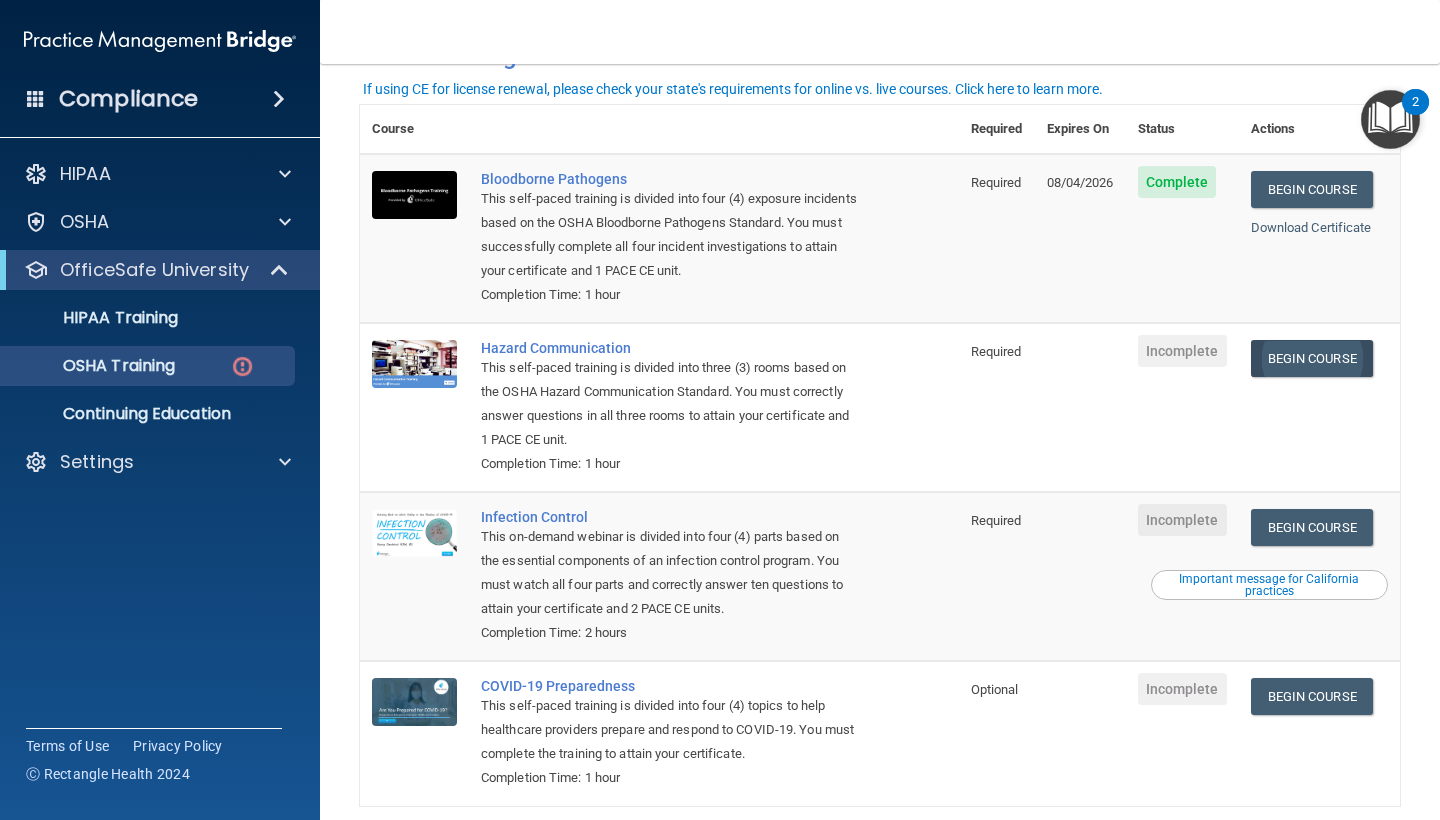 click on "Begin Course" at bounding box center (1312, 358) 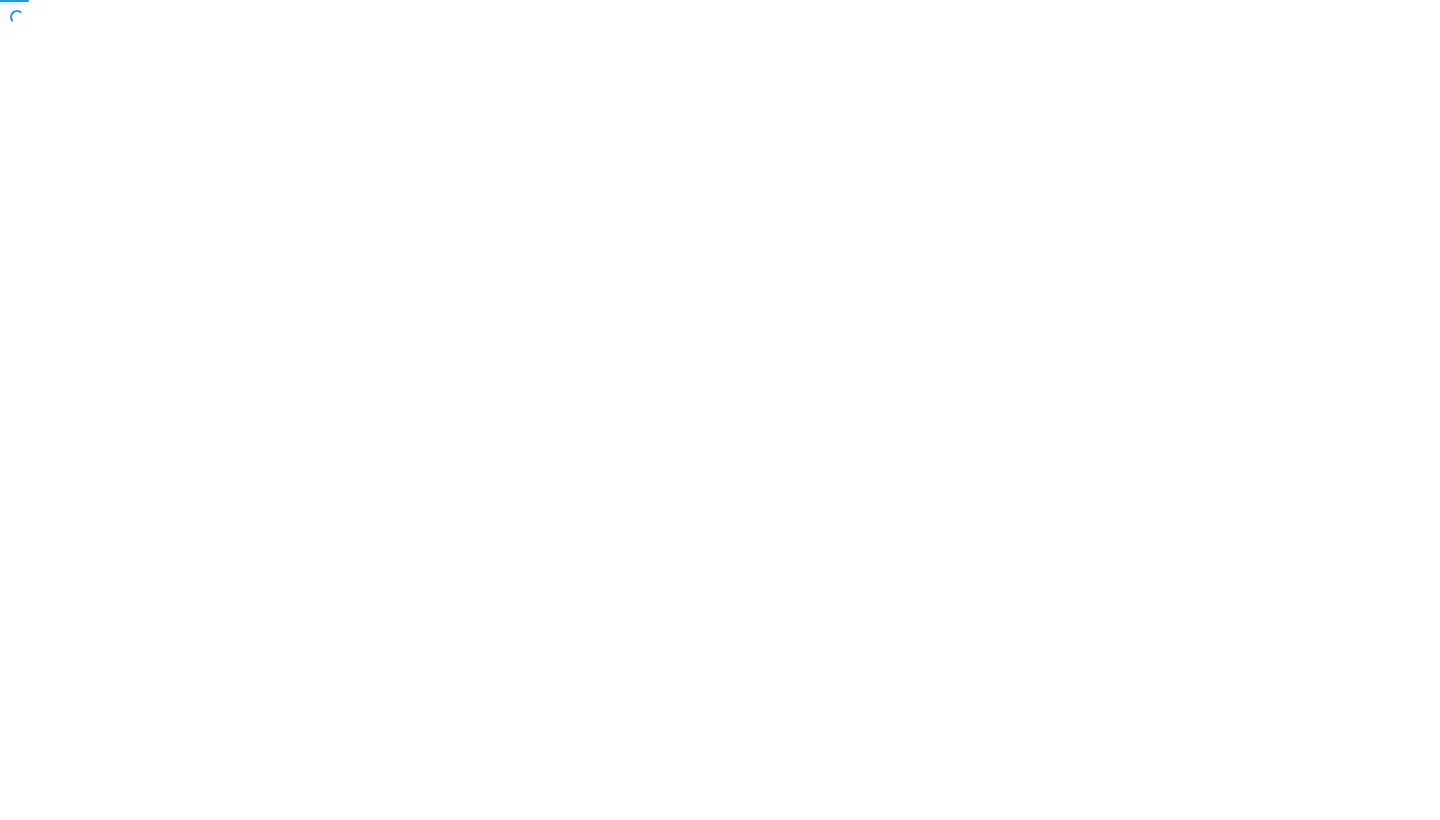 scroll, scrollTop: 0, scrollLeft: 0, axis: both 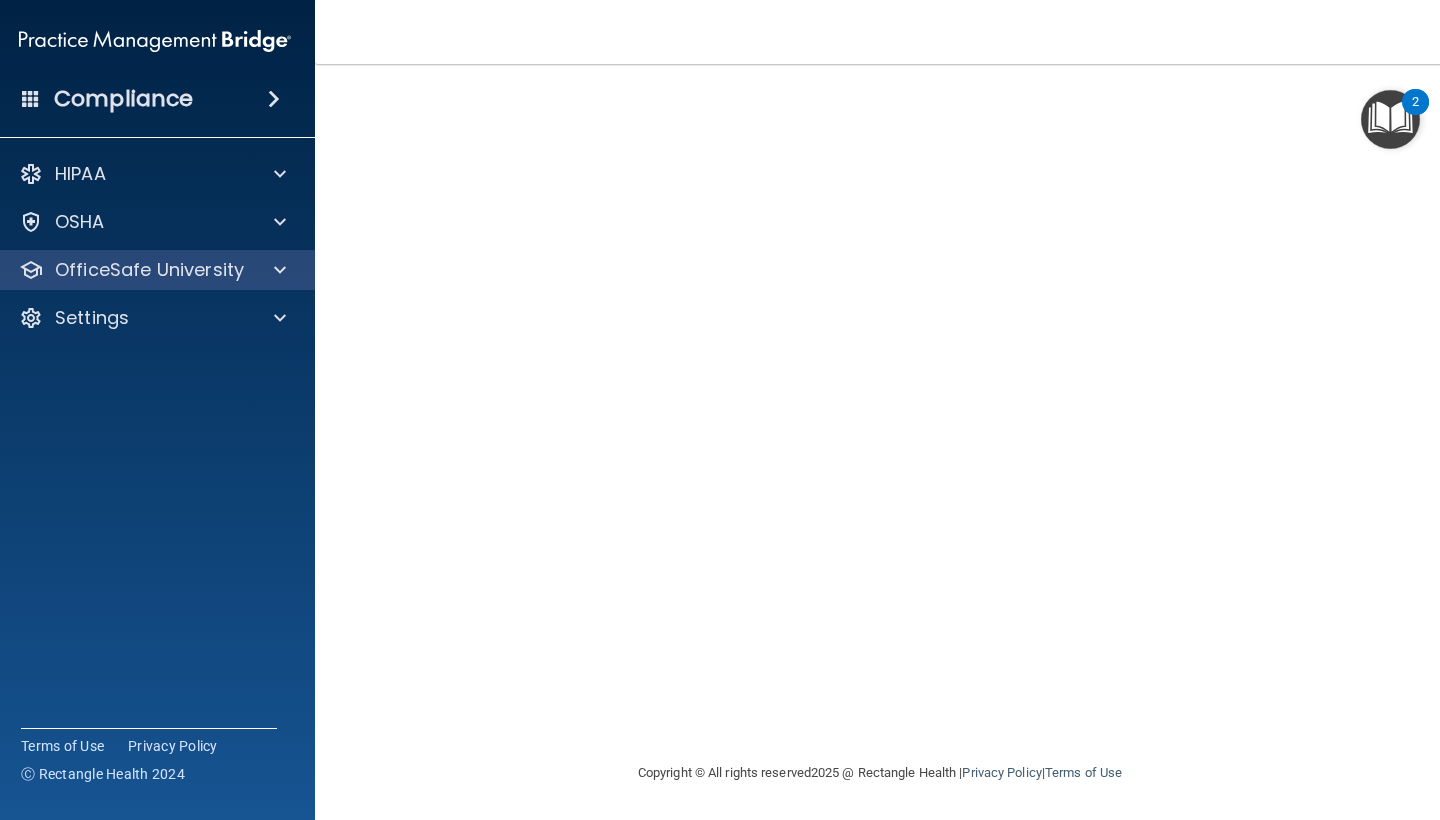 click on "OfficeSafe University" at bounding box center (149, 270) 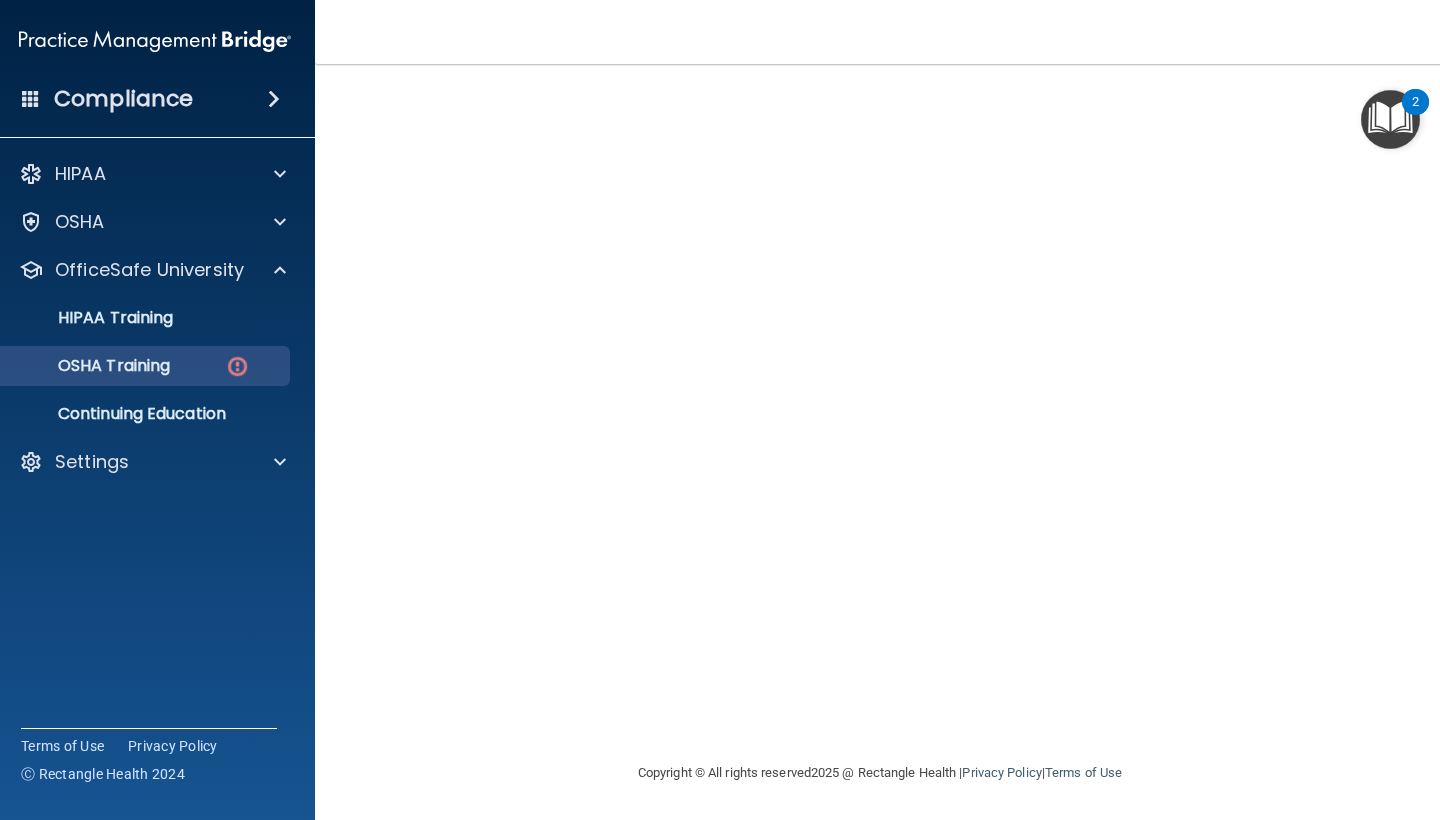 click on "OSHA Training" at bounding box center [144, 366] 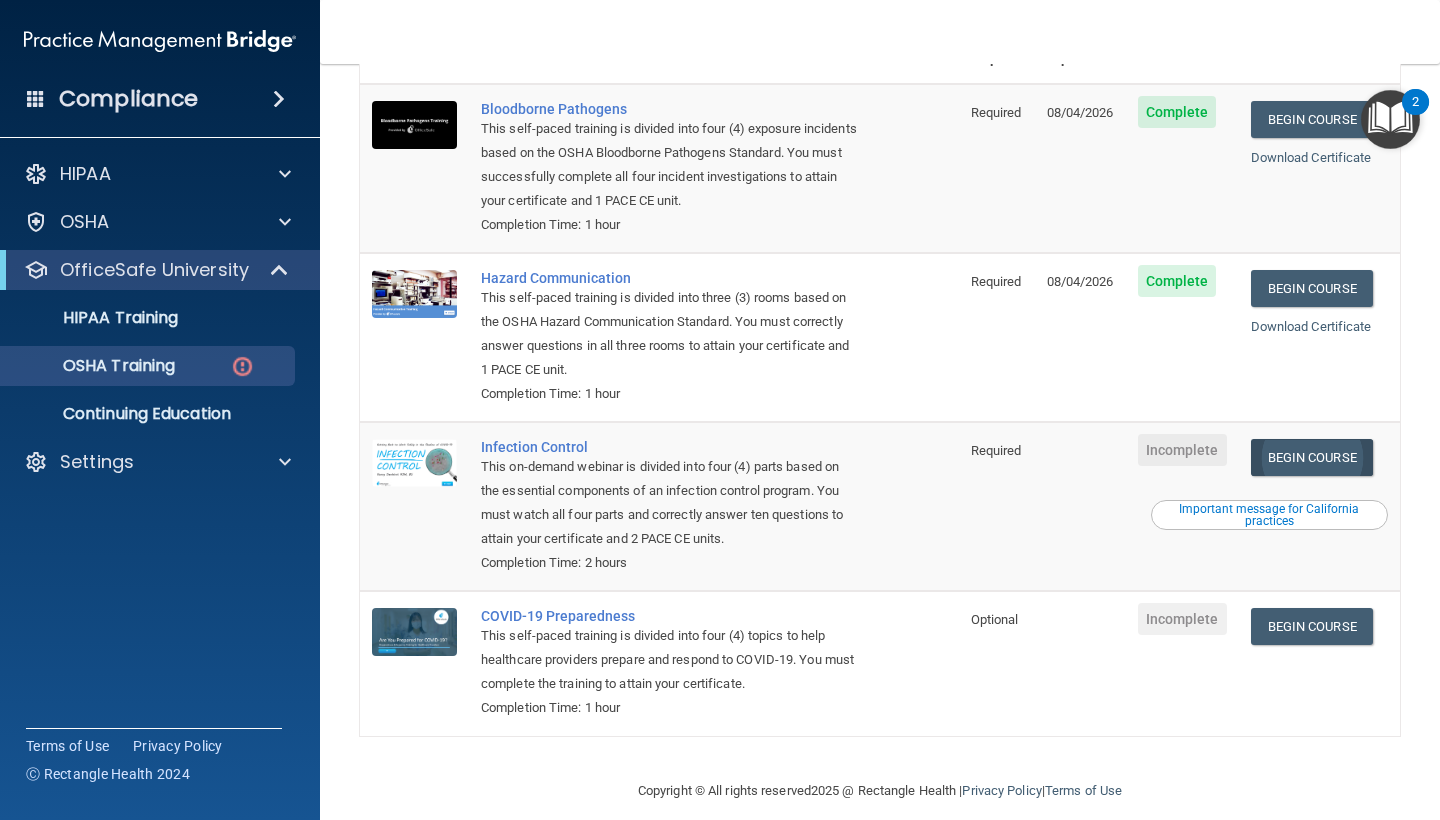 scroll, scrollTop: 195, scrollLeft: 0, axis: vertical 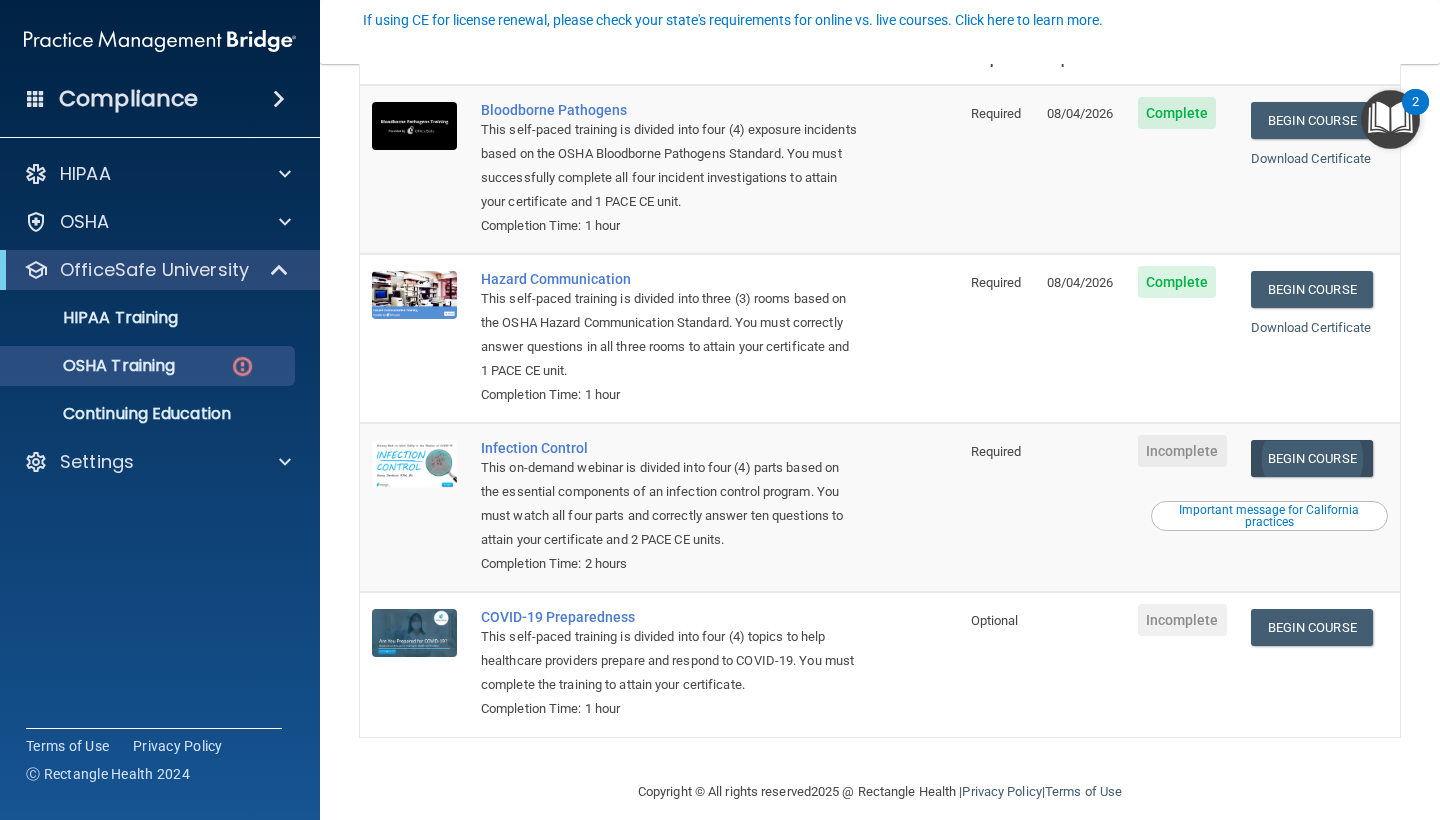 click on "Begin Course" at bounding box center (1312, 458) 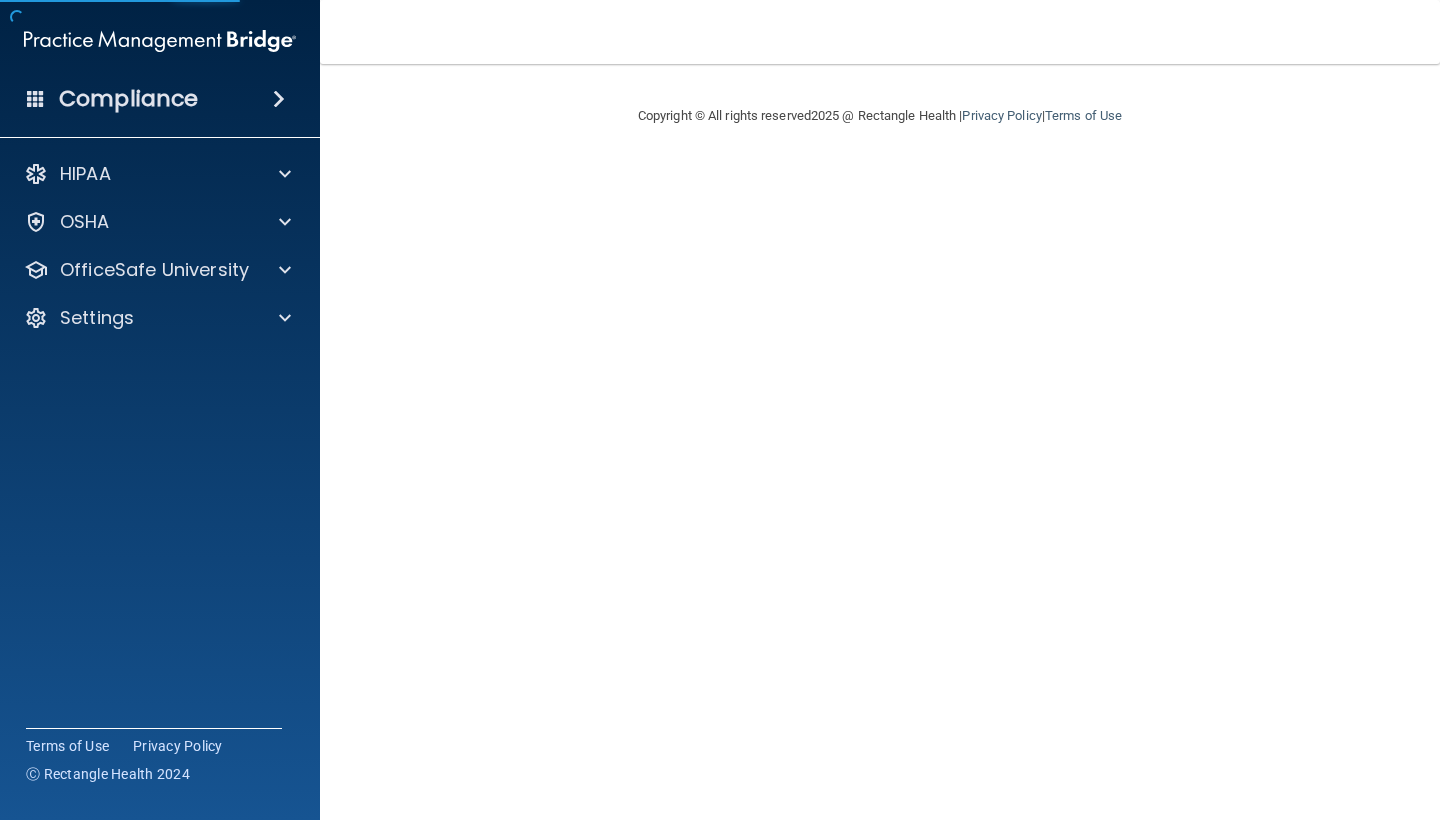 scroll, scrollTop: 0, scrollLeft: 0, axis: both 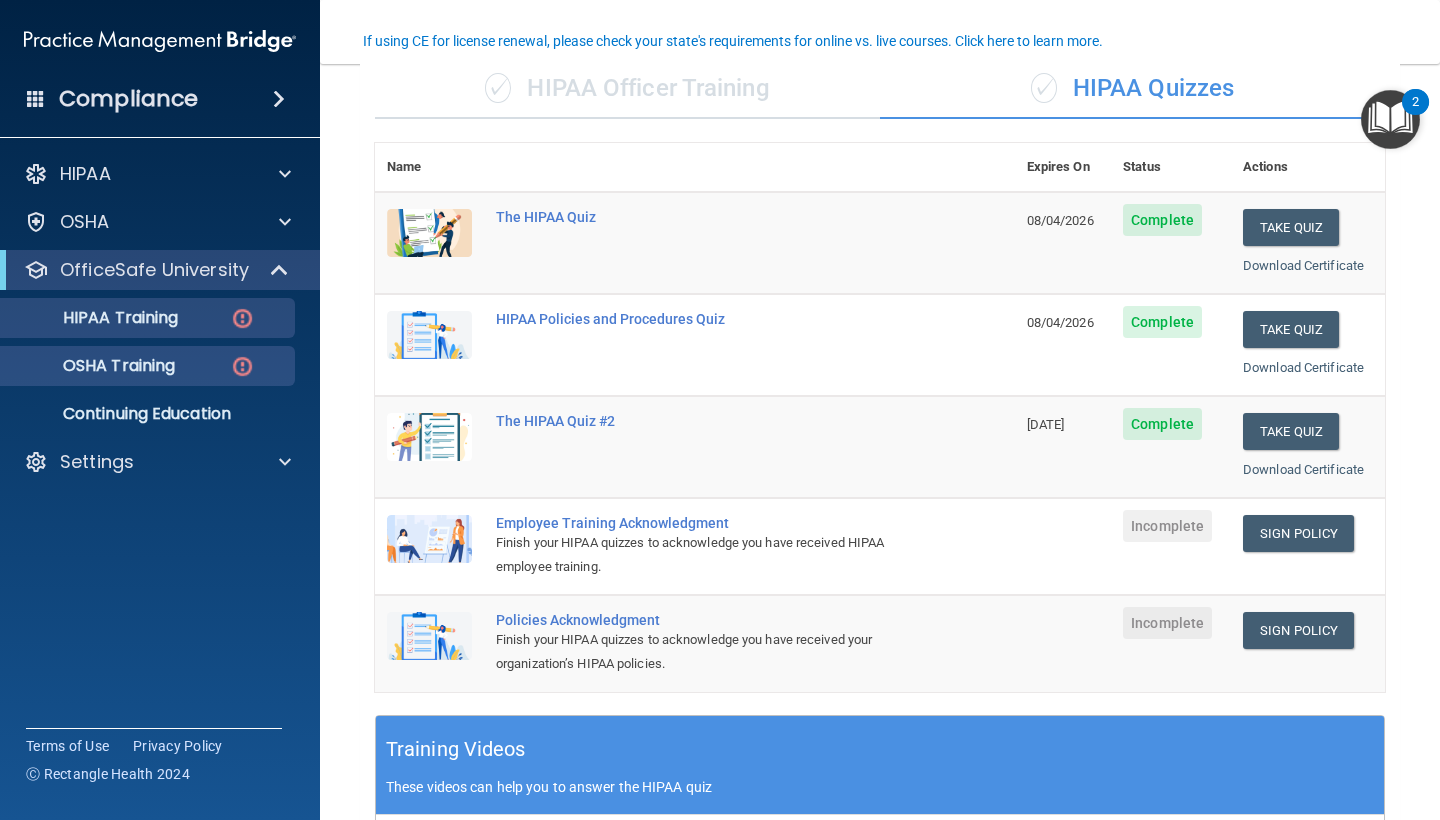 click on "OSHA Training" at bounding box center (149, 366) 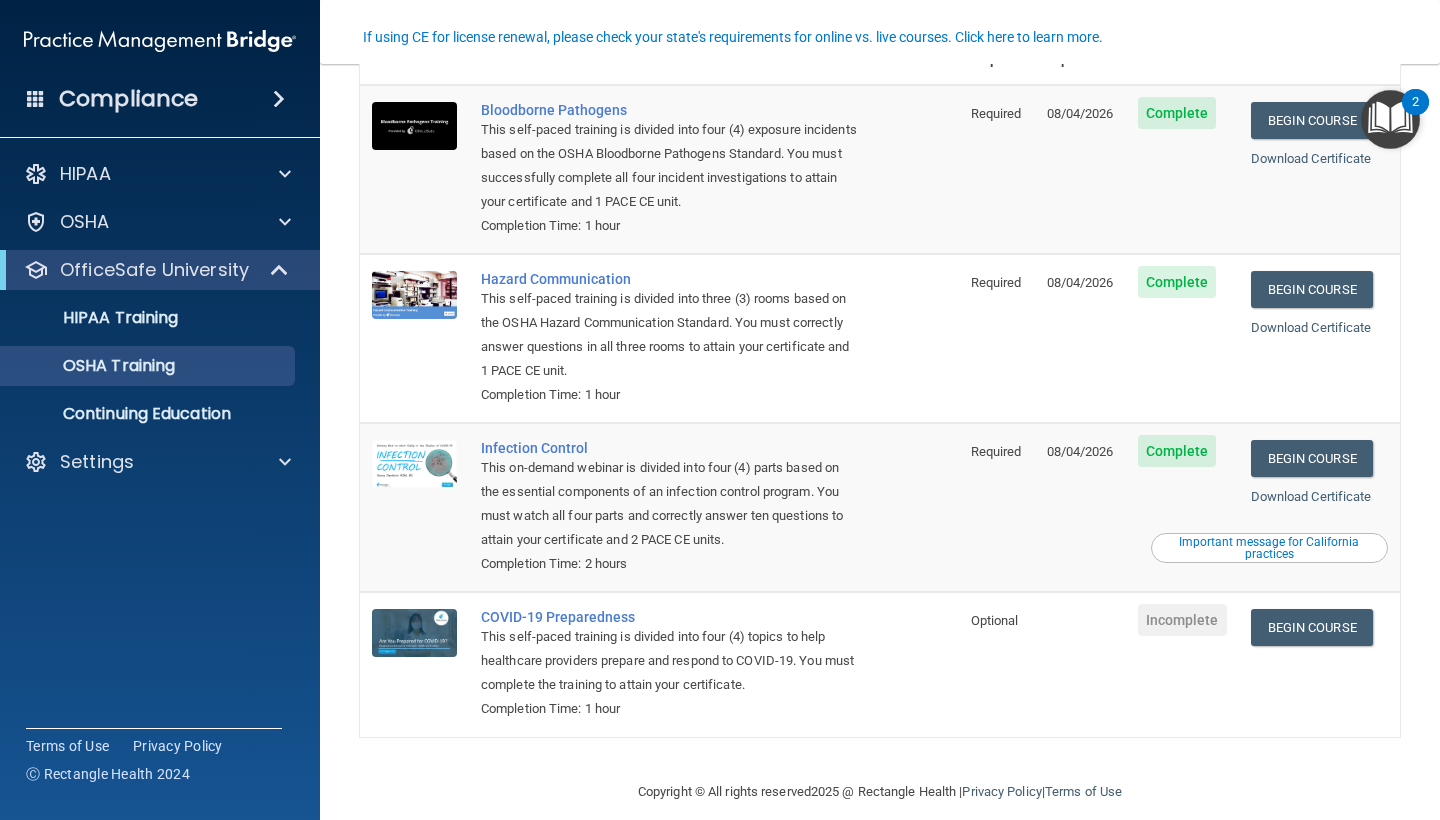scroll, scrollTop: 0, scrollLeft: 0, axis: both 